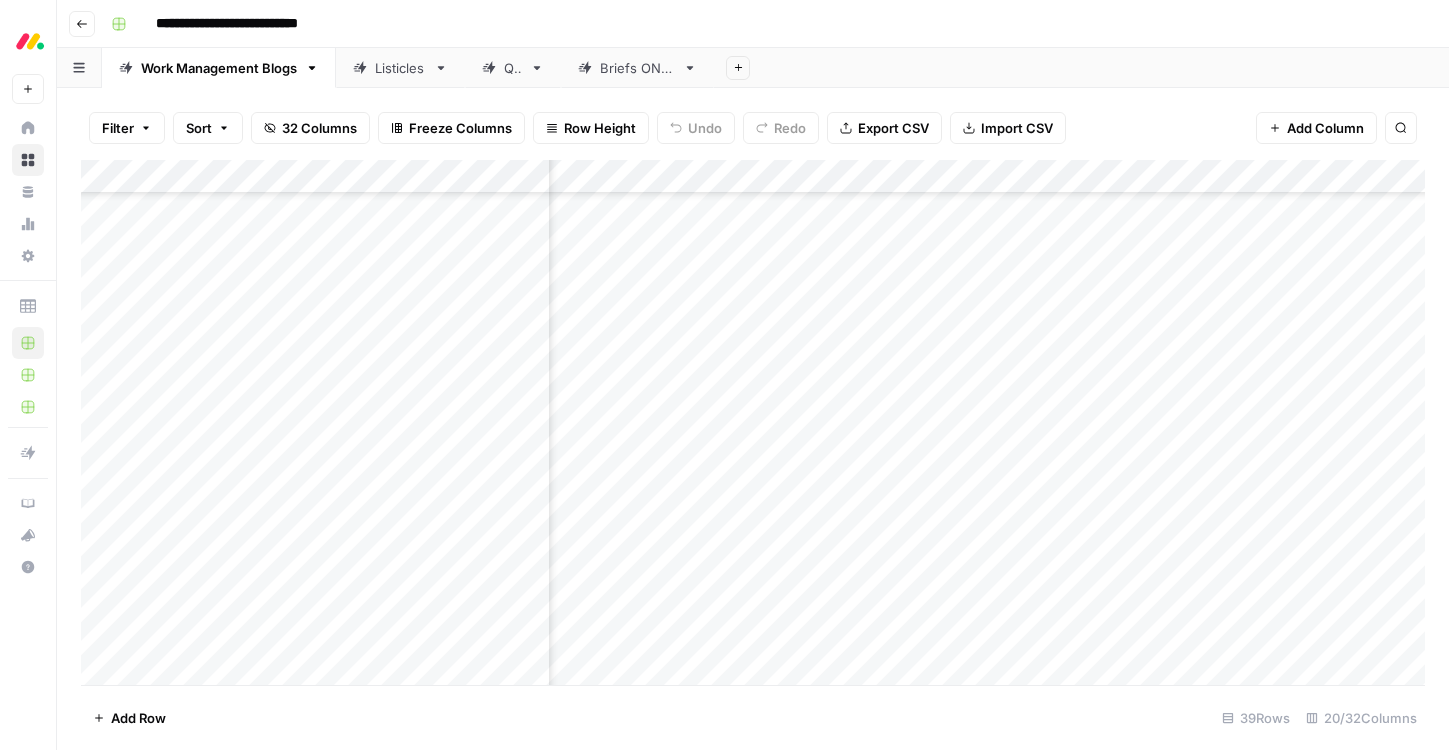 scroll, scrollTop: 0, scrollLeft: 0, axis: both 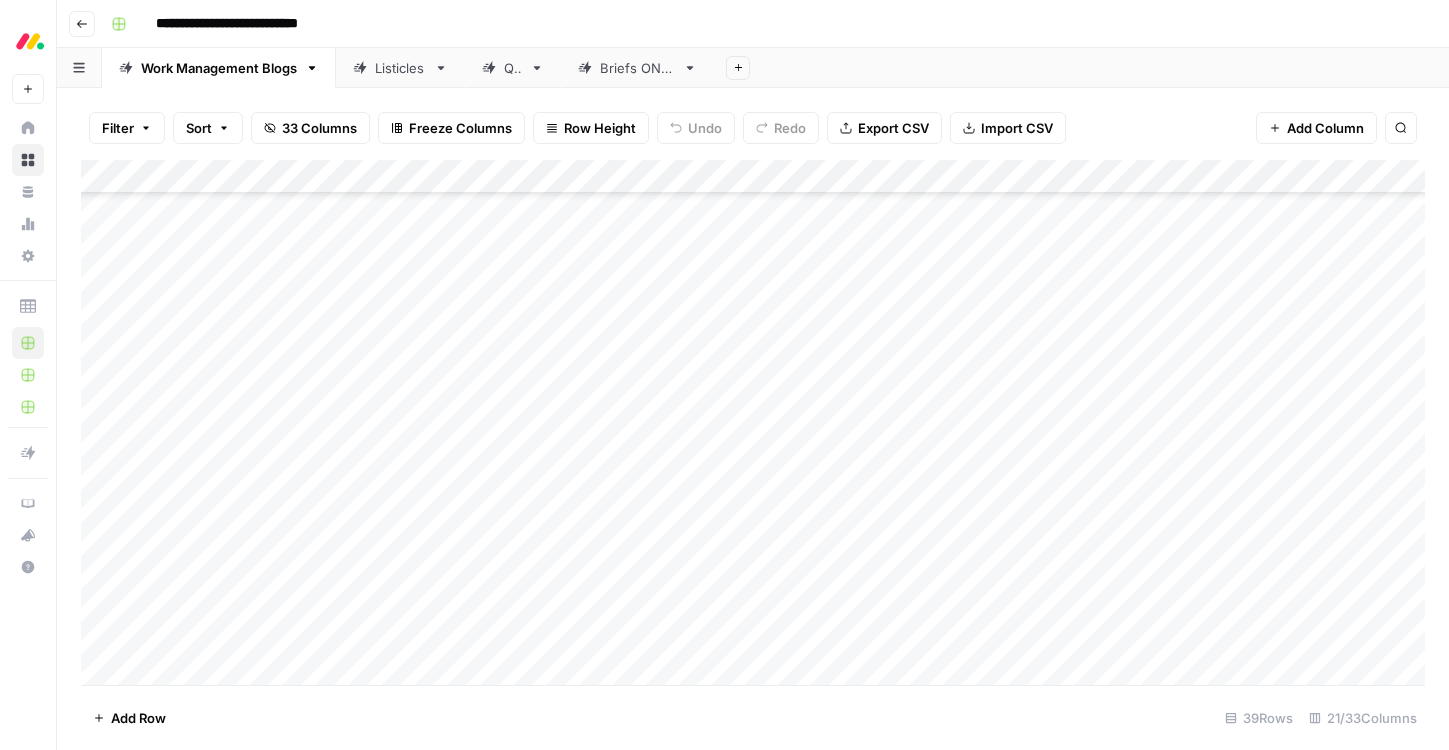 click on "Add Column" at bounding box center [753, 422] 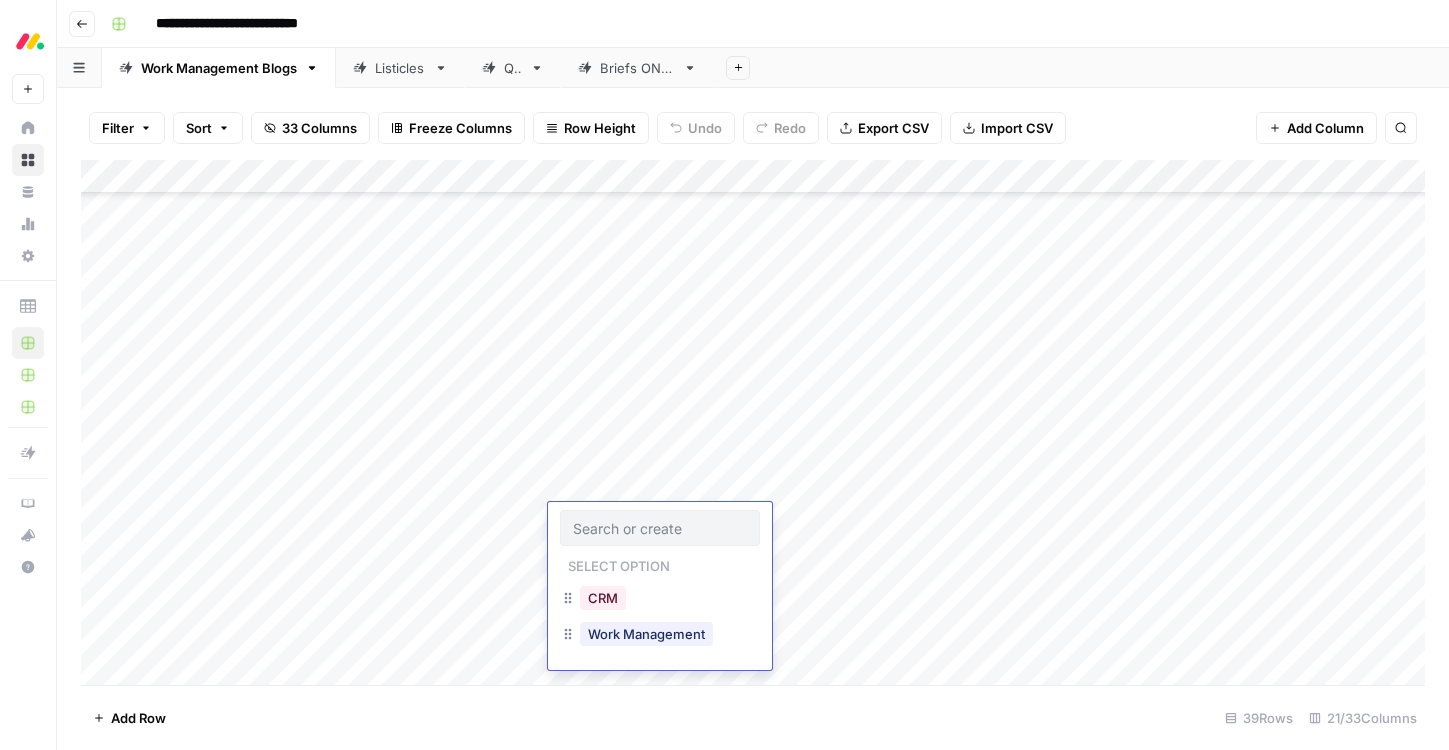 click on "**********" at bounding box center (753, 24) 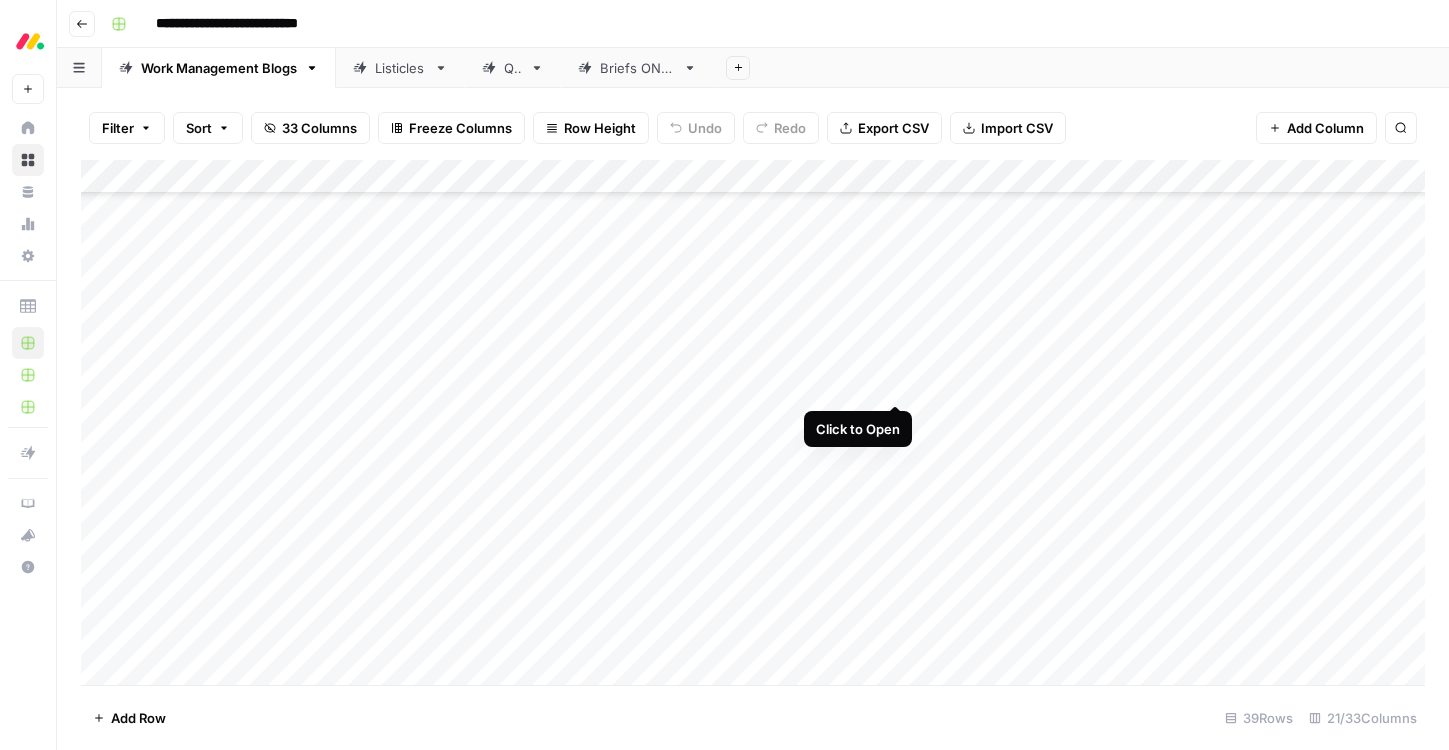 click on "Add Column" at bounding box center (753, 422) 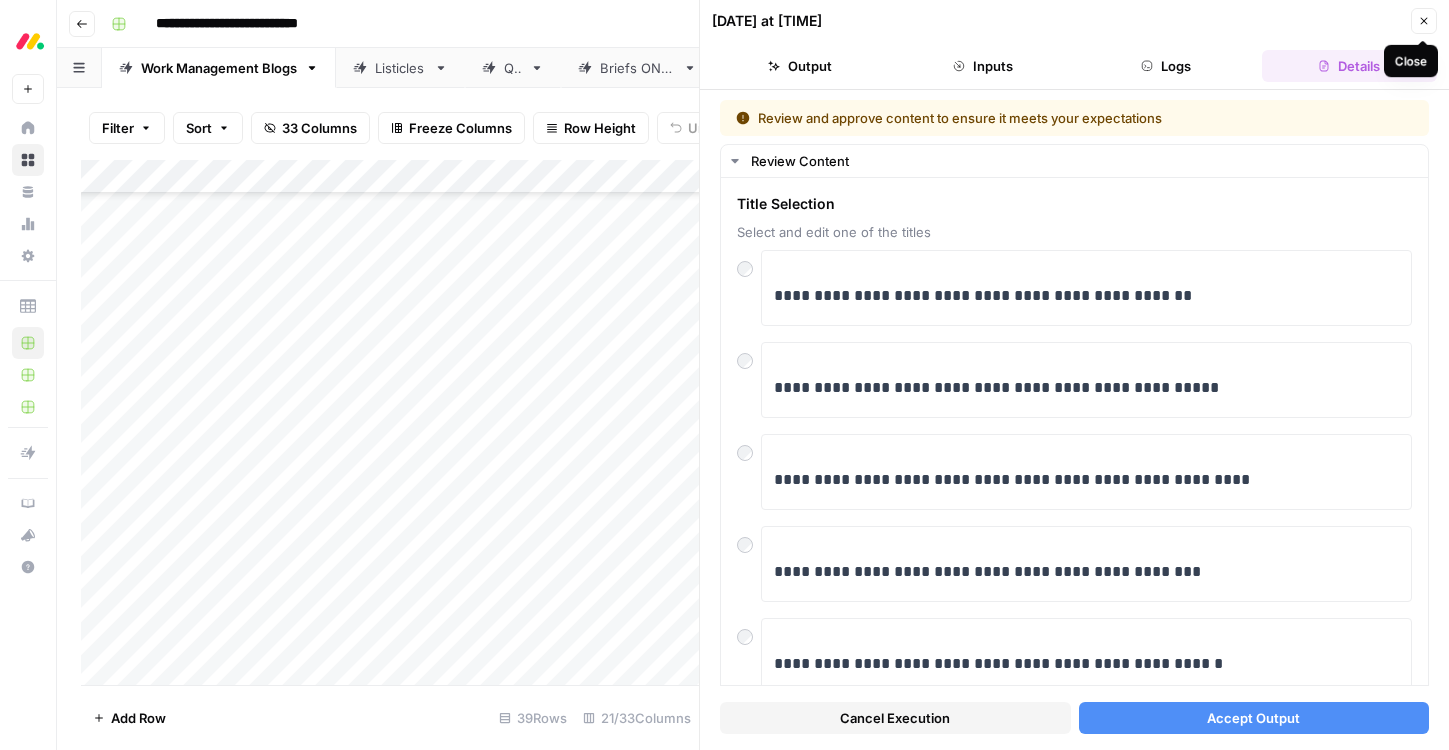 click 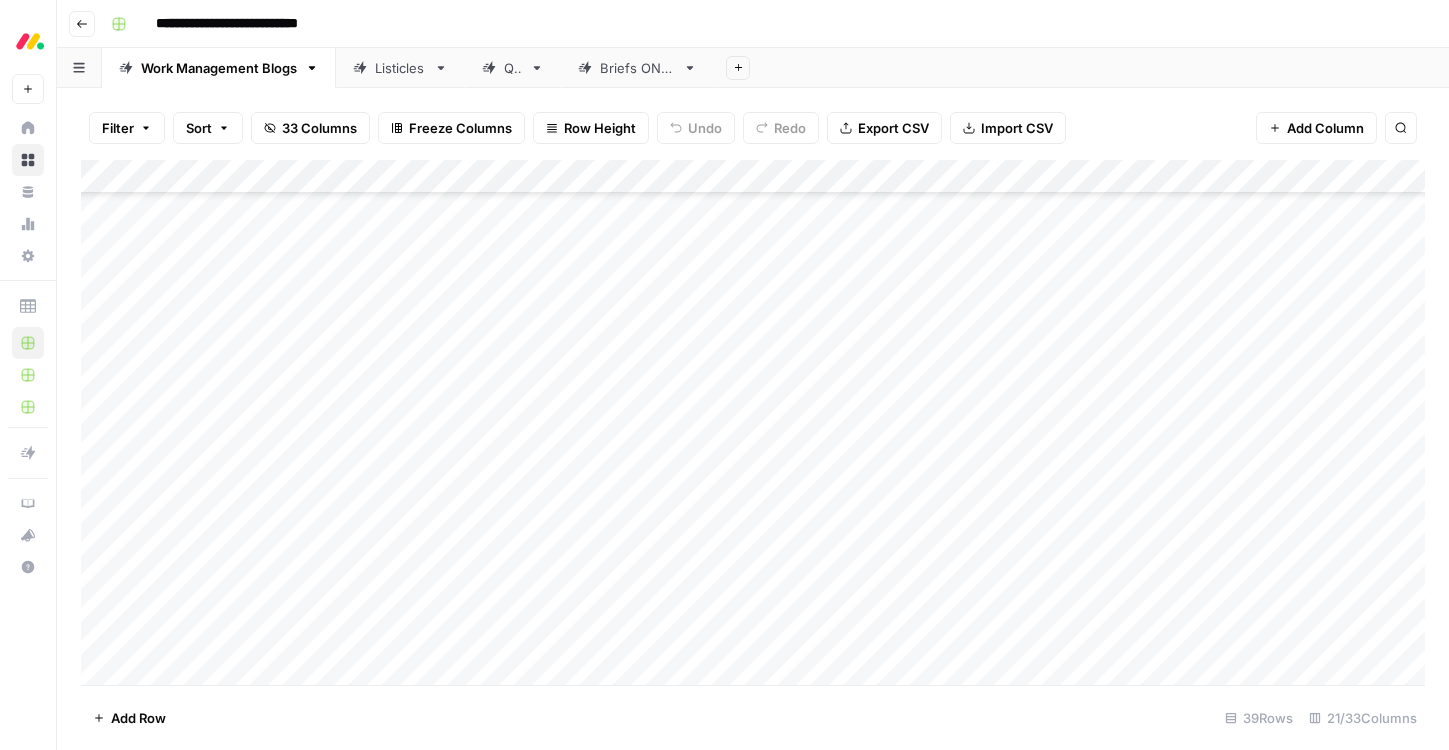 click on "Add Column" at bounding box center (753, 422) 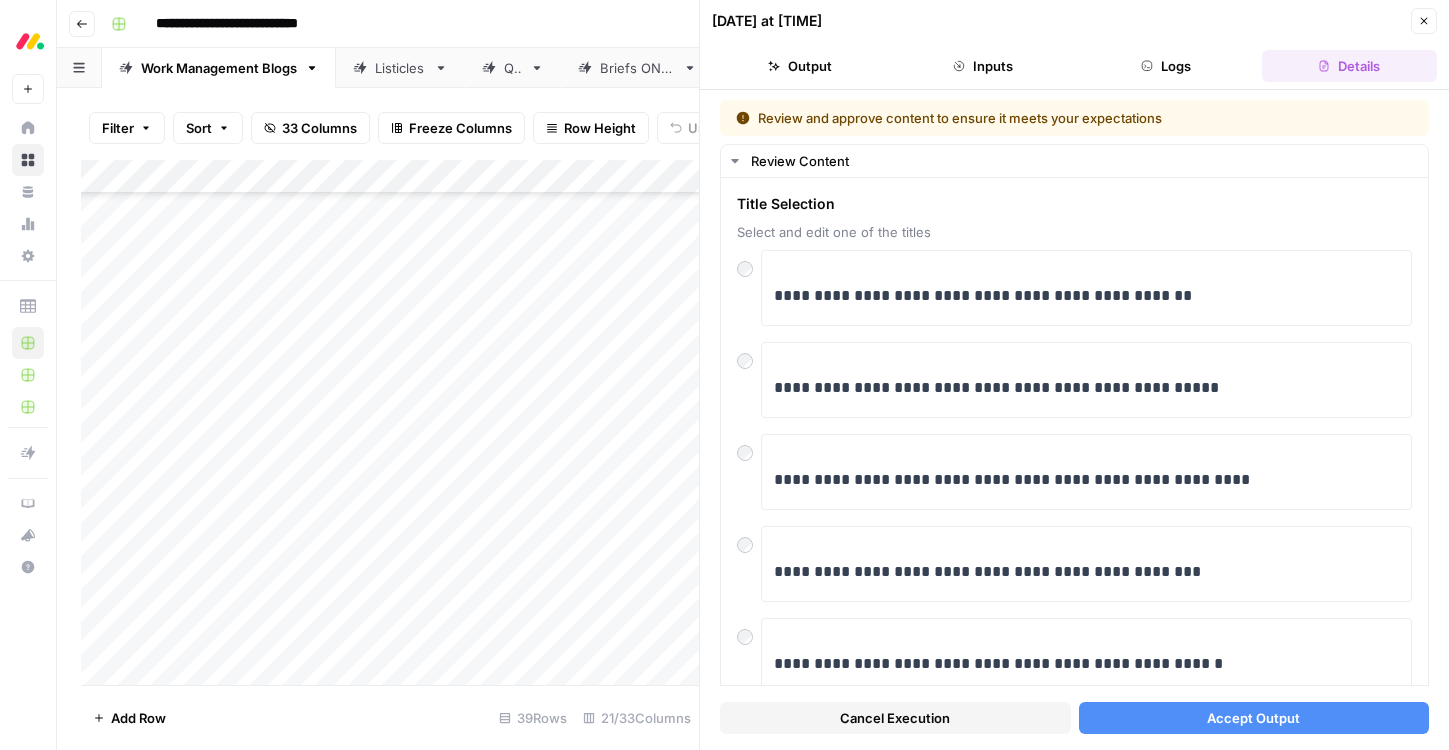 click on "Close" at bounding box center [1424, 21] 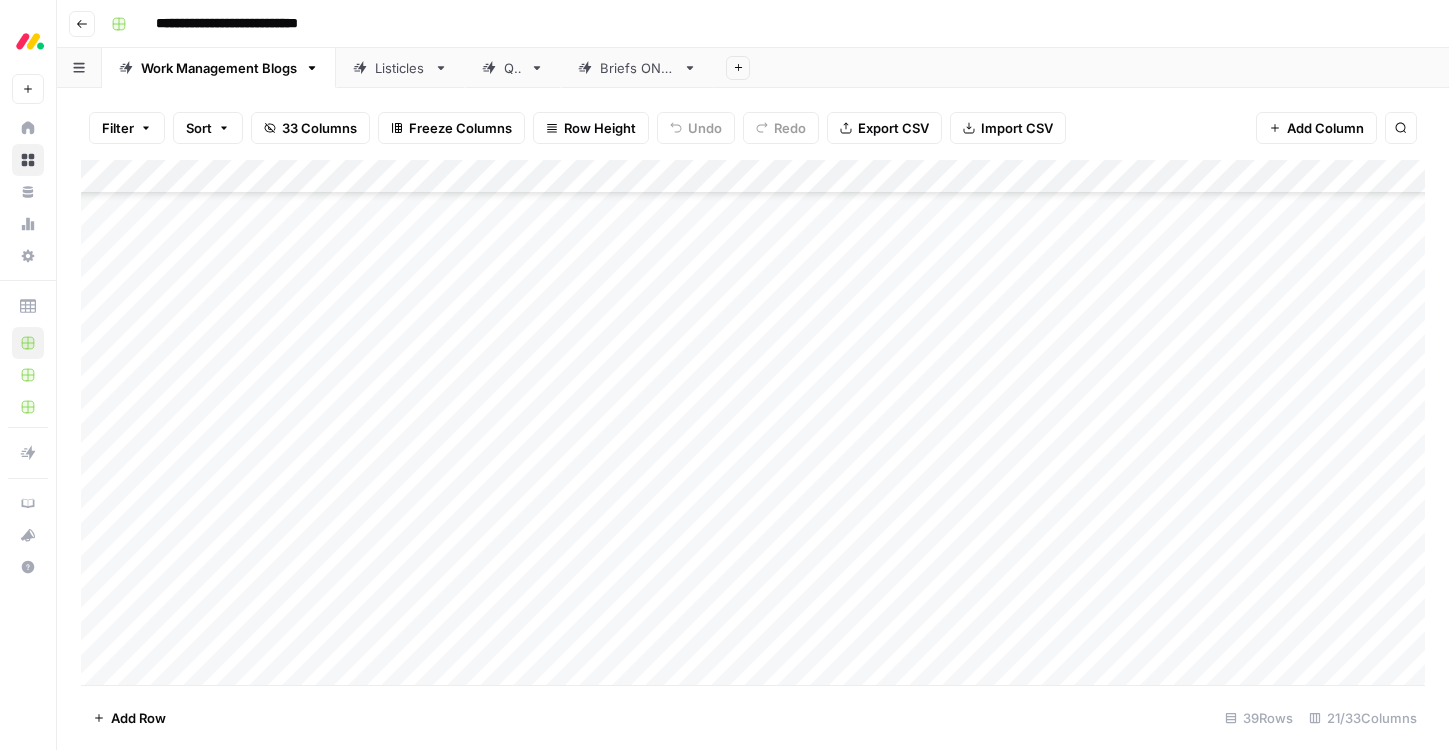 click on "Add Column" at bounding box center [753, 422] 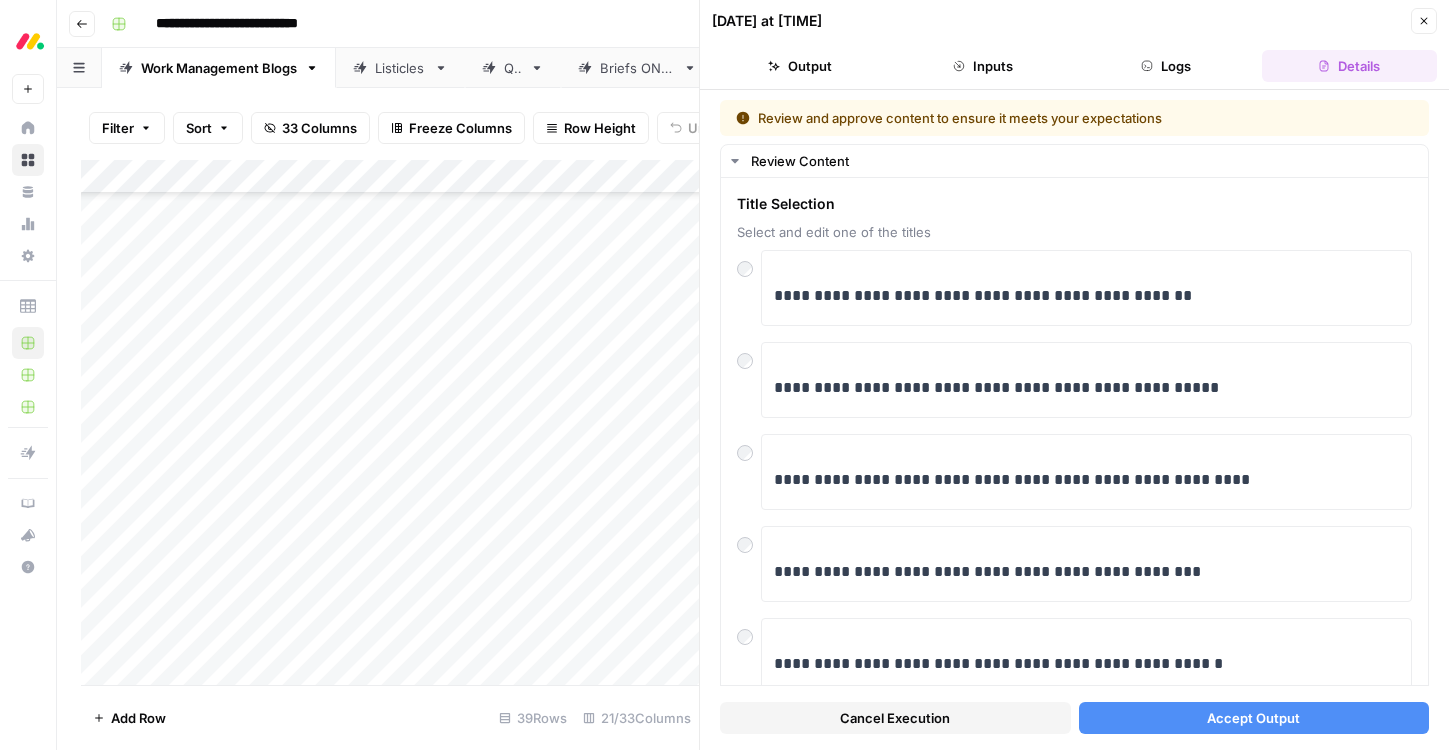 click on "Close" at bounding box center (1424, 21) 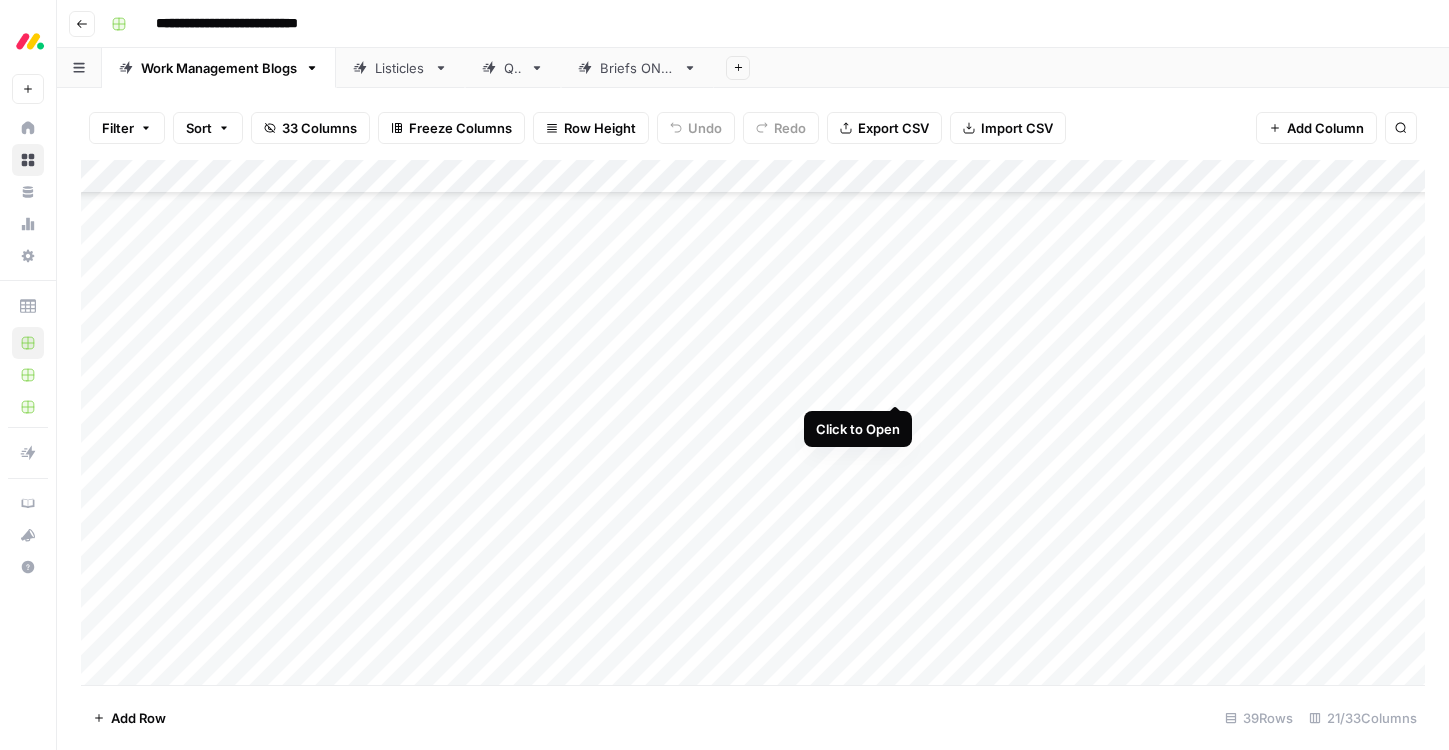 click on "Add Column" at bounding box center [753, 422] 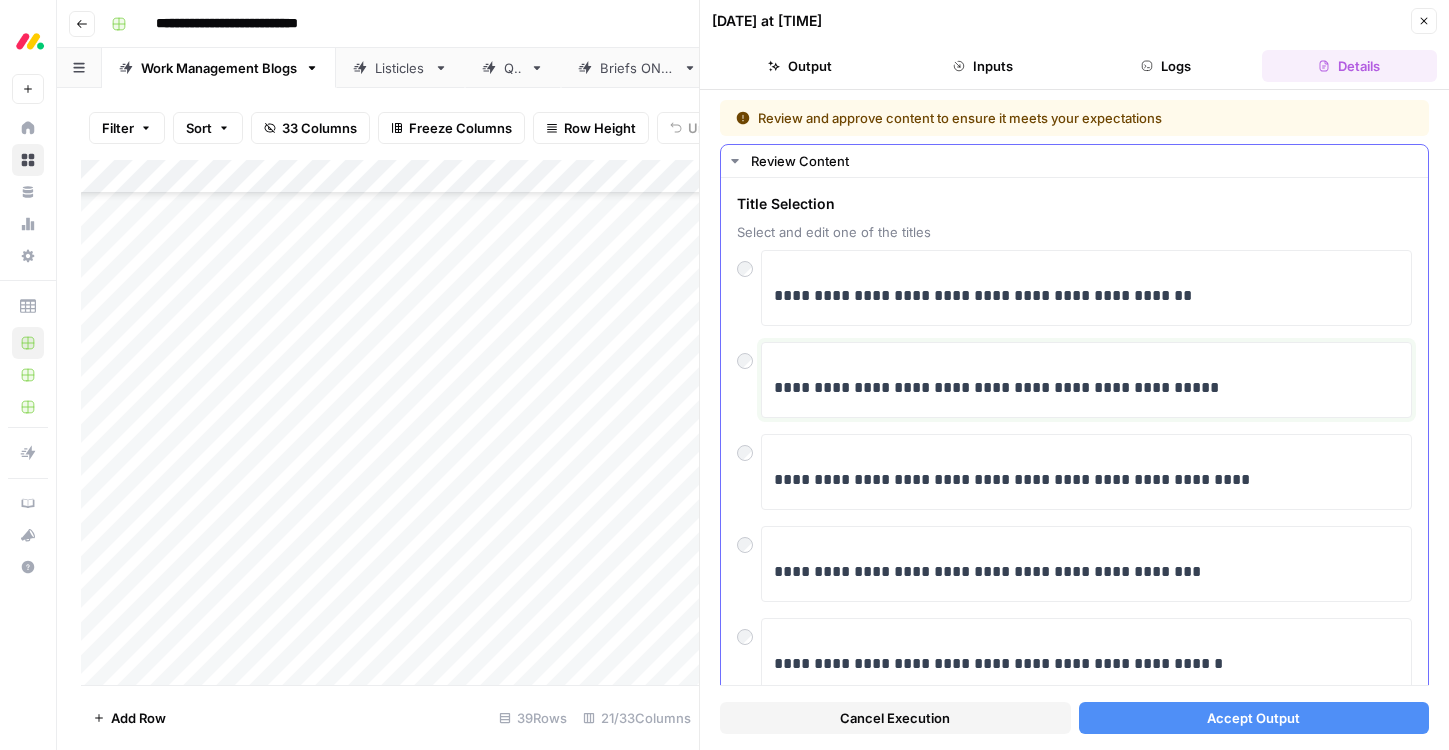 click on "**********" at bounding box center [1086, 388] 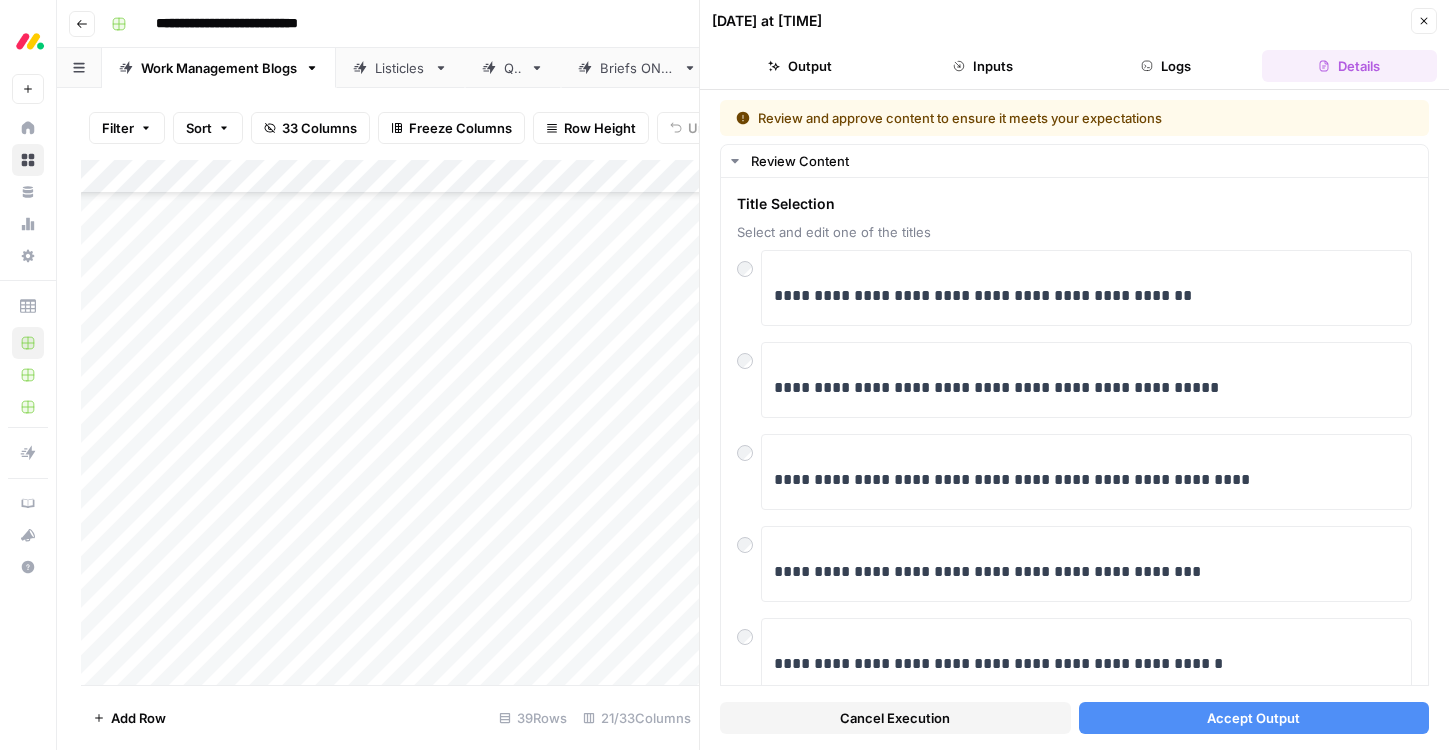 click on "Accept Output" at bounding box center [1254, 718] 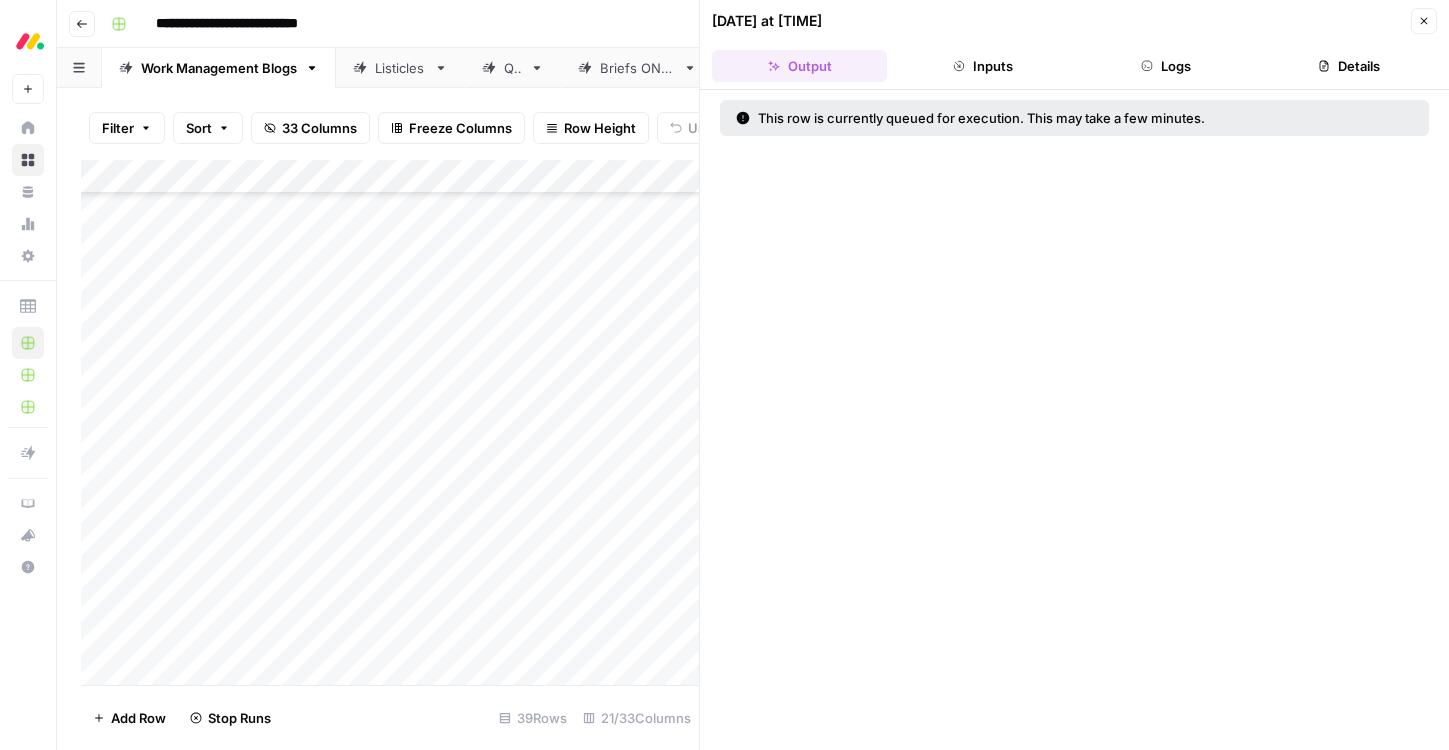 click on "Close" at bounding box center (1424, 21) 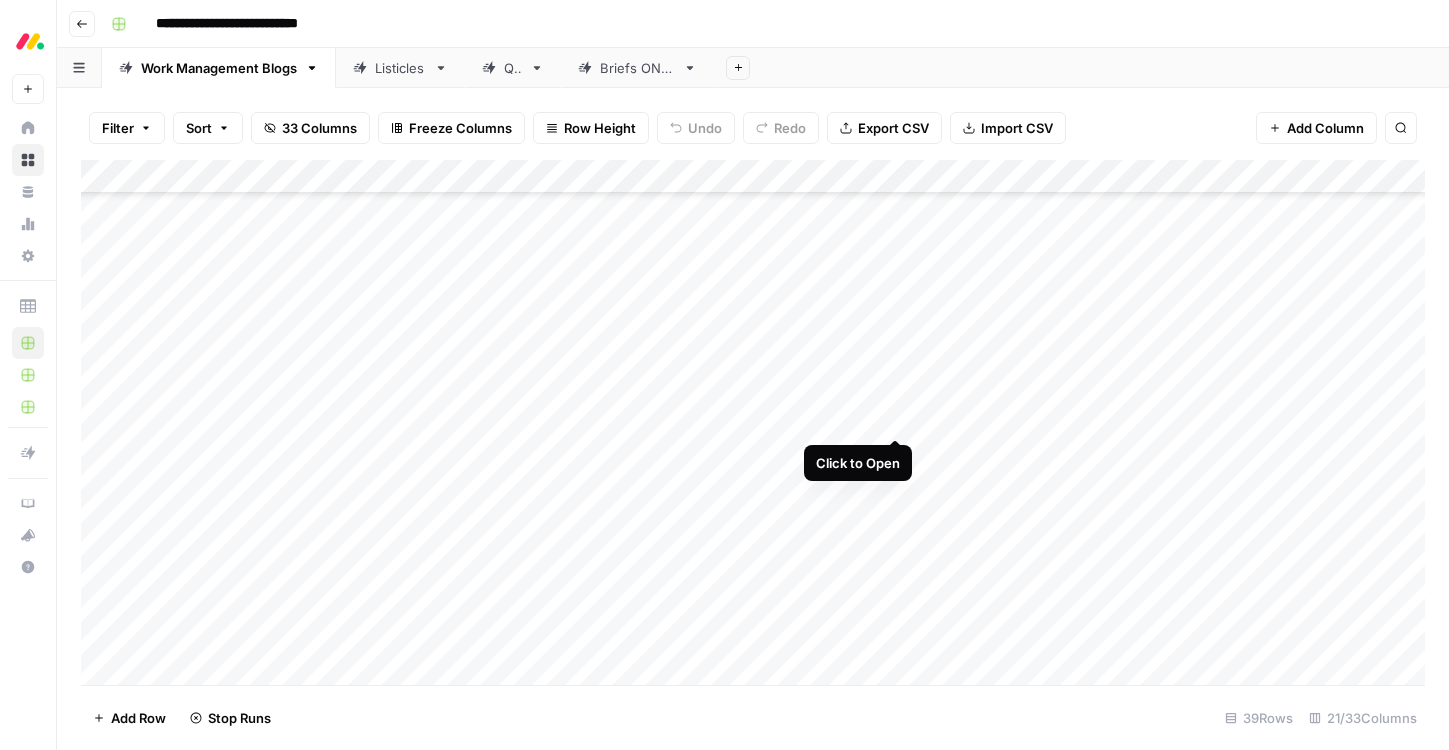 click on "Add Column" at bounding box center [753, 422] 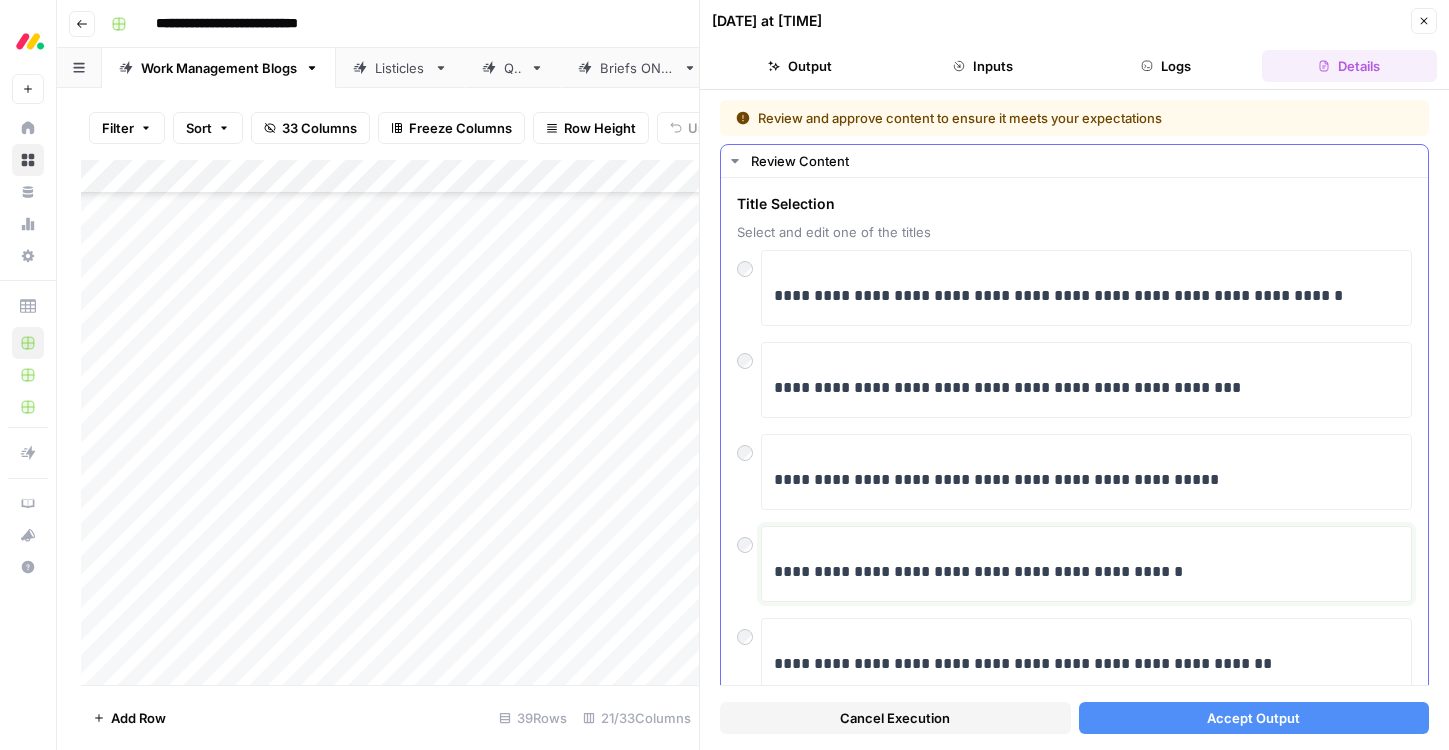 click on "**********" at bounding box center [1086, 572] 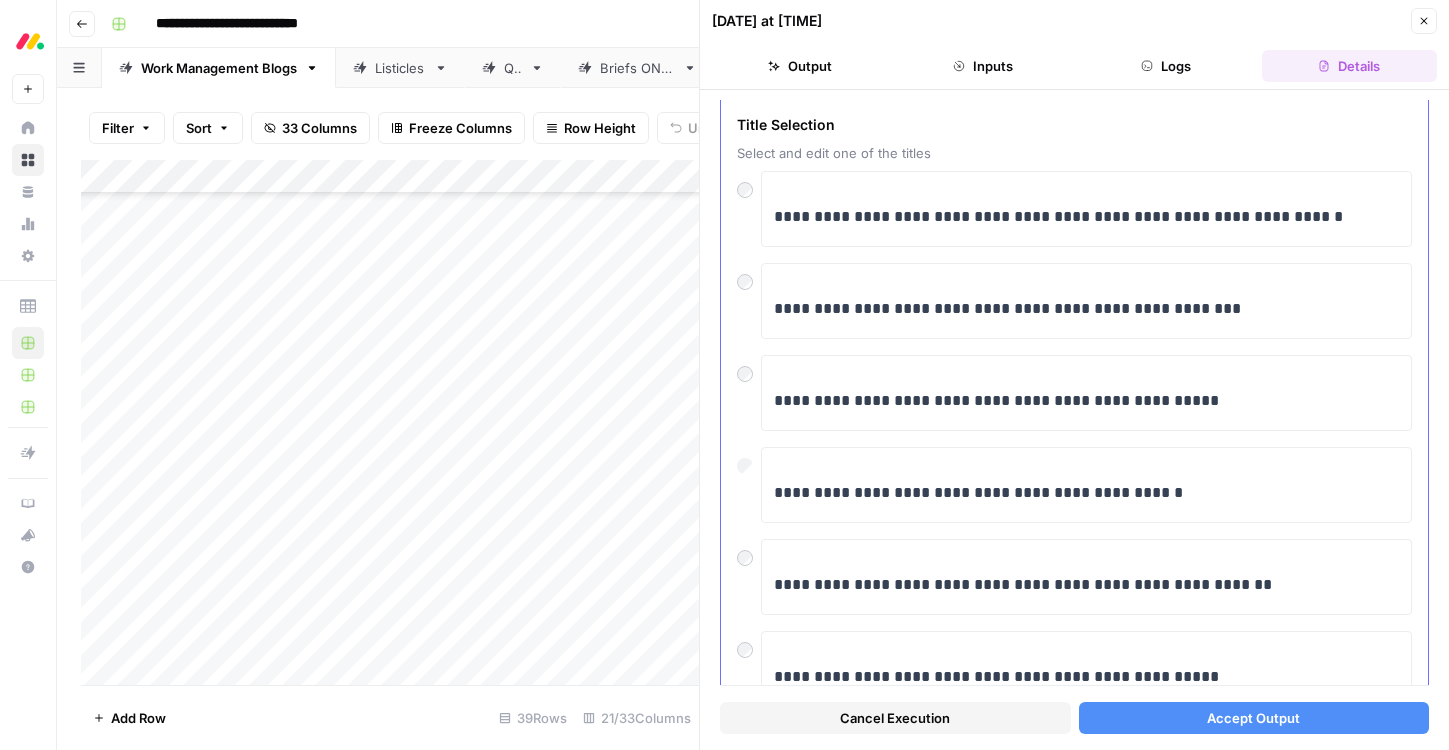 scroll, scrollTop: 80, scrollLeft: 0, axis: vertical 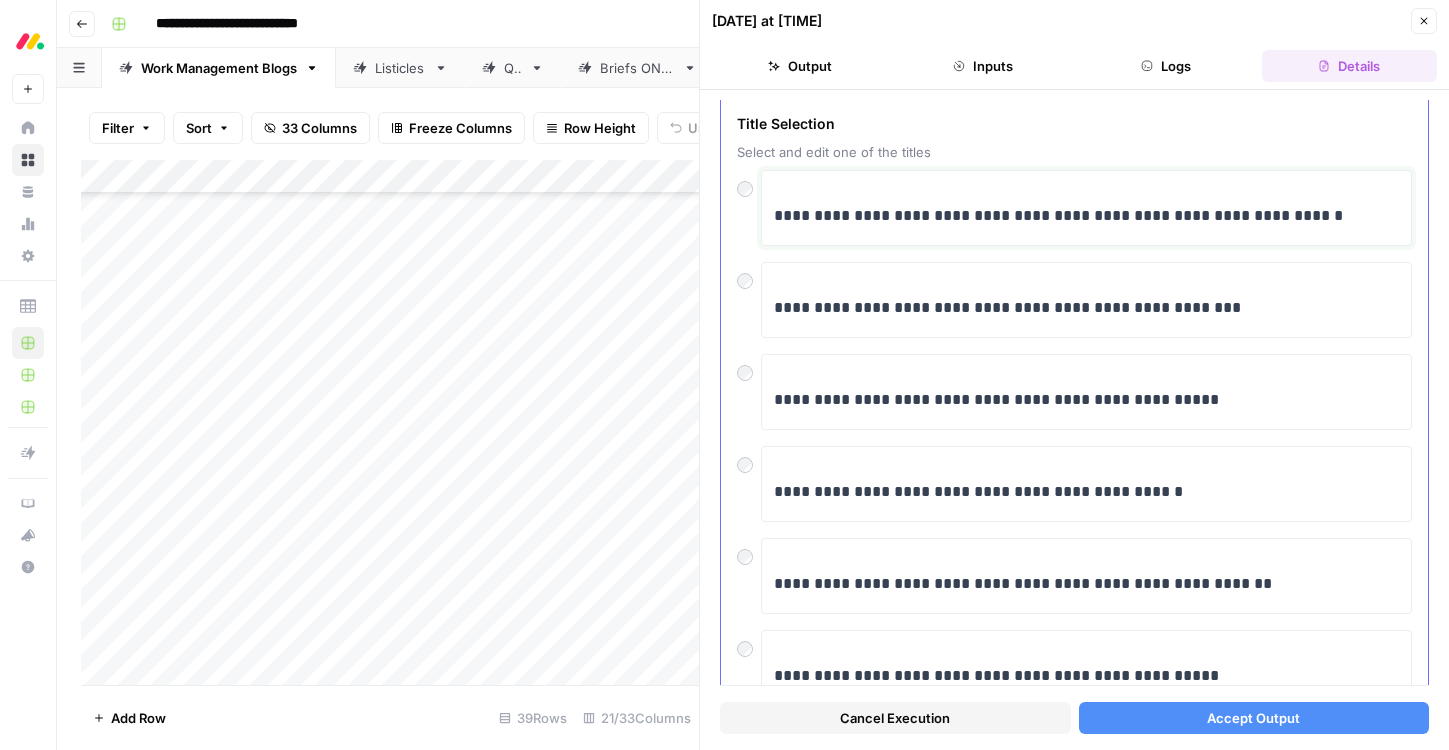 click on "**********" at bounding box center (1086, 216) 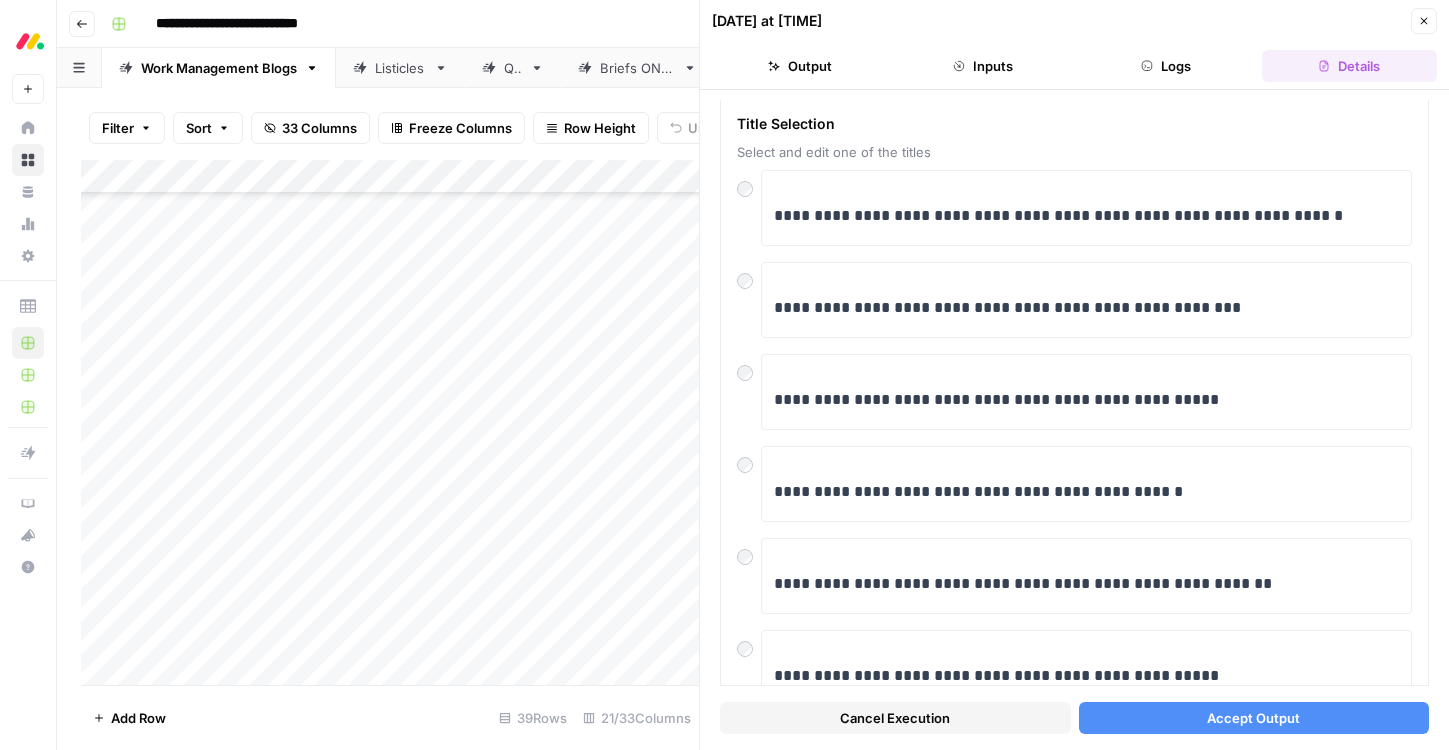 click on "Accept Output" at bounding box center (1254, 718) 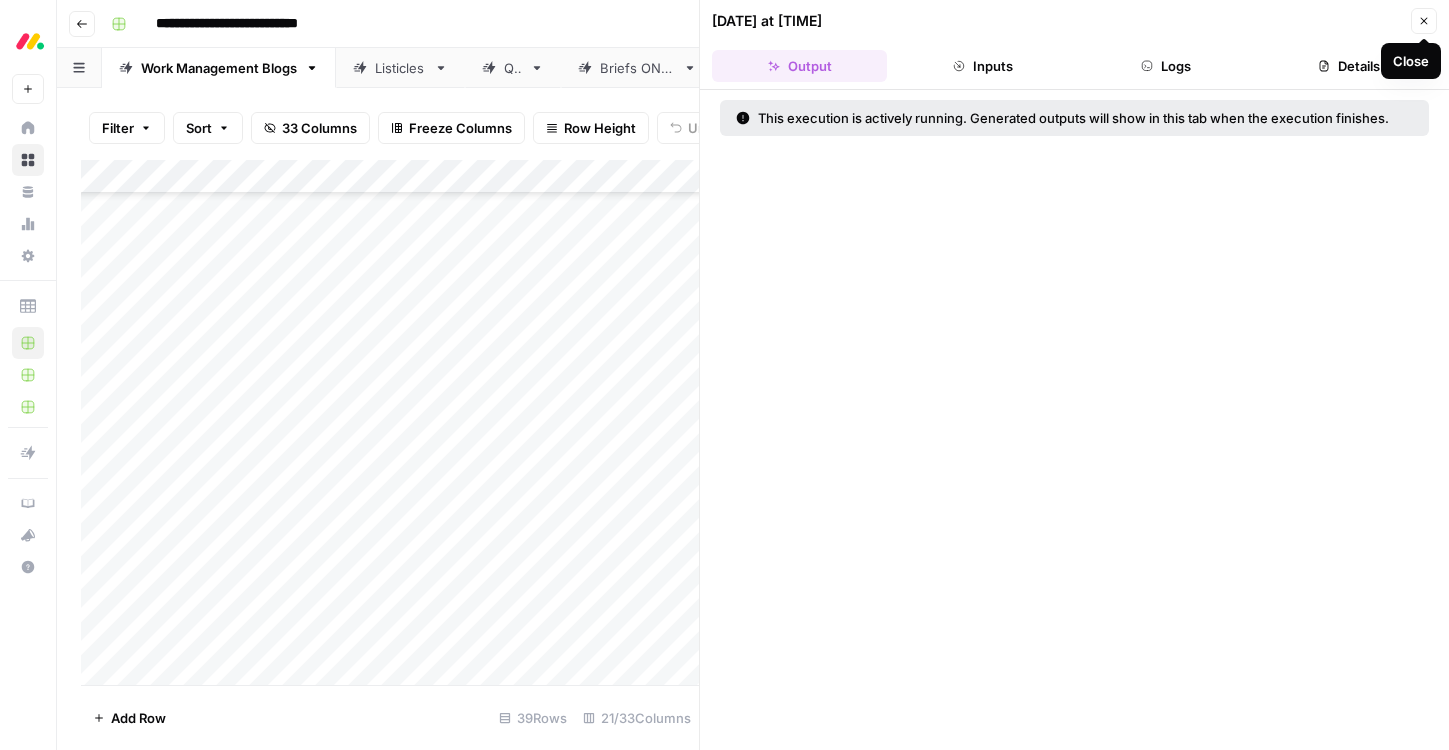click on "Close" at bounding box center [1424, 21] 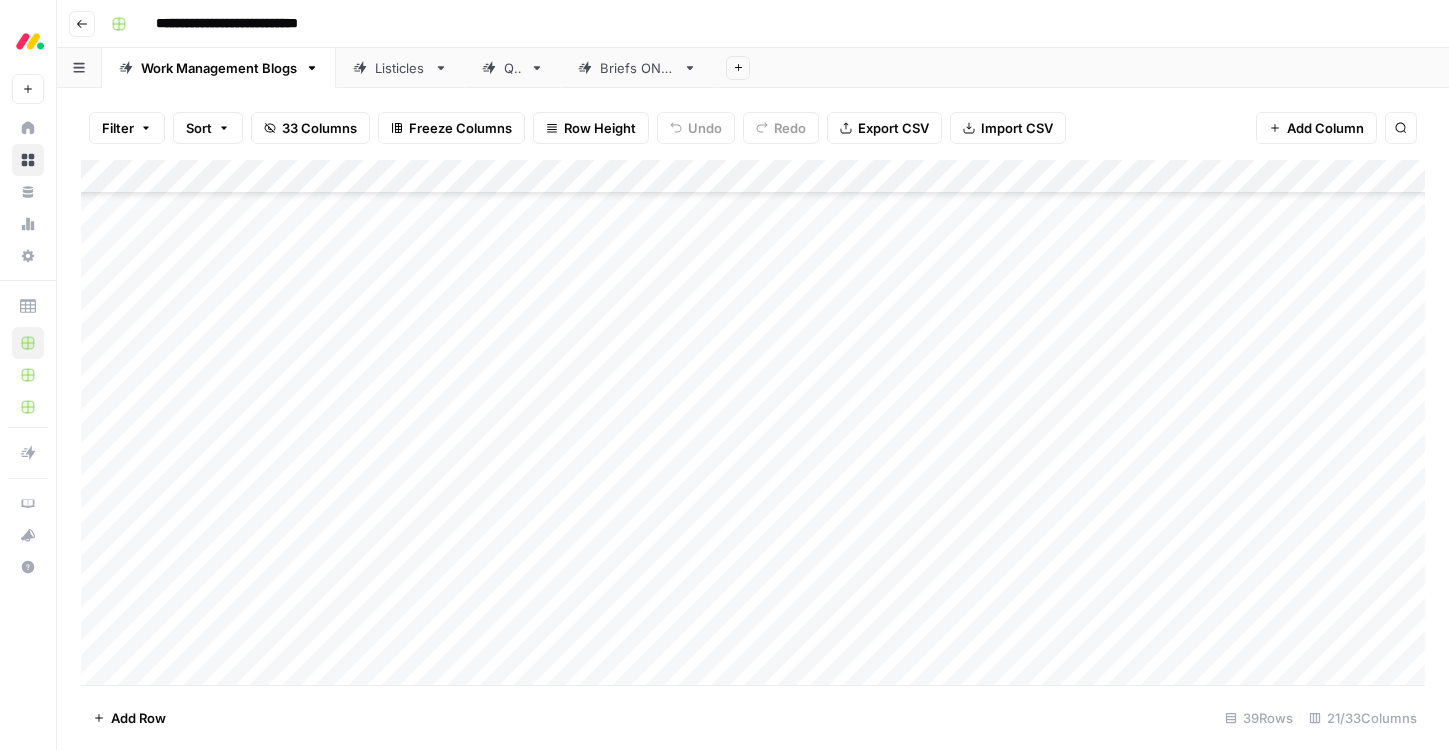 click on "Add Column" at bounding box center (753, 422) 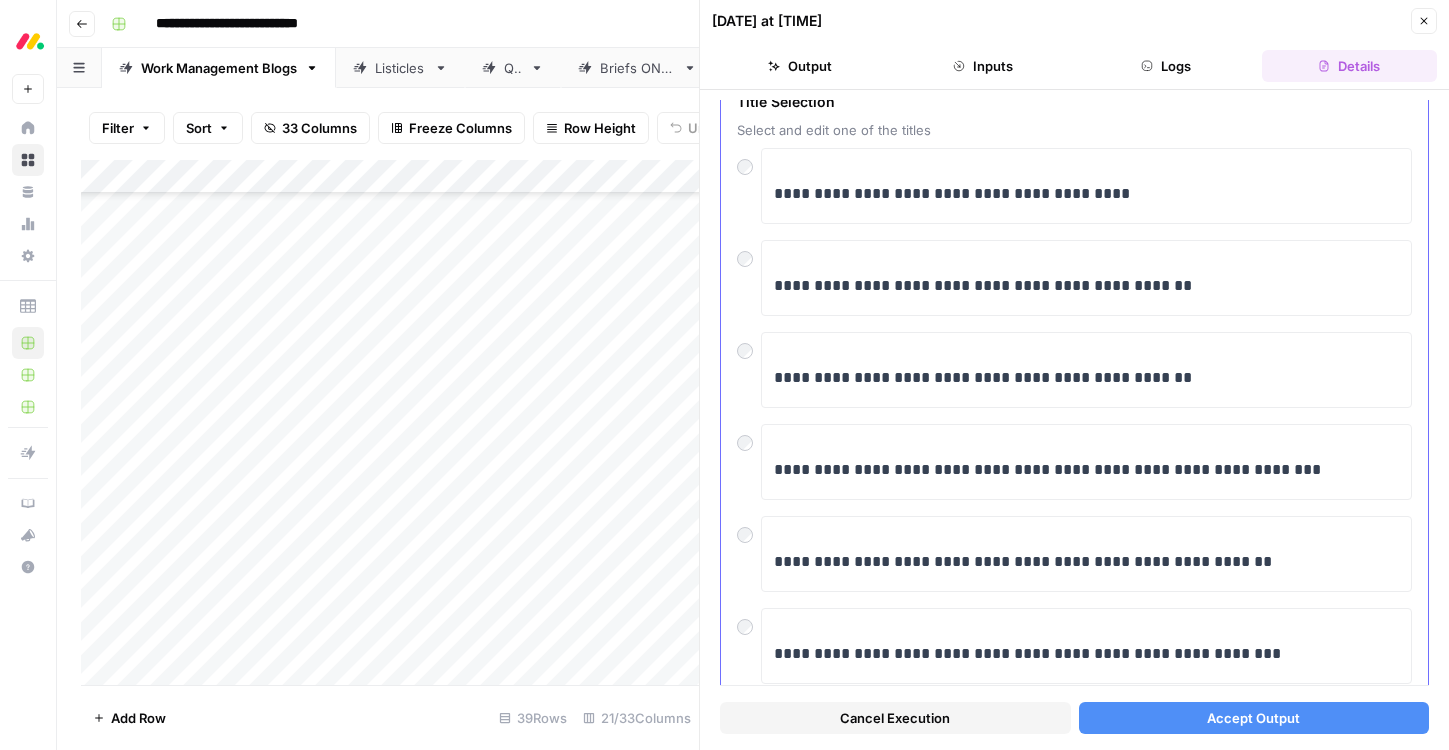scroll, scrollTop: 124, scrollLeft: 0, axis: vertical 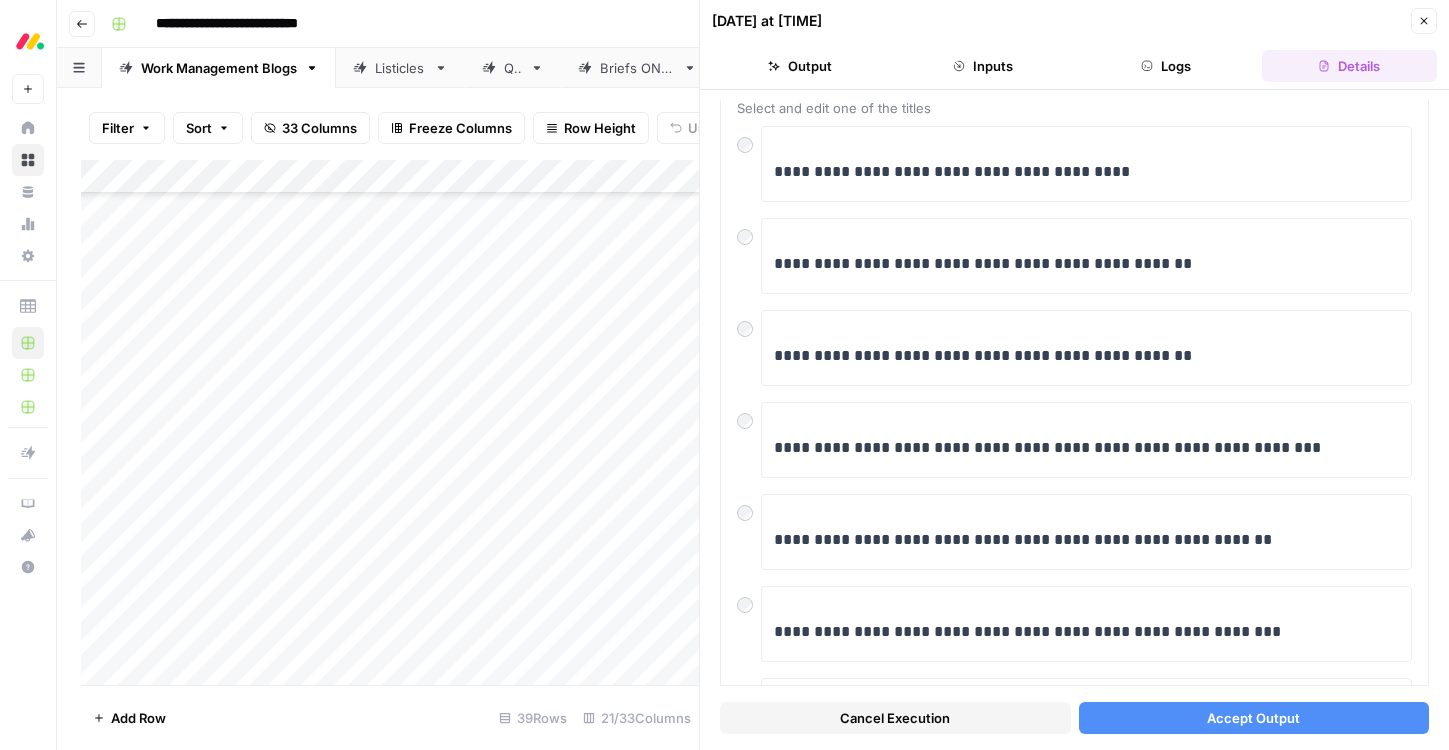 click on "Accept Output" at bounding box center (1253, 718) 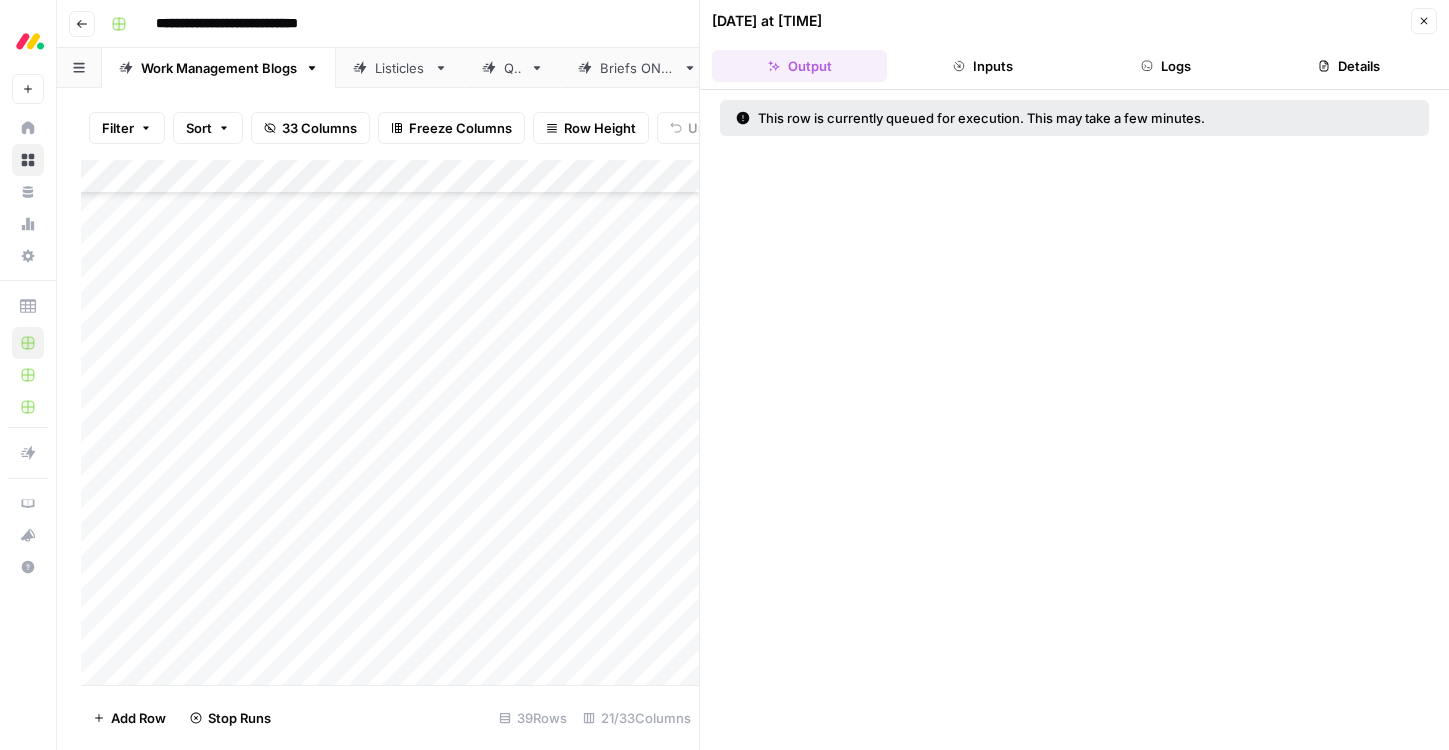 click 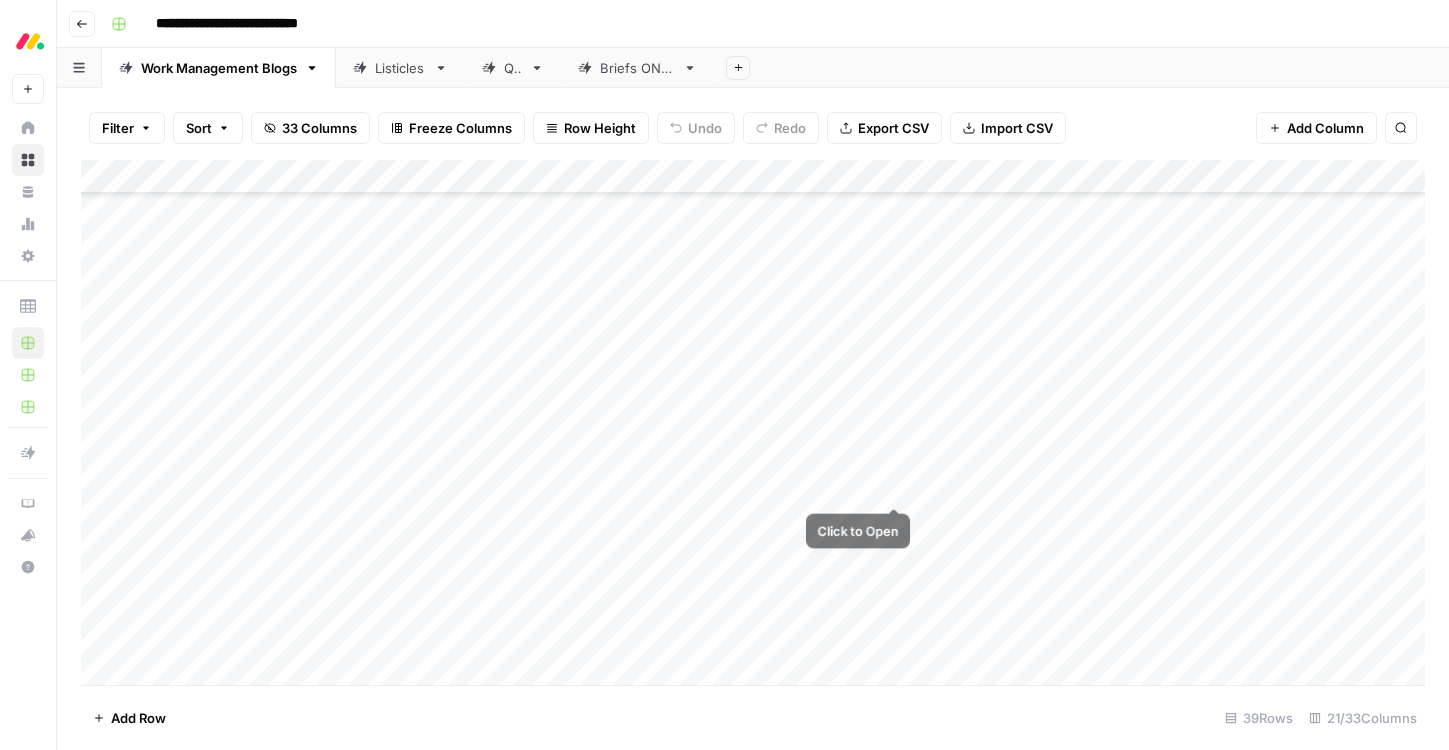 click on "Add Column" at bounding box center (753, 422) 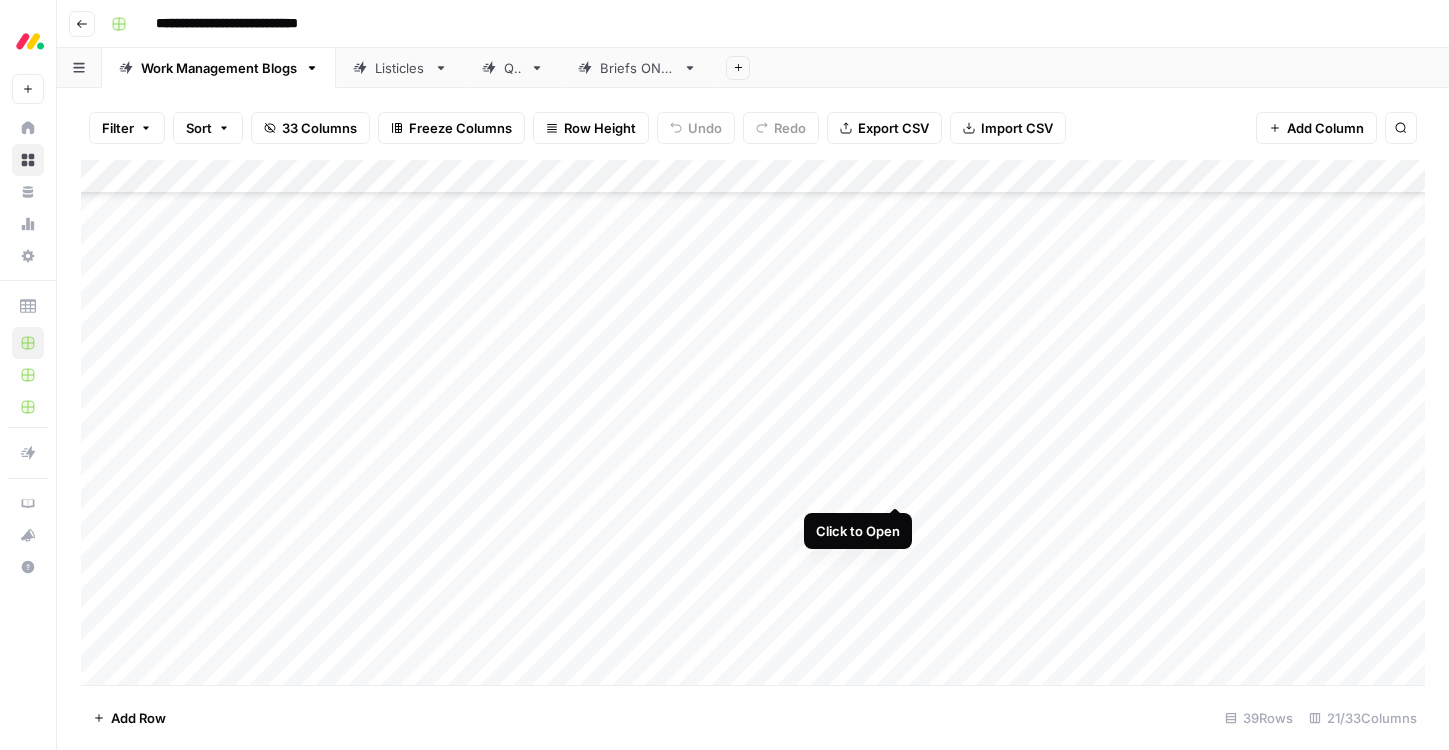 click on "Add Column" at bounding box center (753, 422) 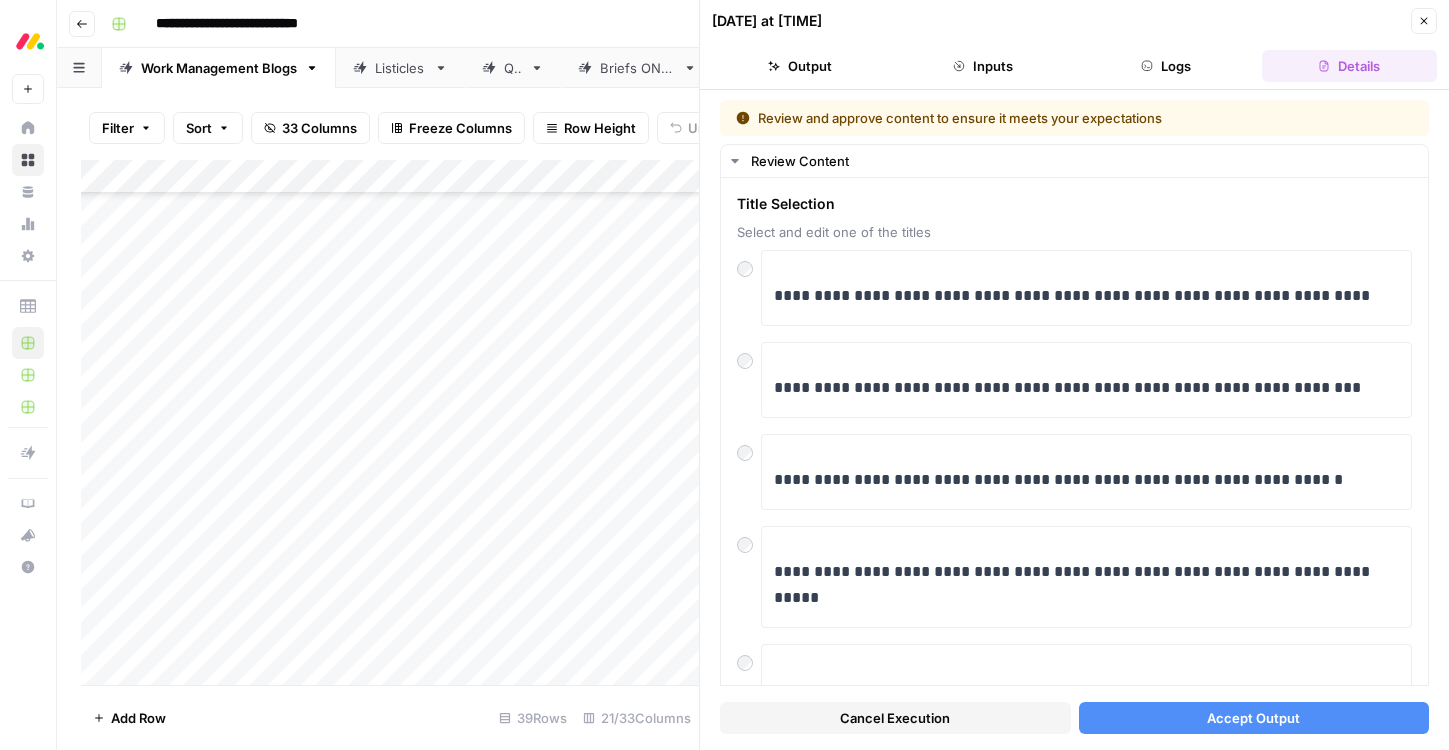 click on "Accept Output" at bounding box center [1253, 718] 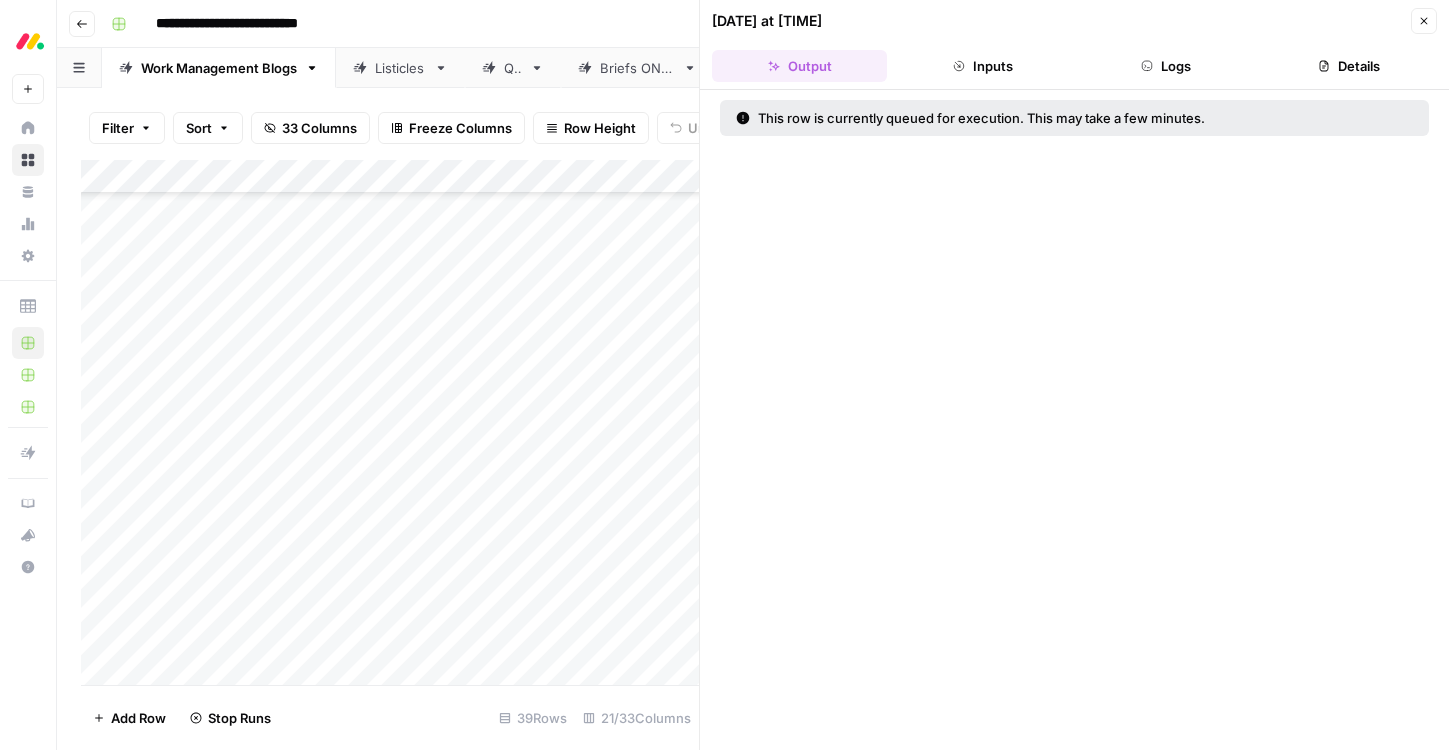 click on "Close" at bounding box center (1424, 21) 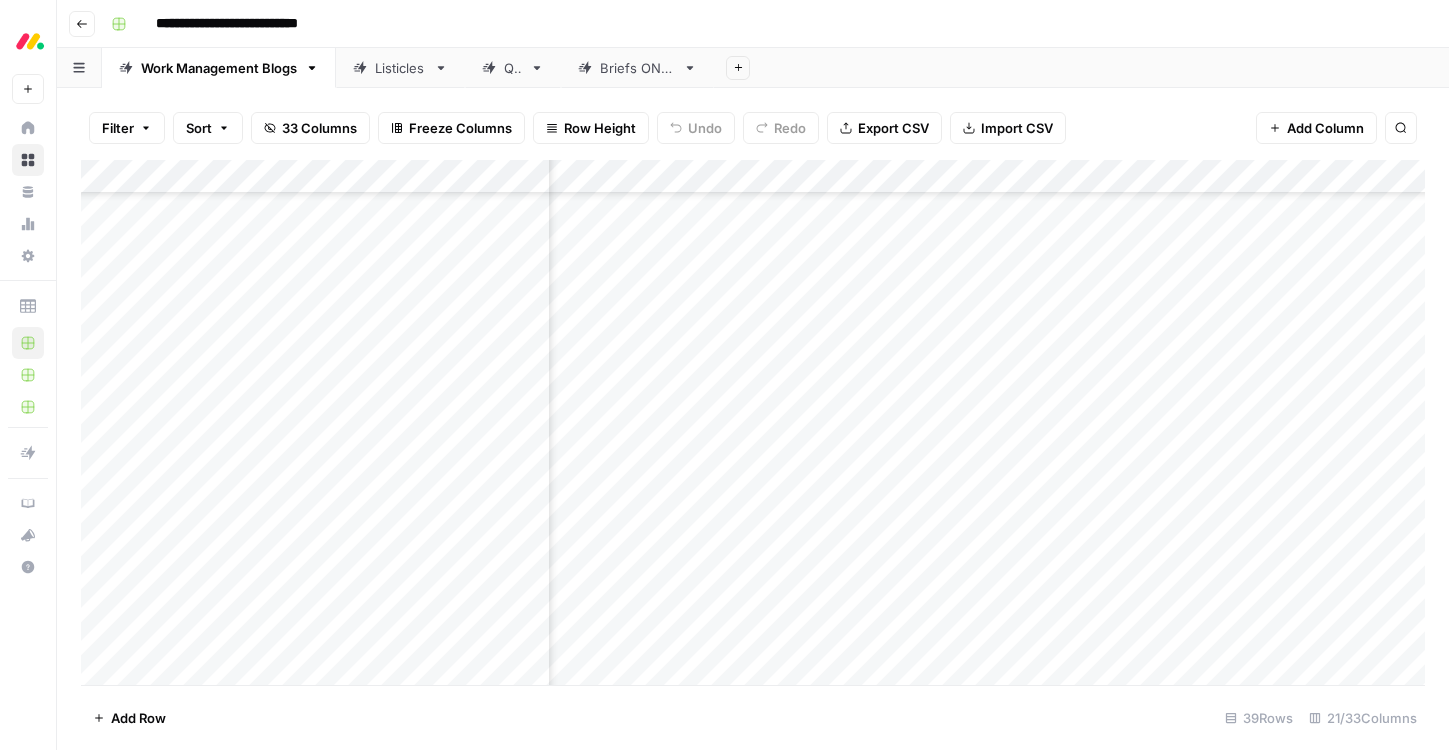 scroll, scrollTop: 505, scrollLeft: 745, axis: both 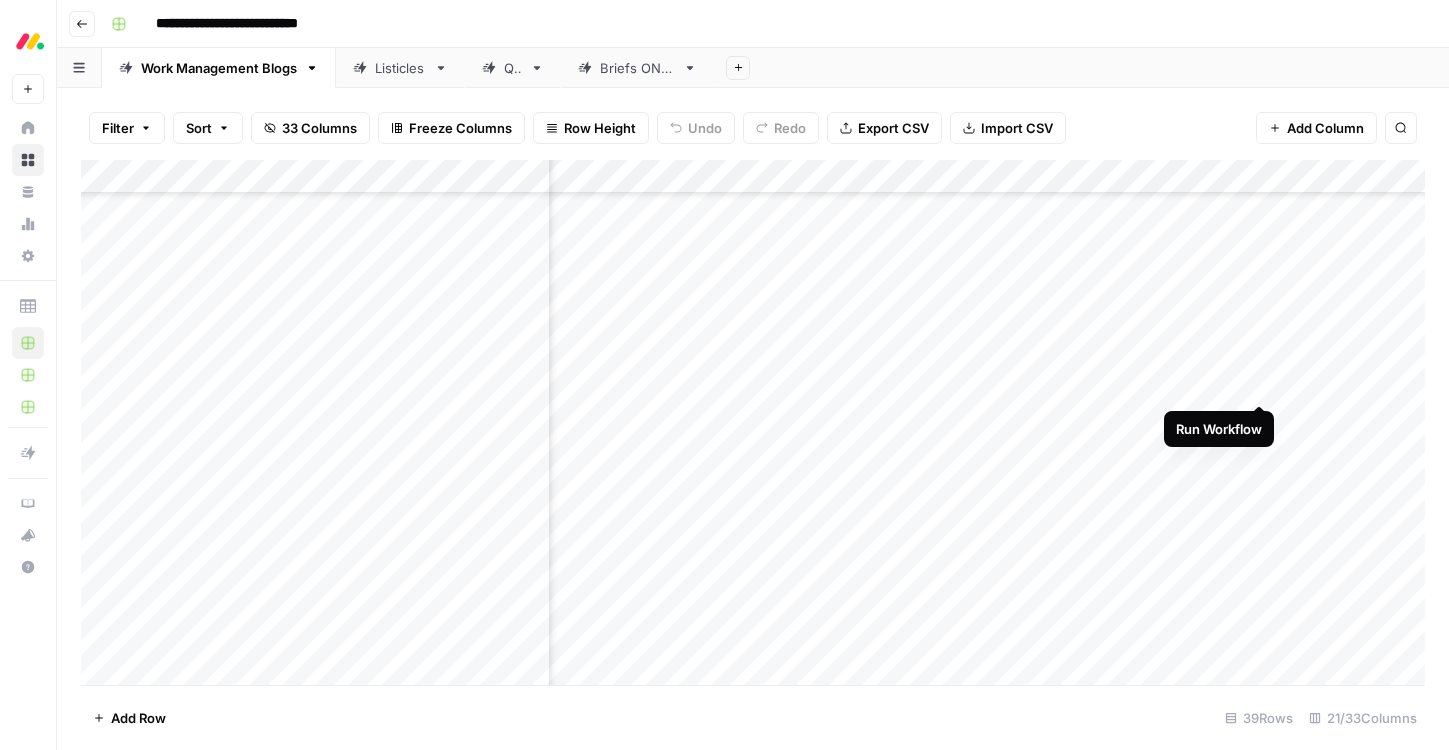 click on "Add Column" at bounding box center (753, 422) 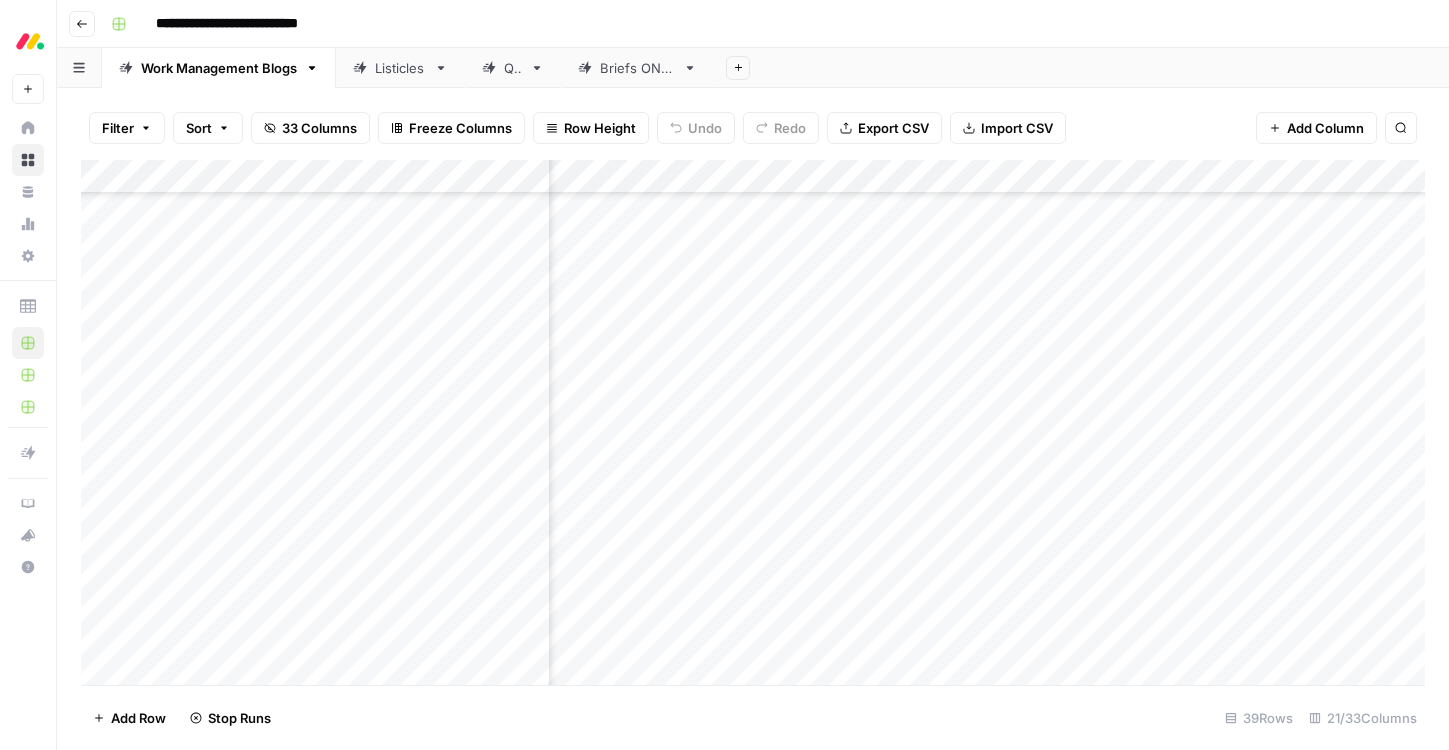 click on "Add Column" at bounding box center [753, 422] 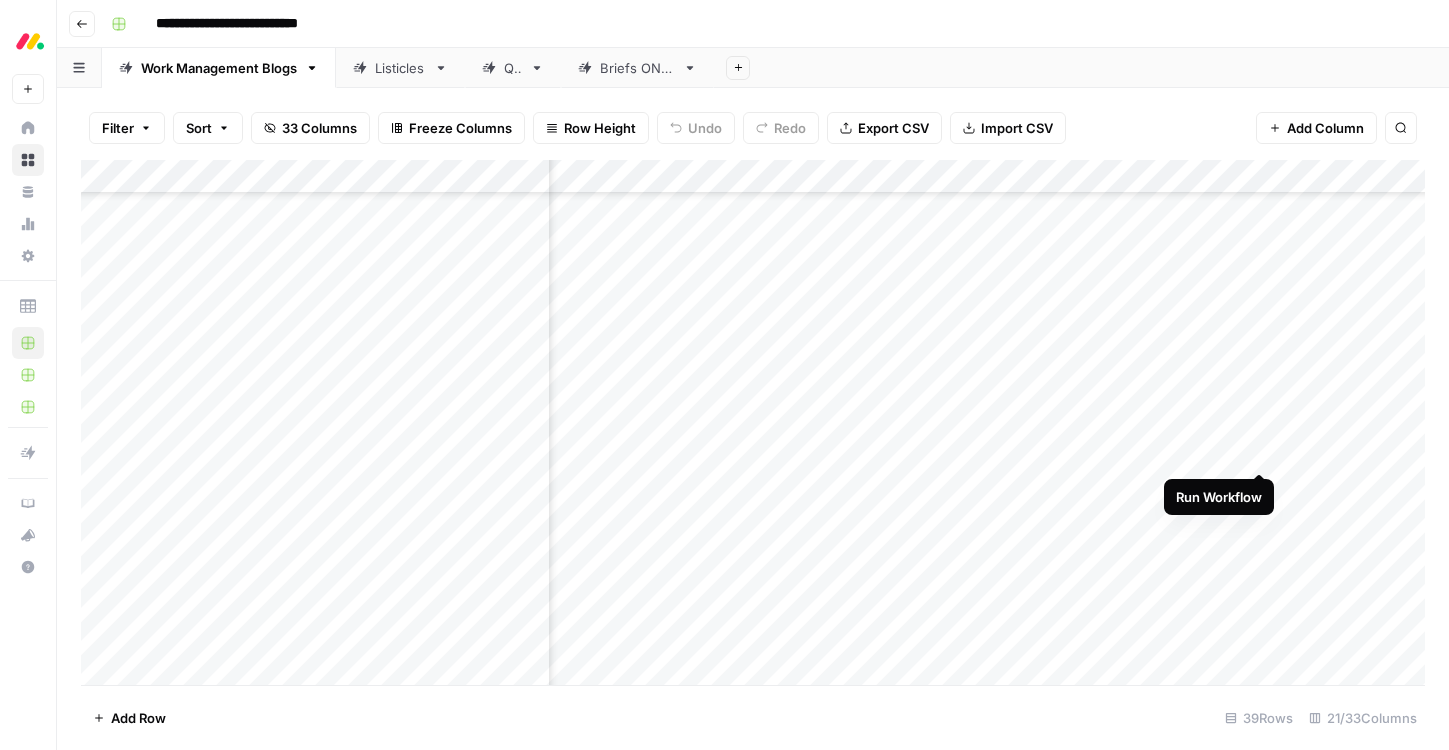 click on "Add Column" at bounding box center [753, 422] 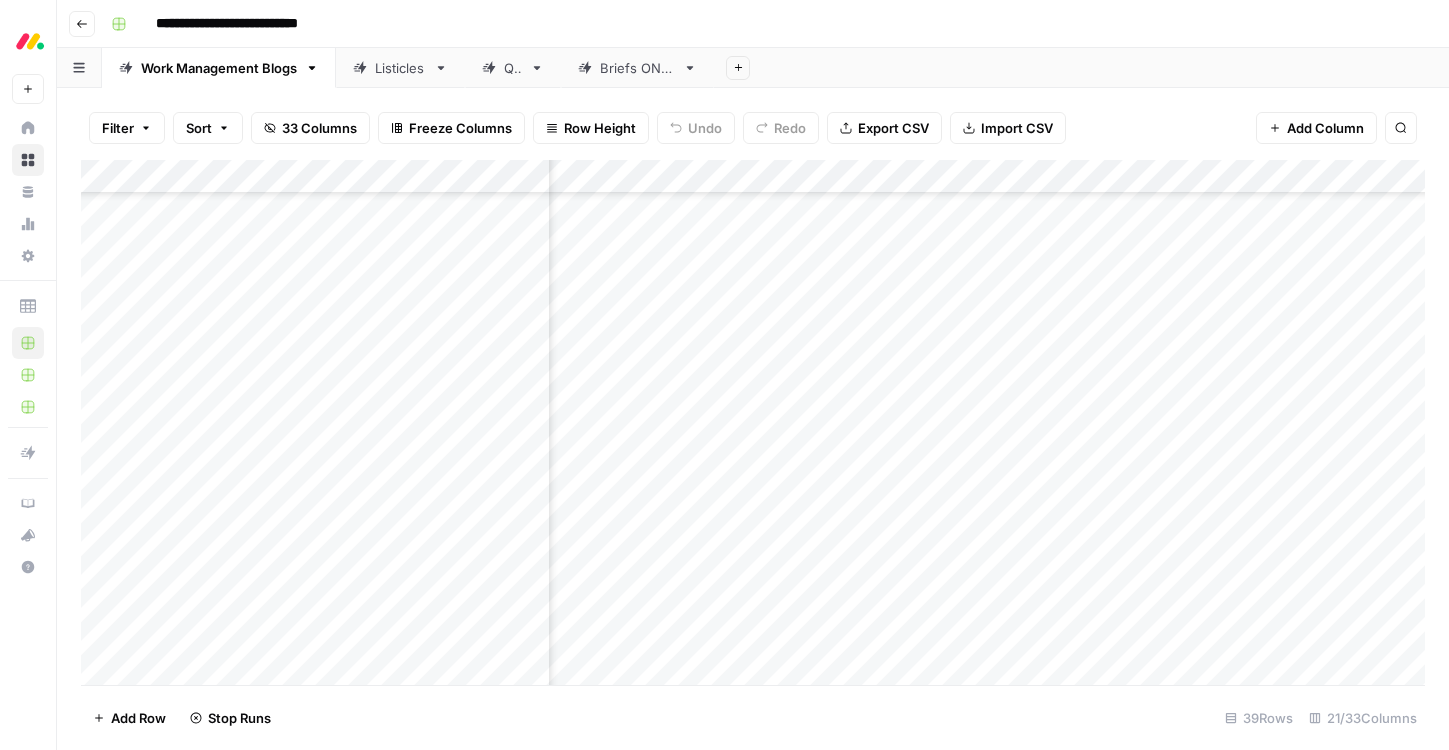 click on "Add Column" at bounding box center [753, 422] 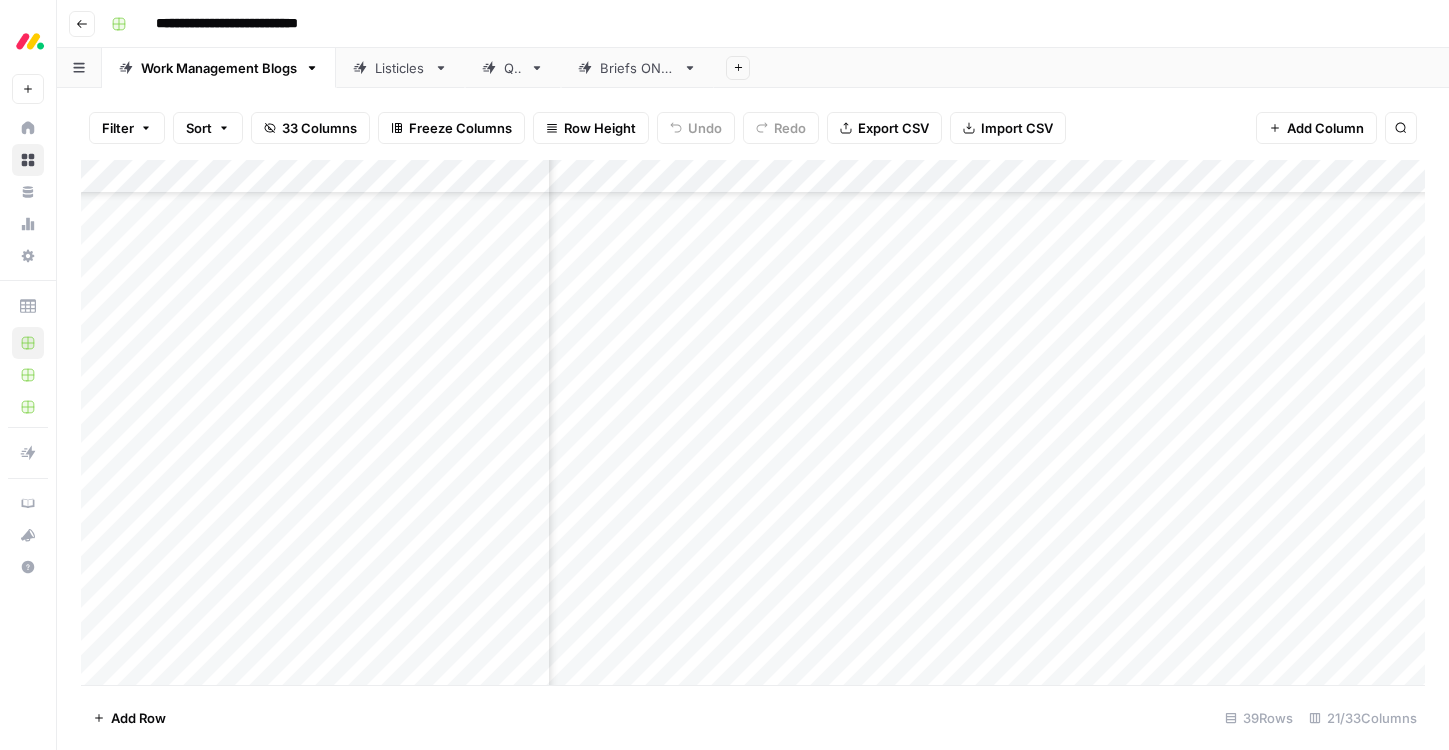 scroll, scrollTop: 0, scrollLeft: 0, axis: both 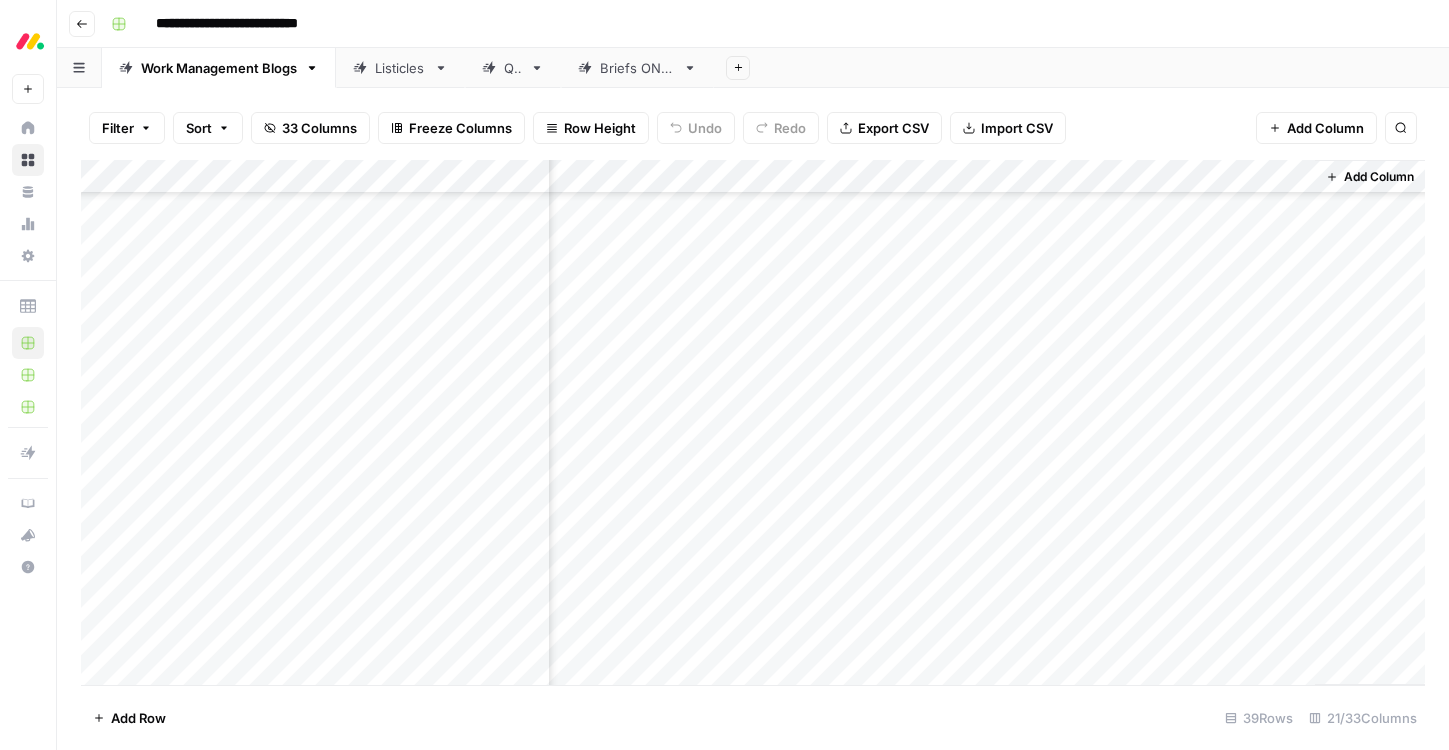 click on "Add Column" at bounding box center [753, 422] 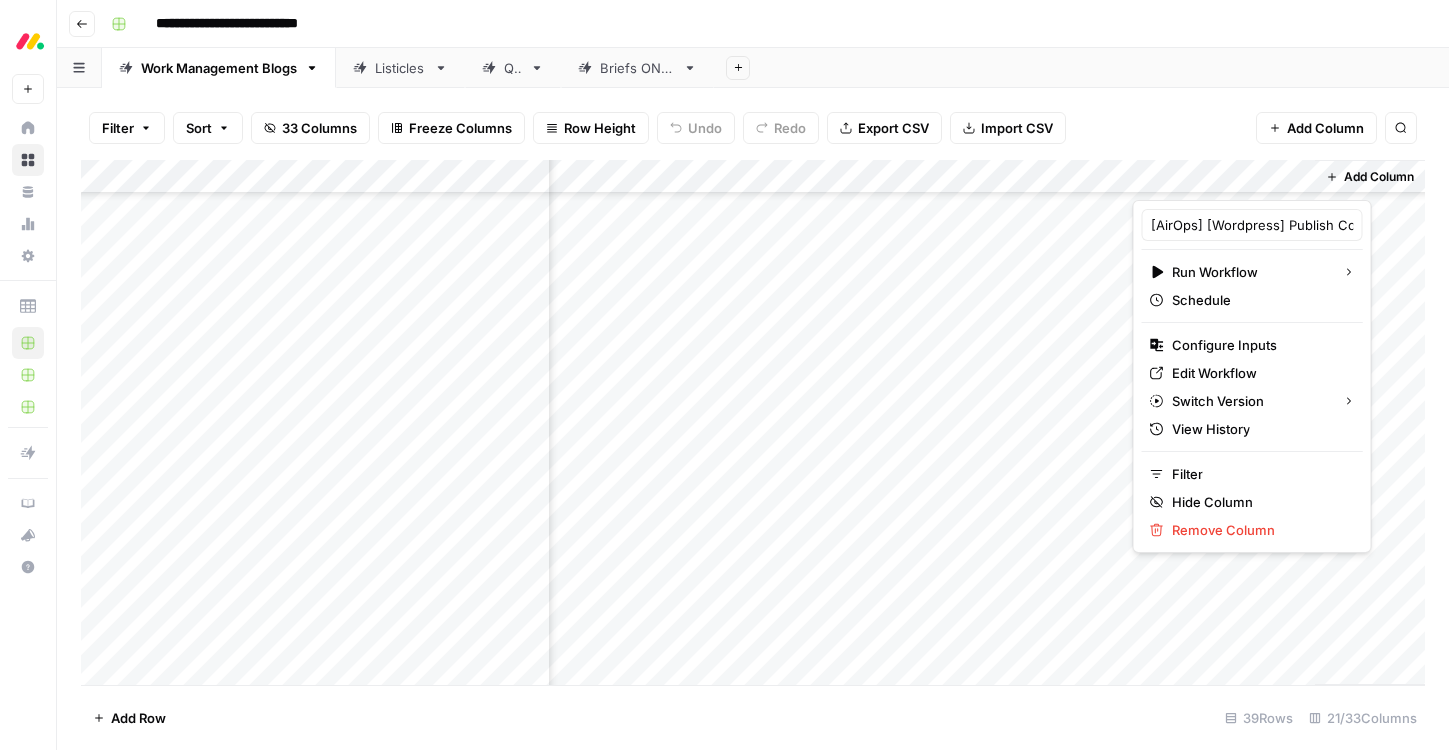 click on "Add Sheet" at bounding box center (1081, 68) 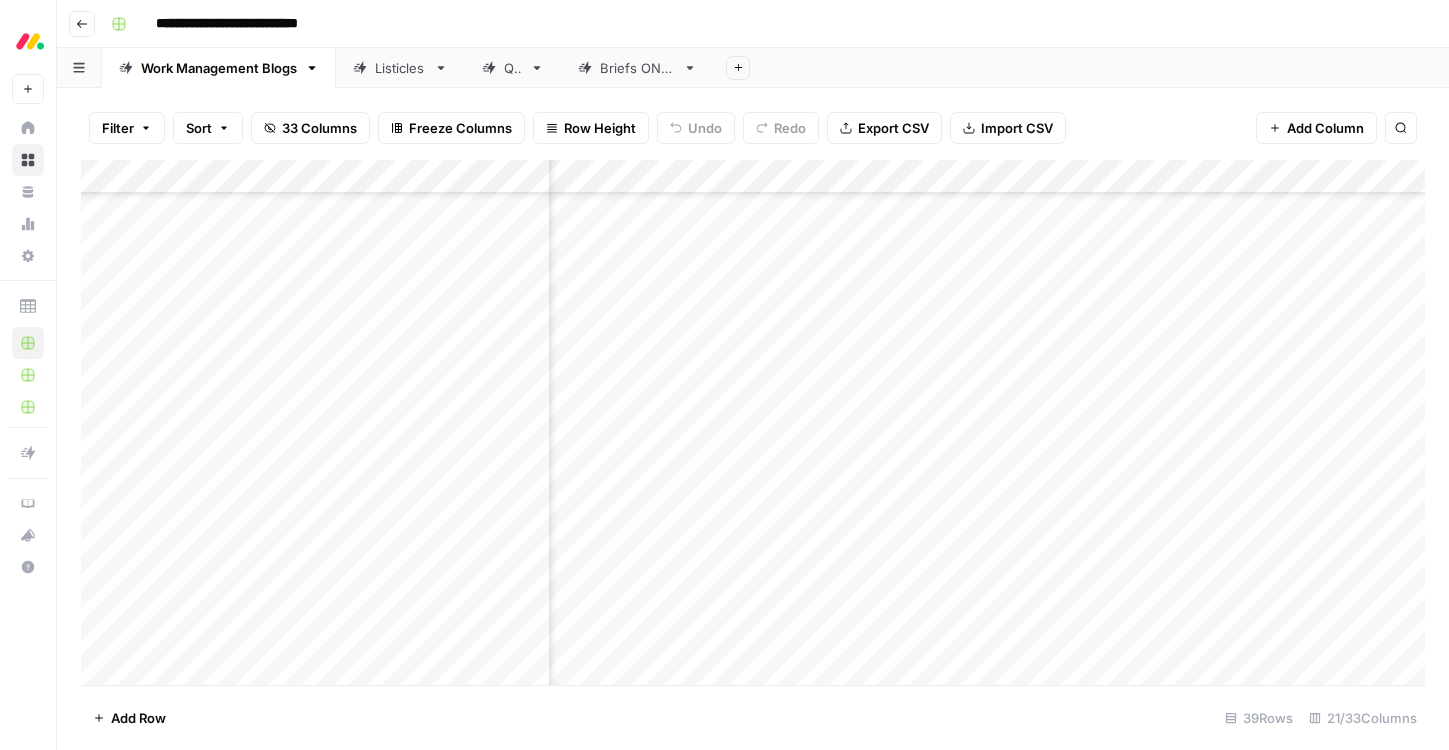 scroll, scrollTop: 200, scrollLeft: 1571, axis: both 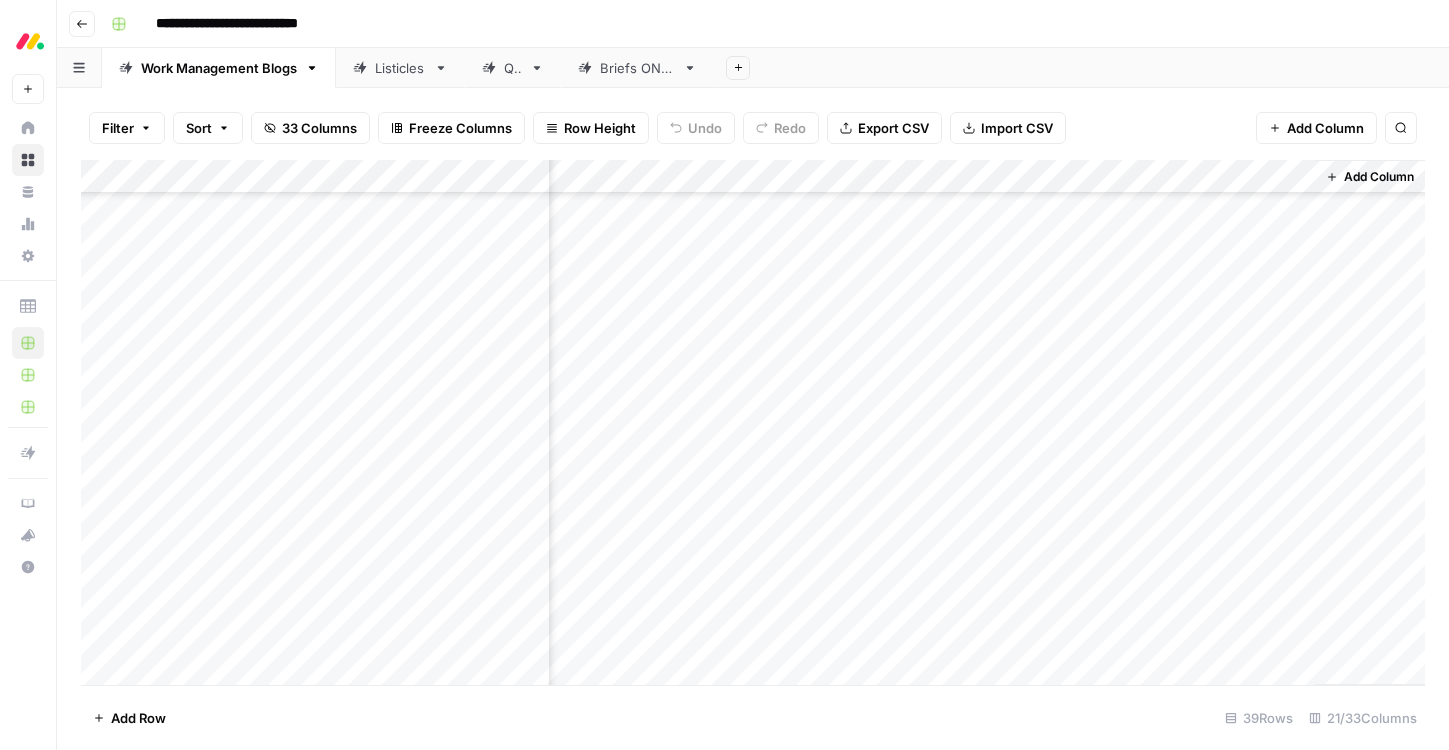 click on "Add Column" at bounding box center [1379, 177] 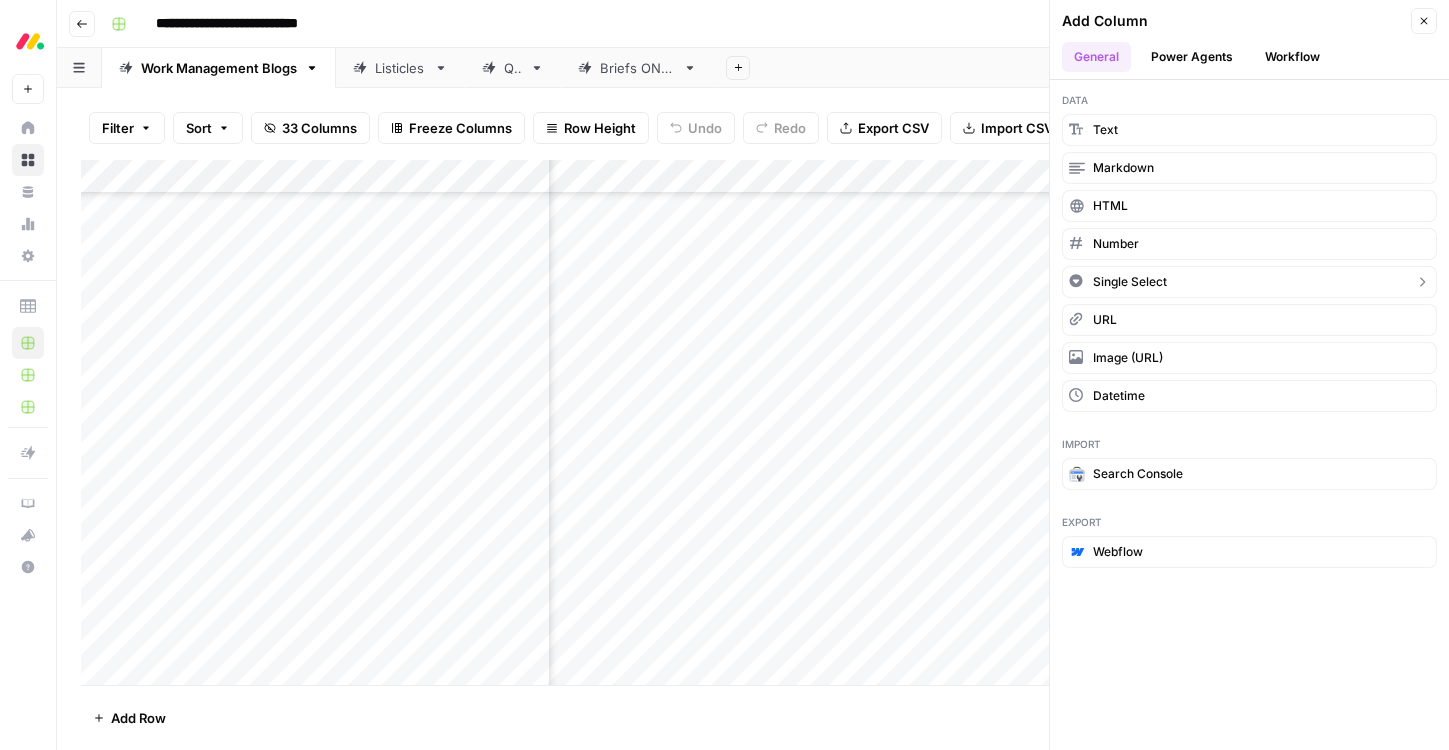 click on "Single Select" at bounding box center (1130, 282) 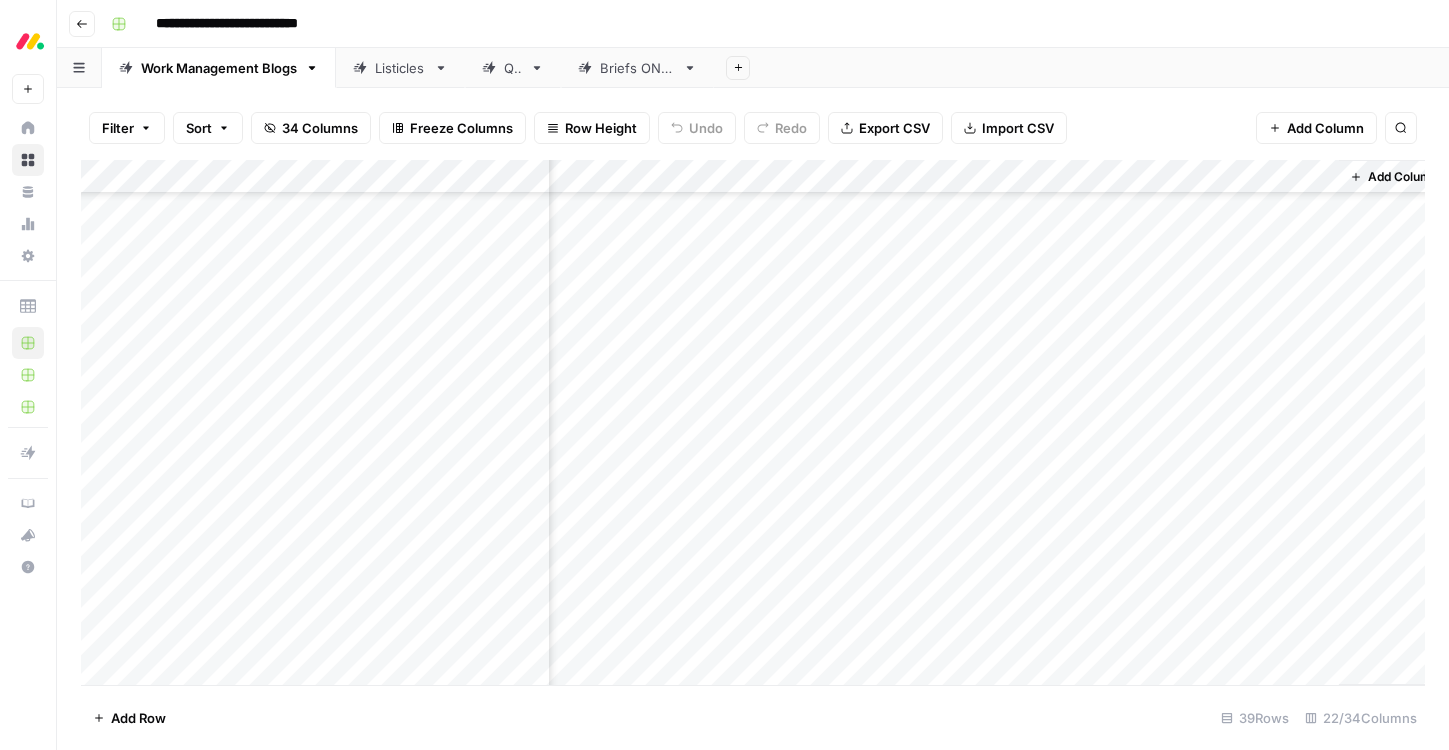 scroll, scrollTop: 200, scrollLeft: 3049, axis: both 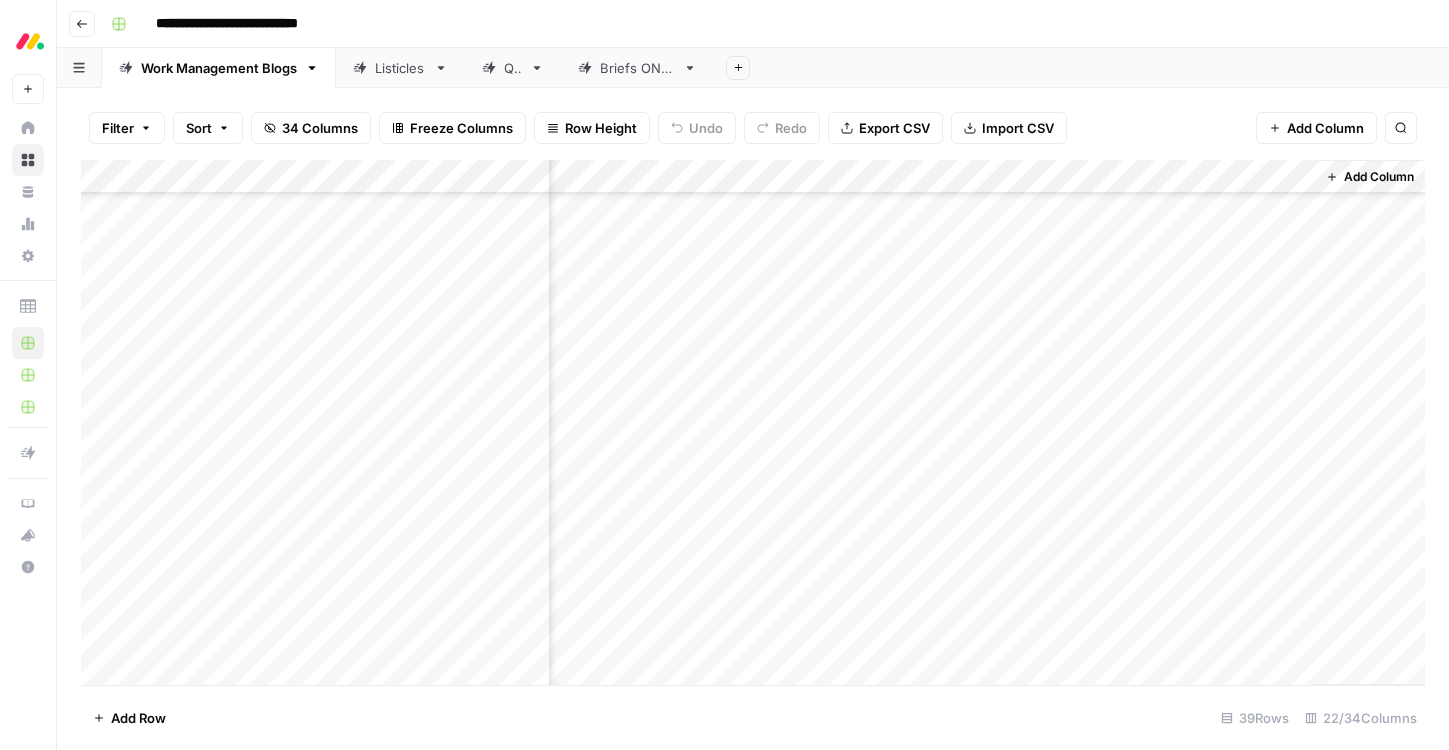 click on "Add Column" at bounding box center (753, 422) 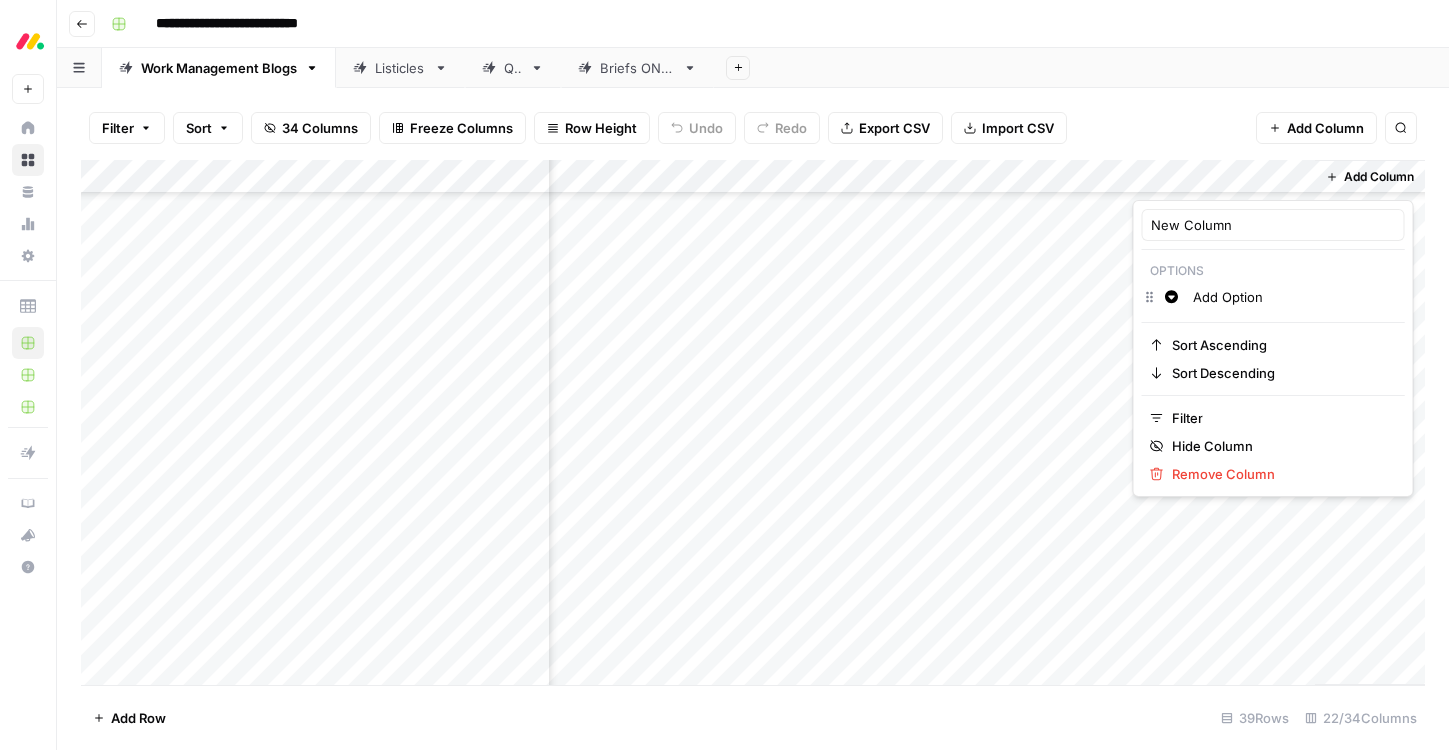 click on "Add Option" at bounding box center [1294, 297] 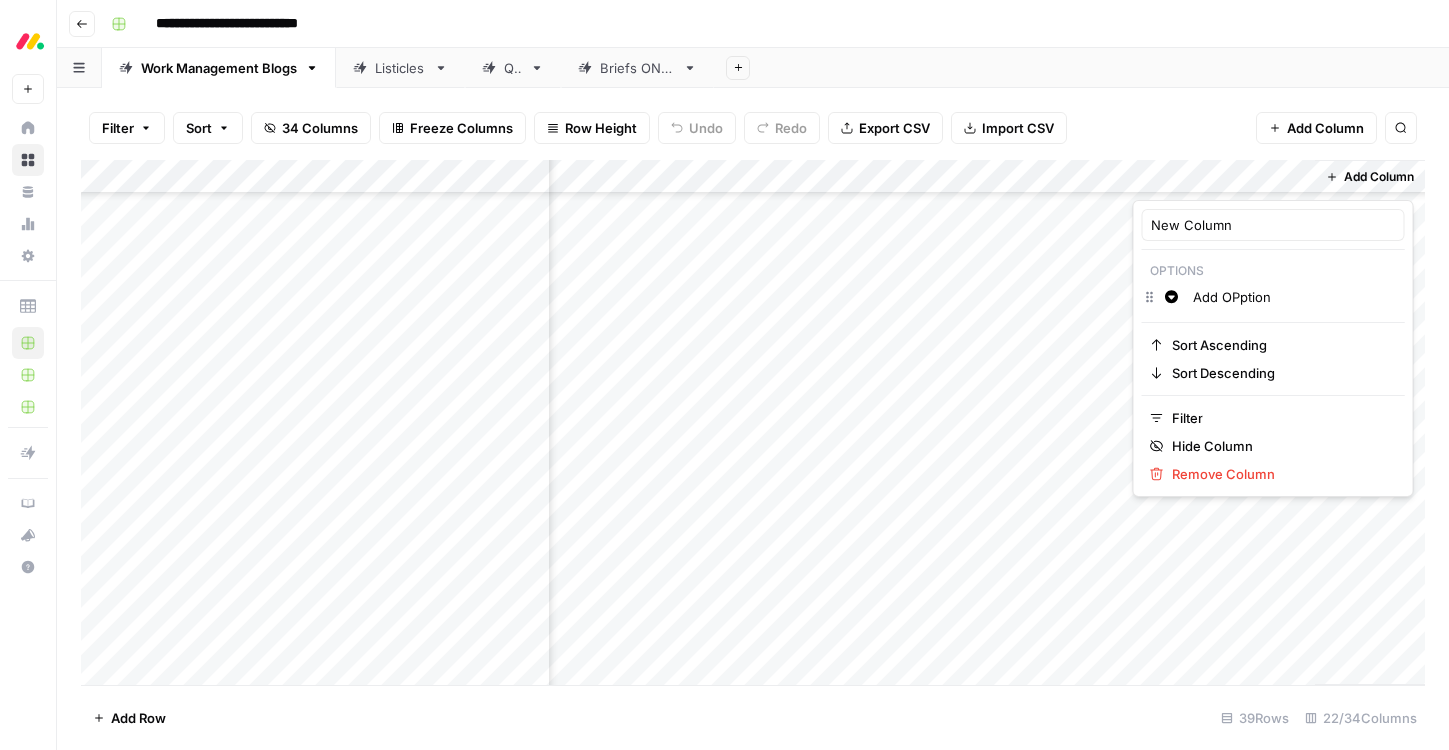 type on "Add OPption" 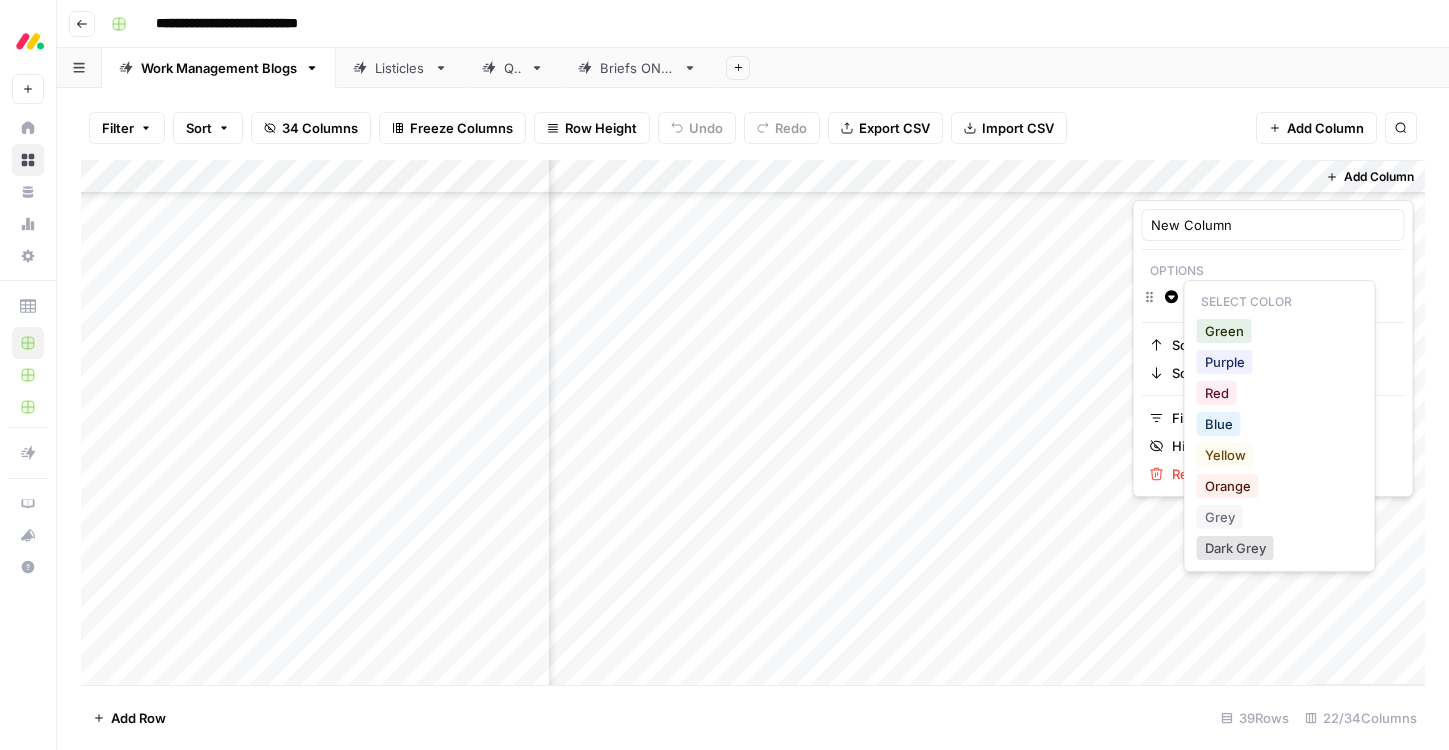 type 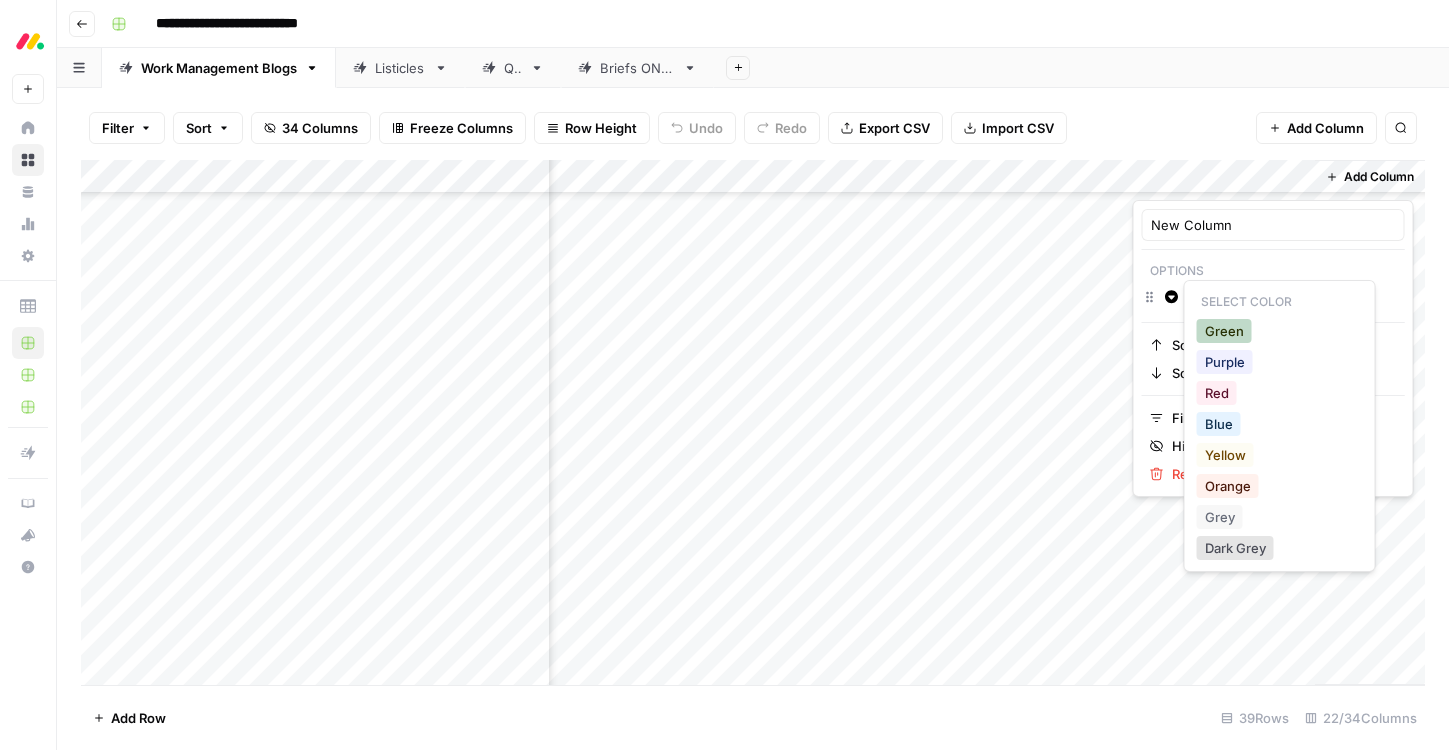 click on "Green" at bounding box center (1224, 331) 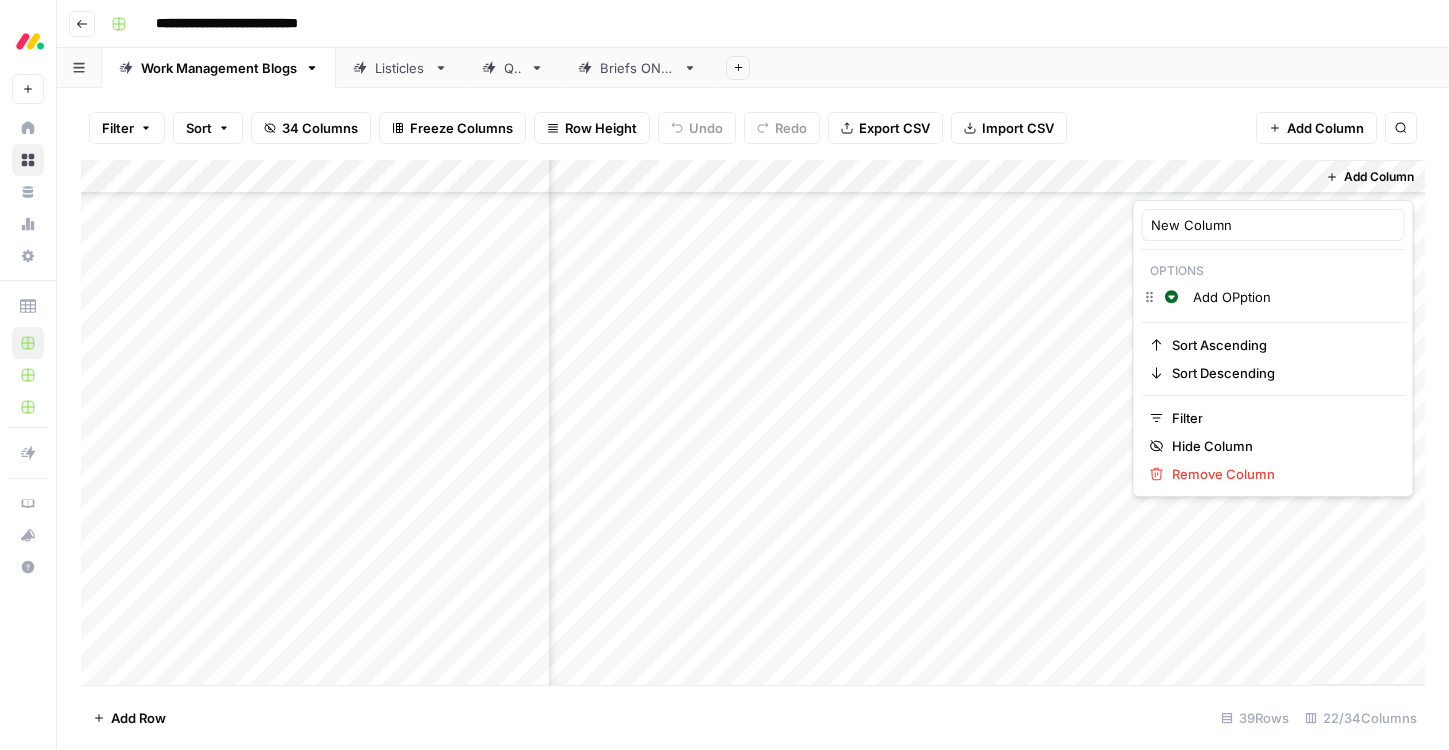 click on "Add OPption" at bounding box center [1294, 297] 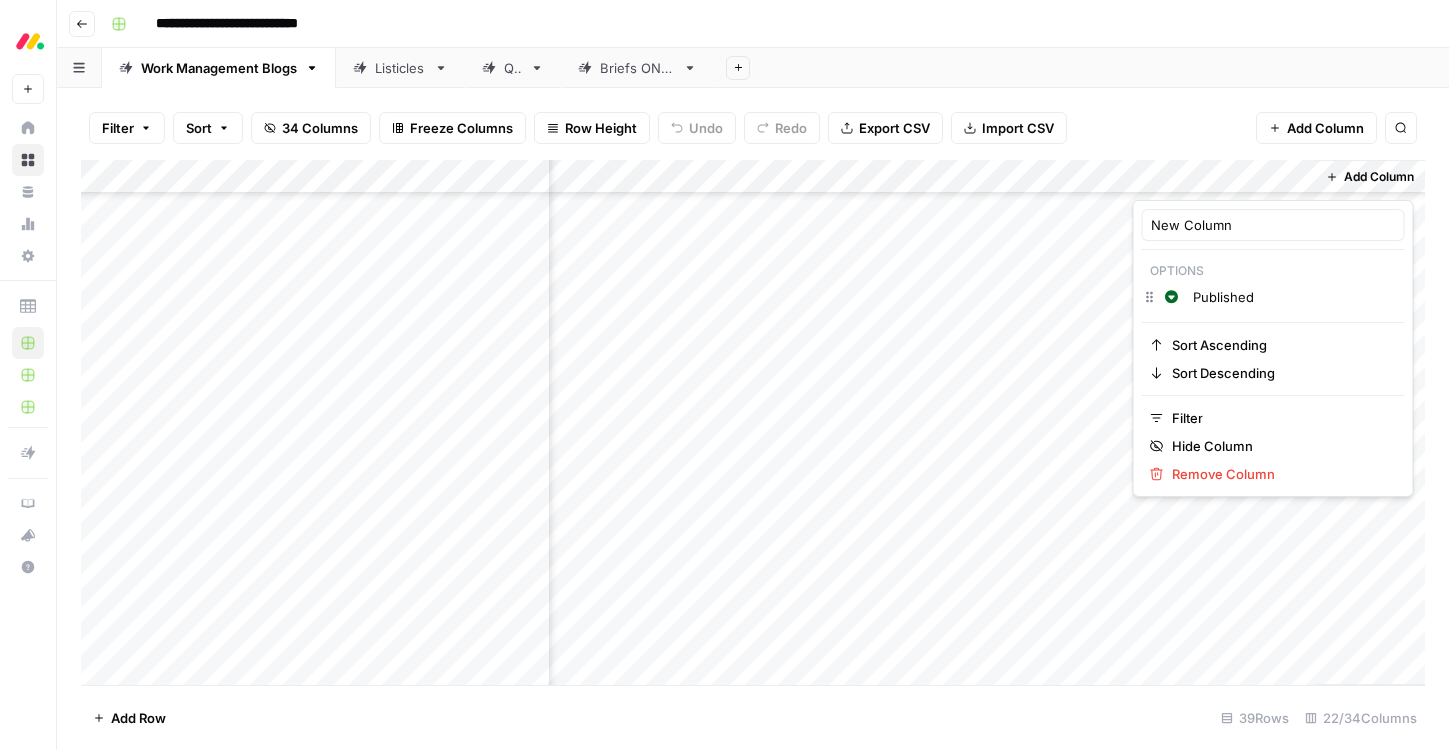 click on "Published" at bounding box center [1294, 297] 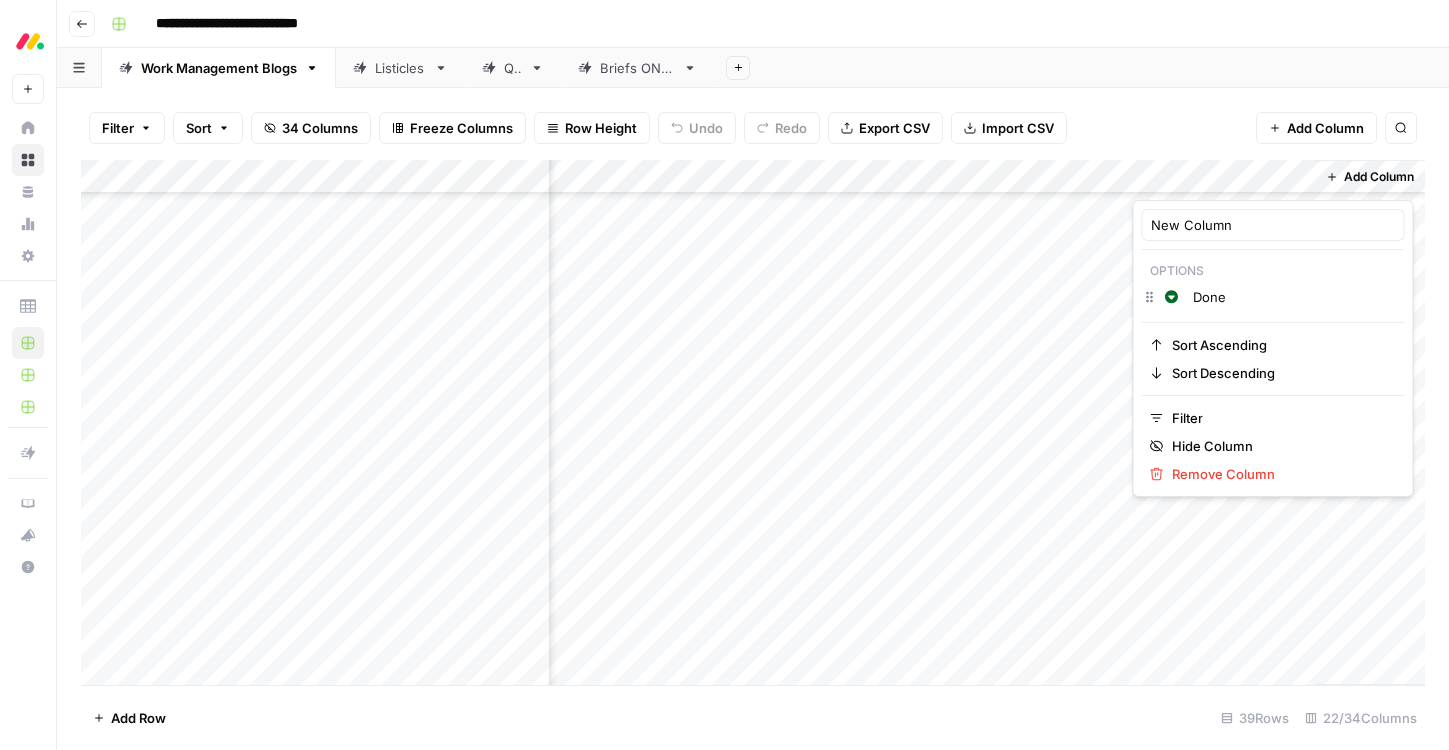 type on "Done" 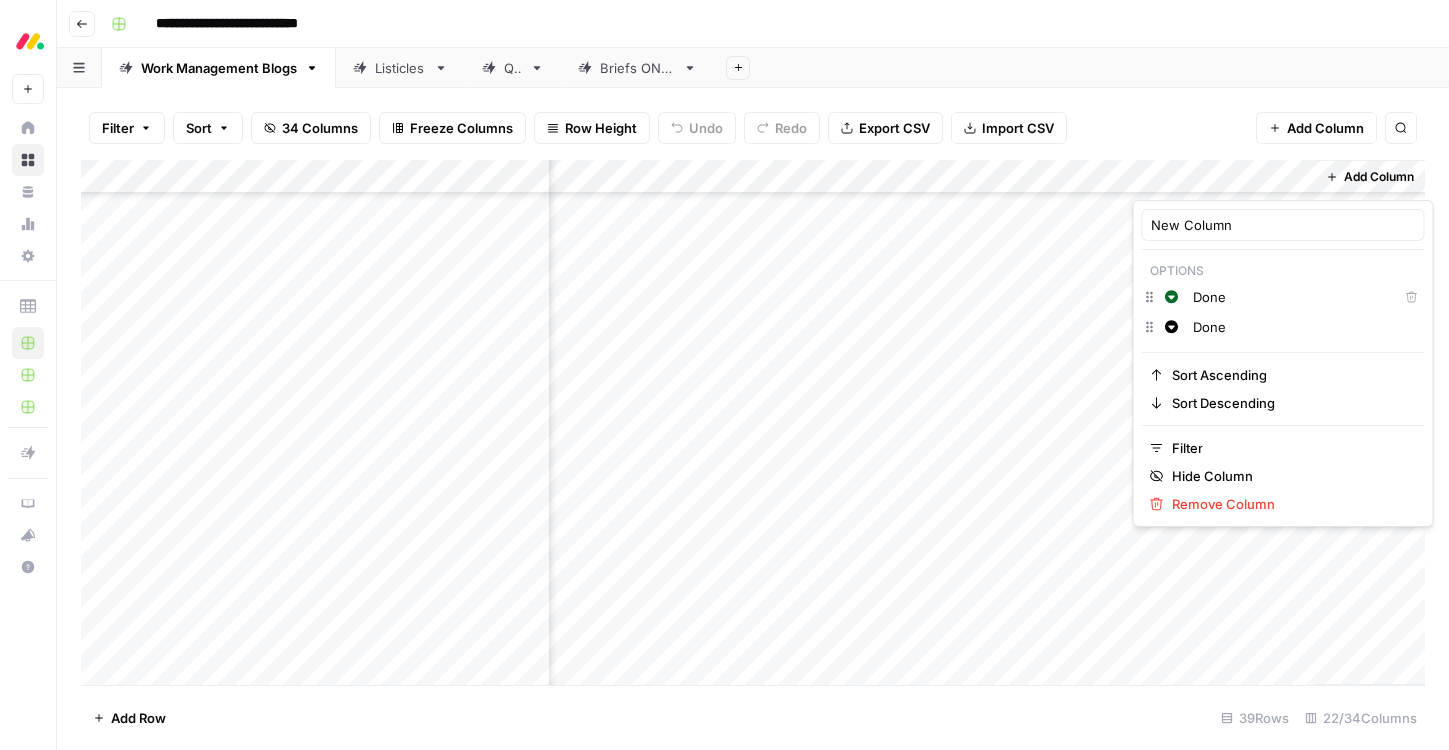 click on "Add Sheet" at bounding box center (1081, 68) 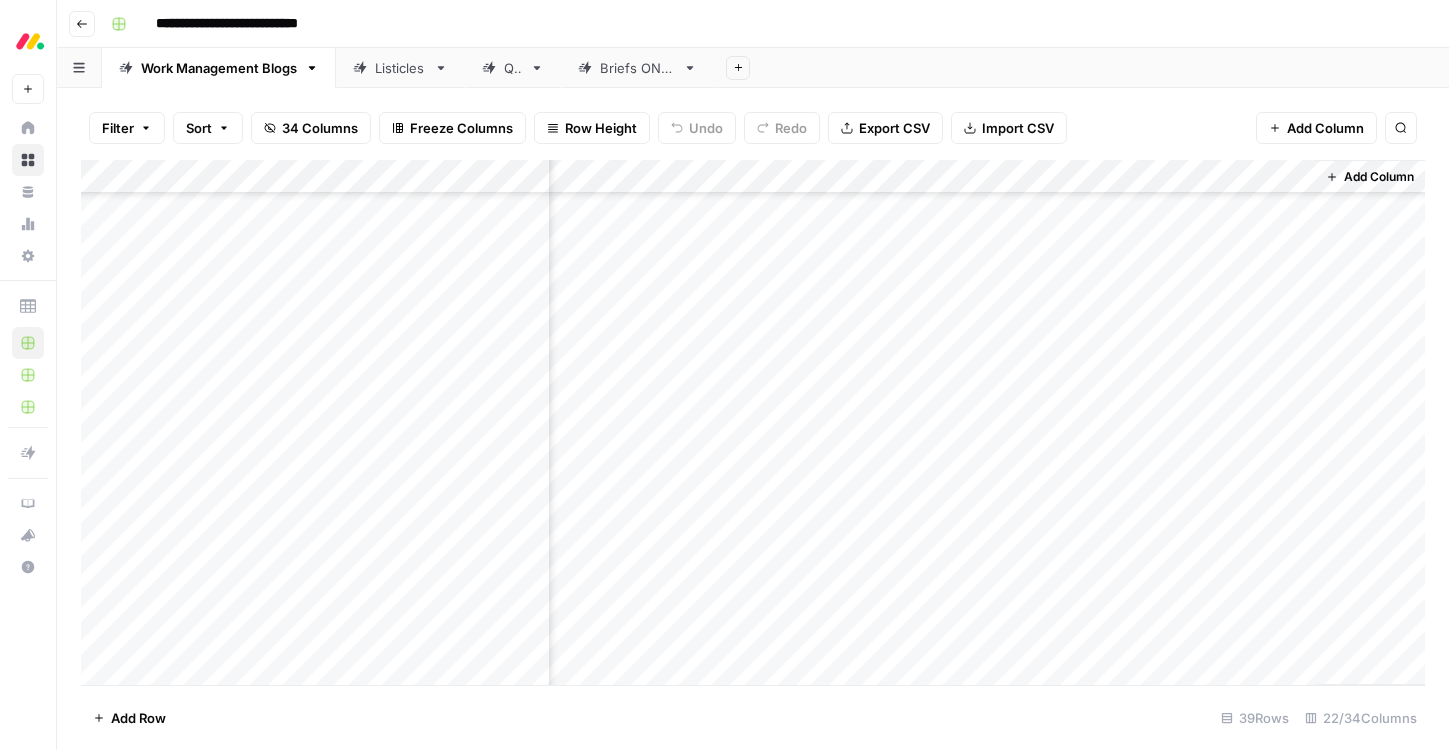scroll, scrollTop: 0, scrollLeft: 3049, axis: horizontal 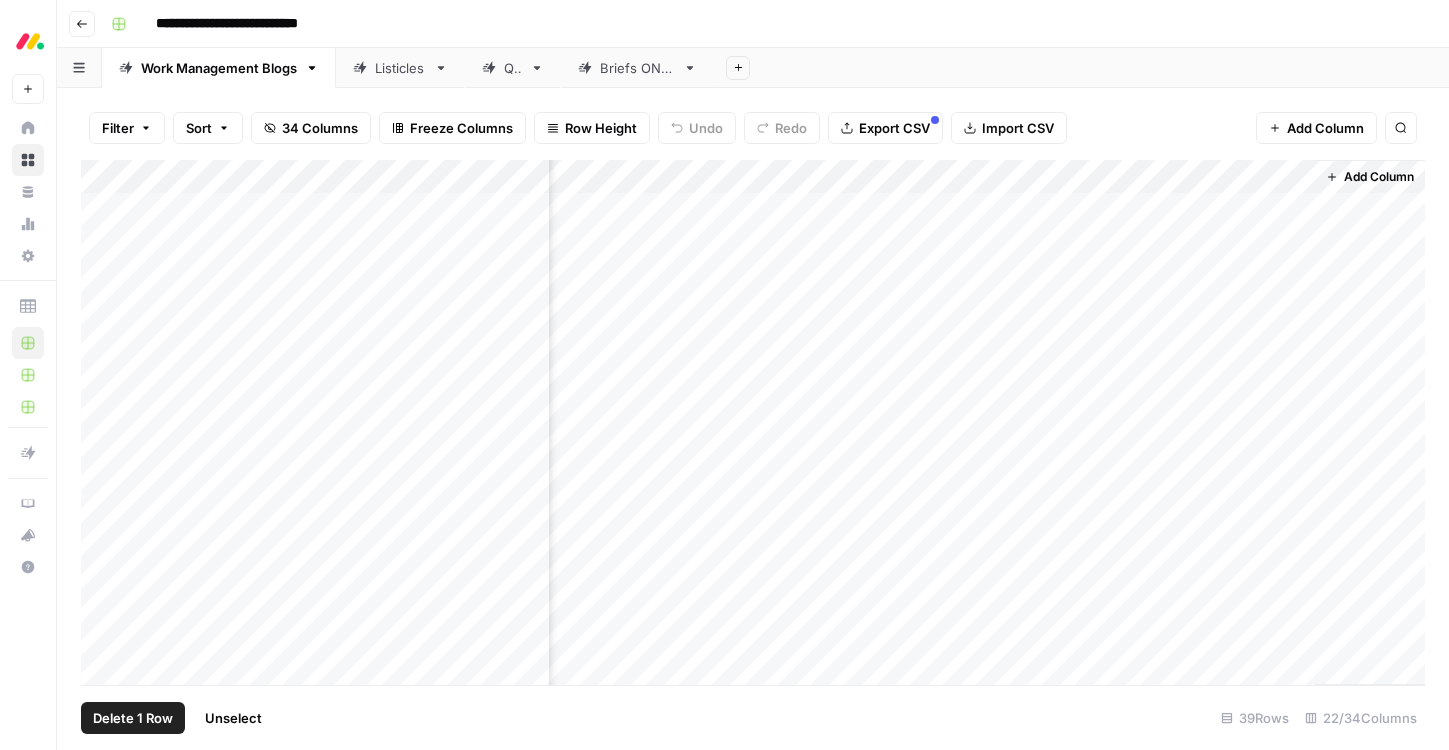 click on "Add Column" at bounding box center (753, 422) 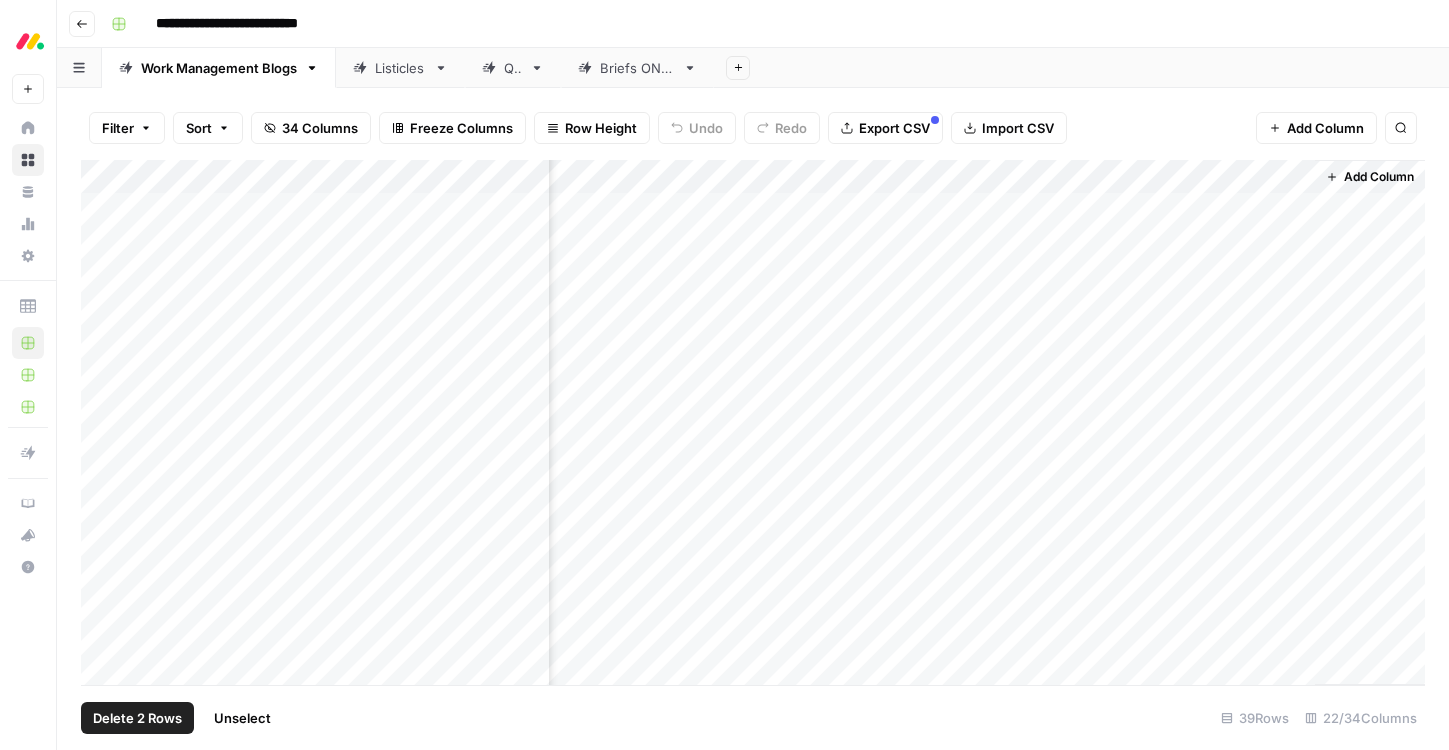 click on "Add Column" at bounding box center [753, 422] 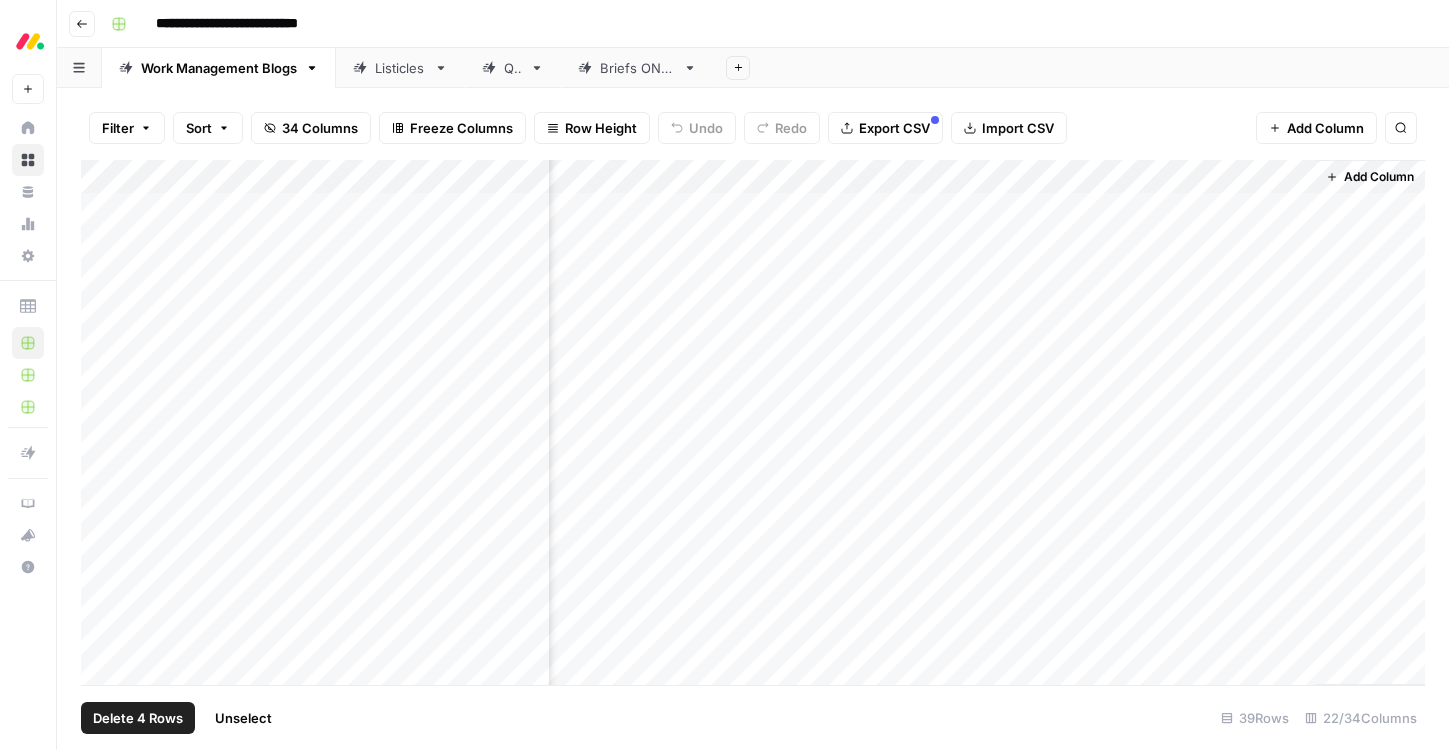 click on "Add Column" at bounding box center (753, 422) 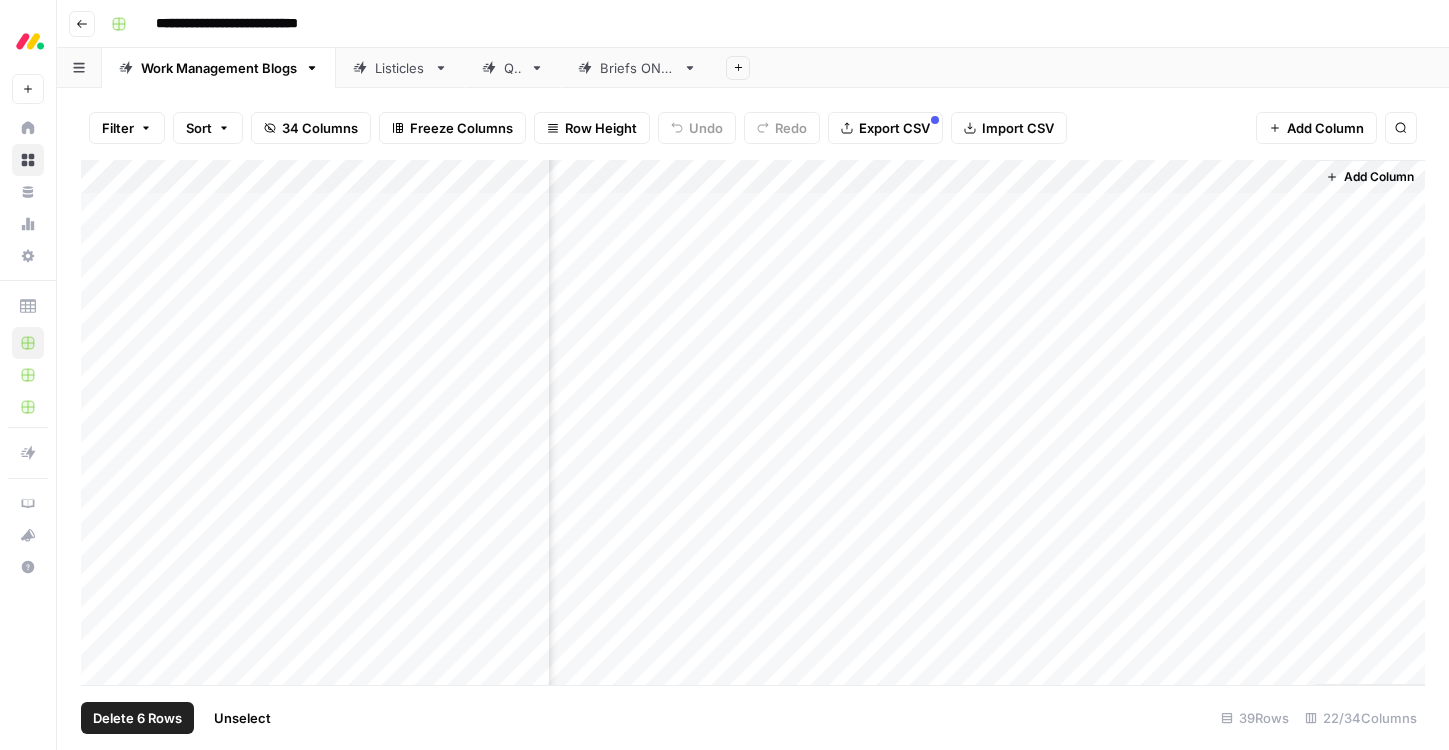 click on "Add Column" at bounding box center (753, 422) 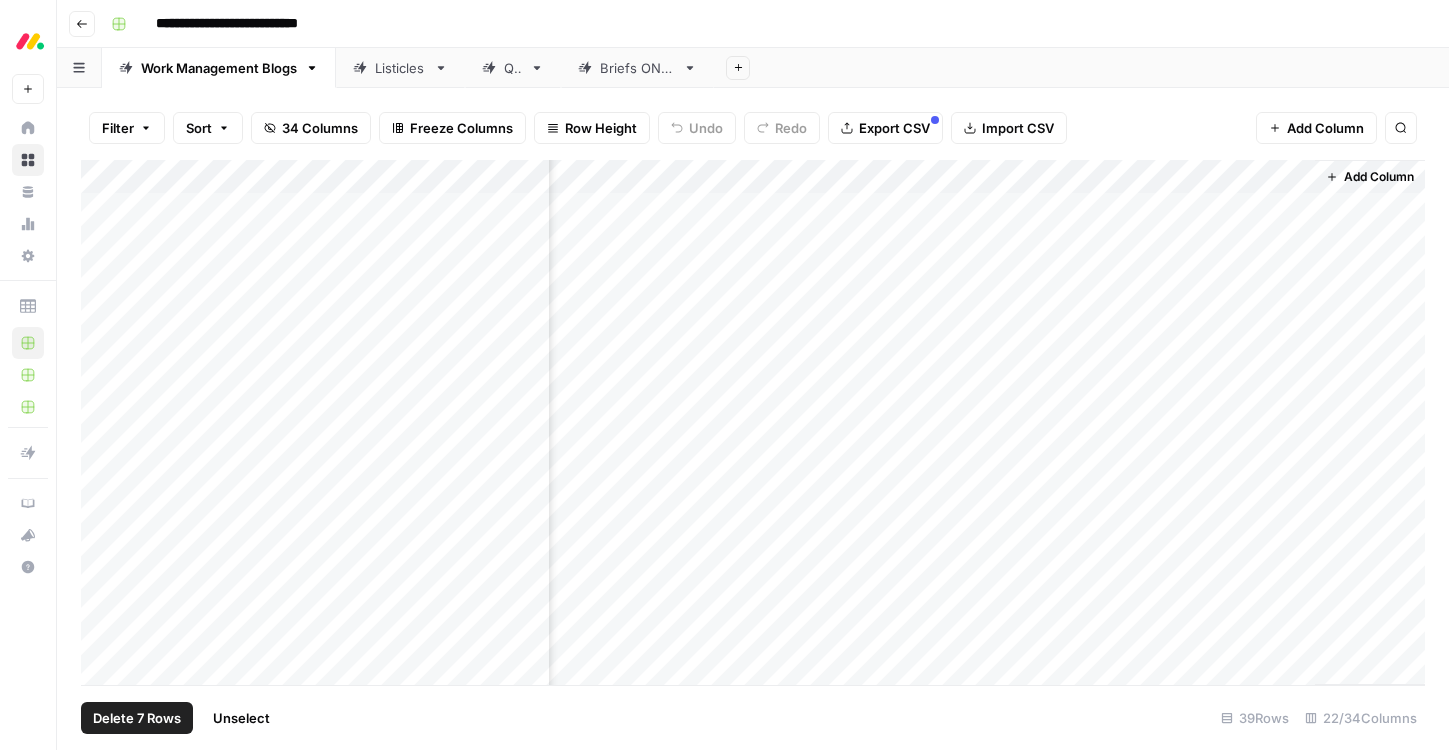 click on "Add Column" at bounding box center [753, 422] 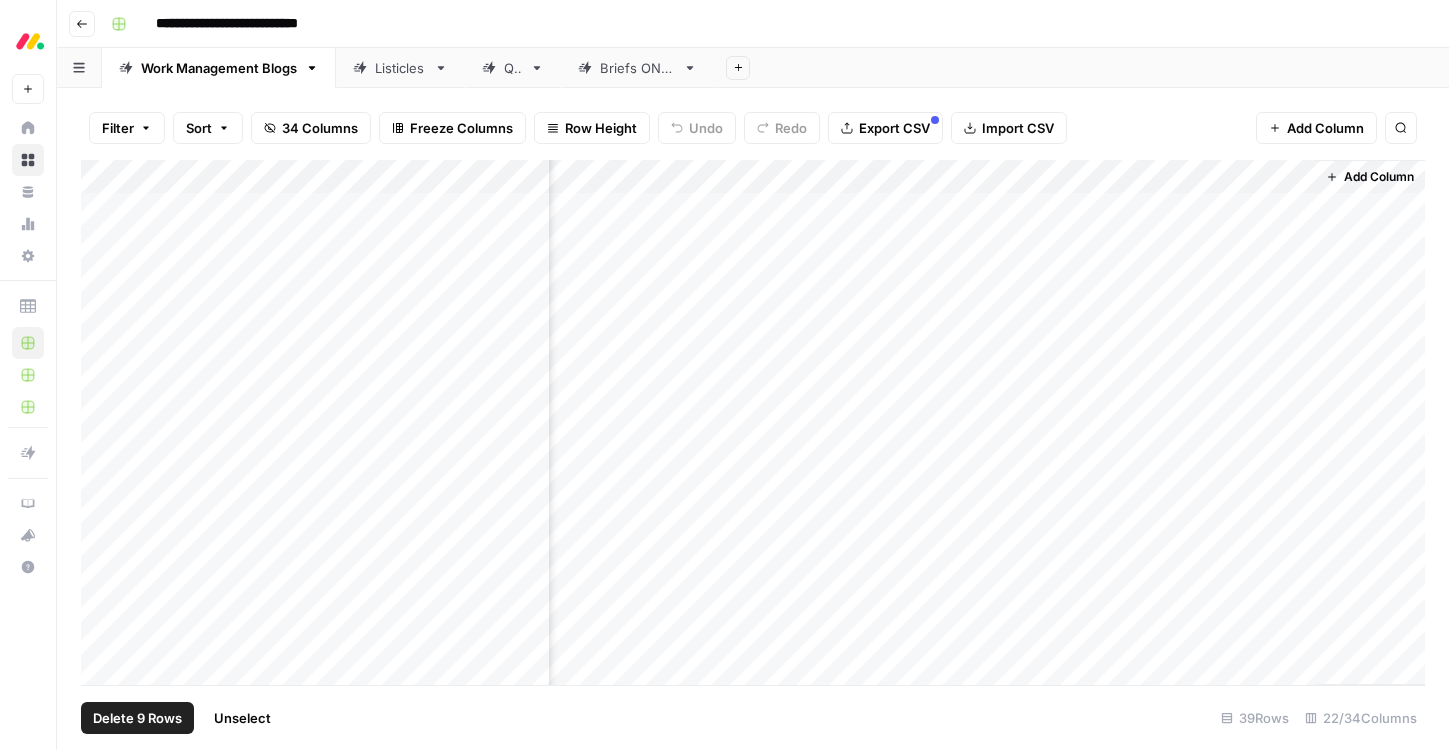 click on "Add Column" at bounding box center [753, 422] 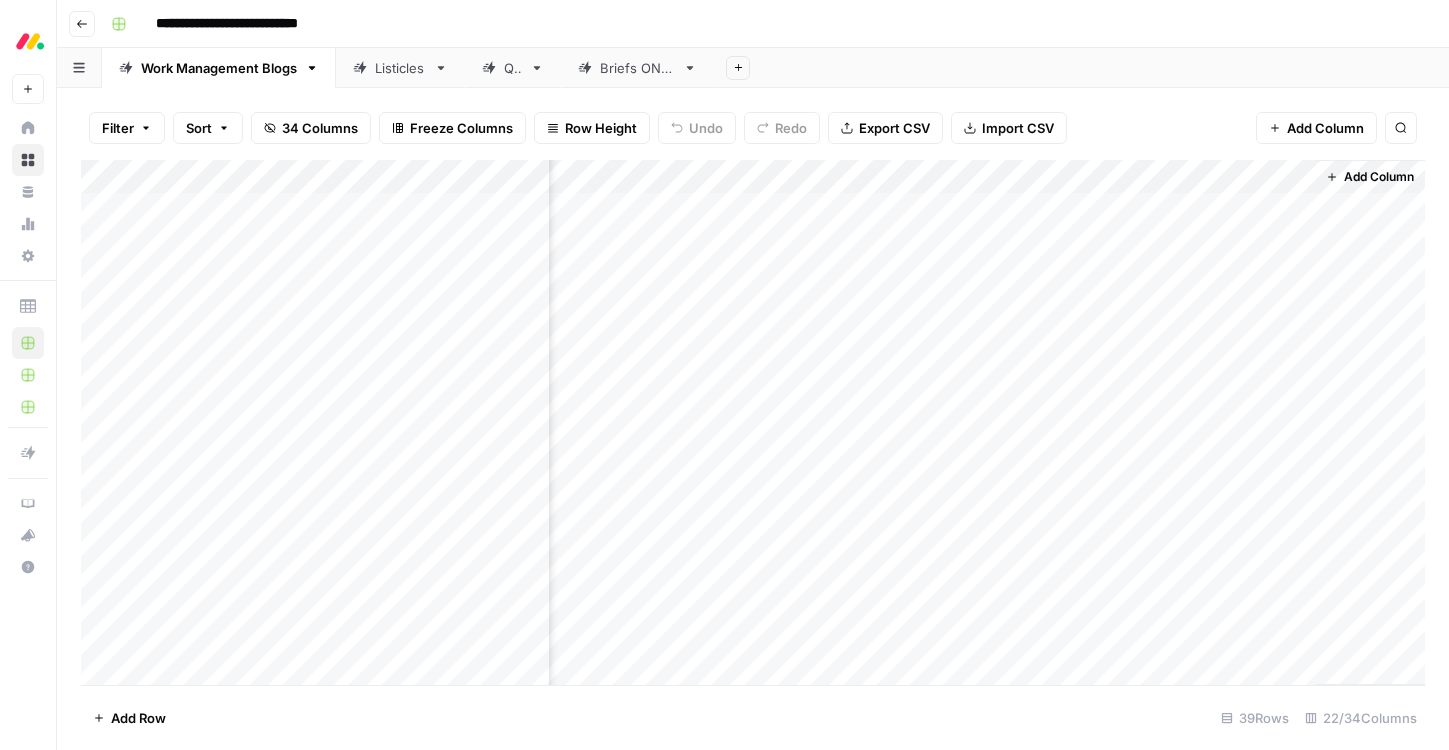 click on "Add Column" at bounding box center (753, 422) 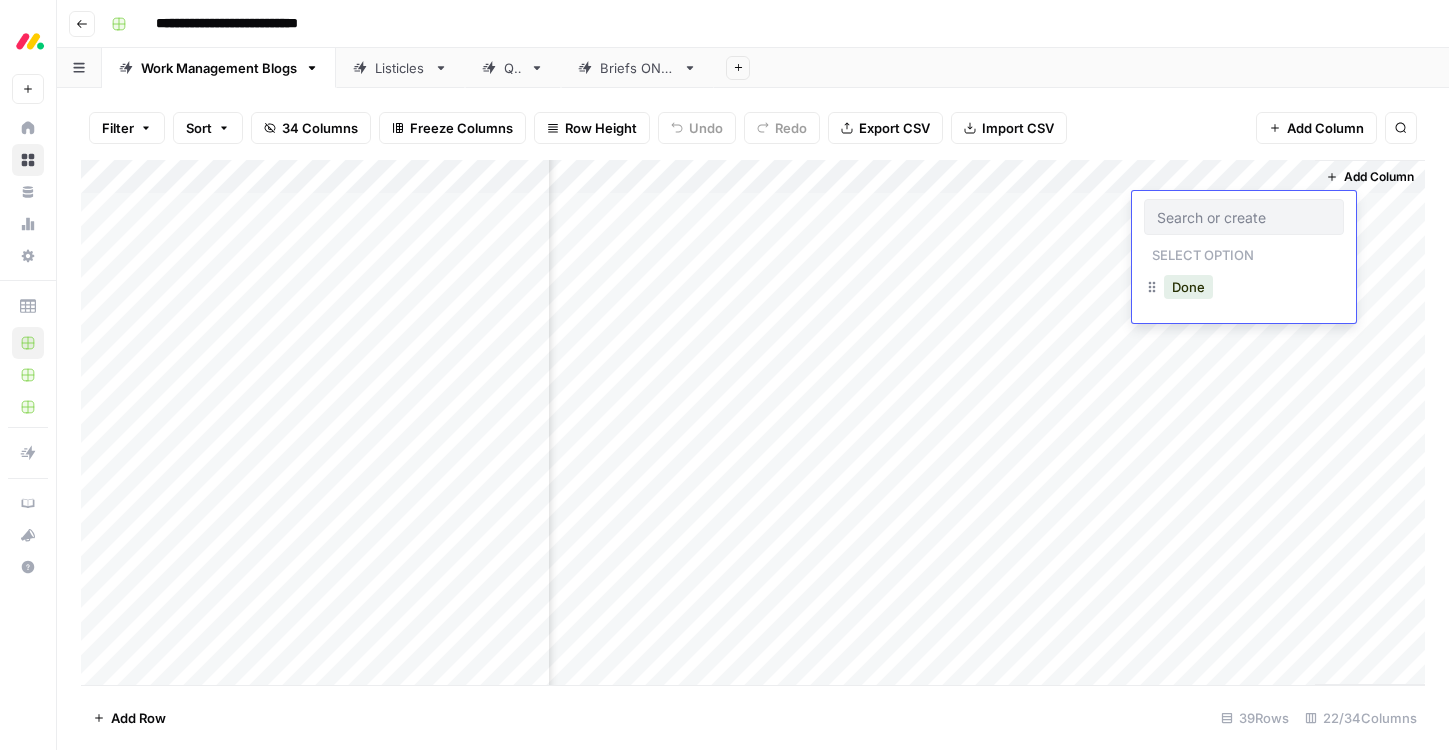 click at bounding box center (1244, 217) 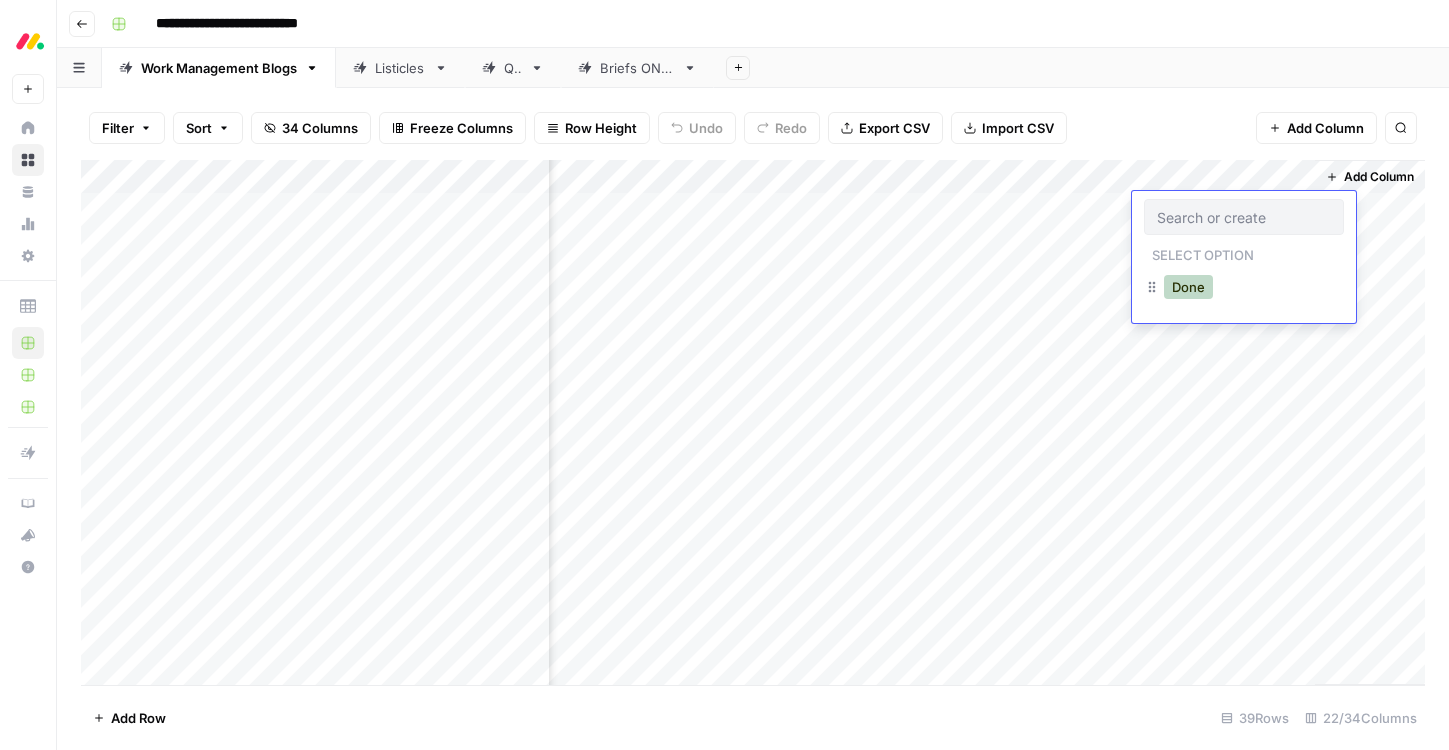 click on "Done" at bounding box center (1188, 287) 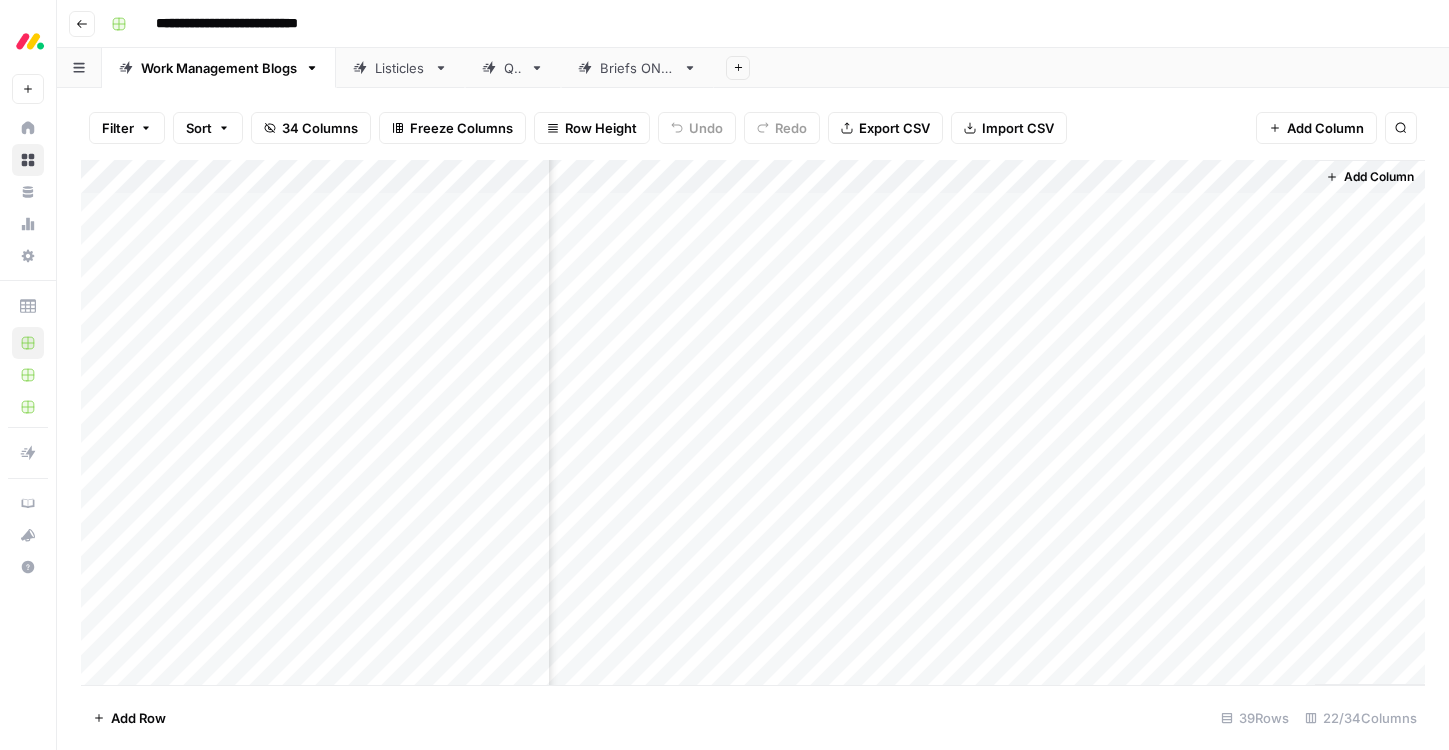 click on "Add Column" at bounding box center [753, 422] 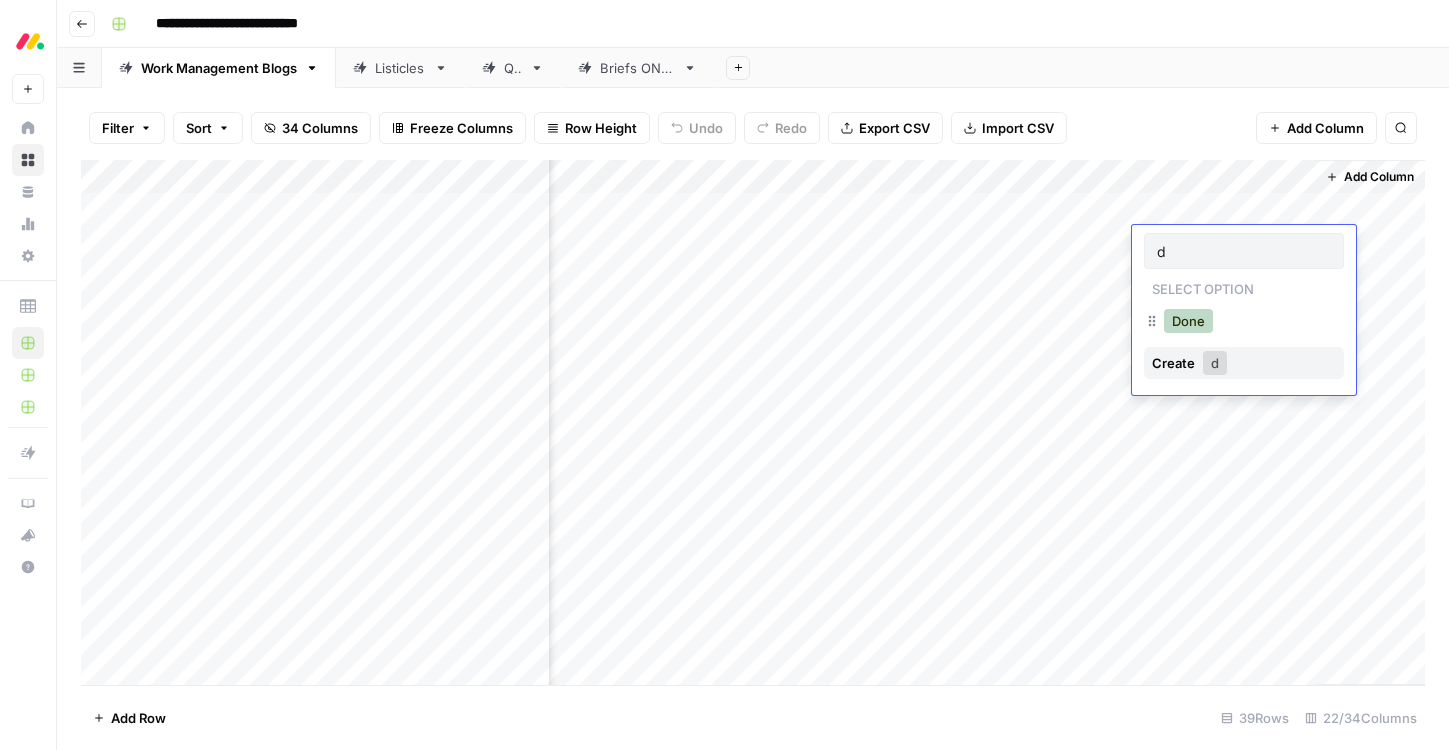 click on "Done" at bounding box center [1188, 321] 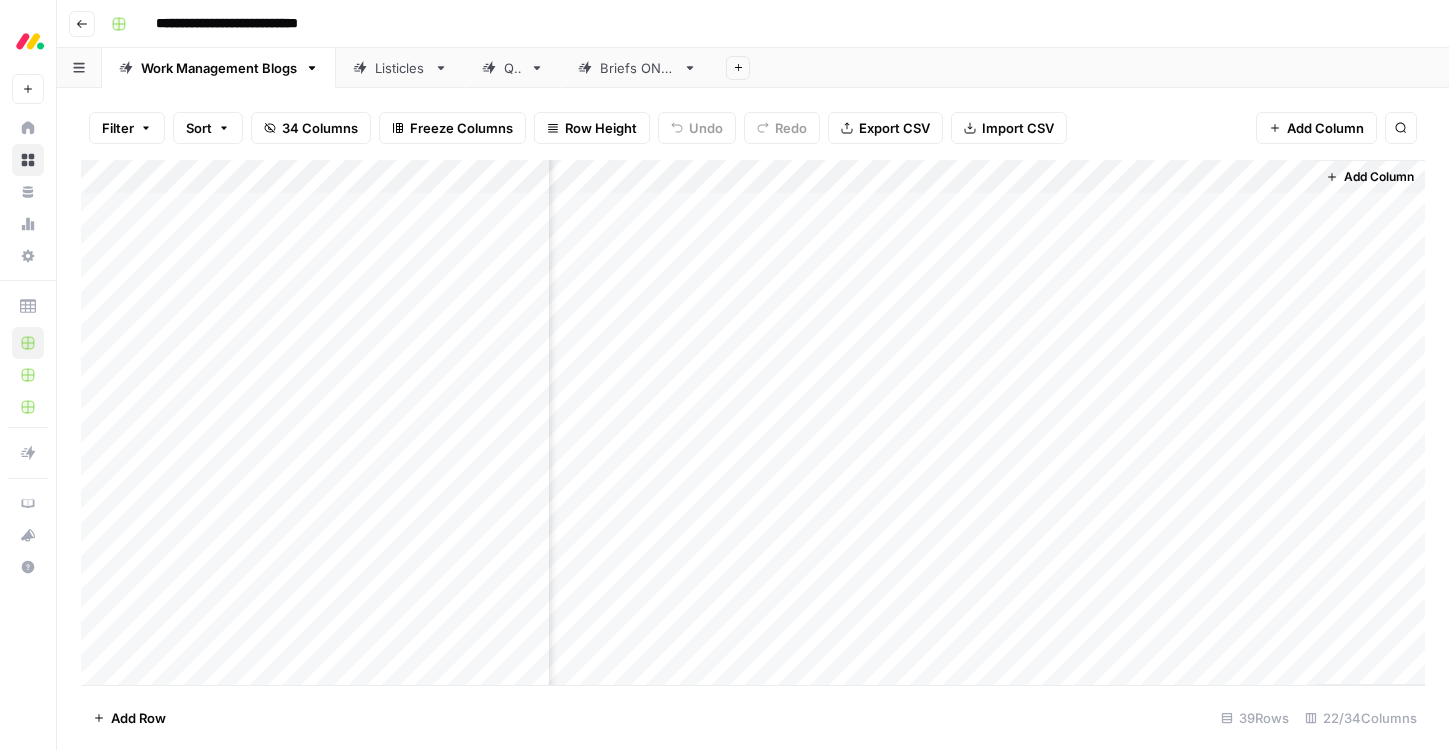 click on "Add Column" at bounding box center [753, 422] 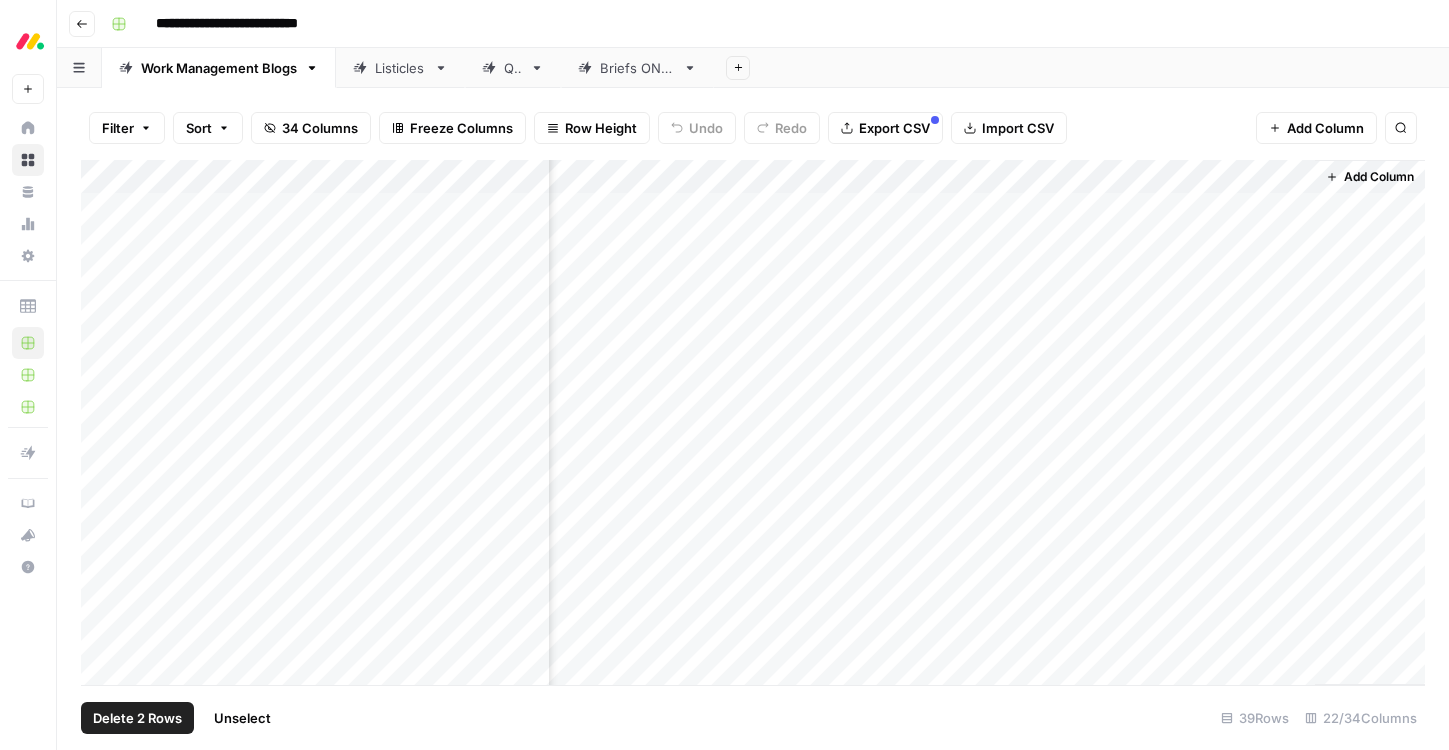 click on "Add Column" at bounding box center (753, 422) 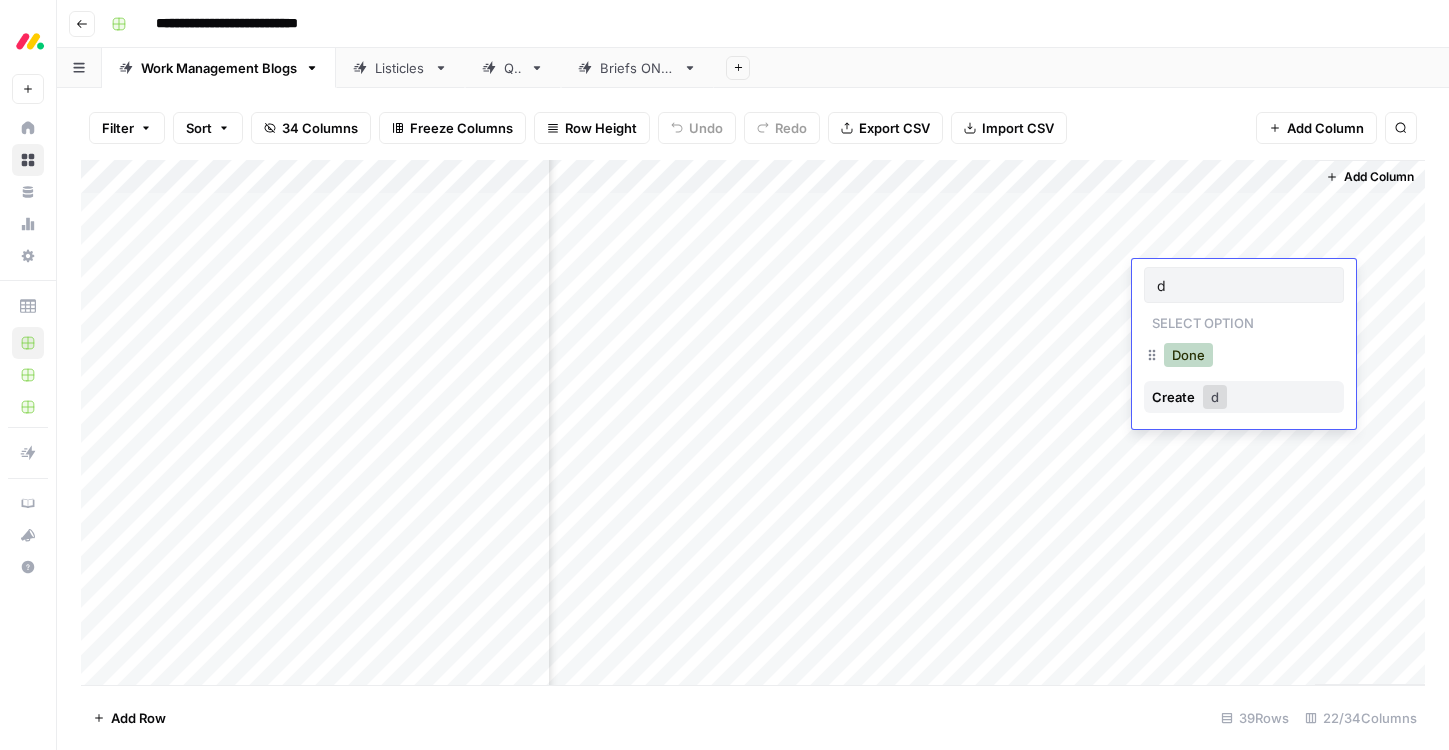 click on "Done" at bounding box center [1188, 355] 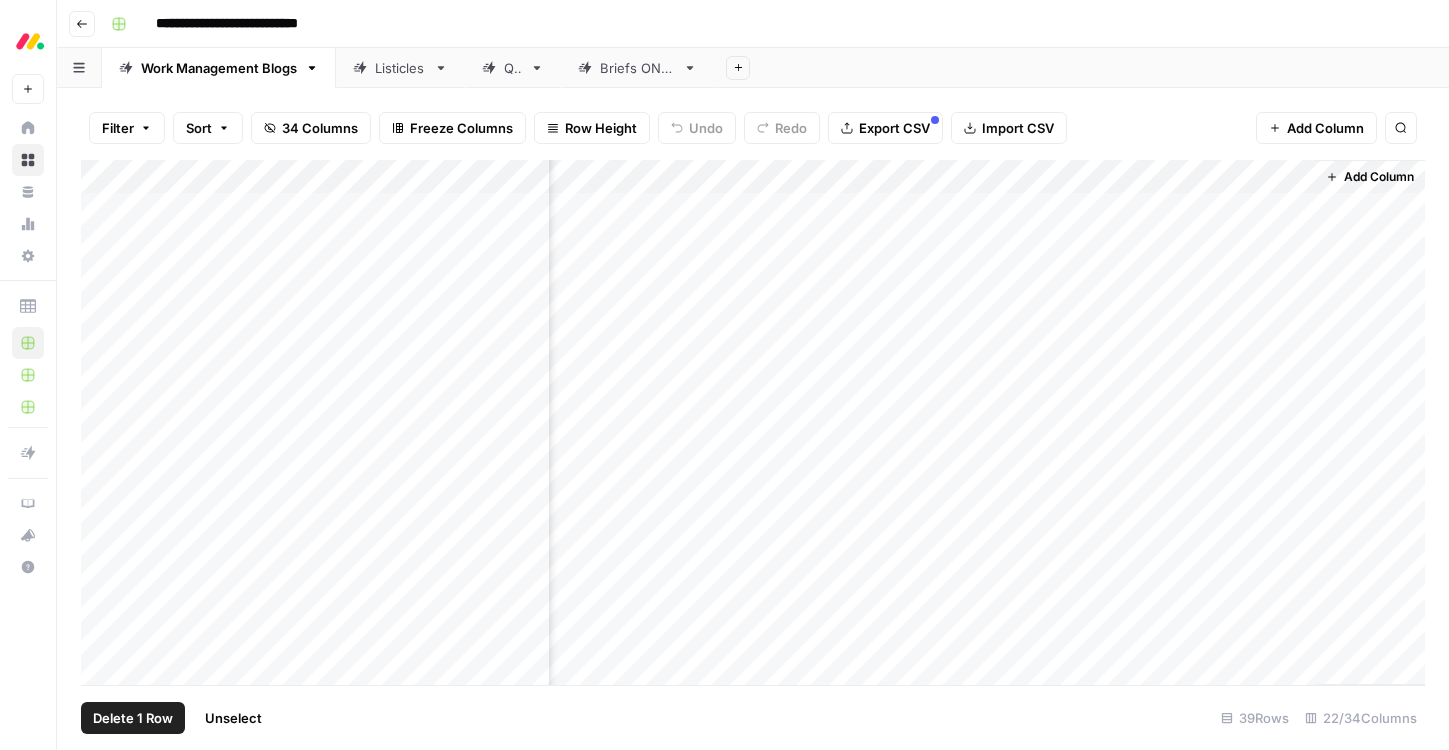 click on "Add Column" at bounding box center [753, 422] 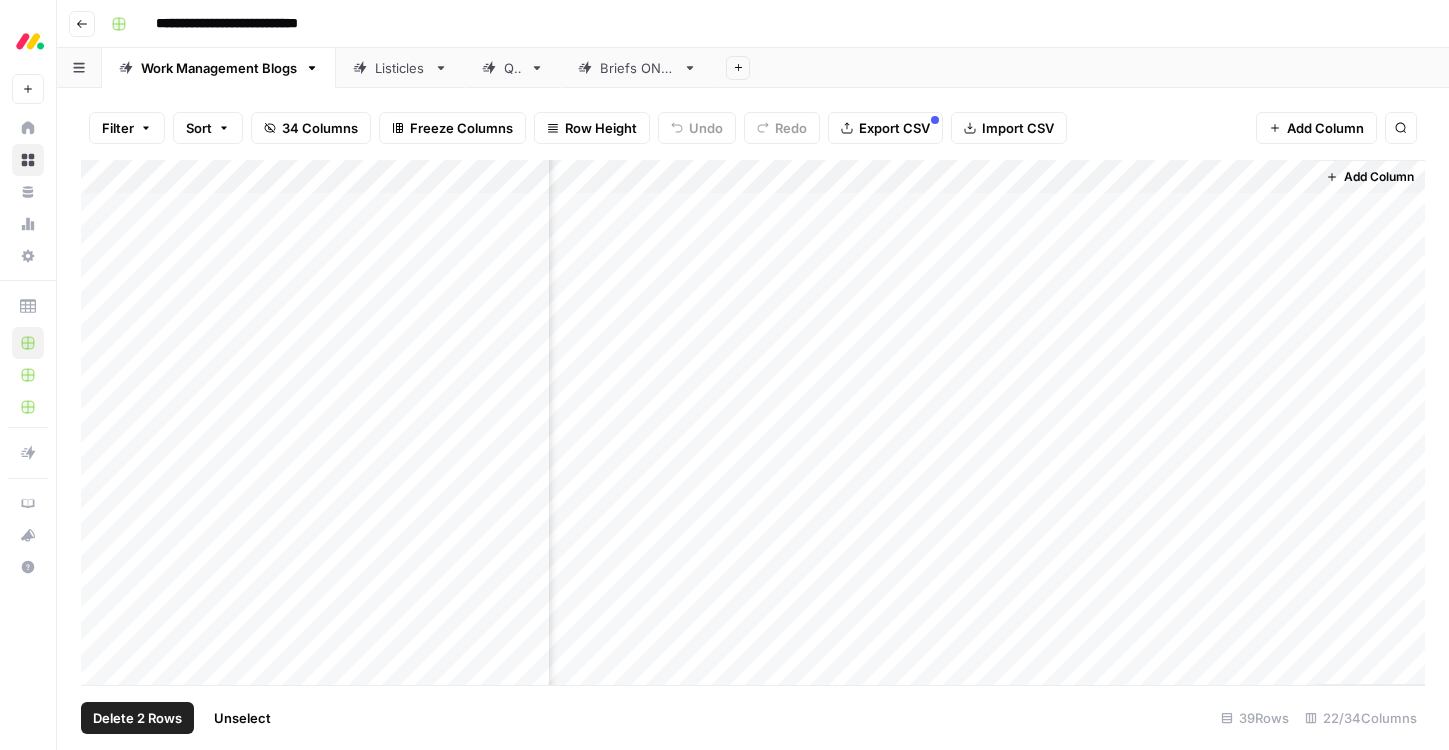 click on "Add Column" at bounding box center [753, 422] 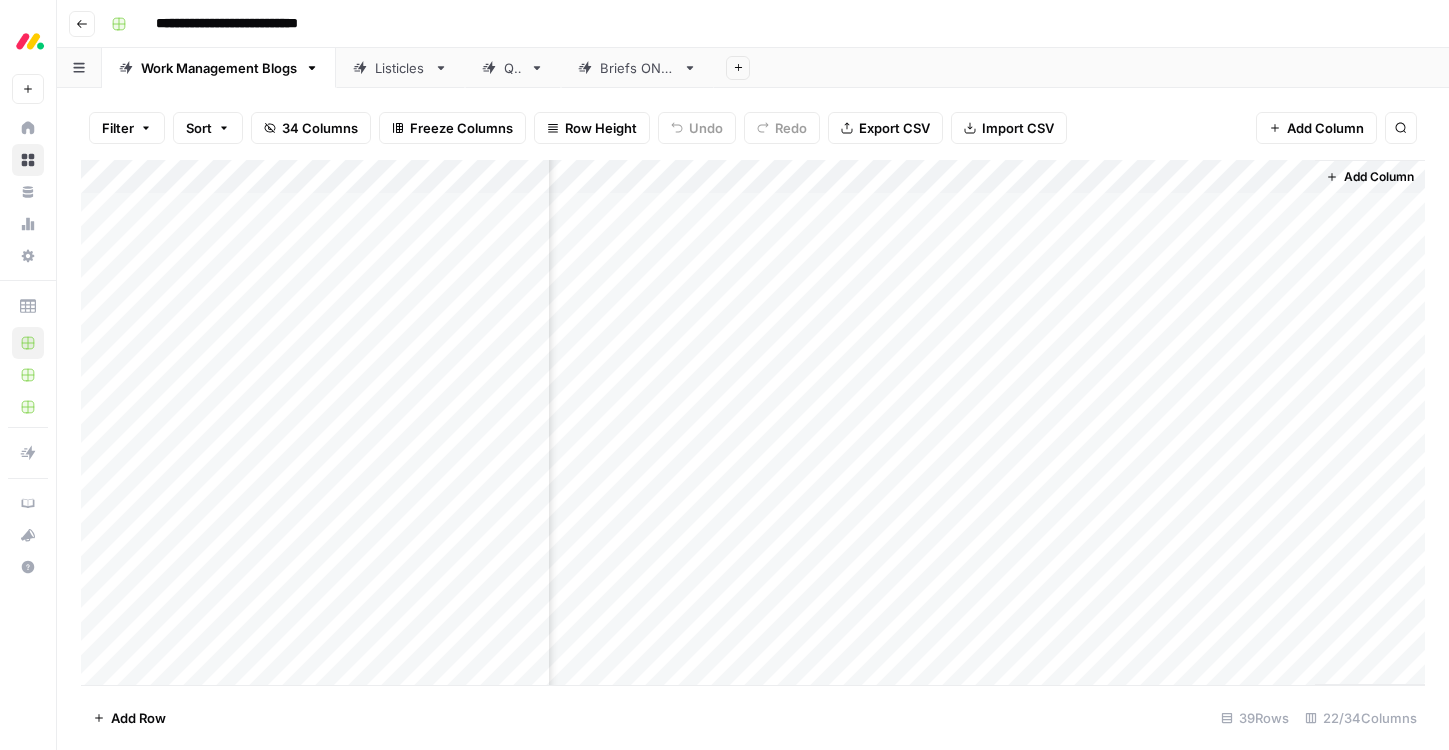 click on "Add Column" at bounding box center [753, 422] 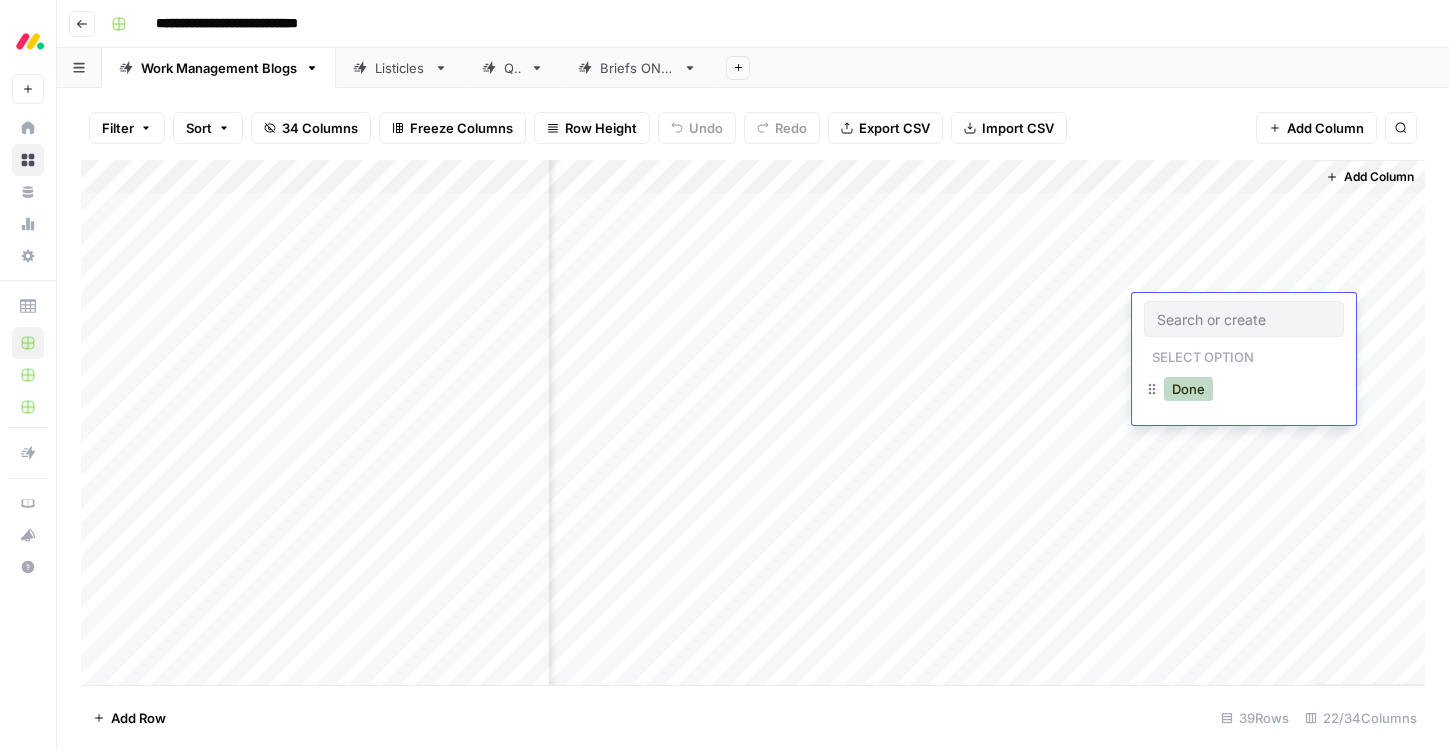 click on "Done" at bounding box center [1188, 389] 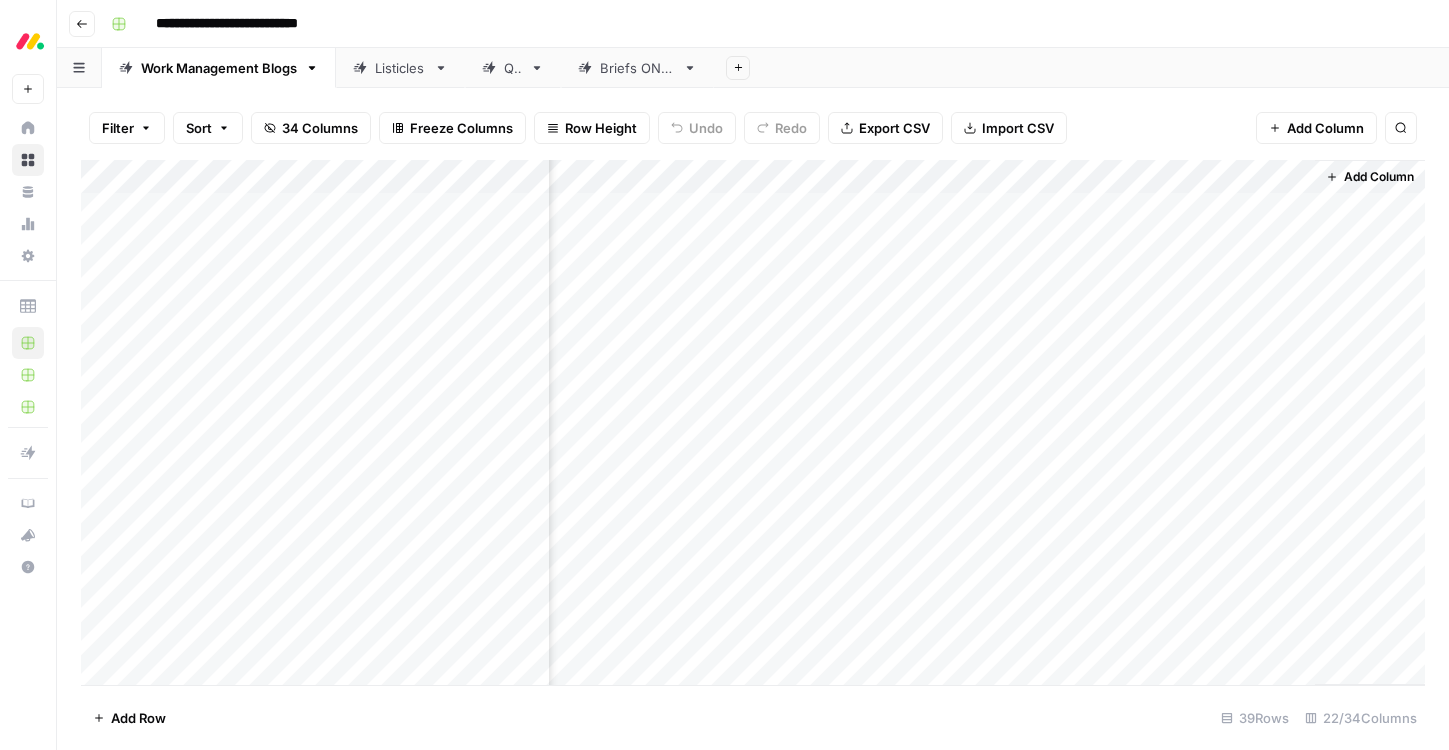 click on "Add Column" at bounding box center (753, 422) 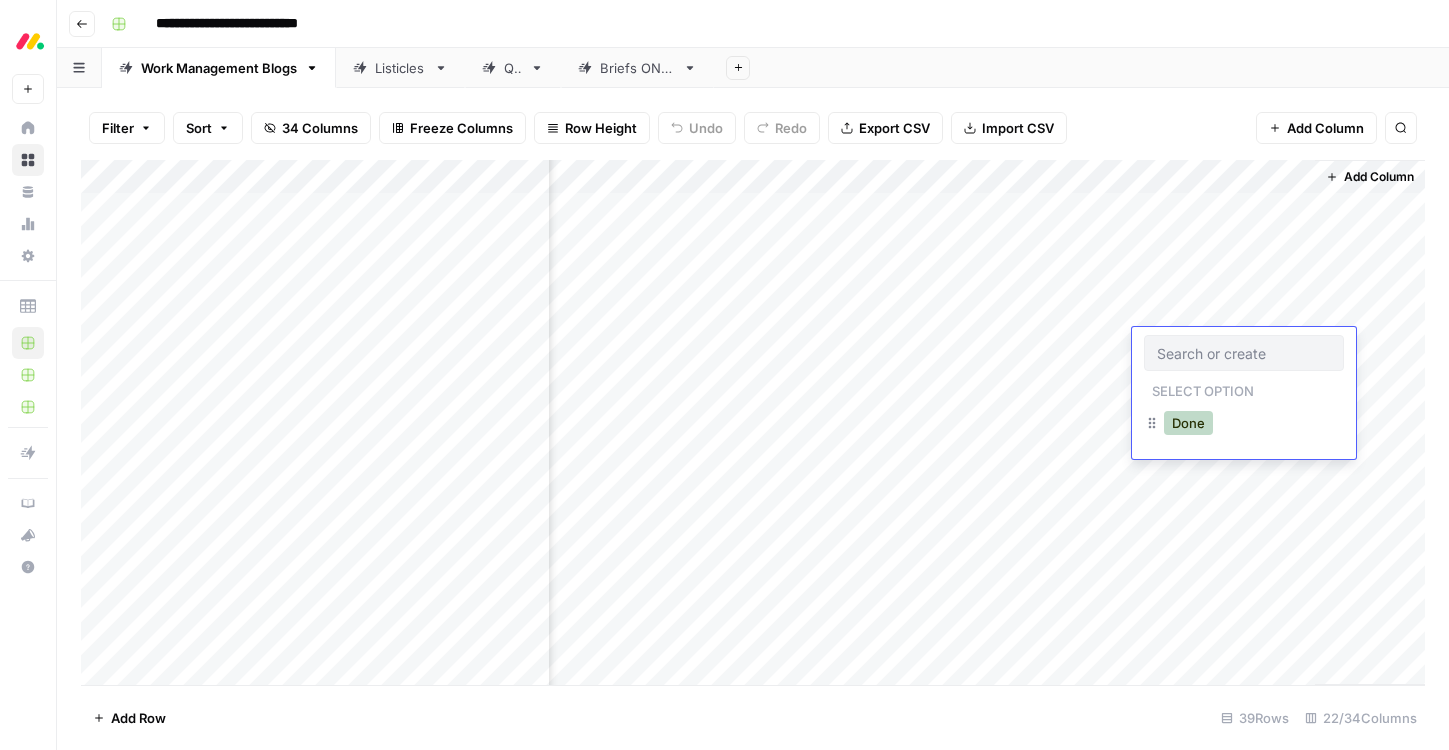click on "Done" at bounding box center [1188, 423] 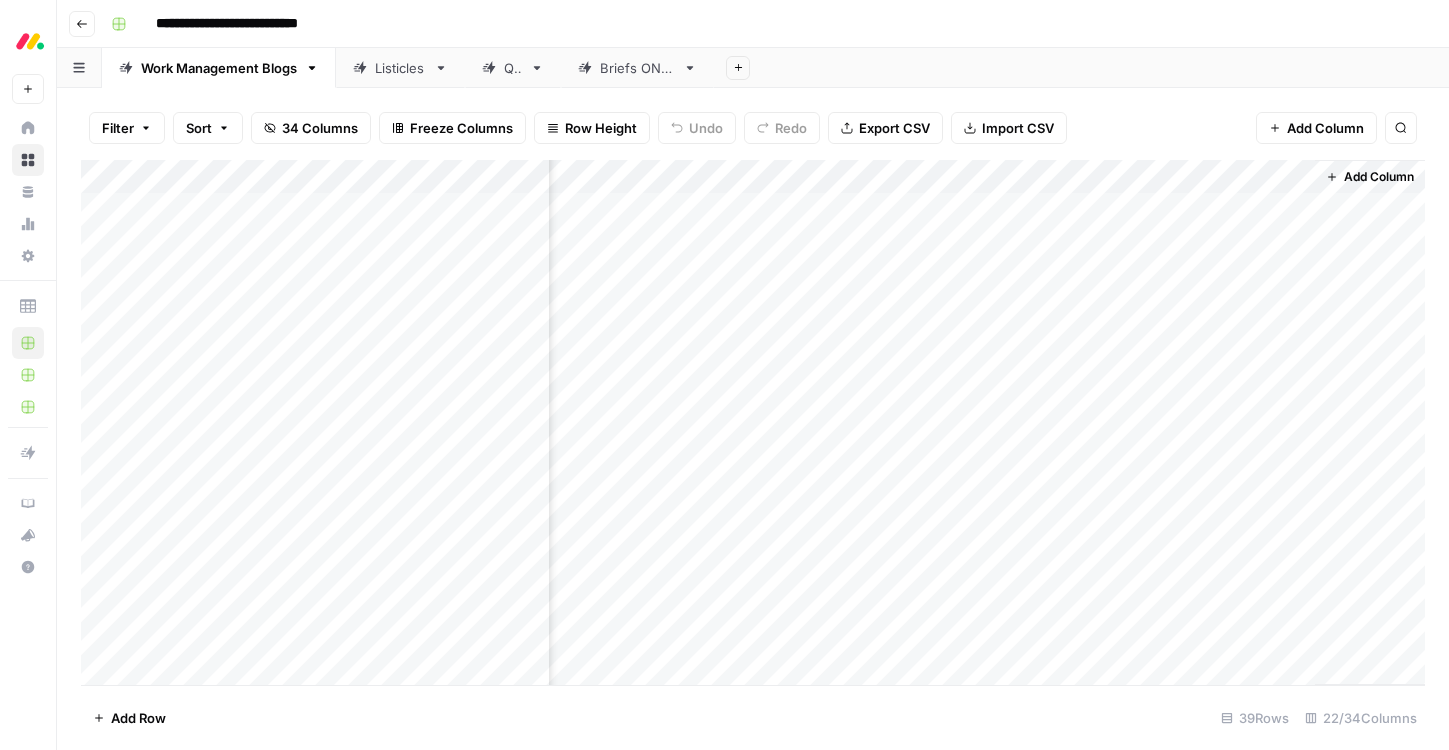 click on "Add Column" at bounding box center [753, 422] 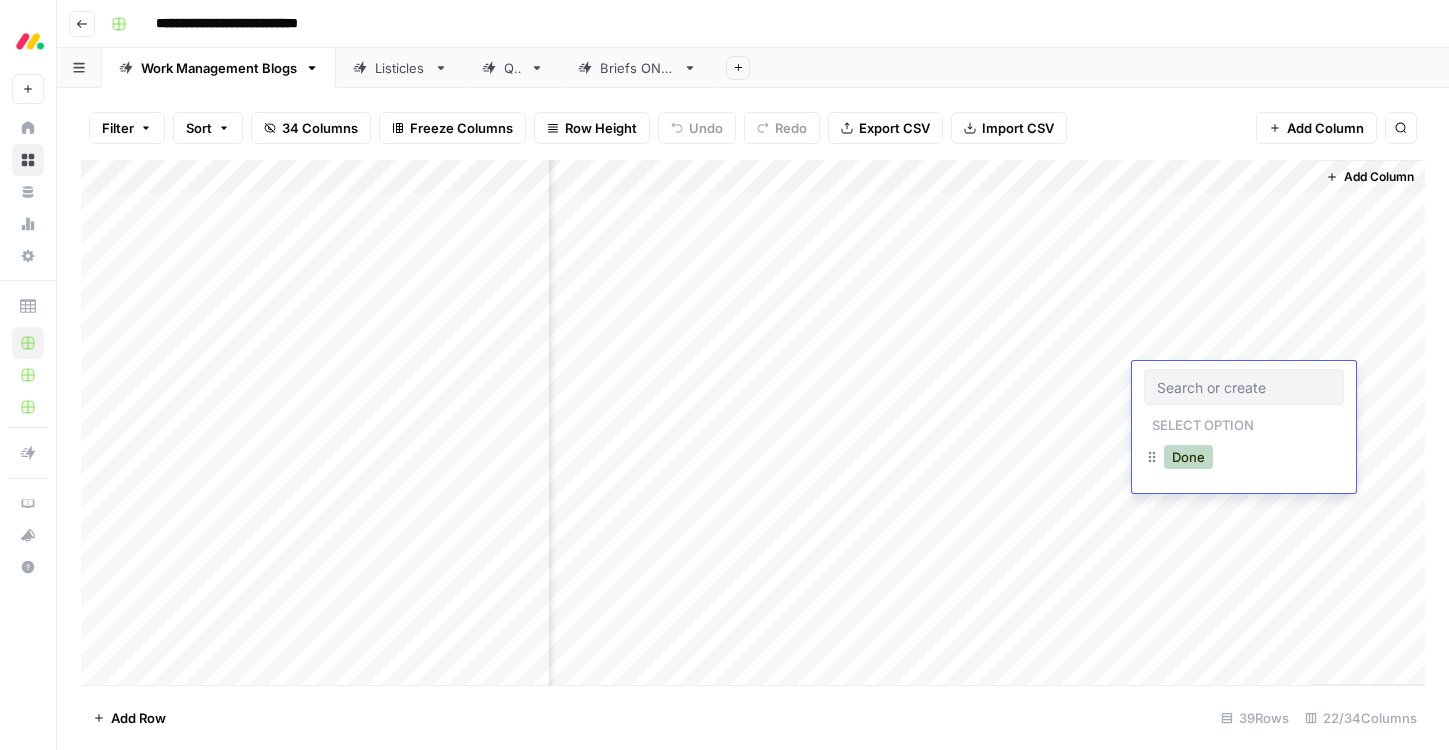 click on "Done" at bounding box center [1188, 457] 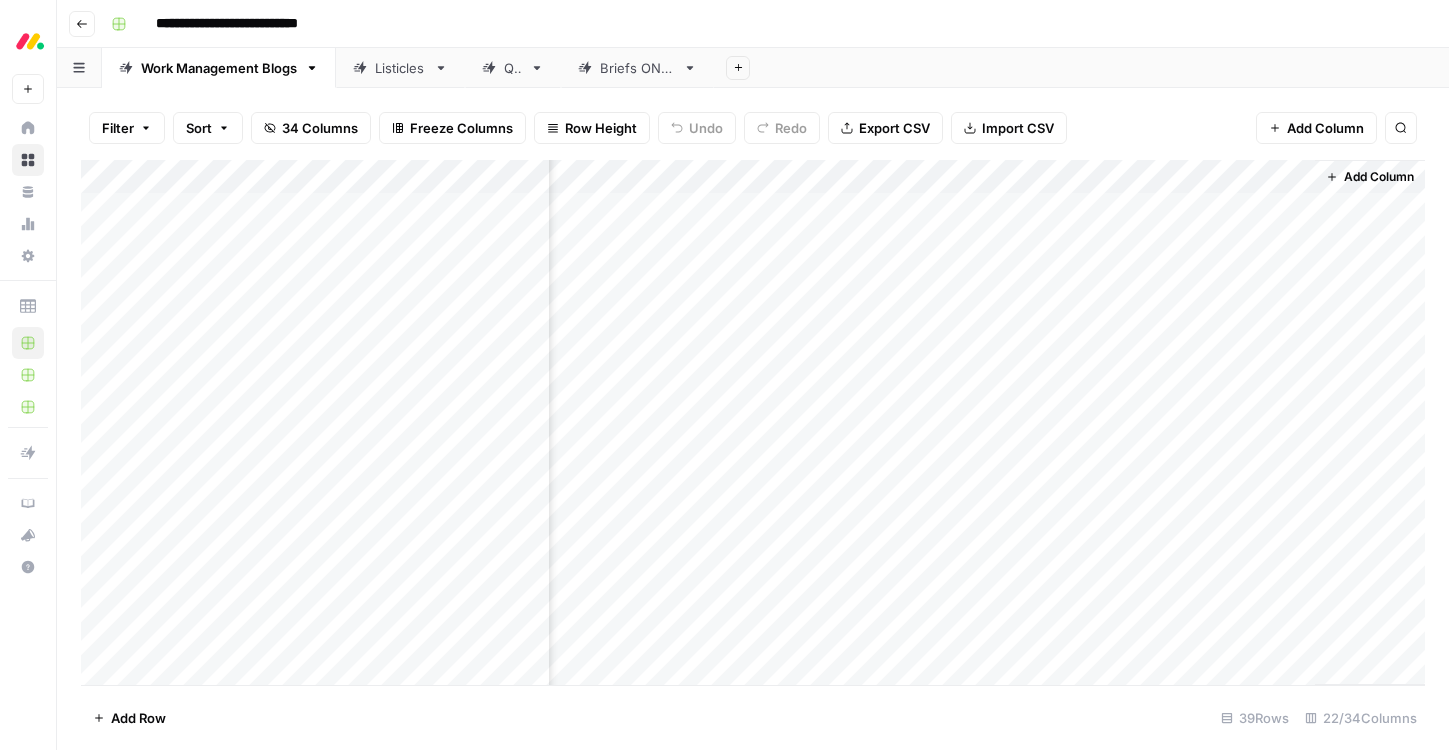 click on "Add Column" at bounding box center (753, 422) 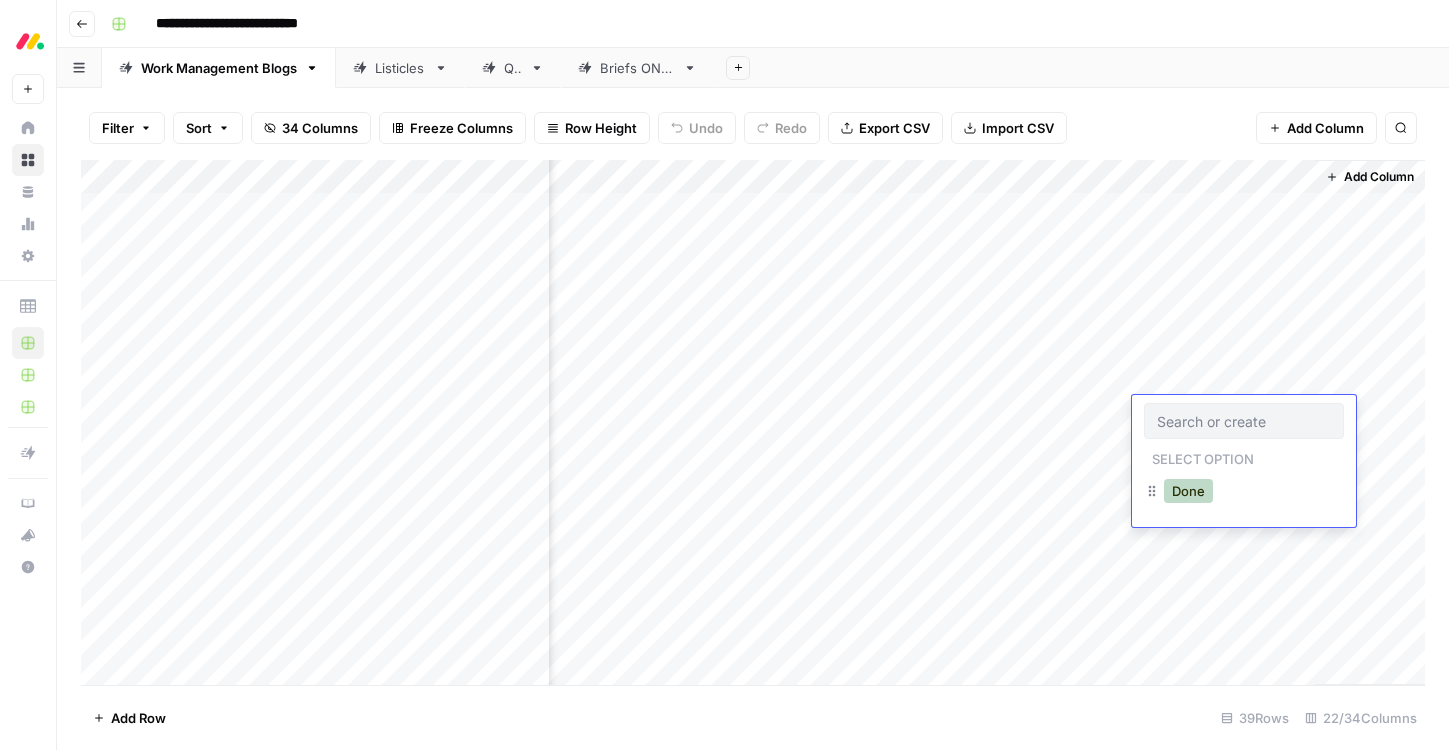 click on "Done" at bounding box center [1188, 491] 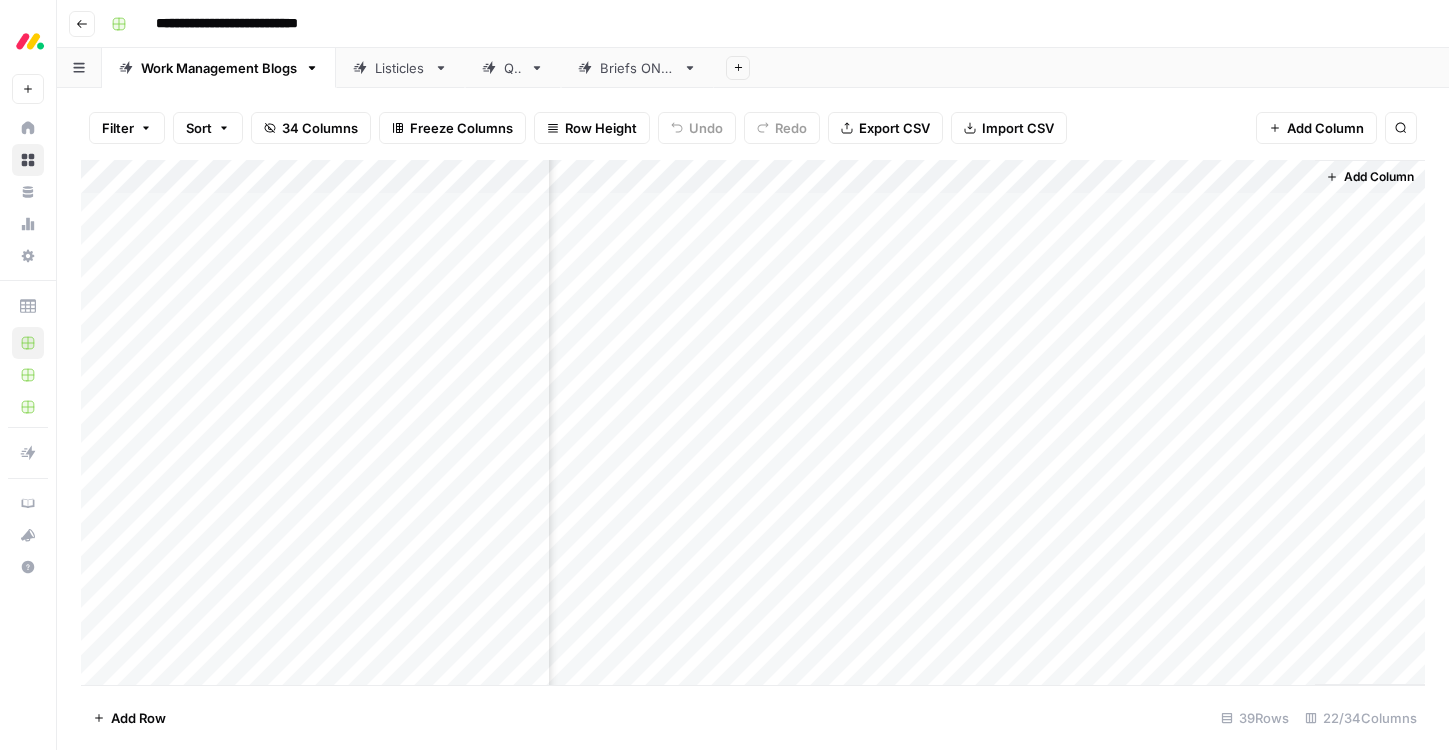 click on "Add Column" at bounding box center [753, 422] 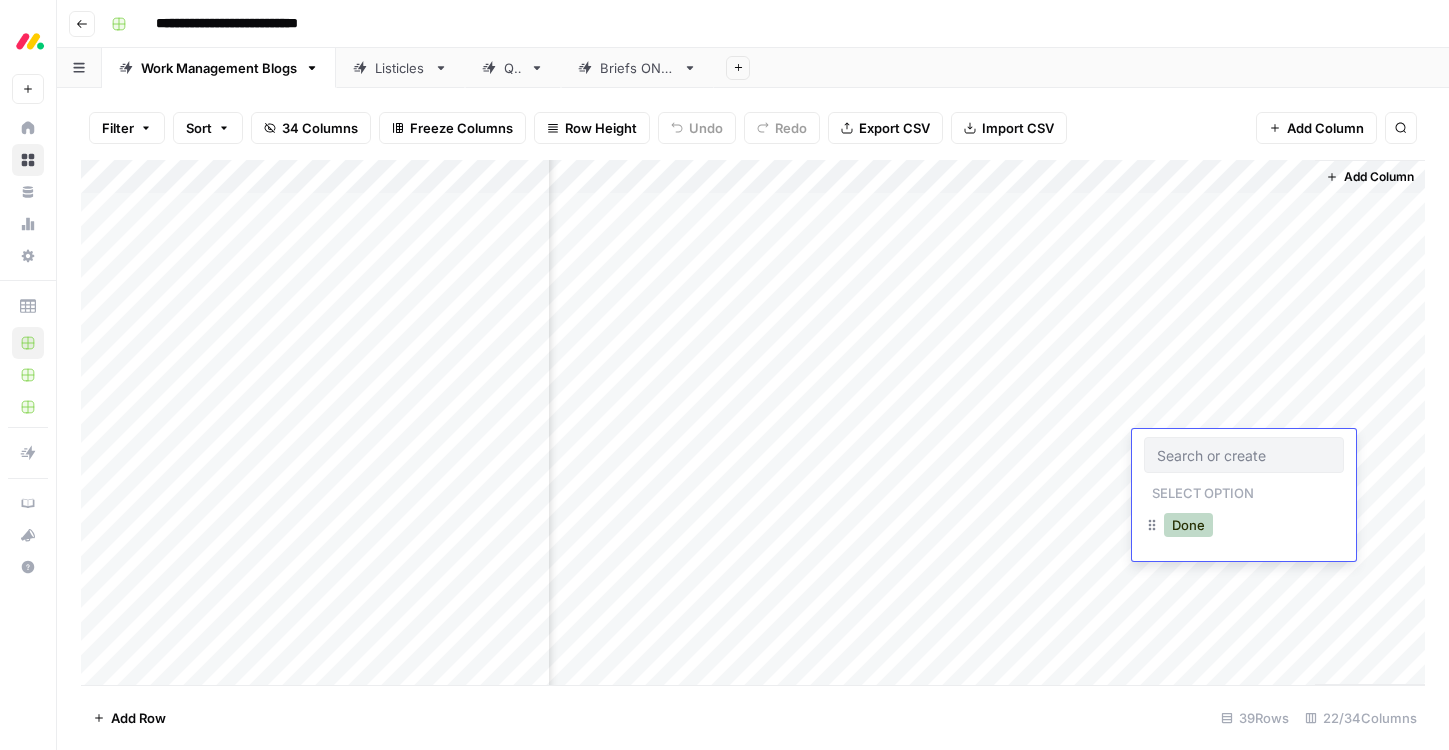 click on "Done" at bounding box center [1188, 525] 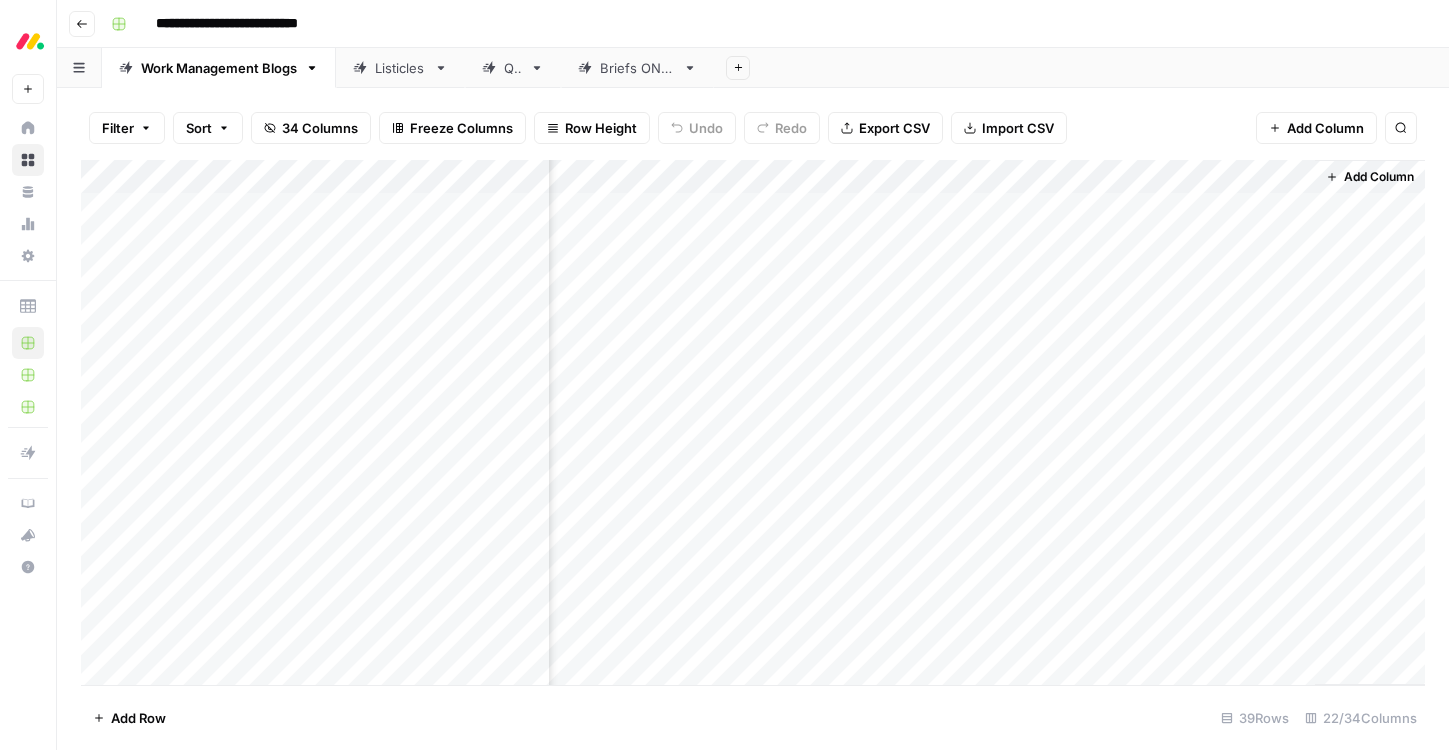 click on "Add Column" at bounding box center (753, 422) 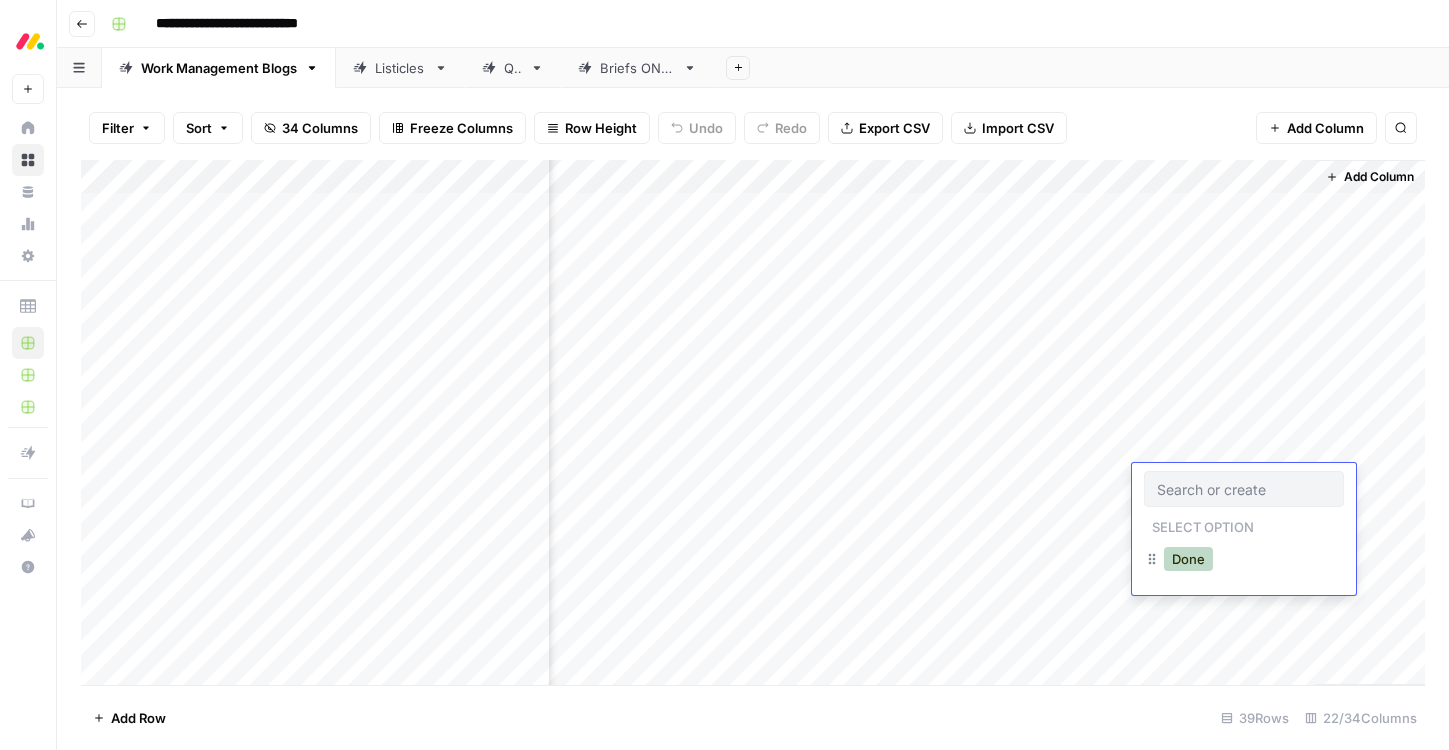 click on "Done" at bounding box center [1188, 559] 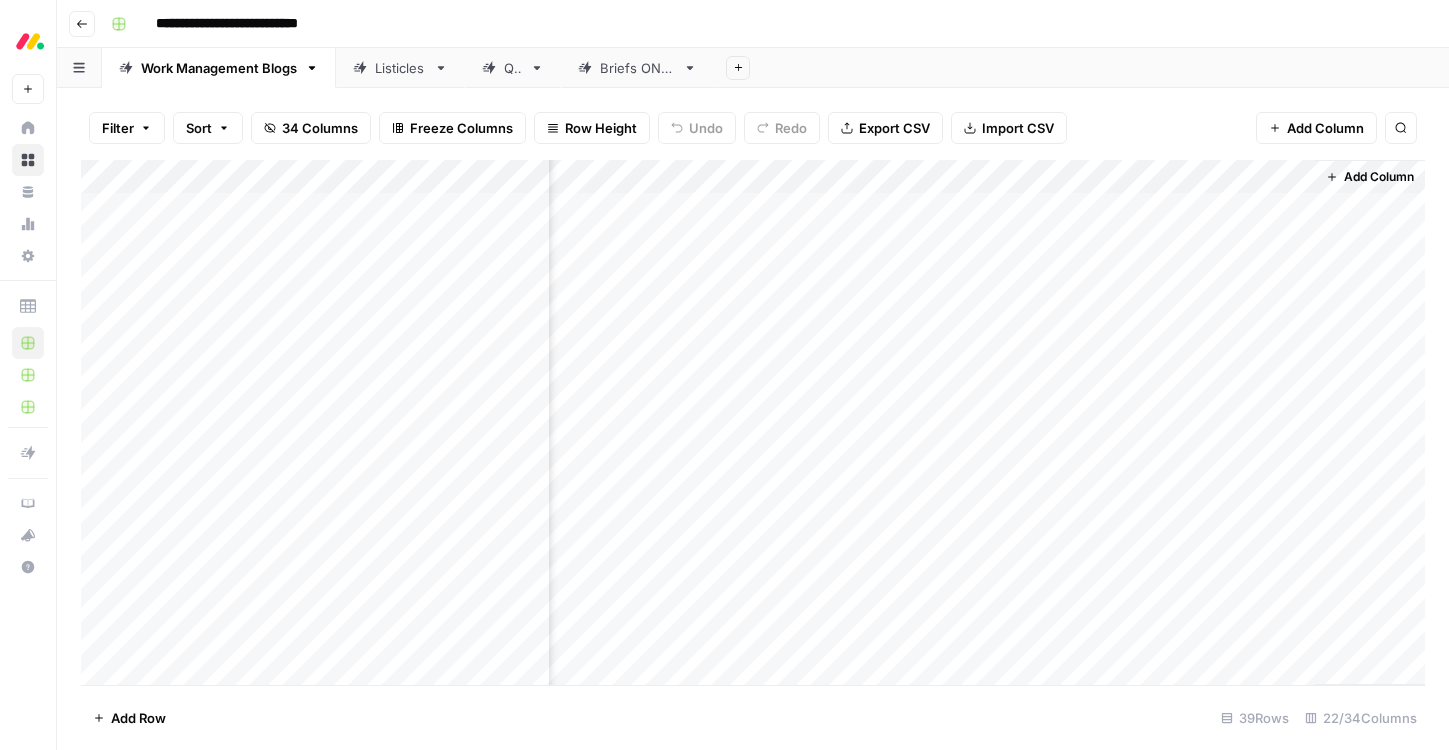click on "Add Column" at bounding box center [753, 422] 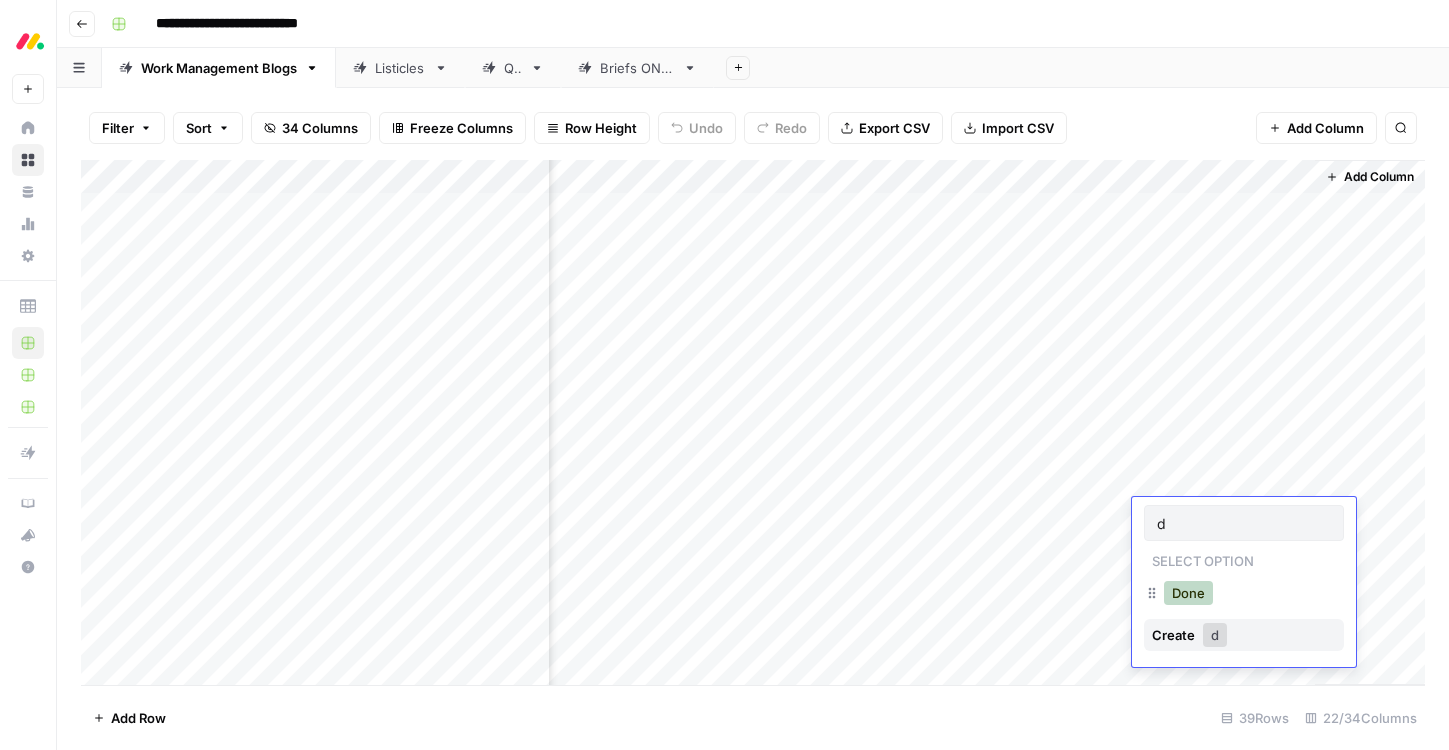 type on "d" 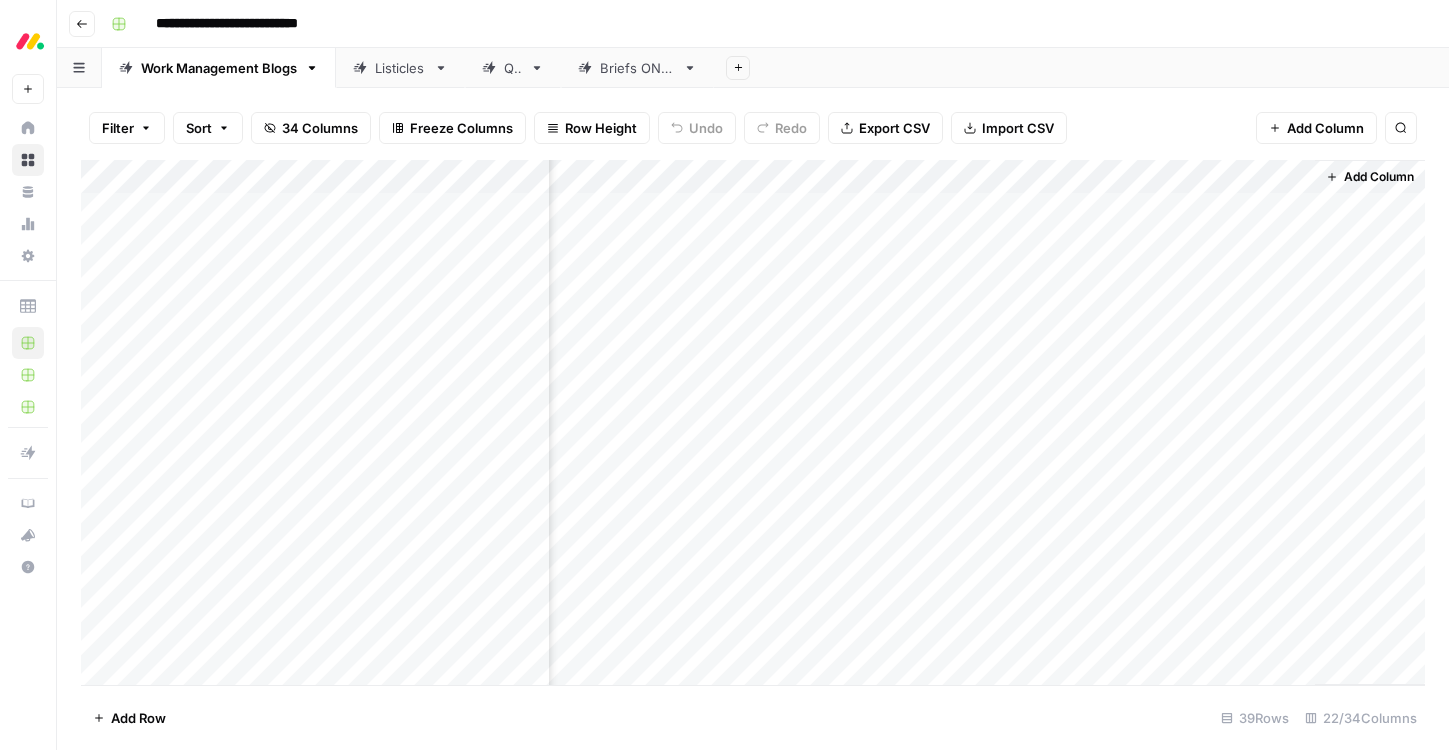 click on "Add Column" at bounding box center [753, 422] 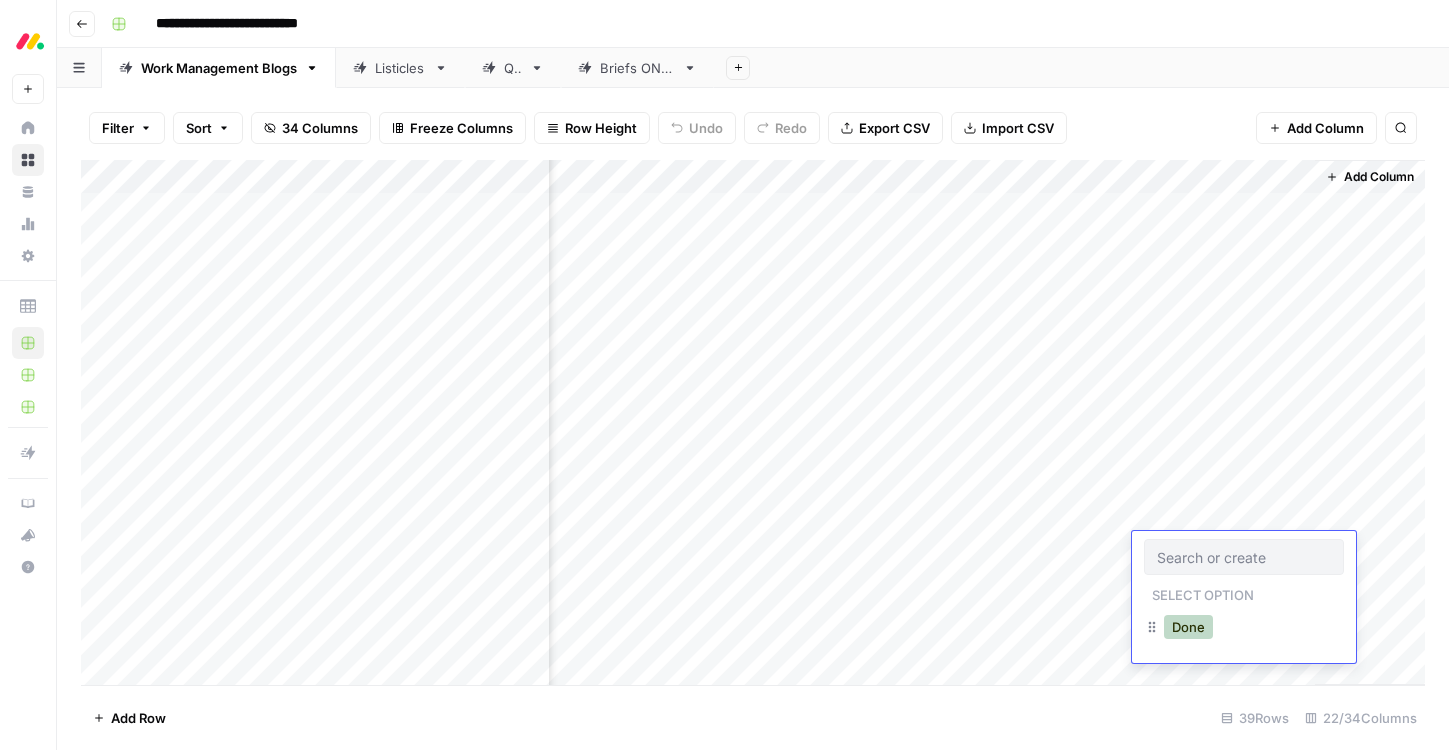 click on "Done" at bounding box center (1188, 627) 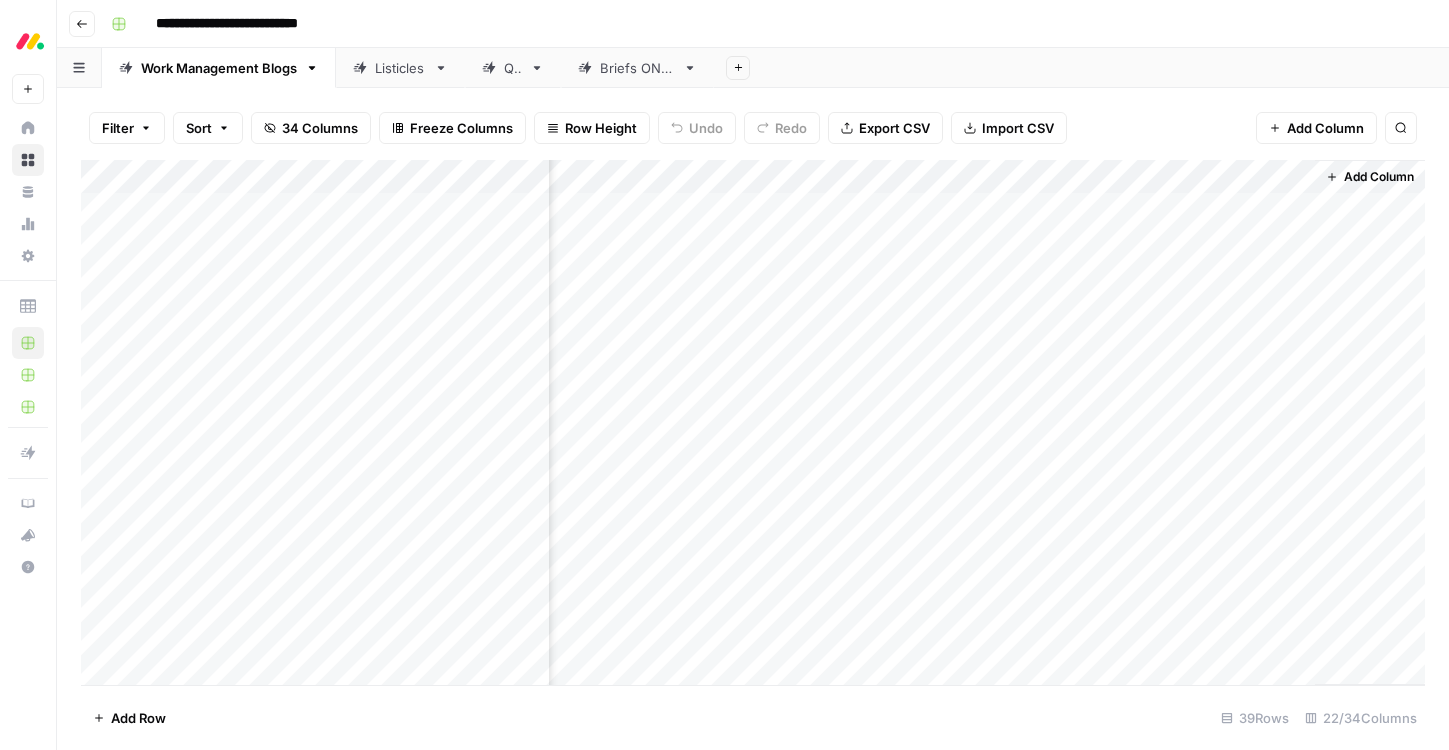 click on "Add Column" at bounding box center (753, 422) 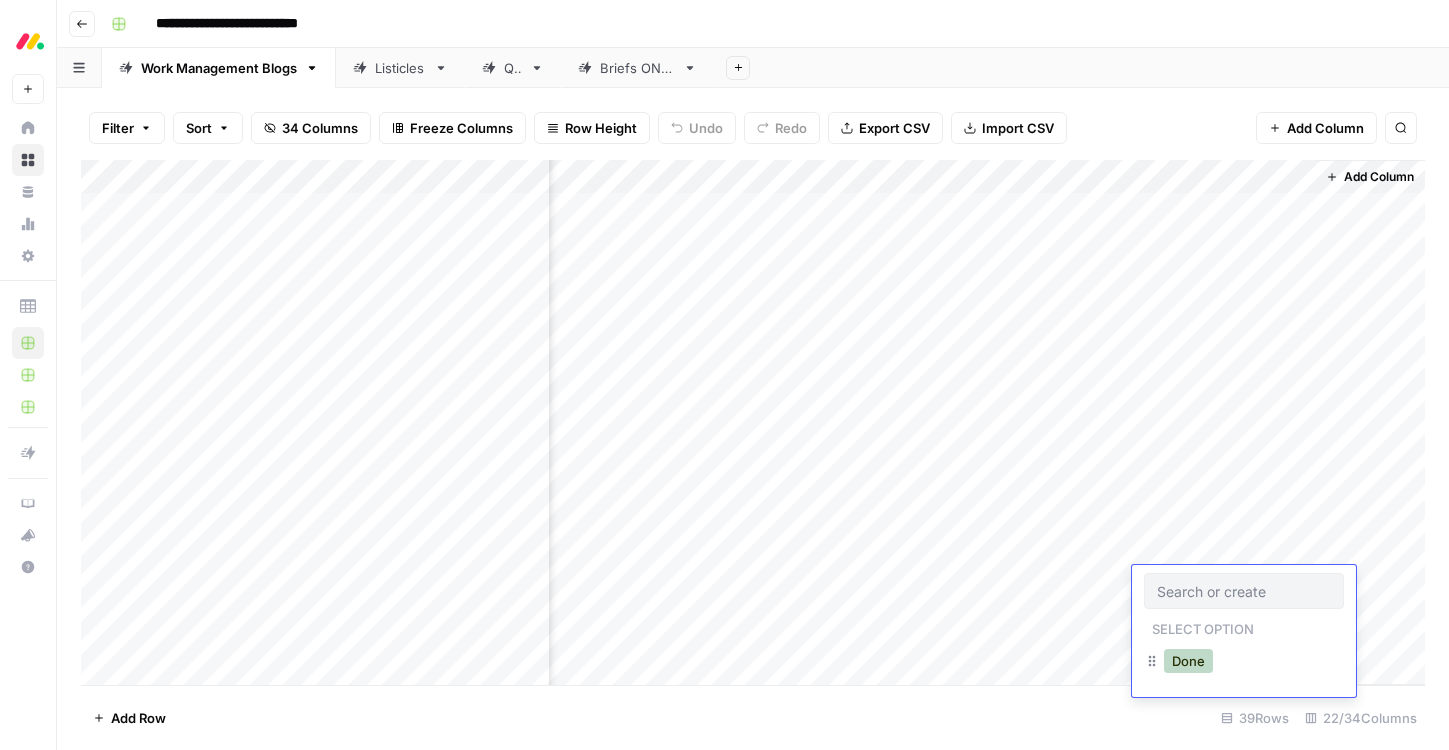 click on "Done" at bounding box center (1188, 661) 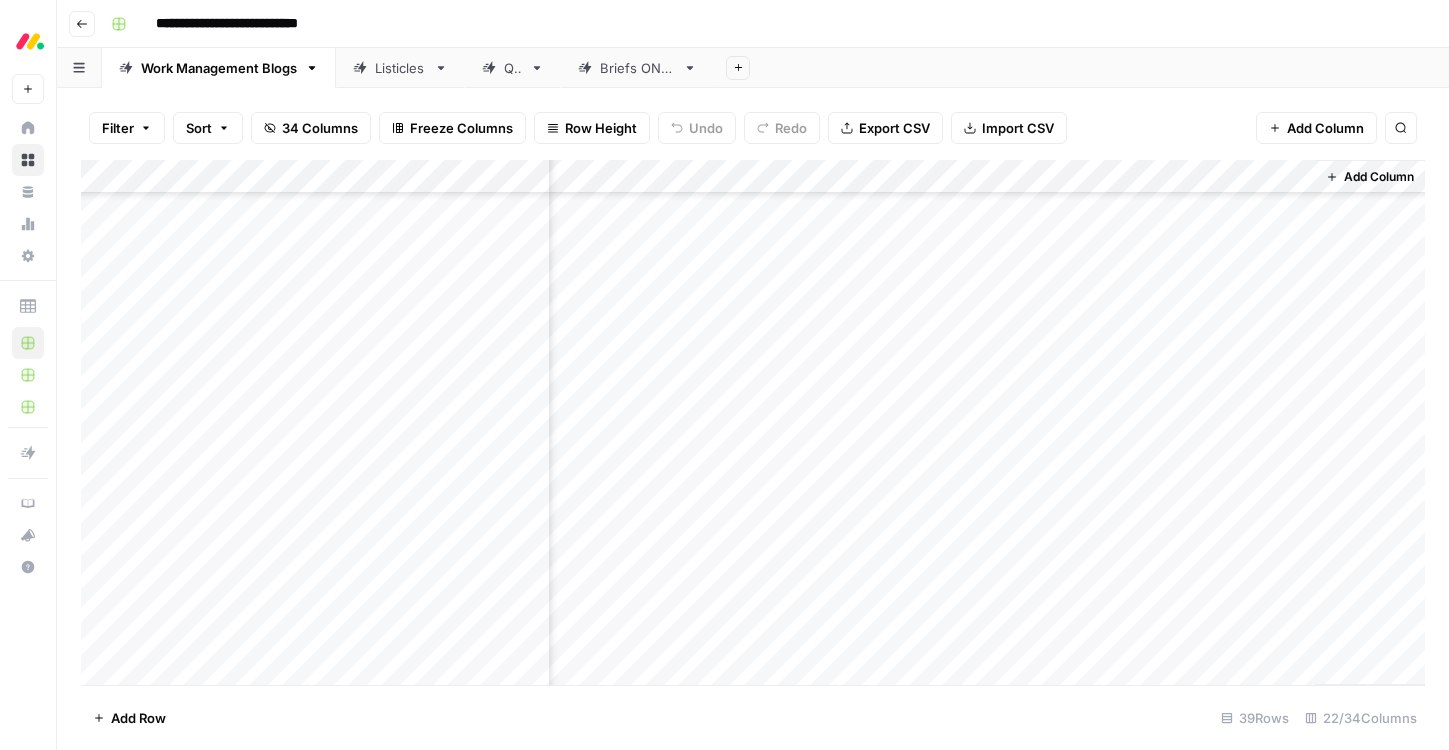 scroll, scrollTop: 129, scrollLeft: 3049, axis: both 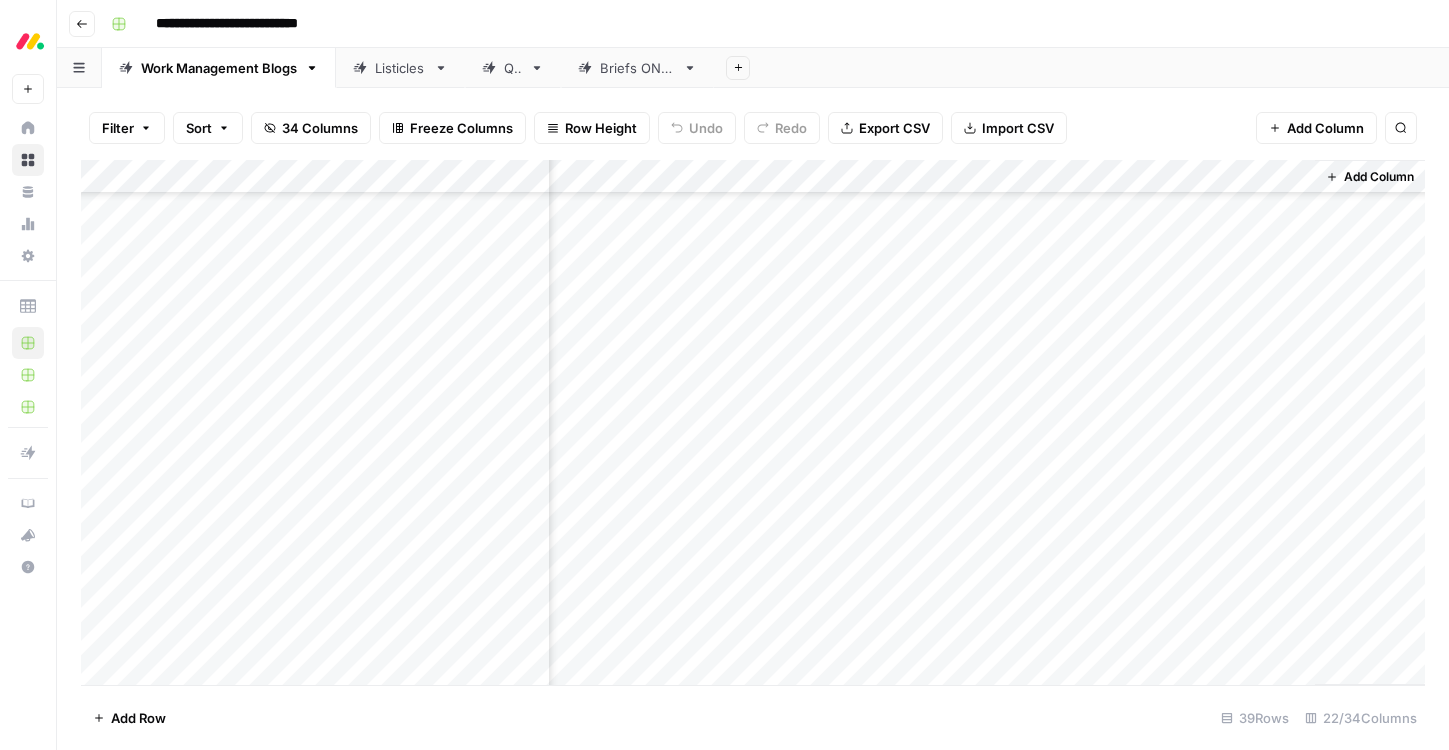 click on "Add Column" at bounding box center (753, 422) 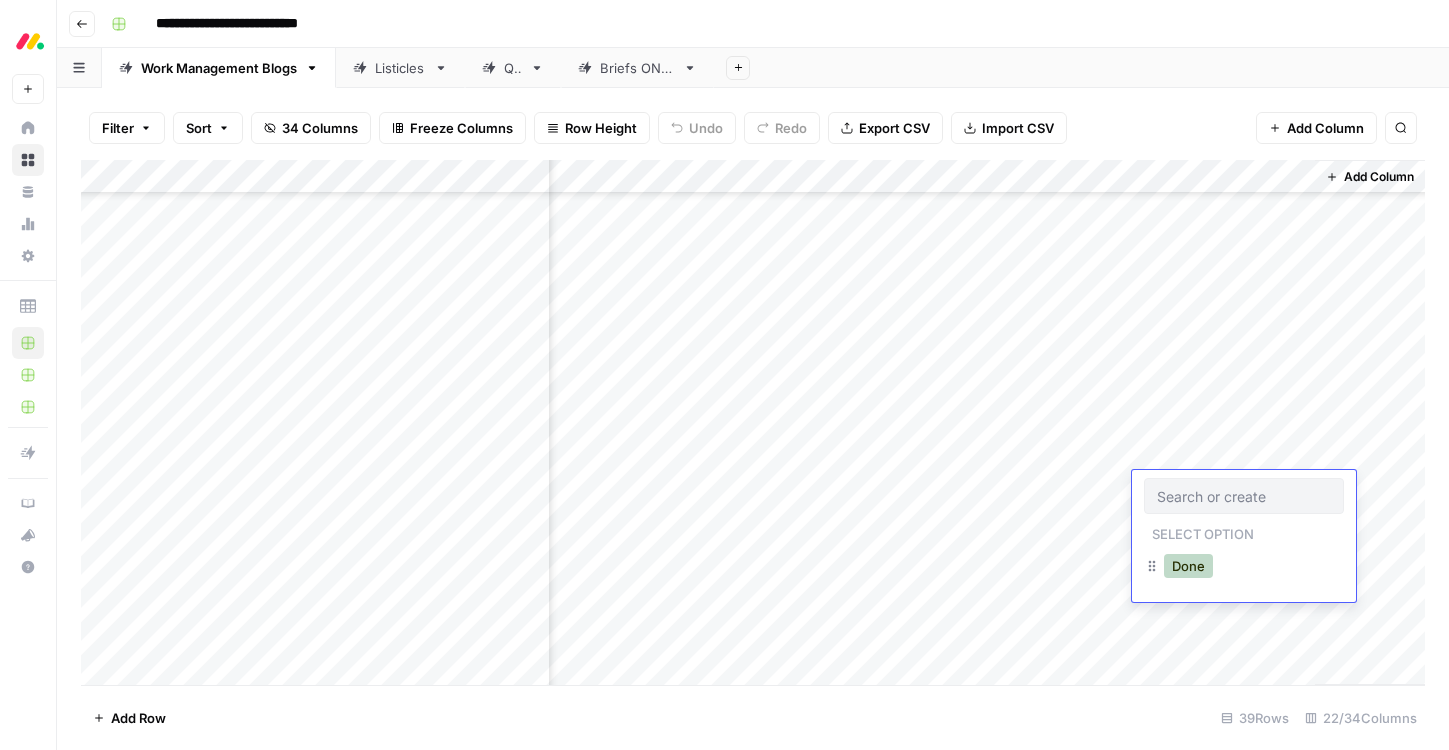 click on "Done" at bounding box center (1188, 566) 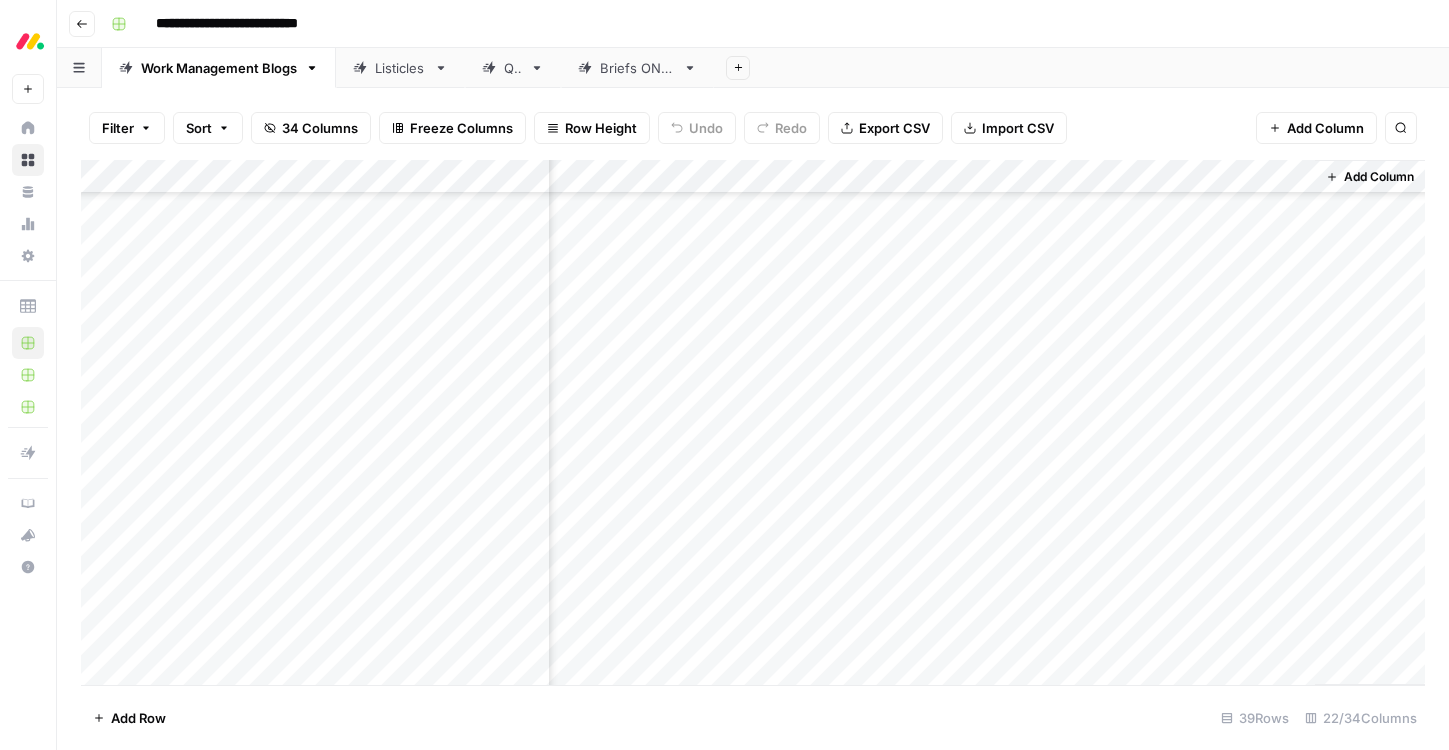 click on "Add Column" at bounding box center [753, 422] 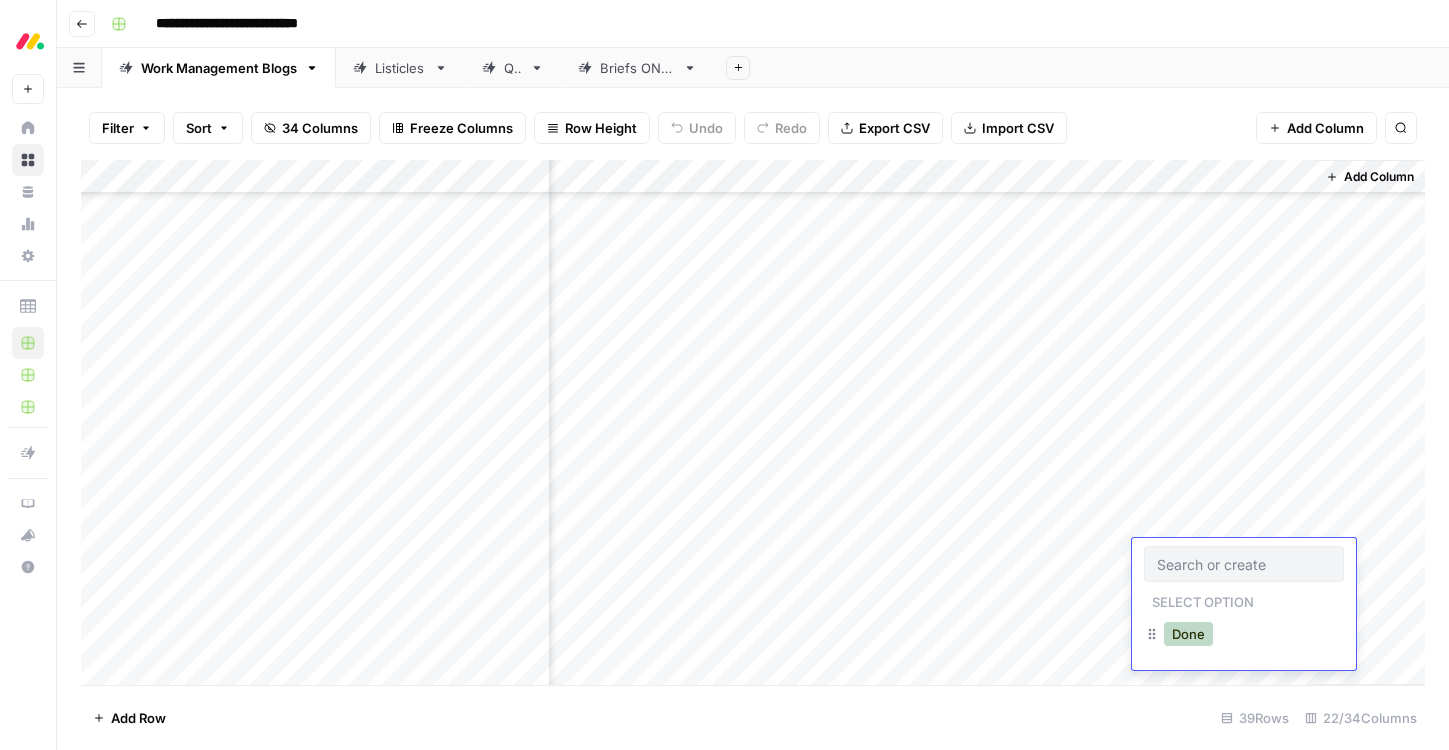 click on "Done" at bounding box center (1188, 634) 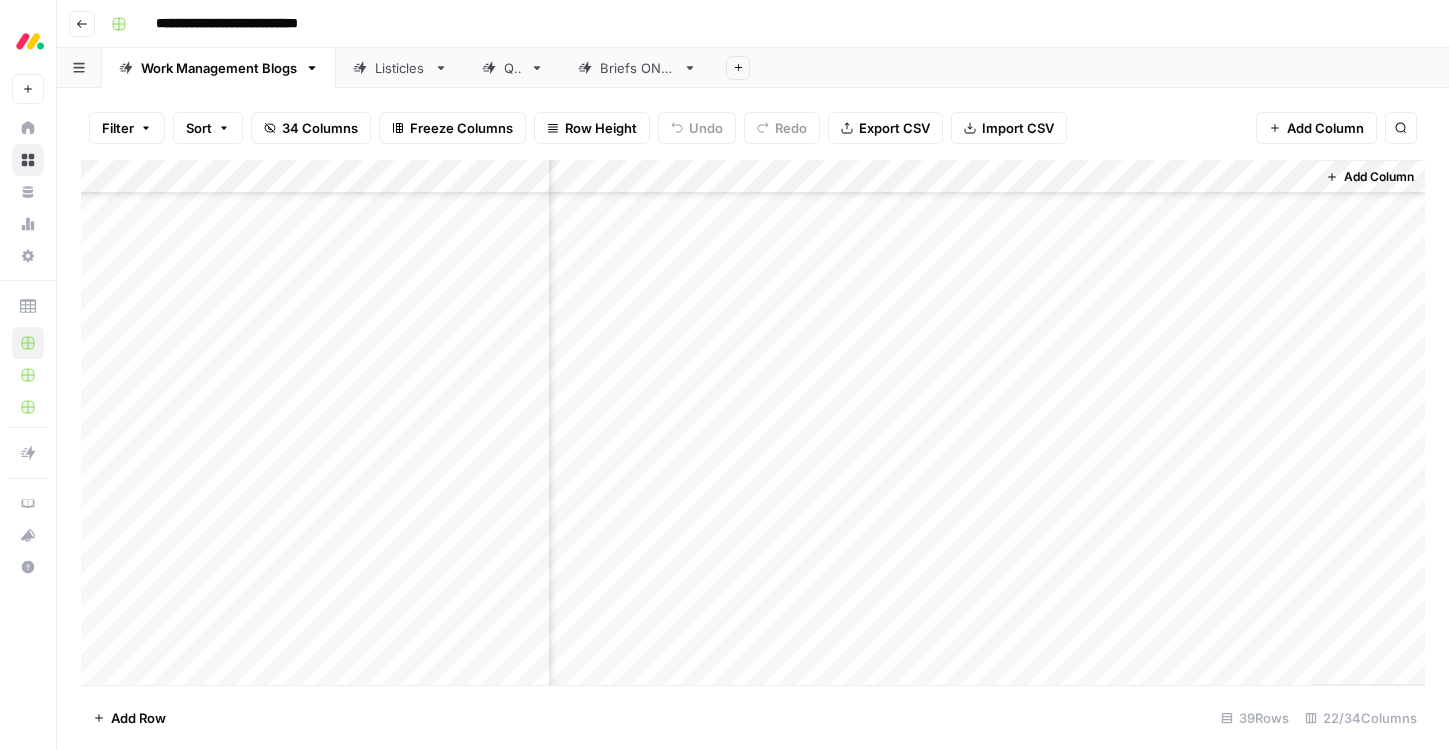 click on "Add Column" at bounding box center [753, 422] 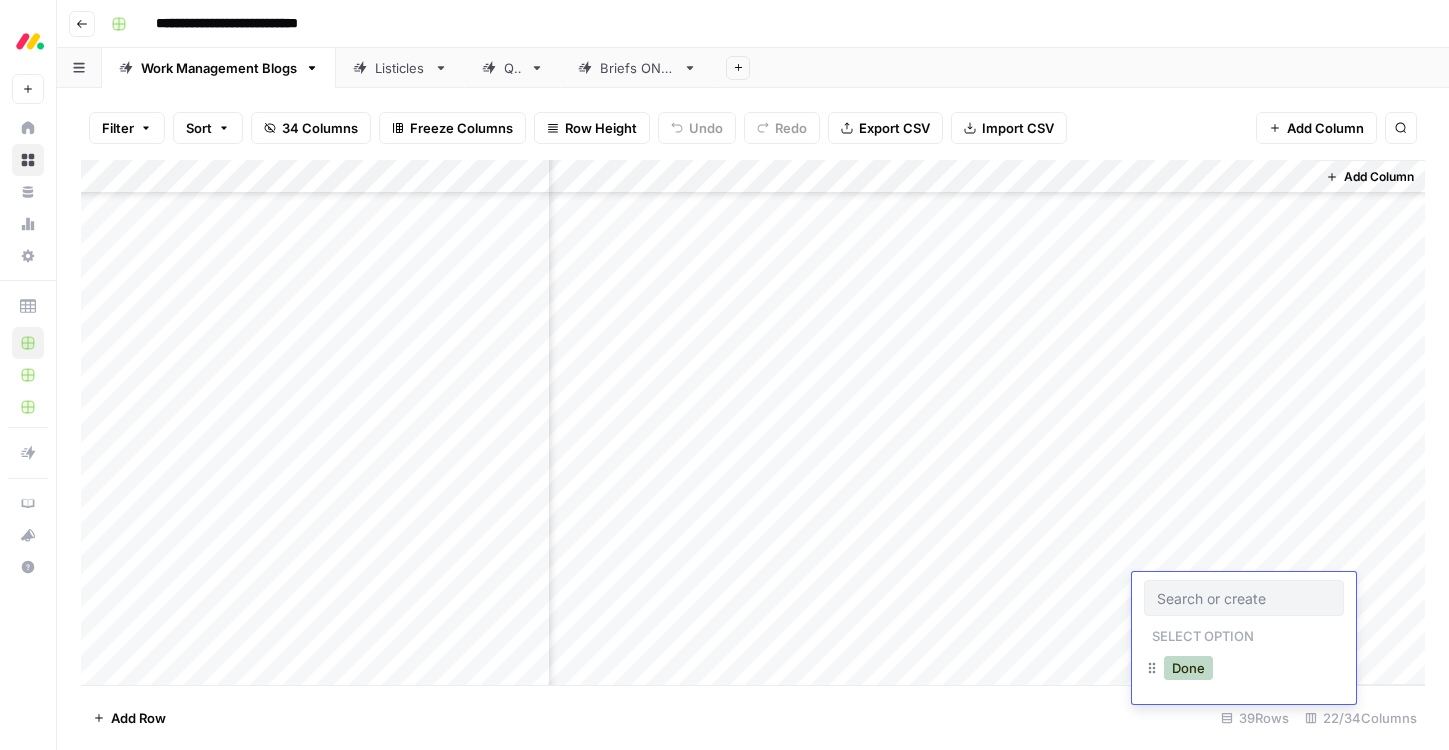 click on "Done" at bounding box center [1188, 668] 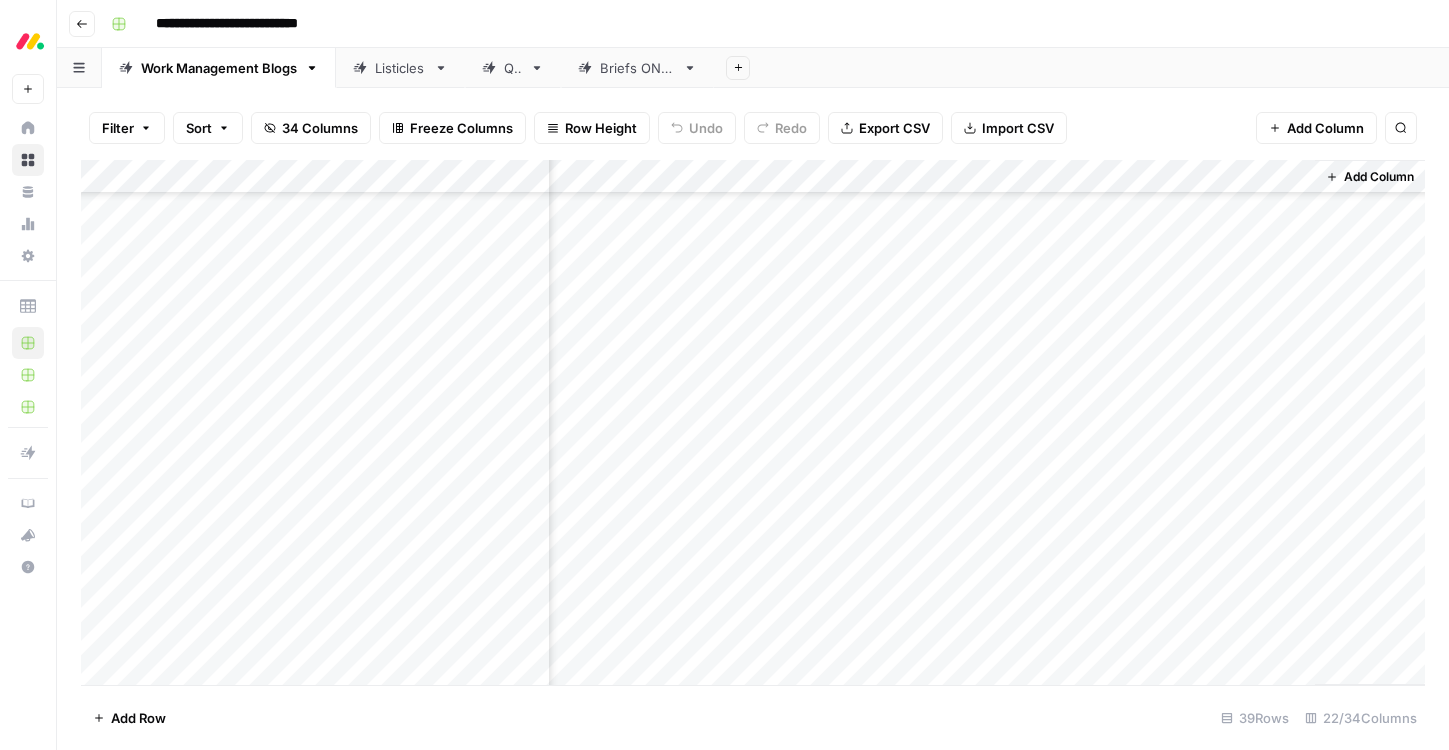 scroll, scrollTop: 333, scrollLeft: 3049, axis: both 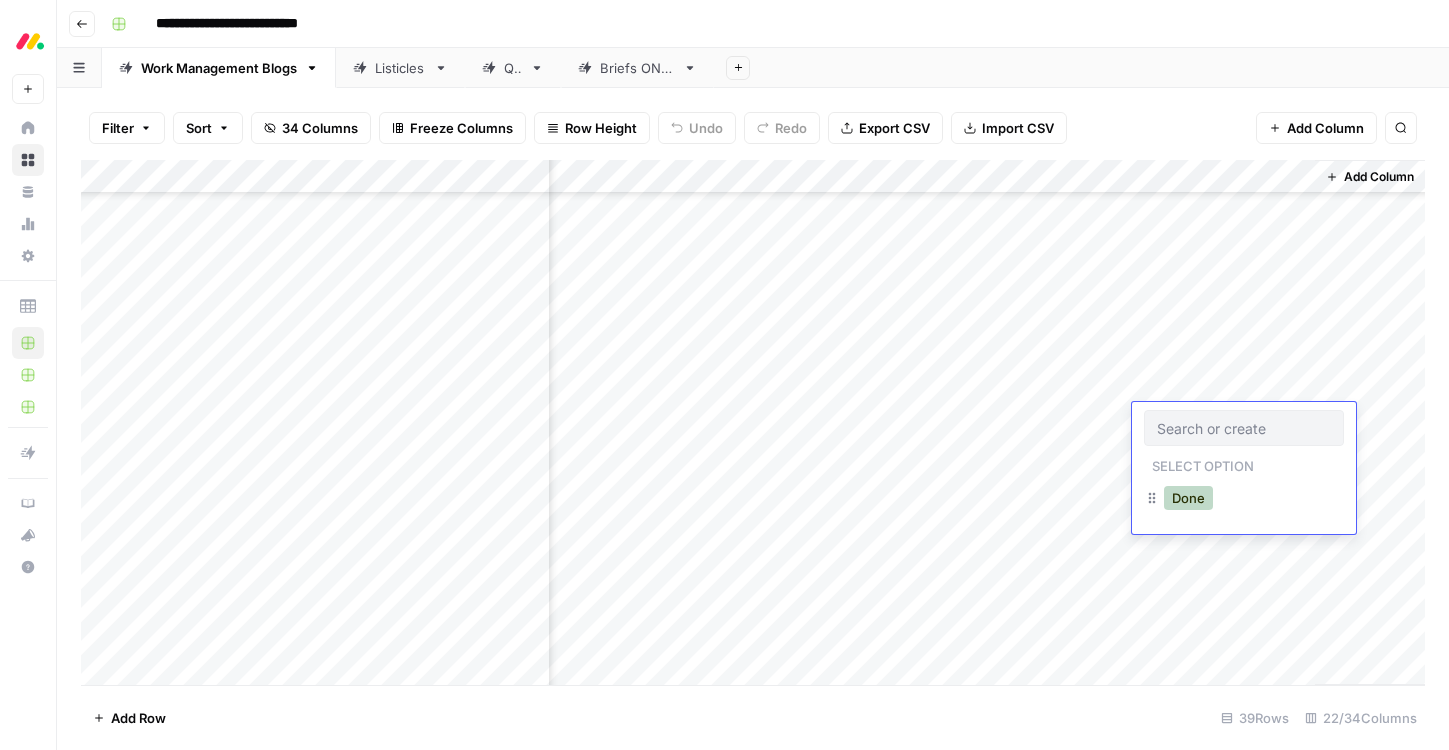 click on "Done" at bounding box center (1188, 498) 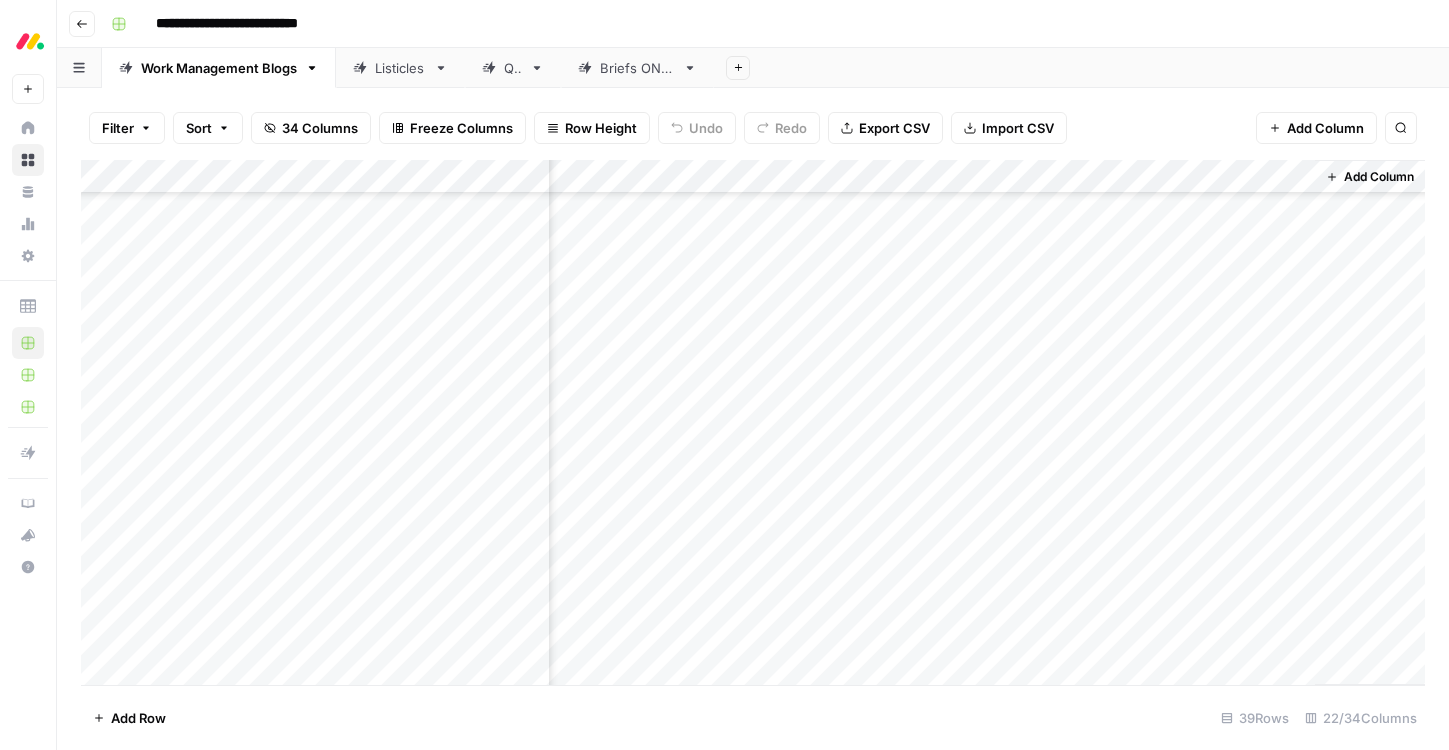 click on "Add Column" at bounding box center (753, 422) 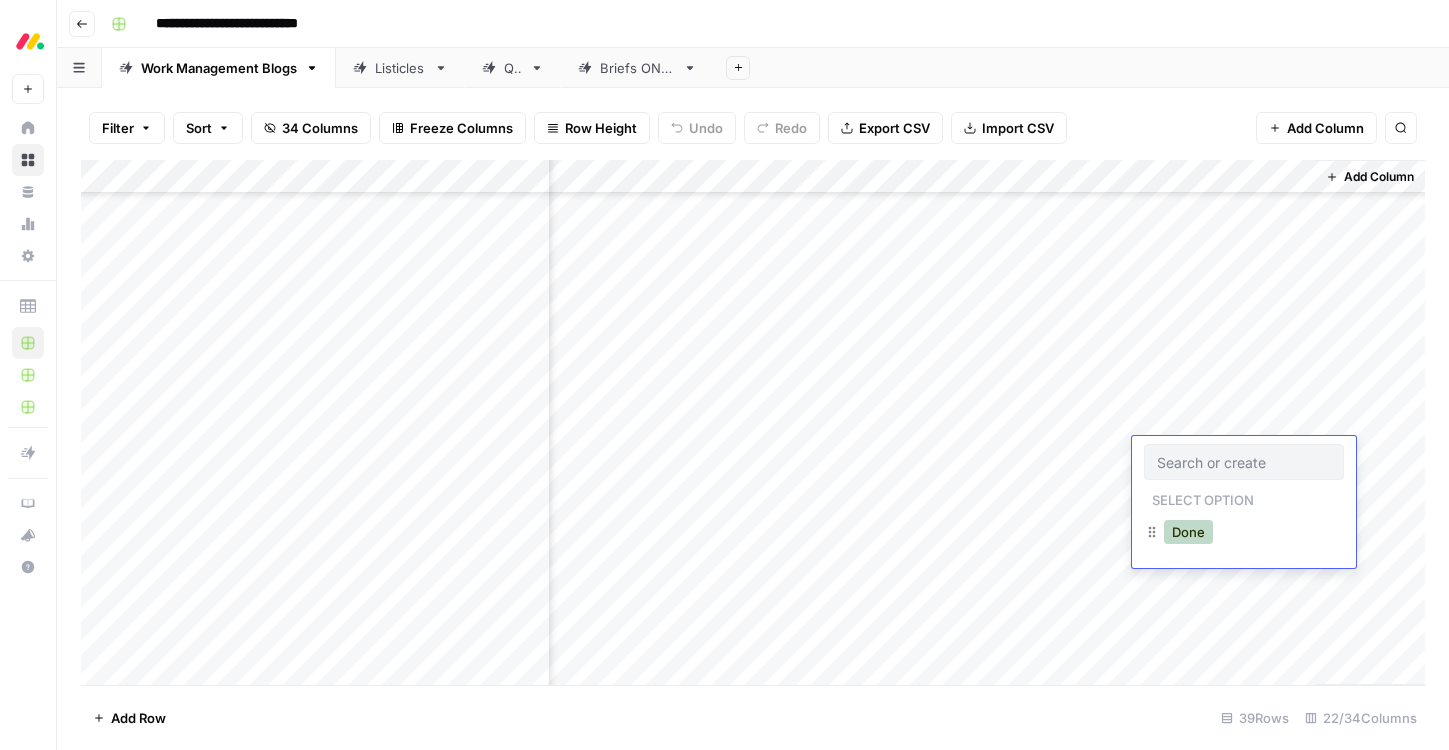 click on "Done" at bounding box center (1188, 532) 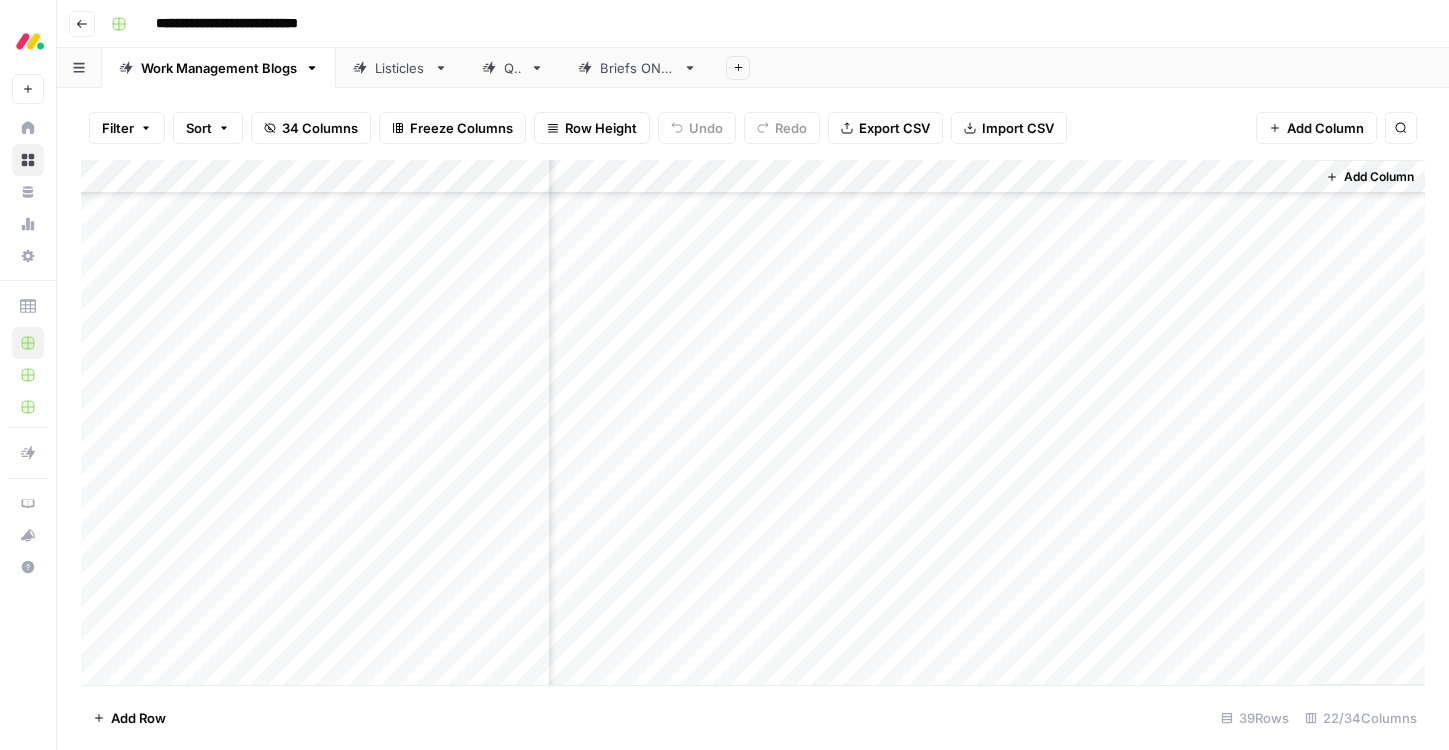 click on "Add Column" at bounding box center (753, 422) 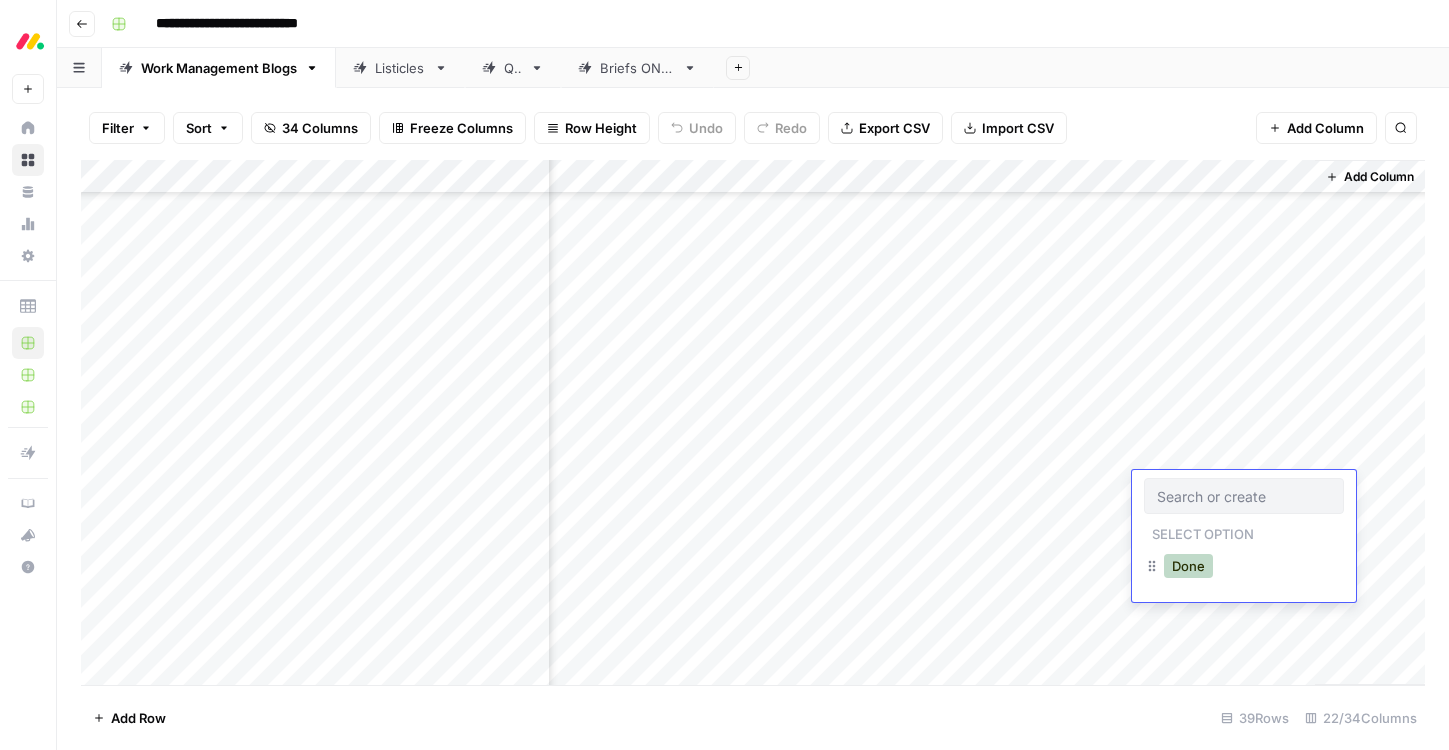 click on "Done" at bounding box center (1188, 566) 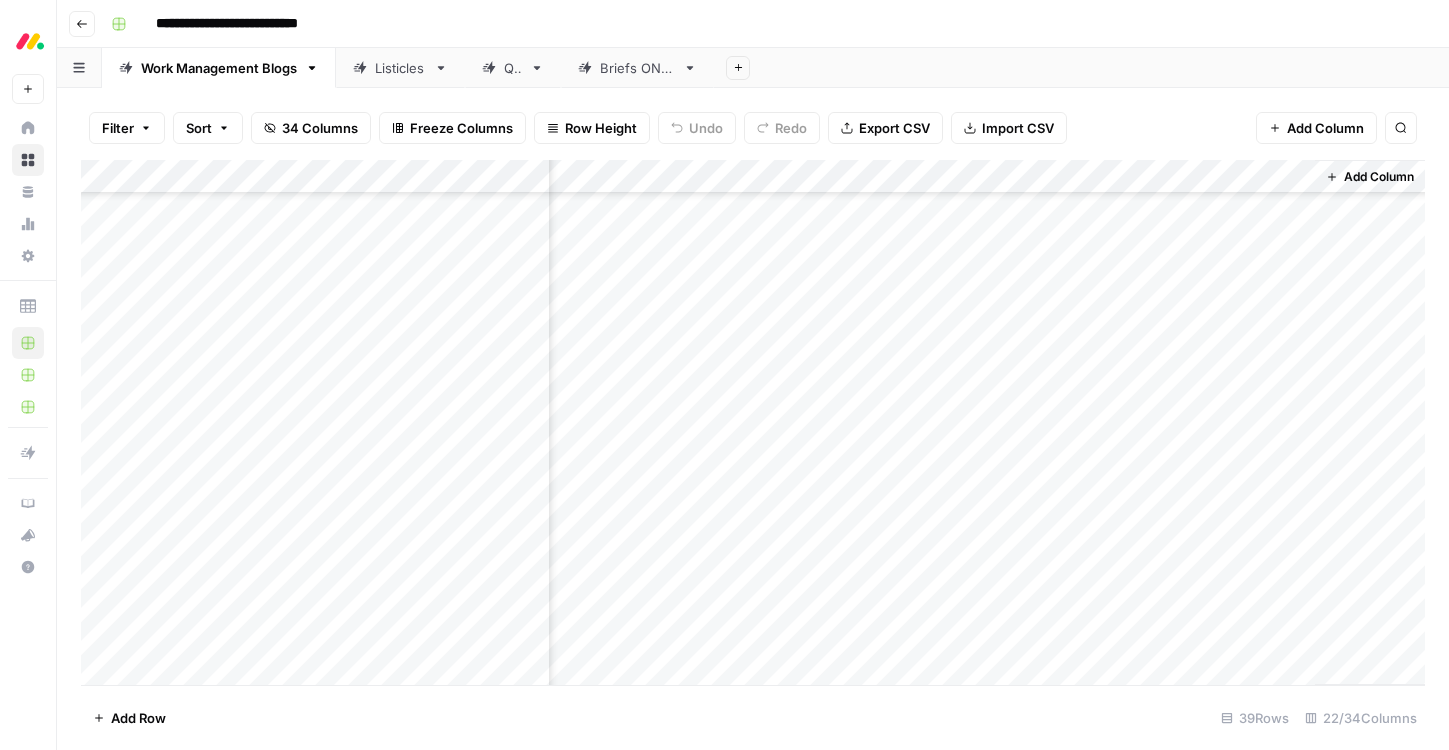 click on "Add Column" at bounding box center (753, 422) 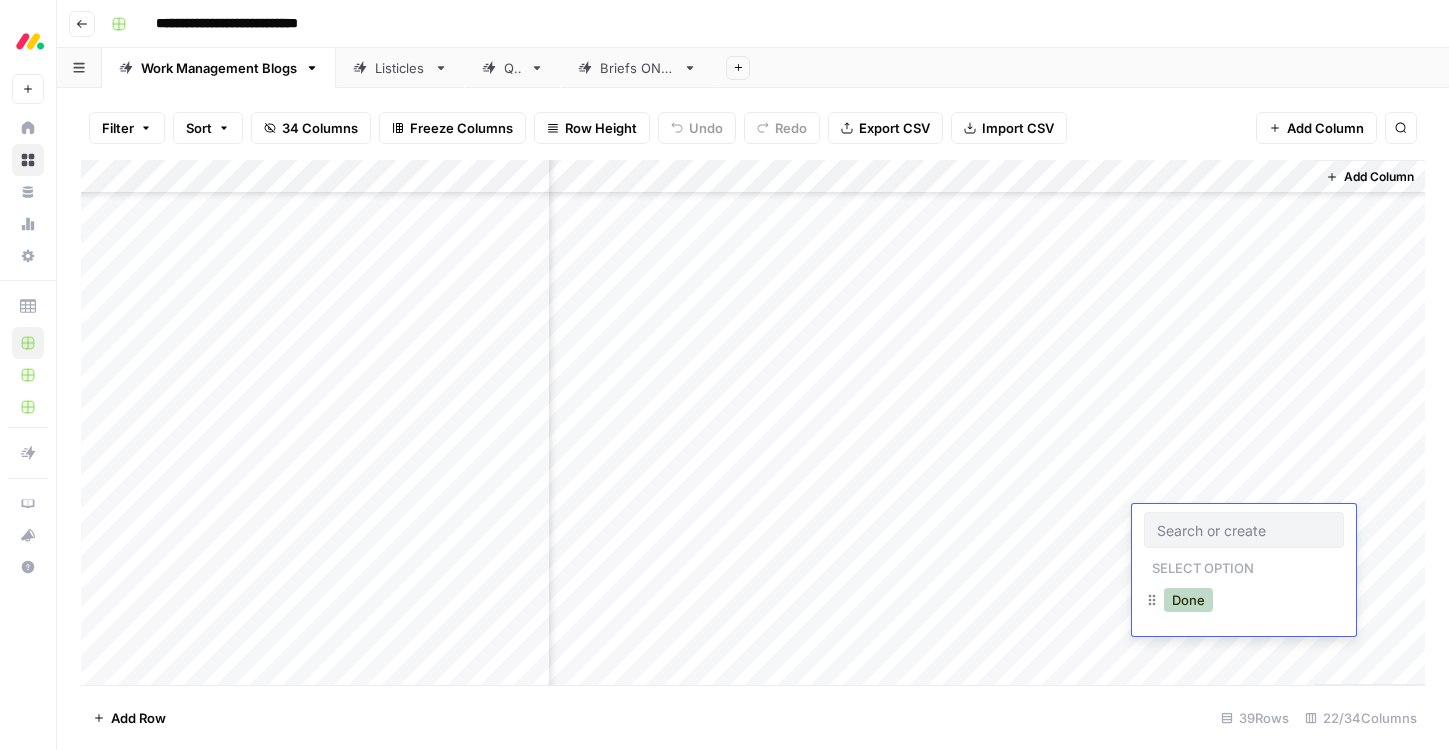 click on "Done" at bounding box center [1188, 600] 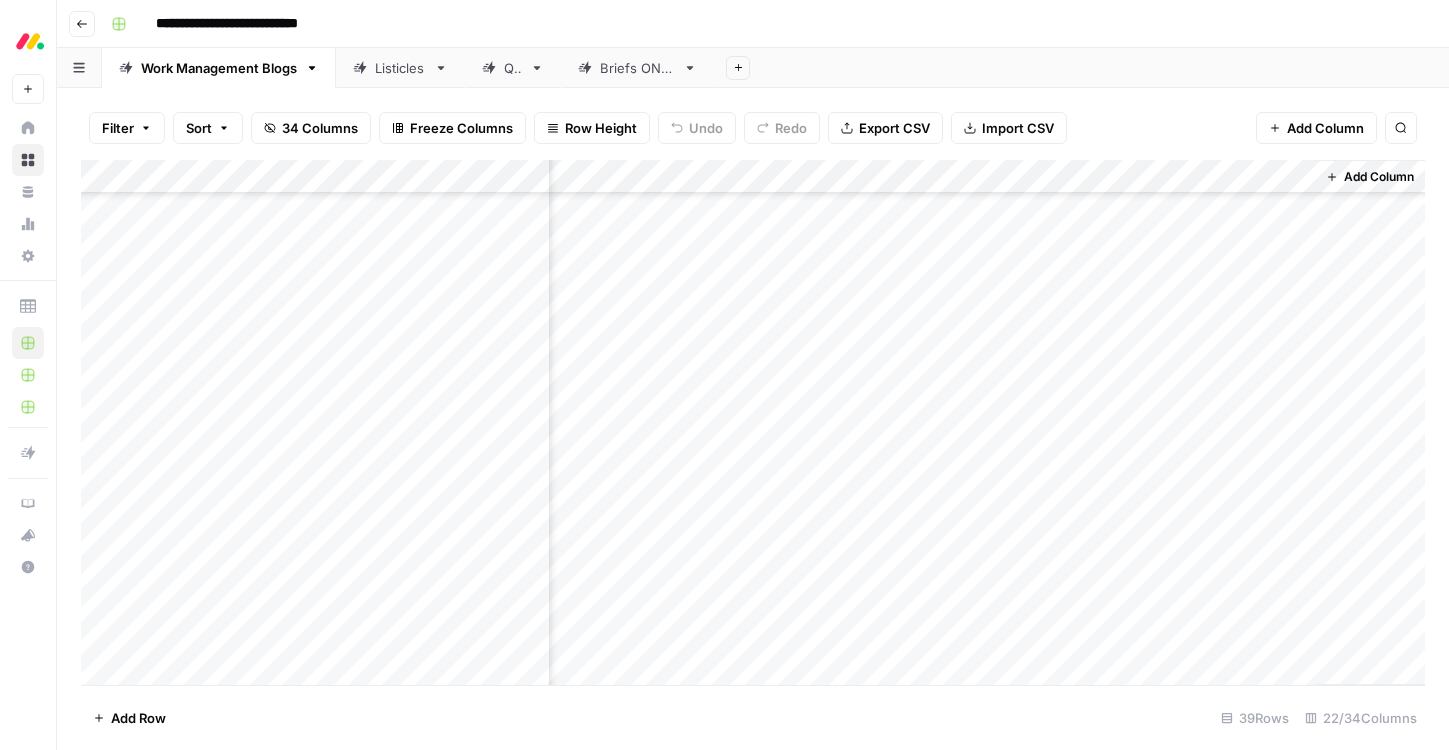 drag, startPoint x: 1264, startPoint y: 179, endPoint x: 1210, endPoint y: 185, distance: 54.33231 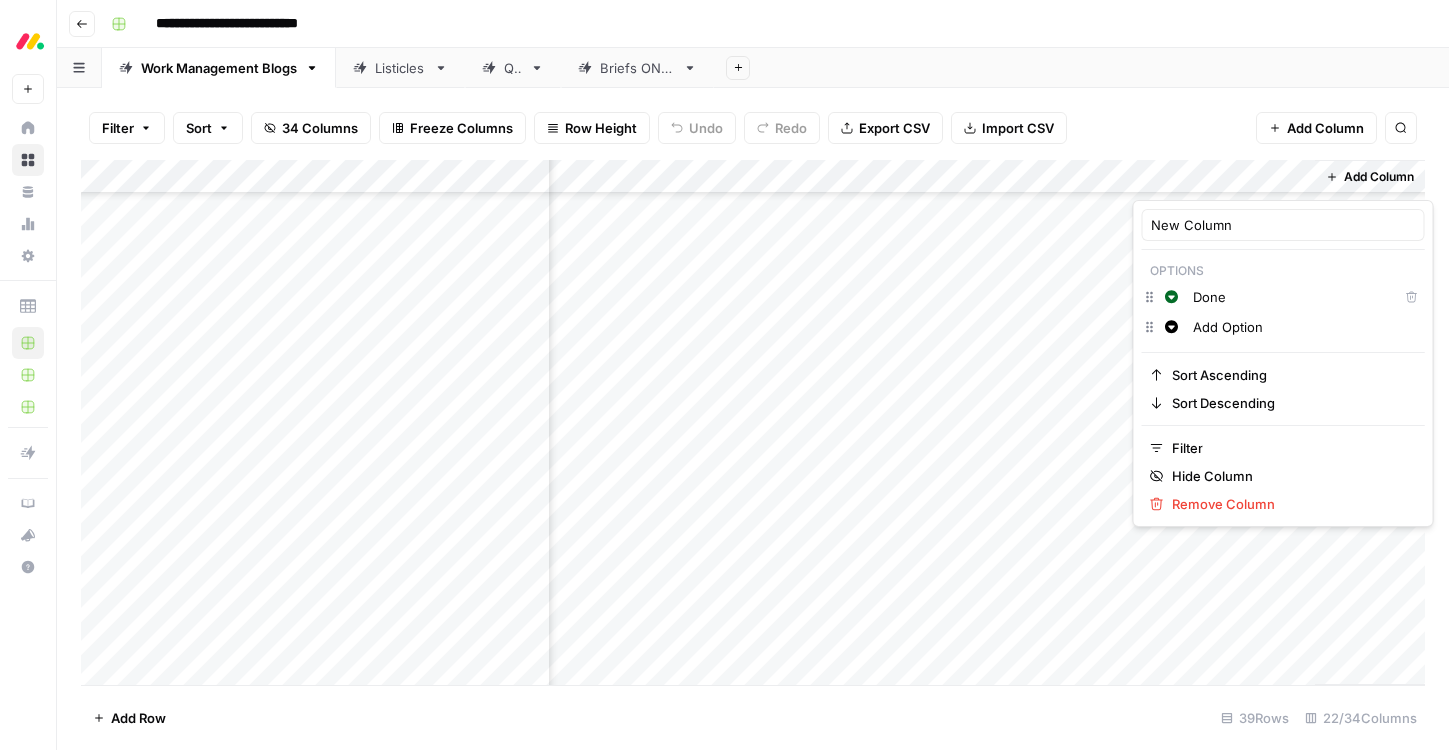 click at bounding box center [1223, 180] 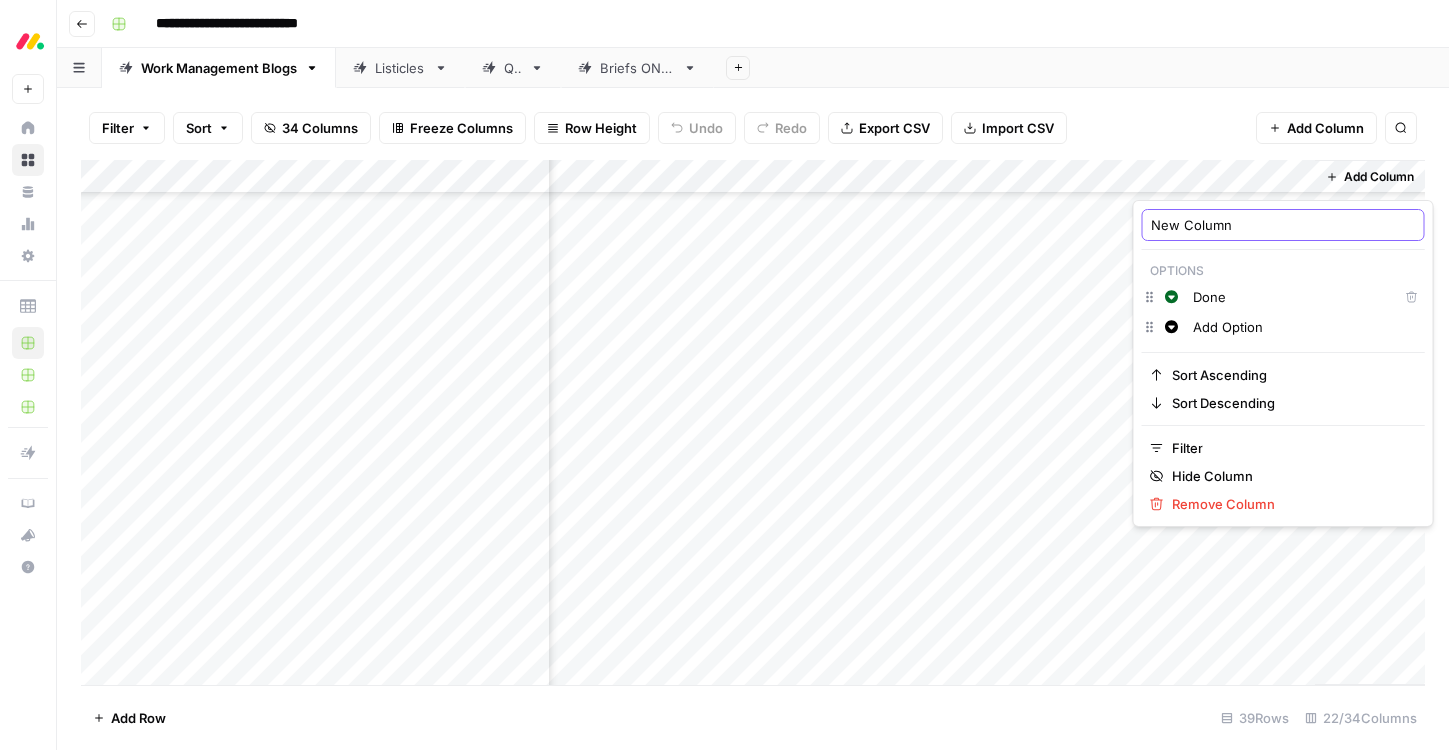 click on "New Column" at bounding box center [1283, 225] 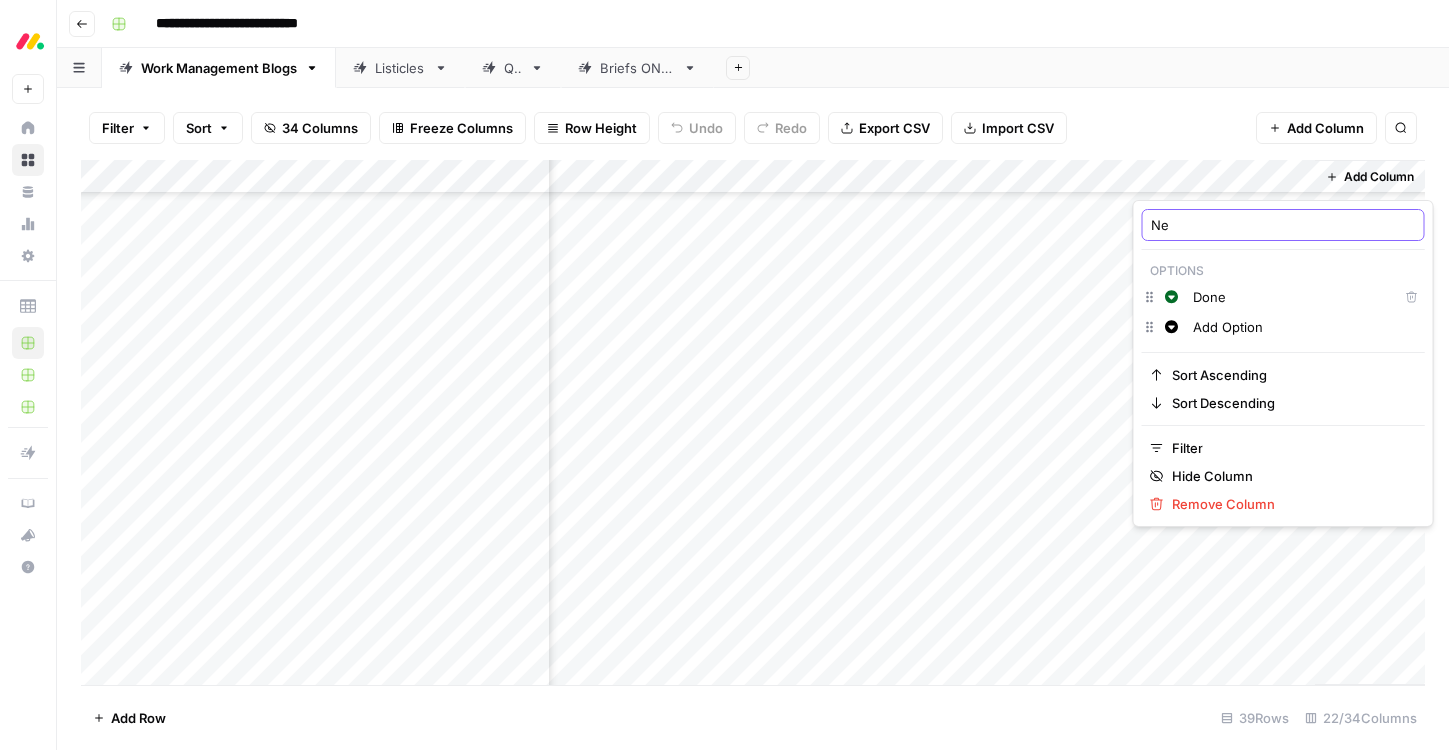 type on "N" 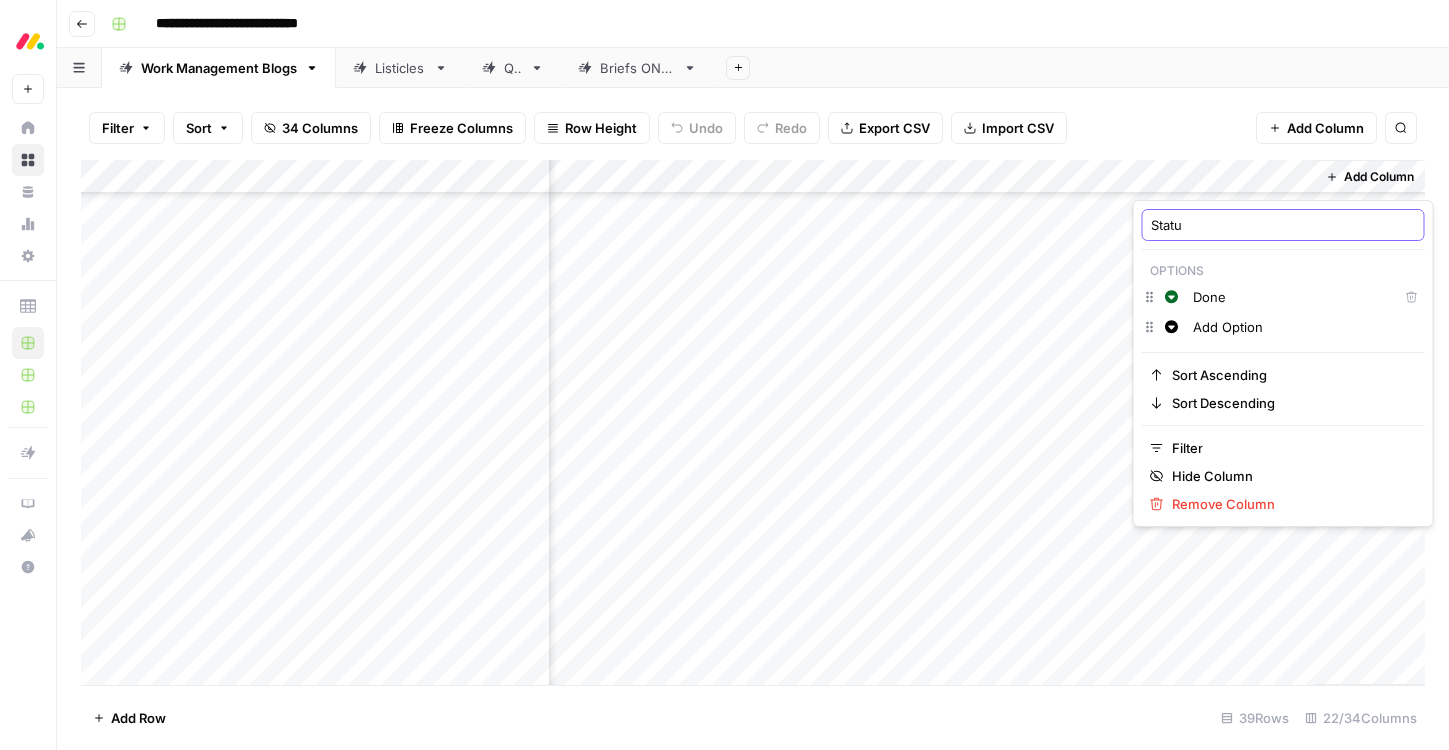 type on "Status" 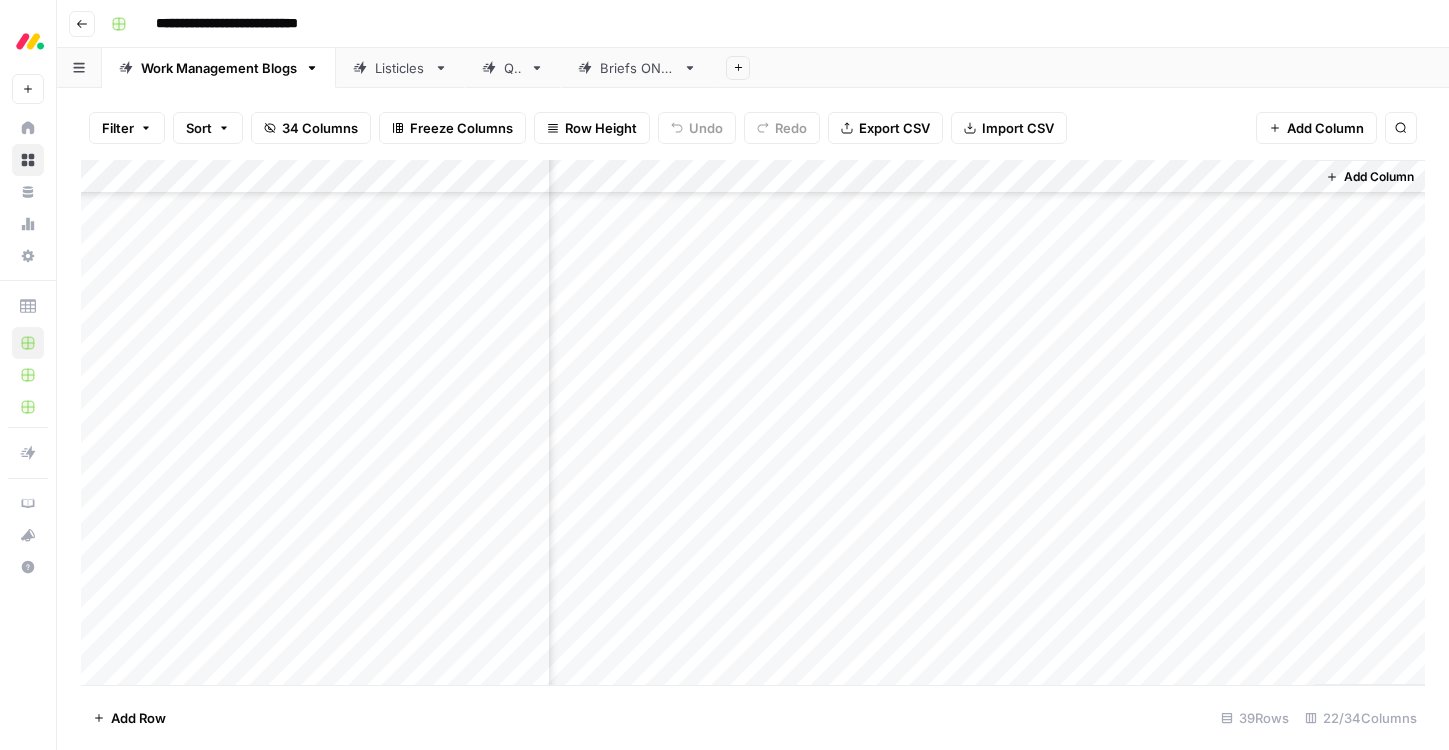 drag, startPoint x: 1235, startPoint y: 178, endPoint x: 1176, endPoint y: 173, distance: 59.211487 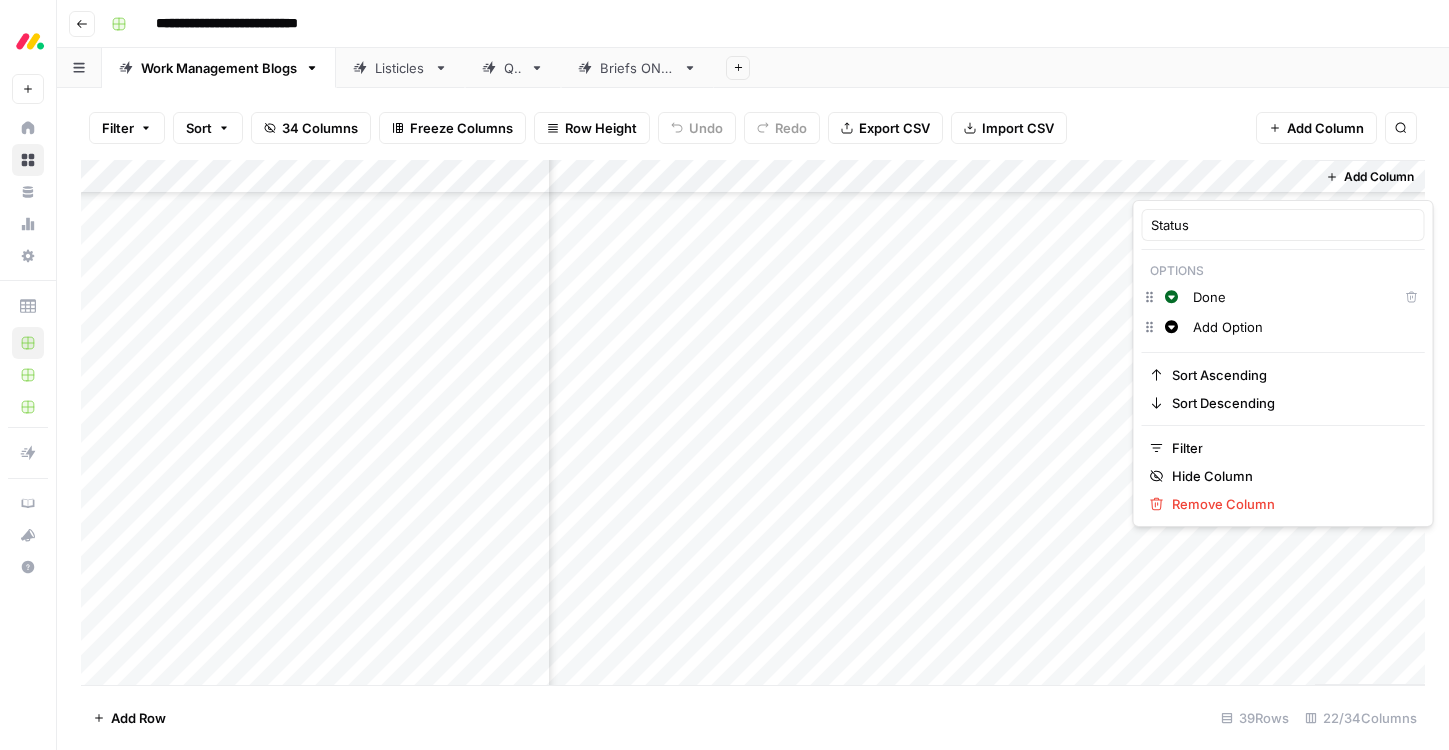 drag, startPoint x: 1299, startPoint y: 181, endPoint x: 1206, endPoint y: 178, distance: 93.04838 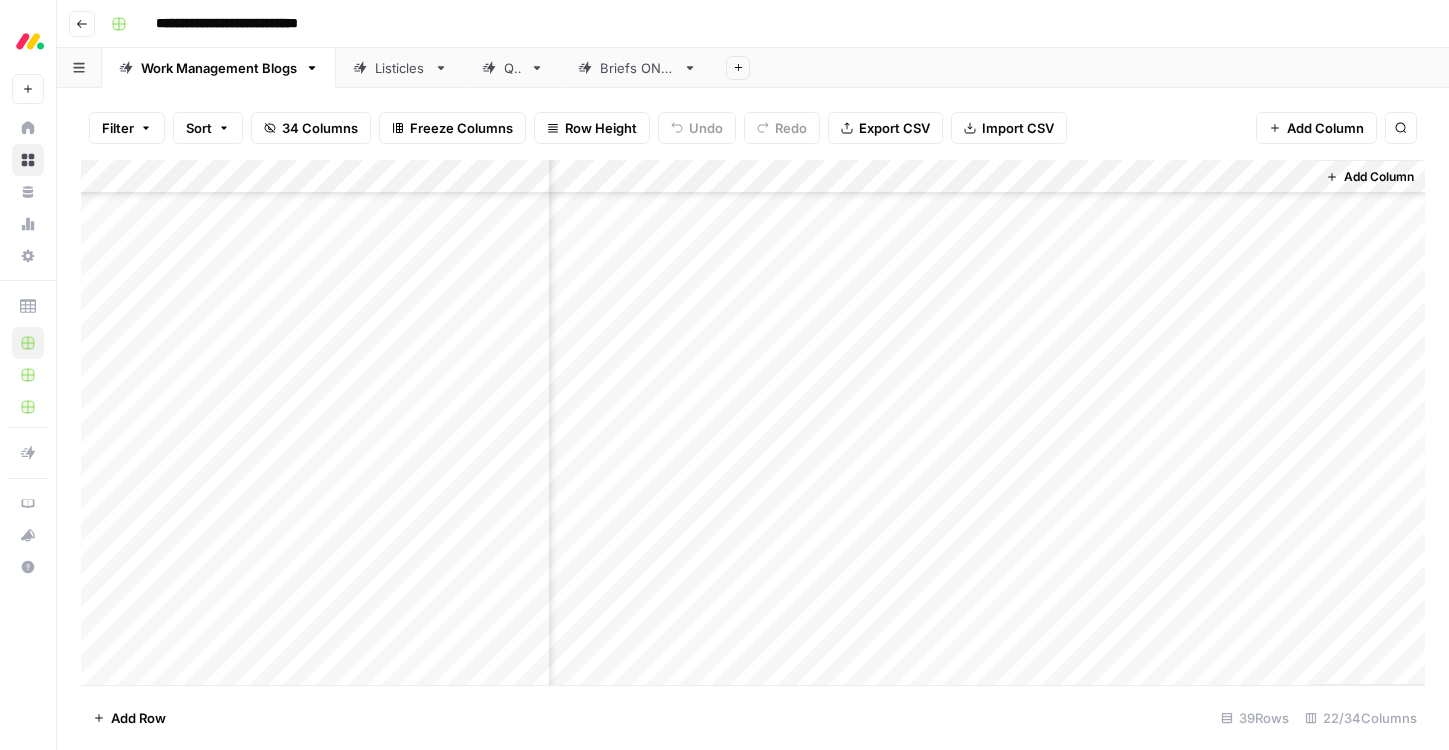 click on "Filter Sort 34 Columns Freeze Columns Row Height Undo Redo Export CSV Import CSV Add Column Search" at bounding box center [753, 128] 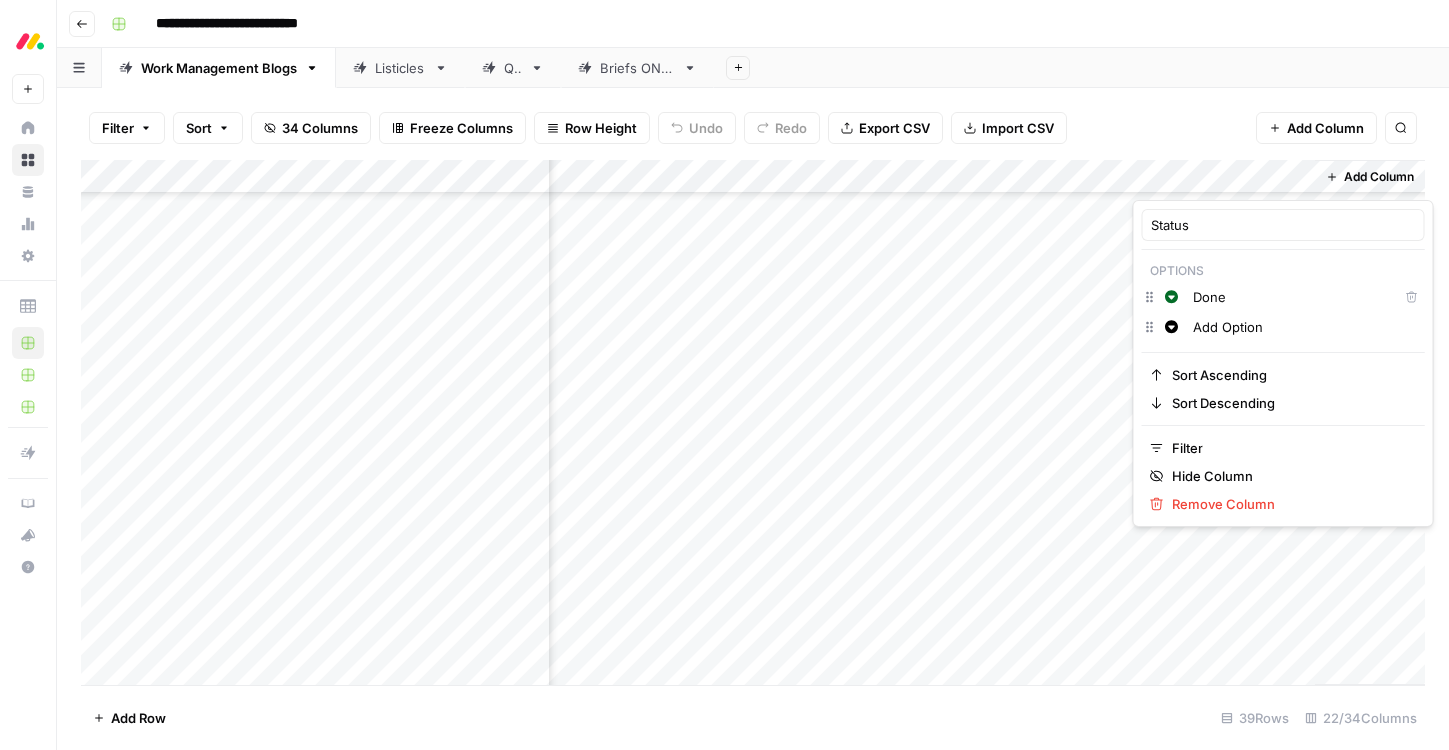 click at bounding box center [1223, 180] 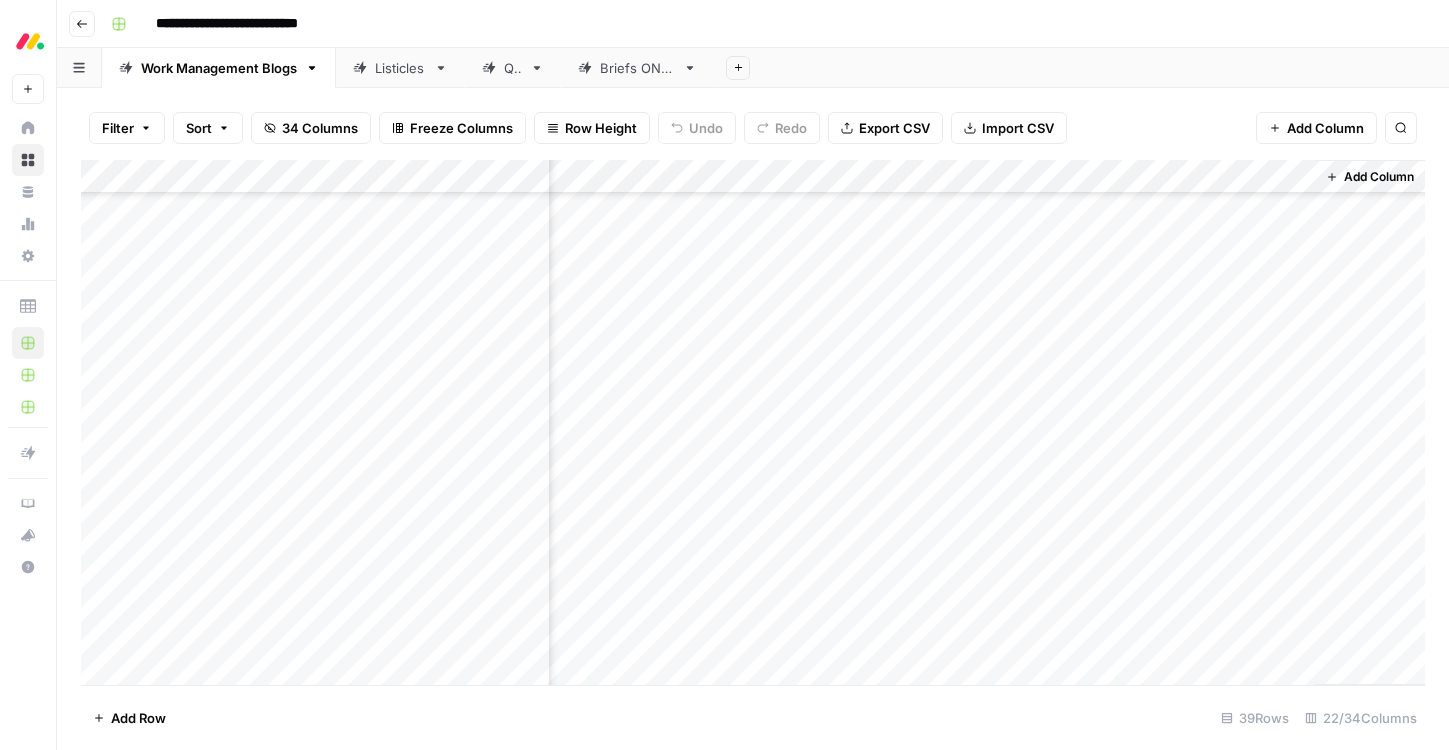 drag, startPoint x: 1232, startPoint y: 172, endPoint x: 720, endPoint y: 186, distance: 512.19135 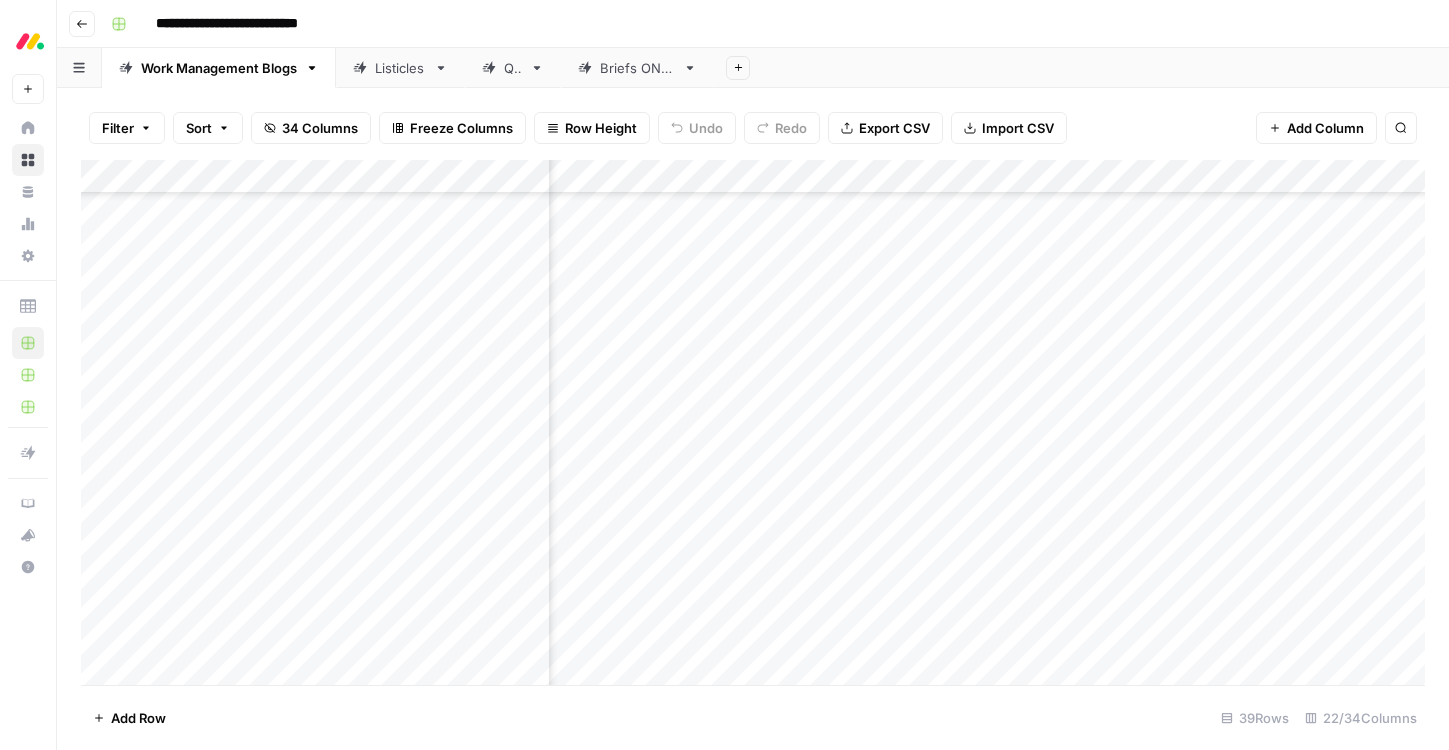 scroll, scrollTop: 333, scrollLeft: 2693, axis: both 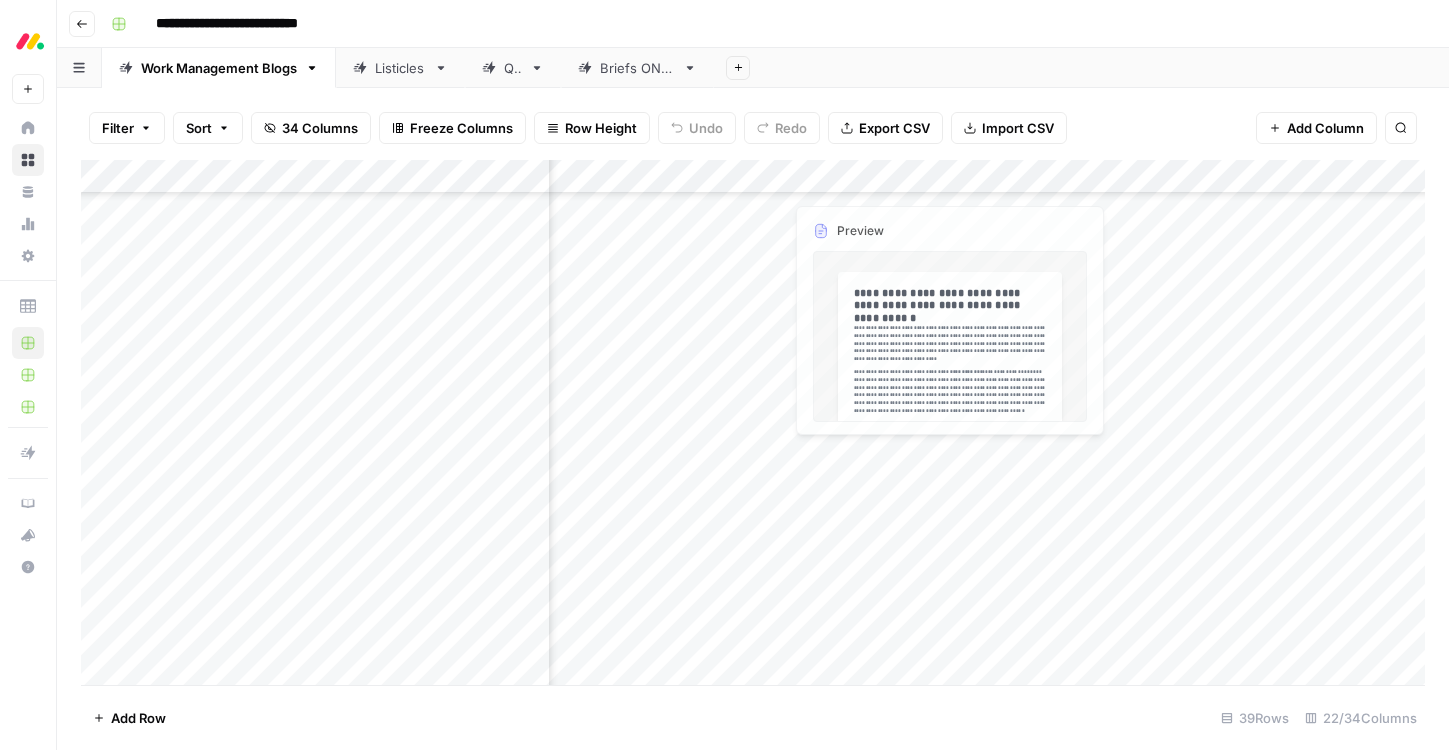 drag, startPoint x: 1393, startPoint y: 181, endPoint x: 670, endPoint y: 189, distance: 723.04425 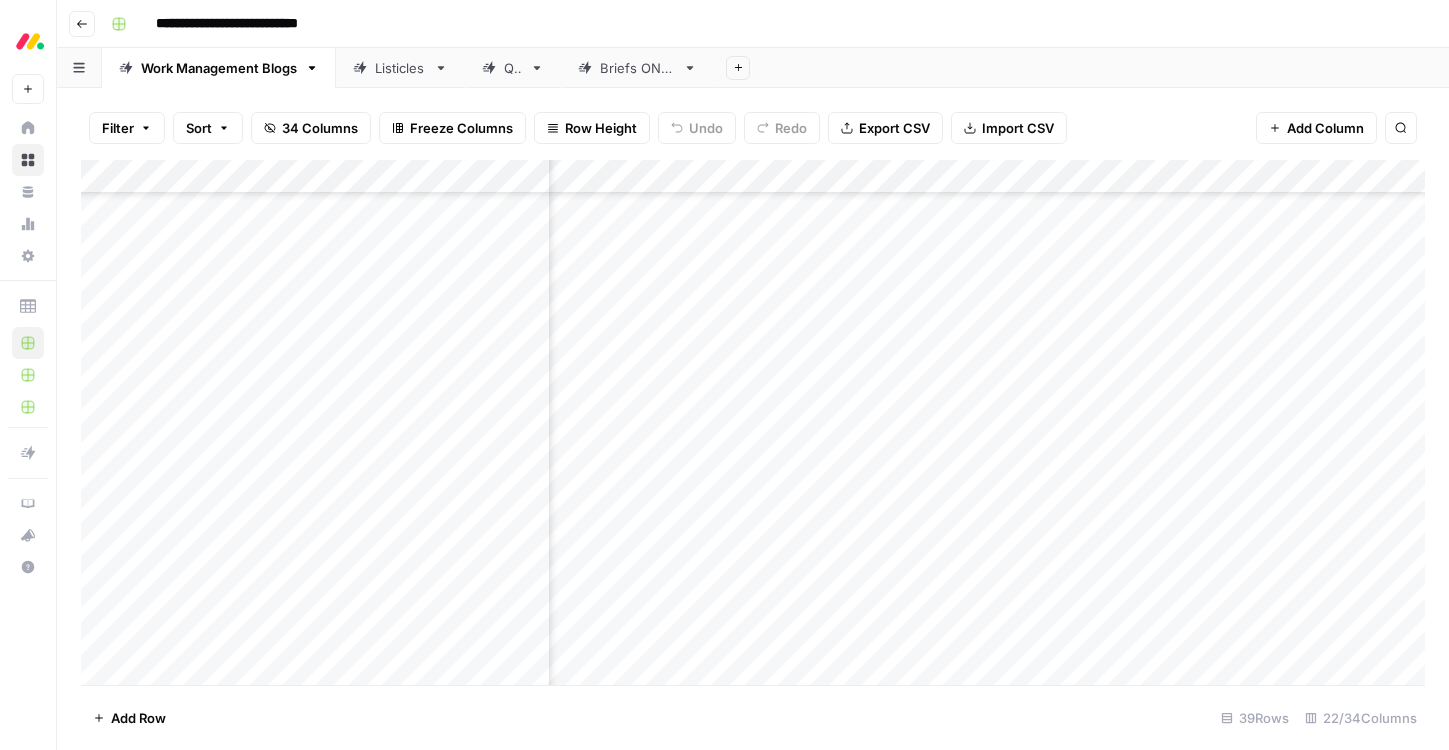 scroll, scrollTop: 333, scrollLeft: 1214, axis: both 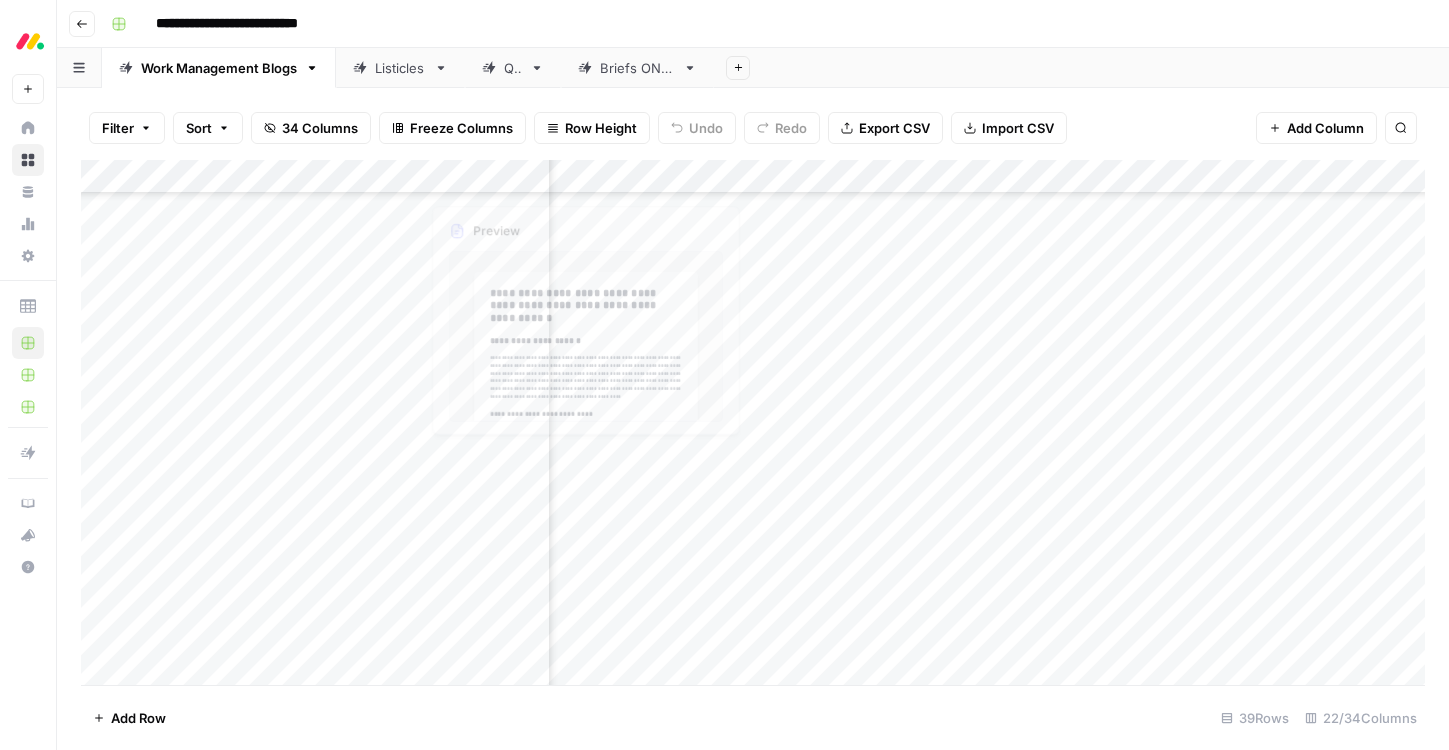 drag, startPoint x: 944, startPoint y: 180, endPoint x: 553, endPoint y: 200, distance: 391.51117 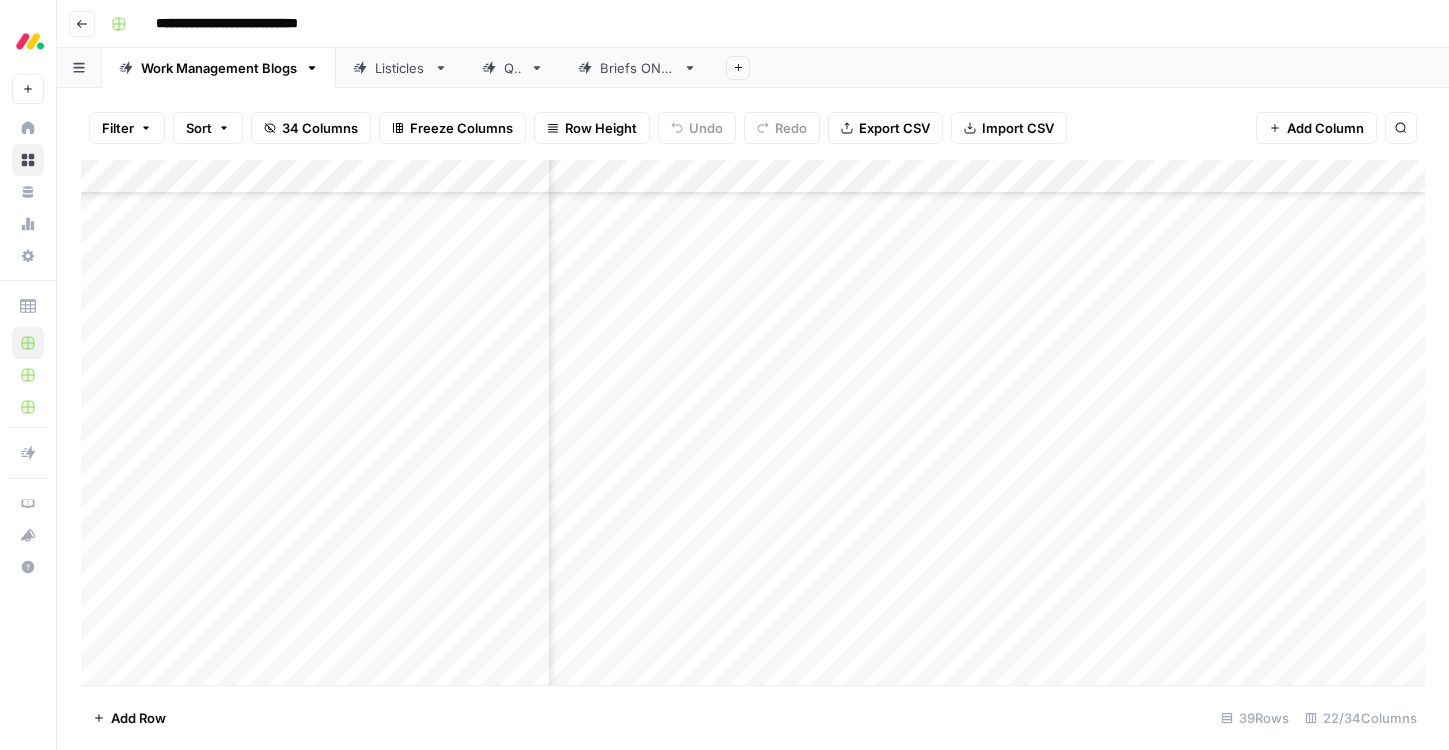 scroll, scrollTop: 333, scrollLeft: 609, axis: both 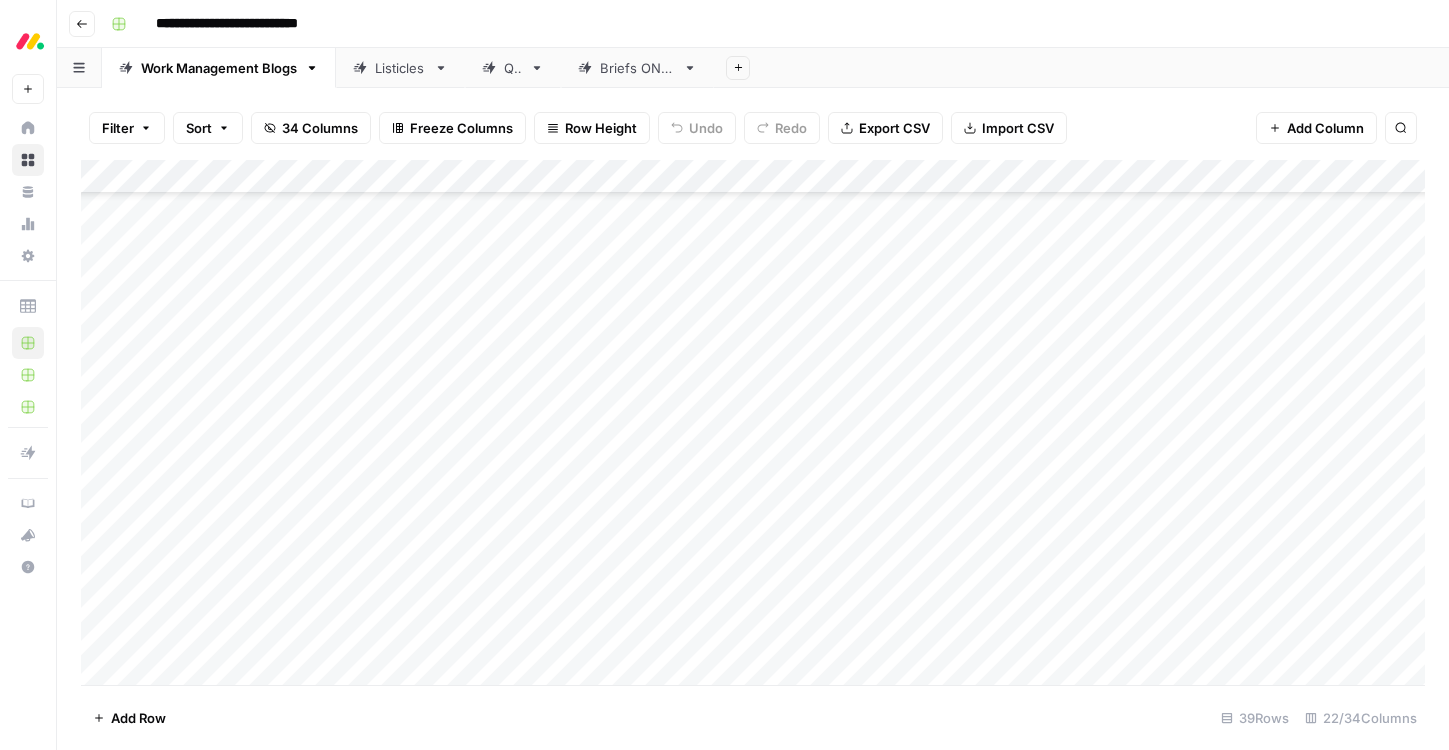 drag, startPoint x: 876, startPoint y: 172, endPoint x: 435, endPoint y: 178, distance: 441.0408 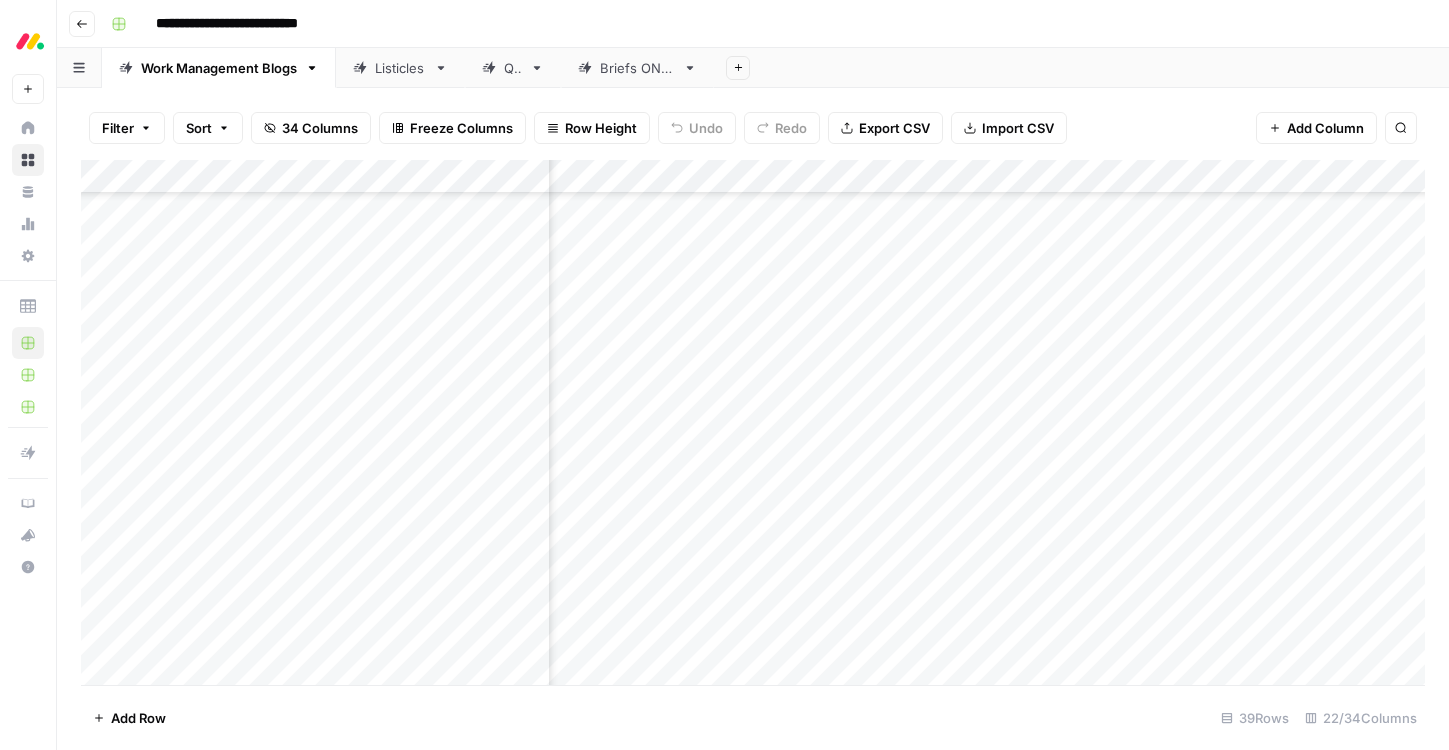 scroll, scrollTop: 296, scrollLeft: 2814, axis: both 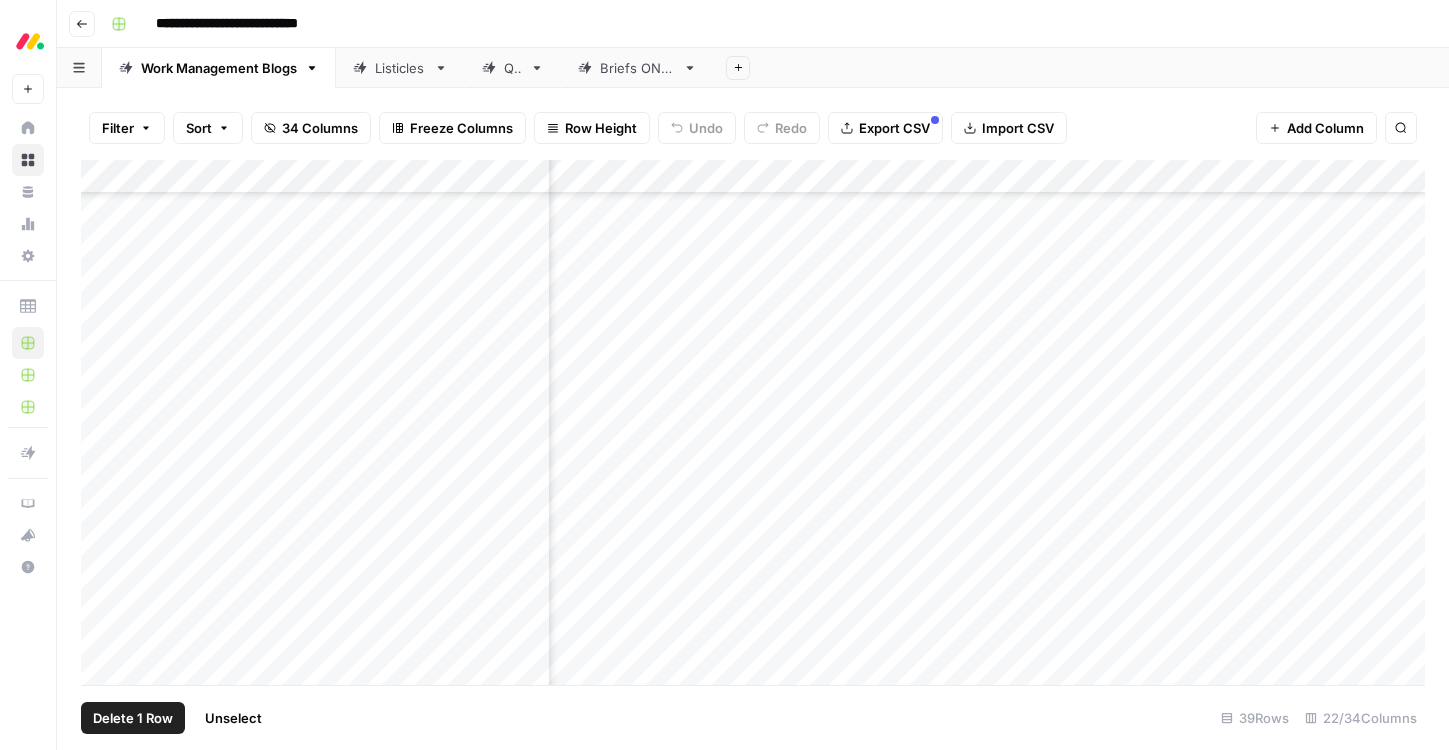 click on "Add Column" at bounding box center [753, 422] 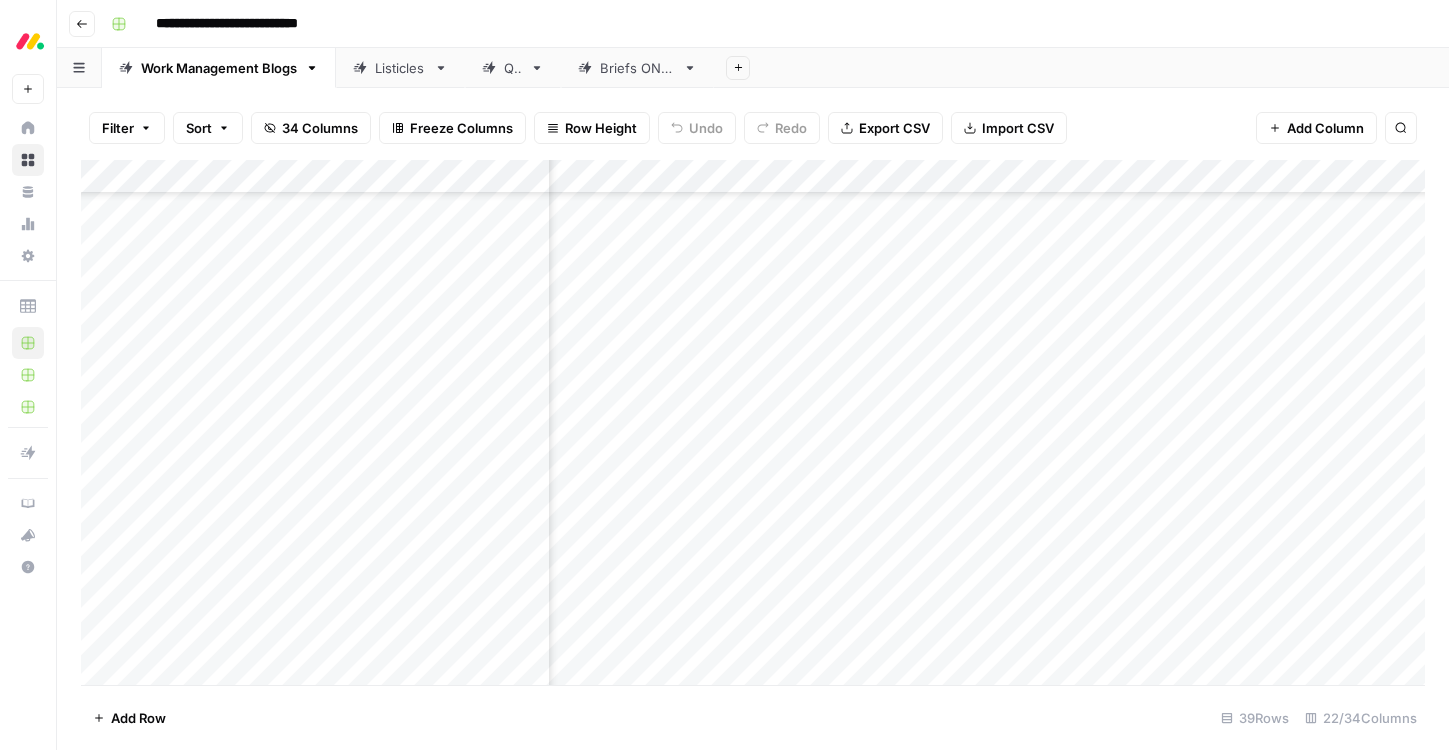 drag, startPoint x: 449, startPoint y: 355, endPoint x: 282, endPoint y: 343, distance: 167.43059 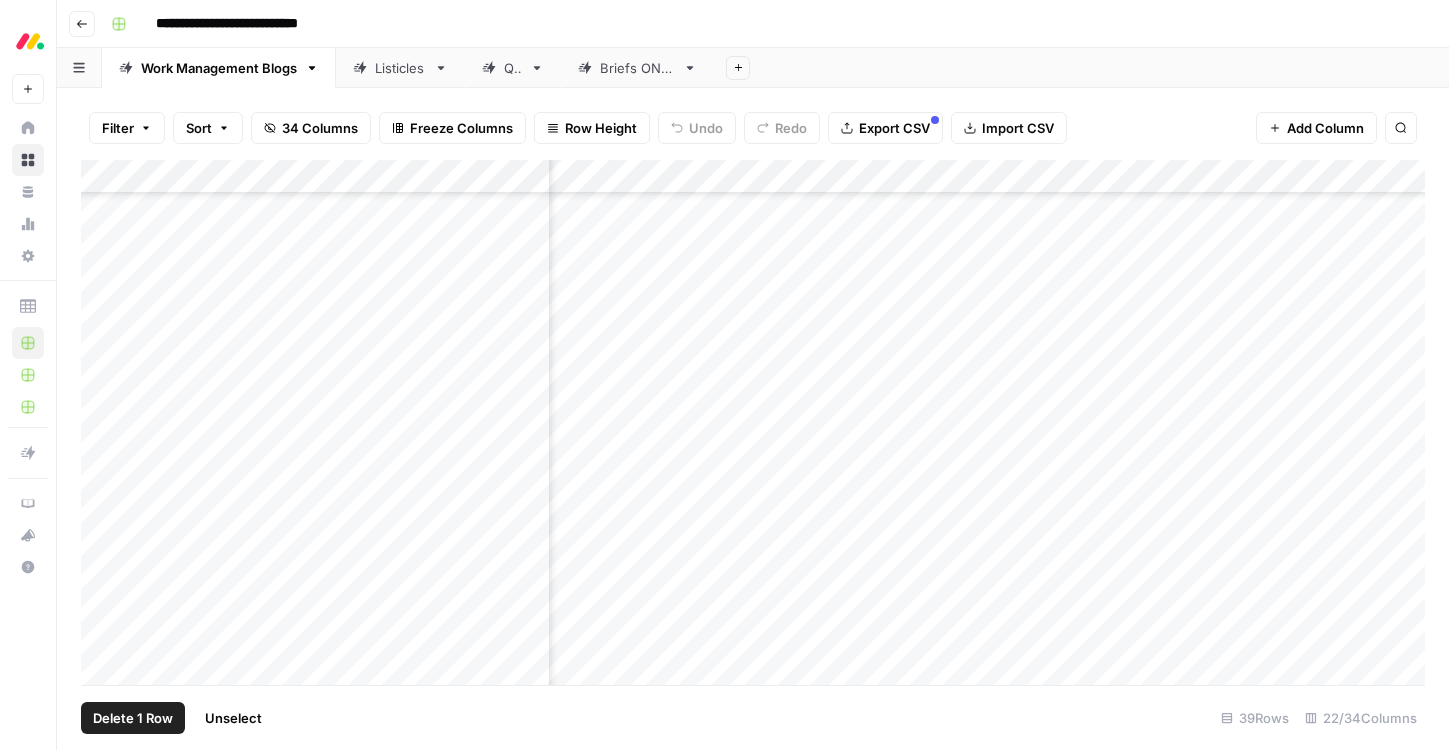 click on "Add Column" at bounding box center (753, 422) 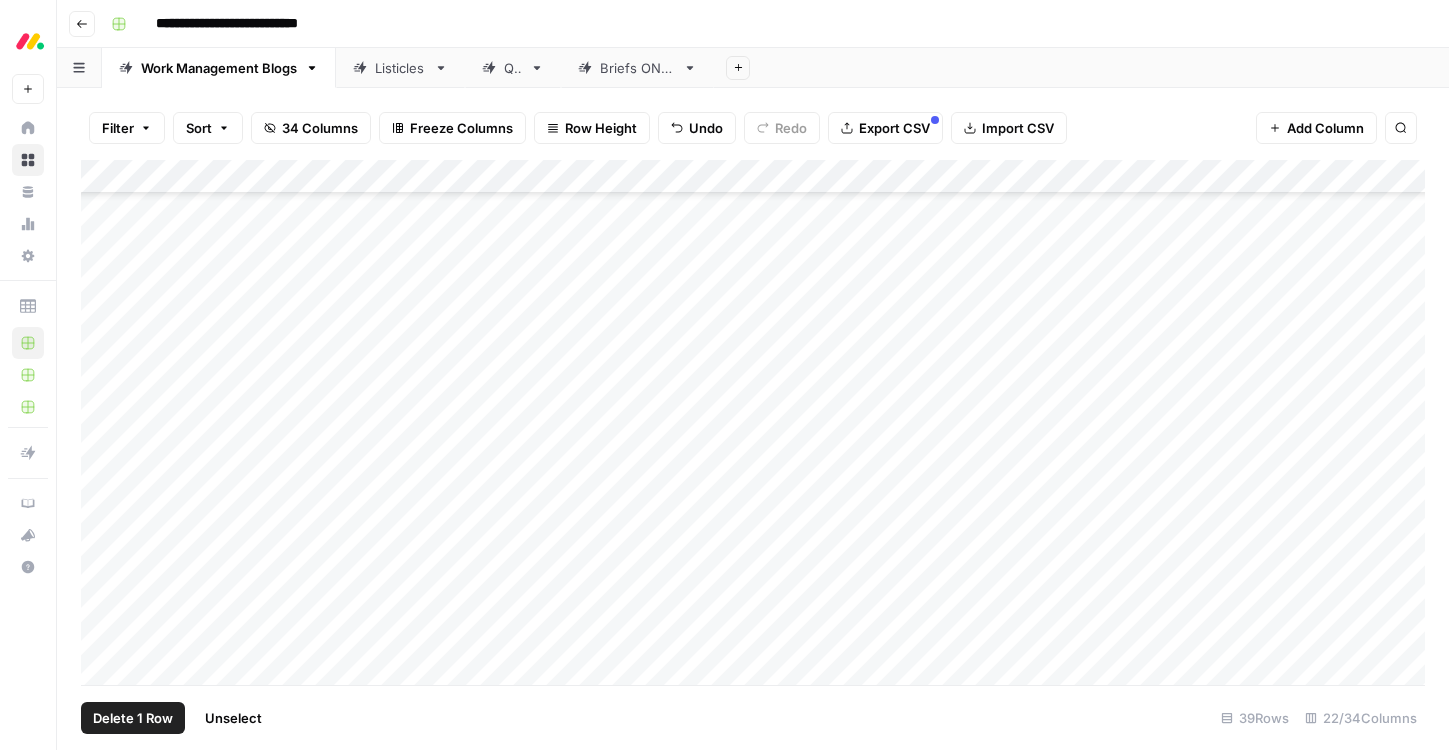 scroll, scrollTop: 426, scrollLeft: 0, axis: vertical 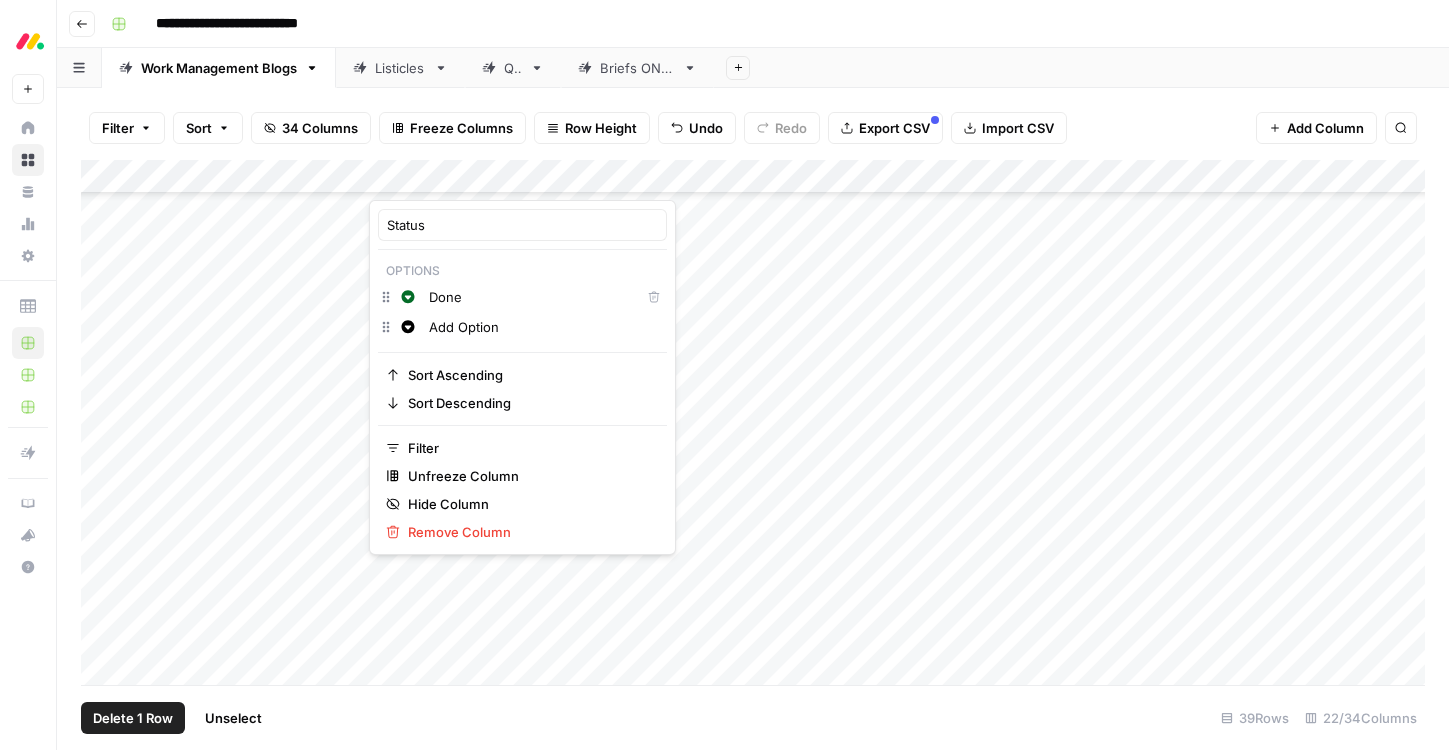 click on "Add Option" at bounding box center (543, 327) 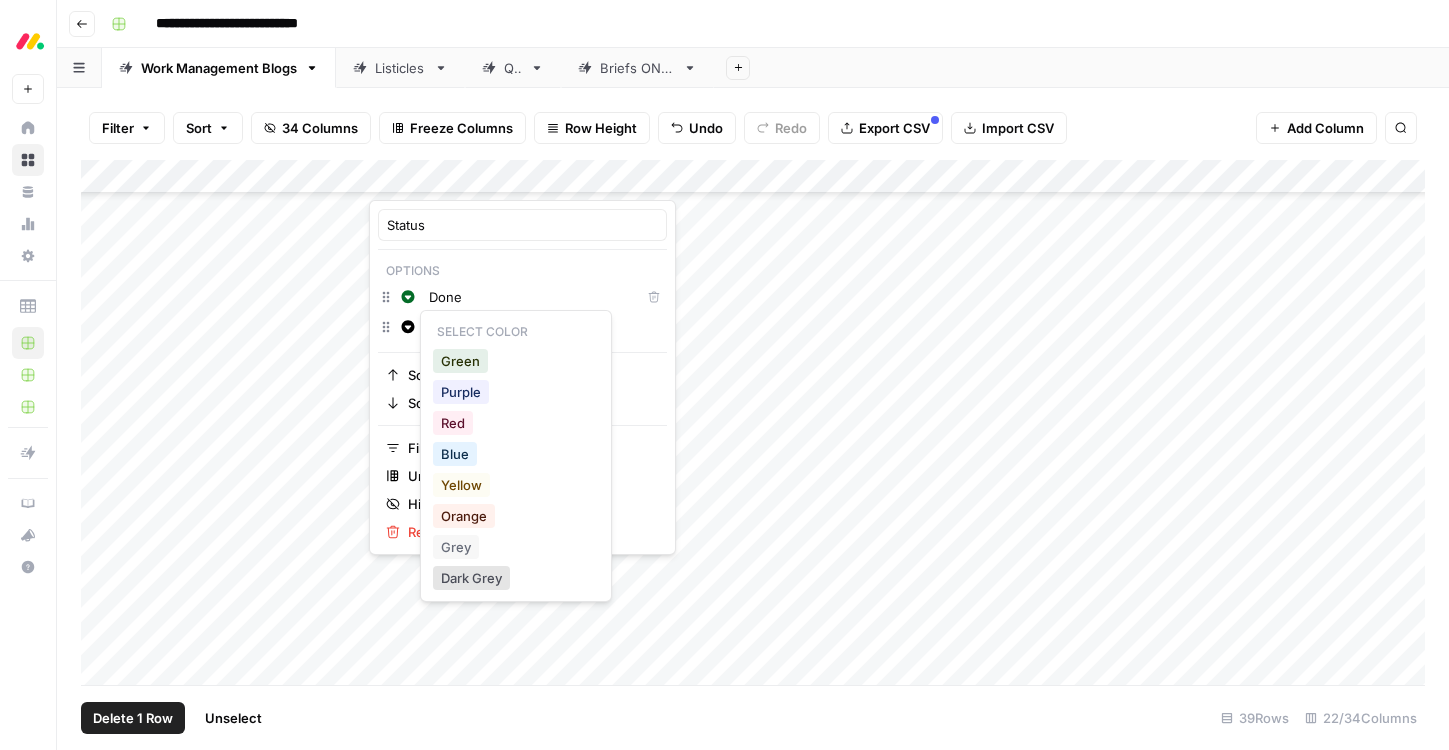 click 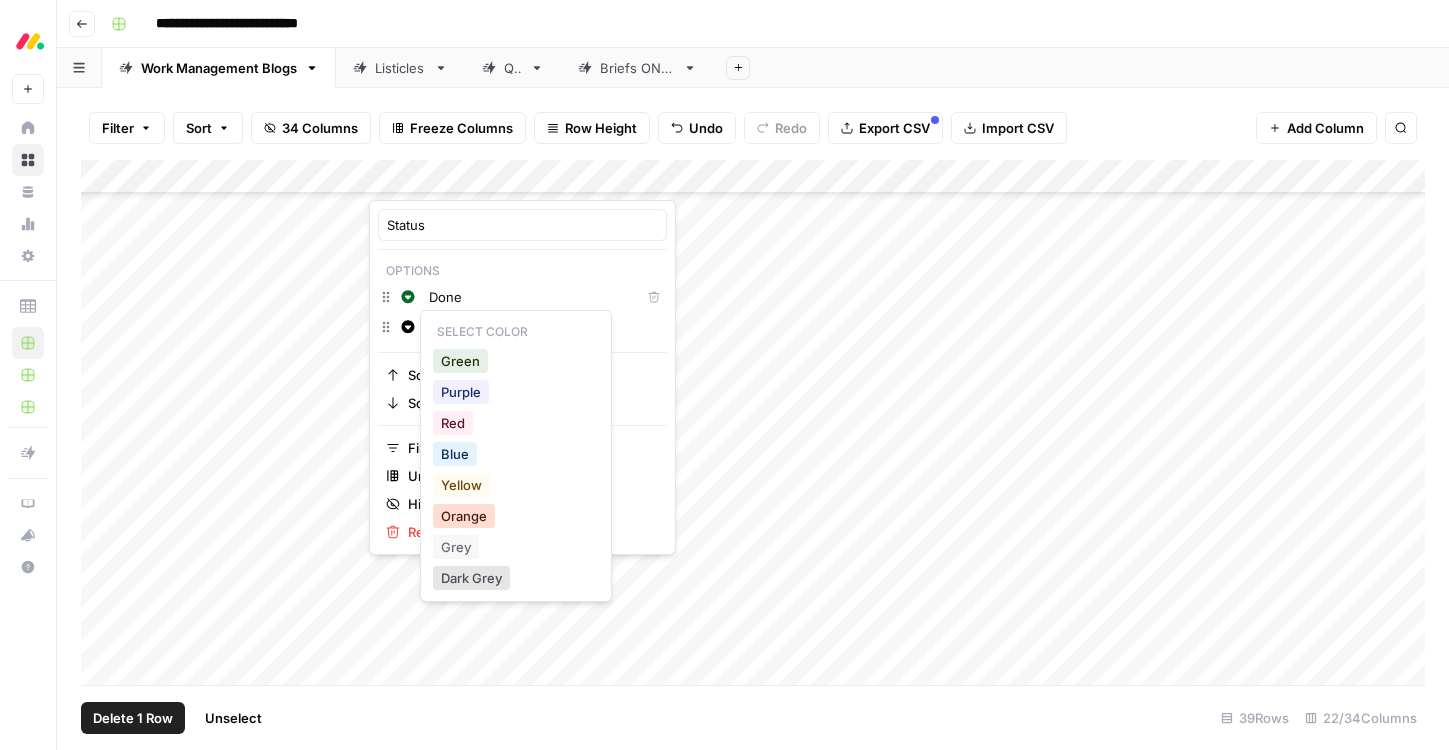 click on "Orange" at bounding box center (464, 516) 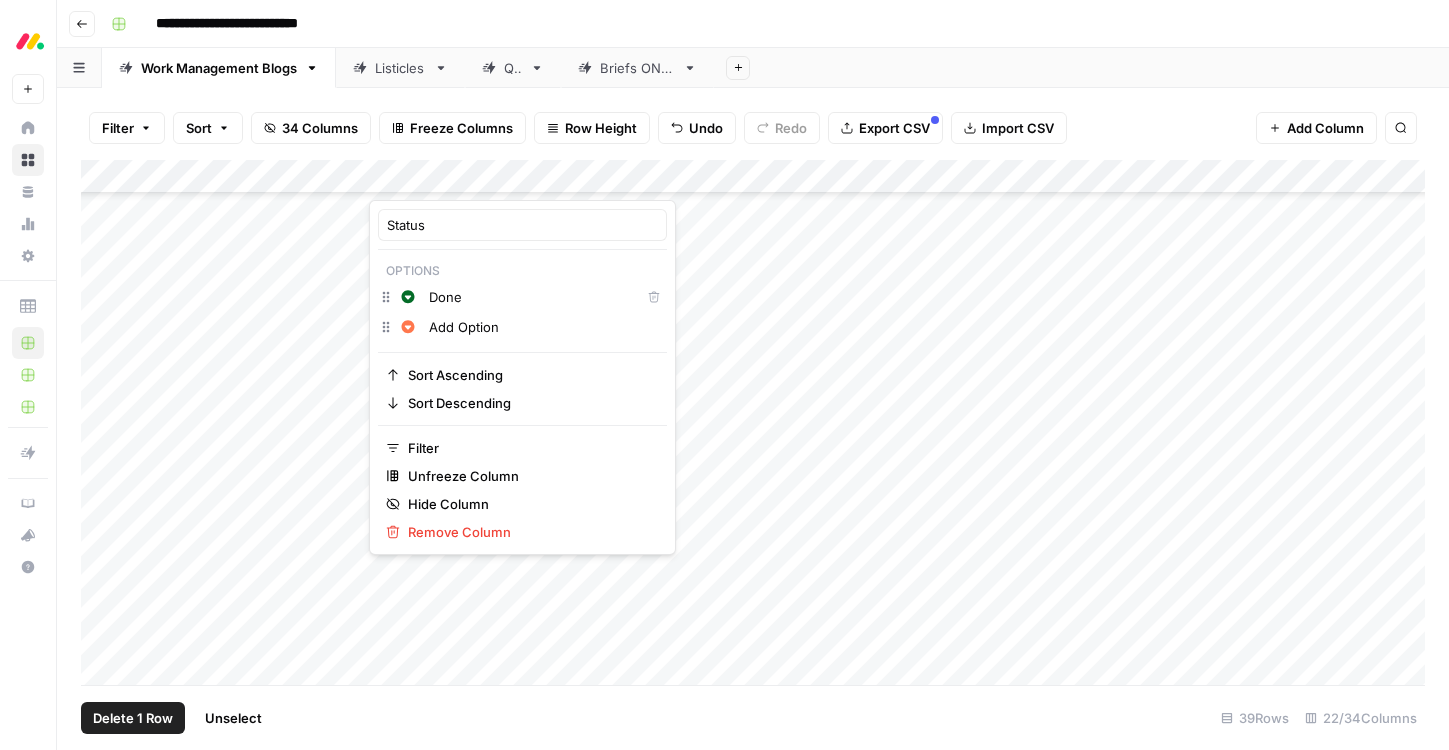 click on "Add Option" at bounding box center [543, 327] 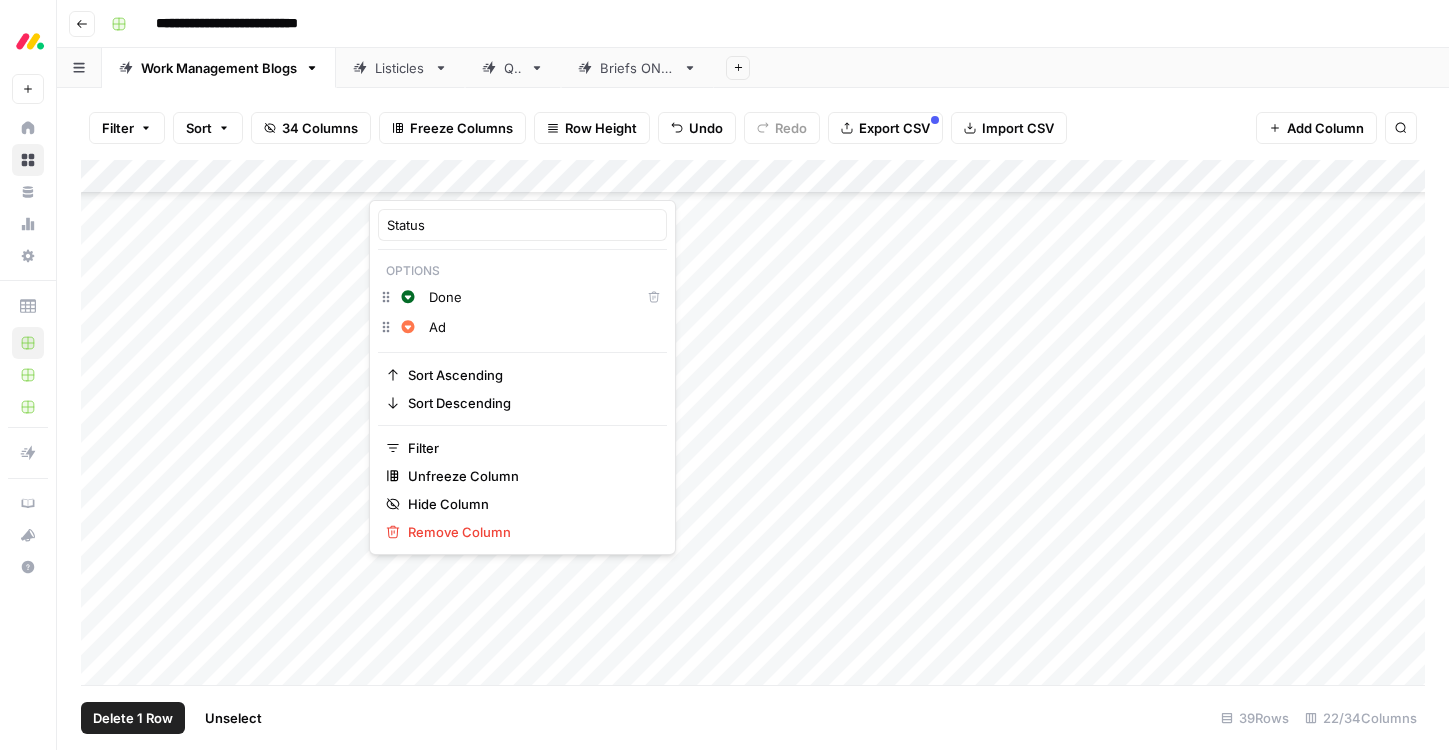 type on "A" 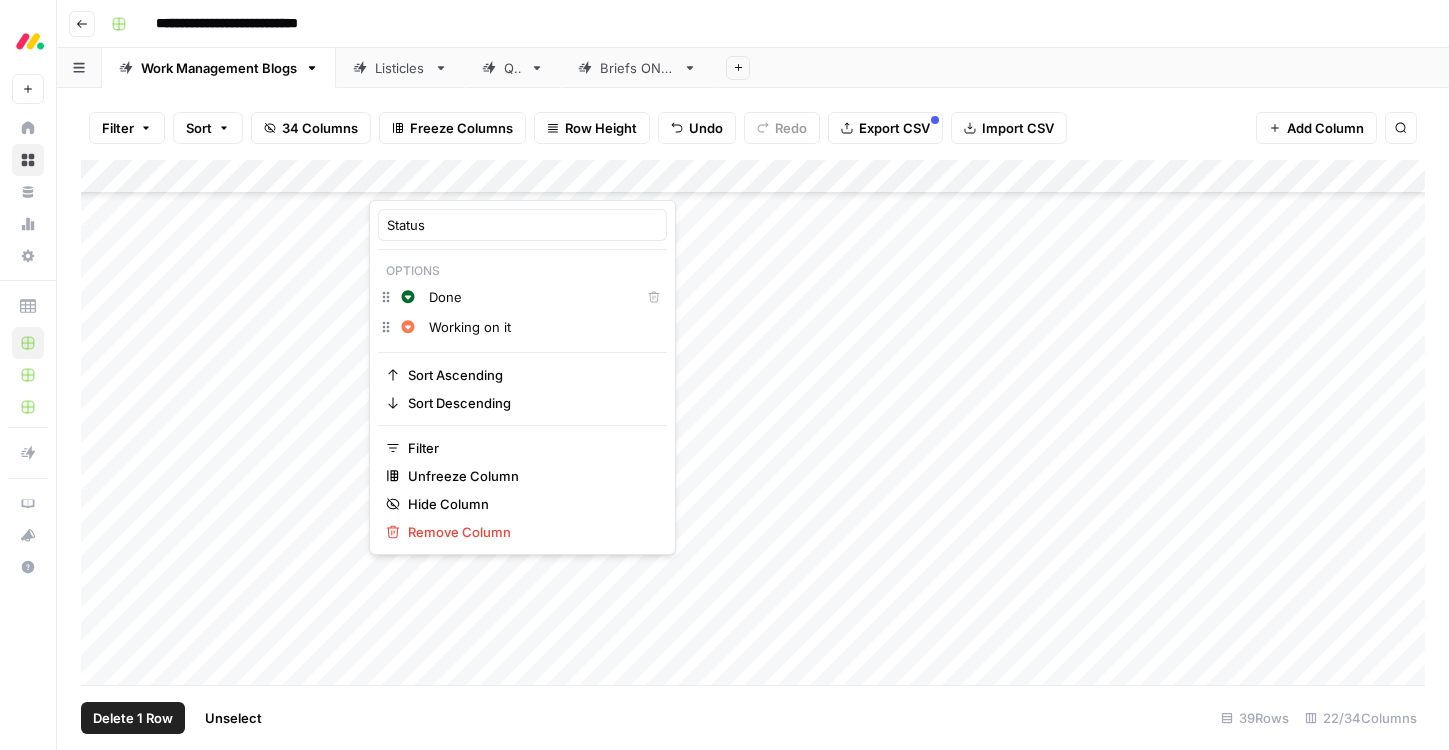 type on "Working on it" 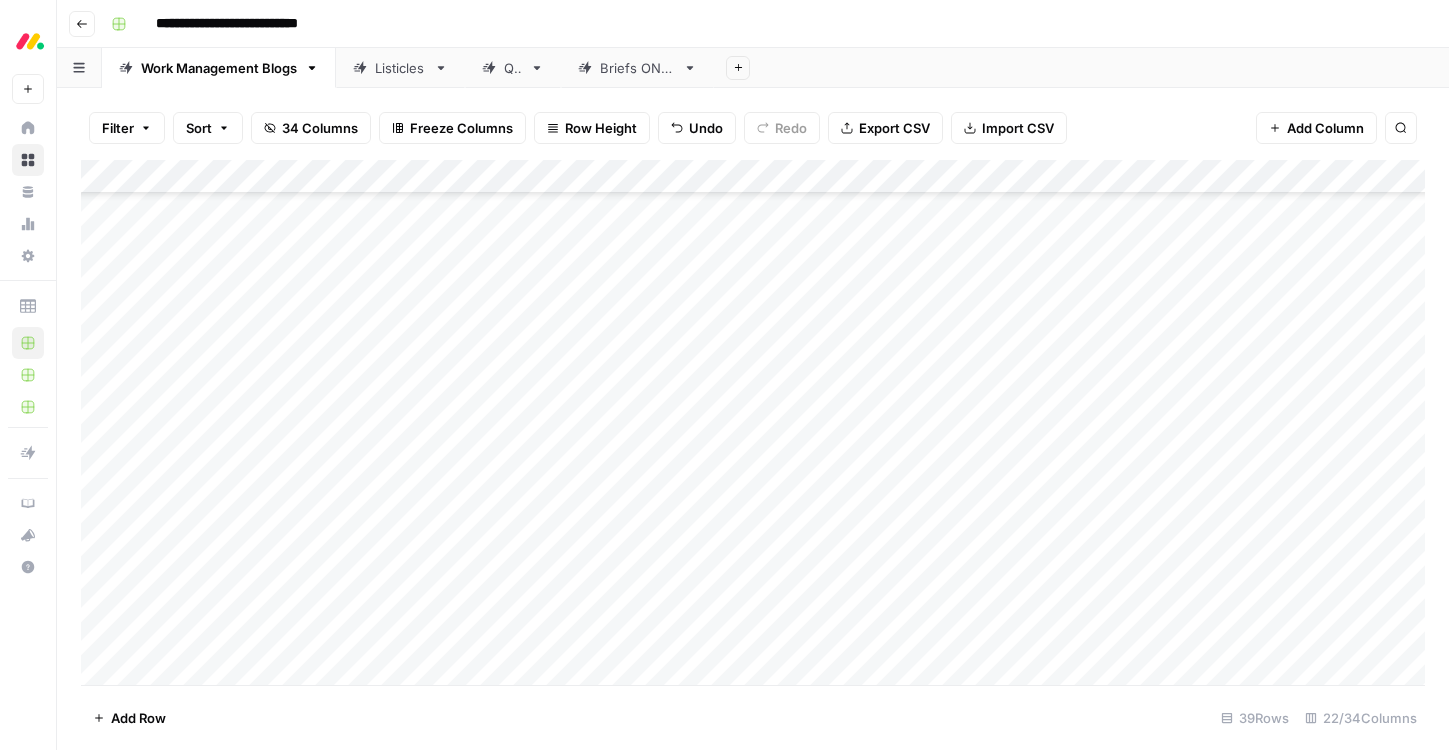 click on "Add Column" at bounding box center (753, 422) 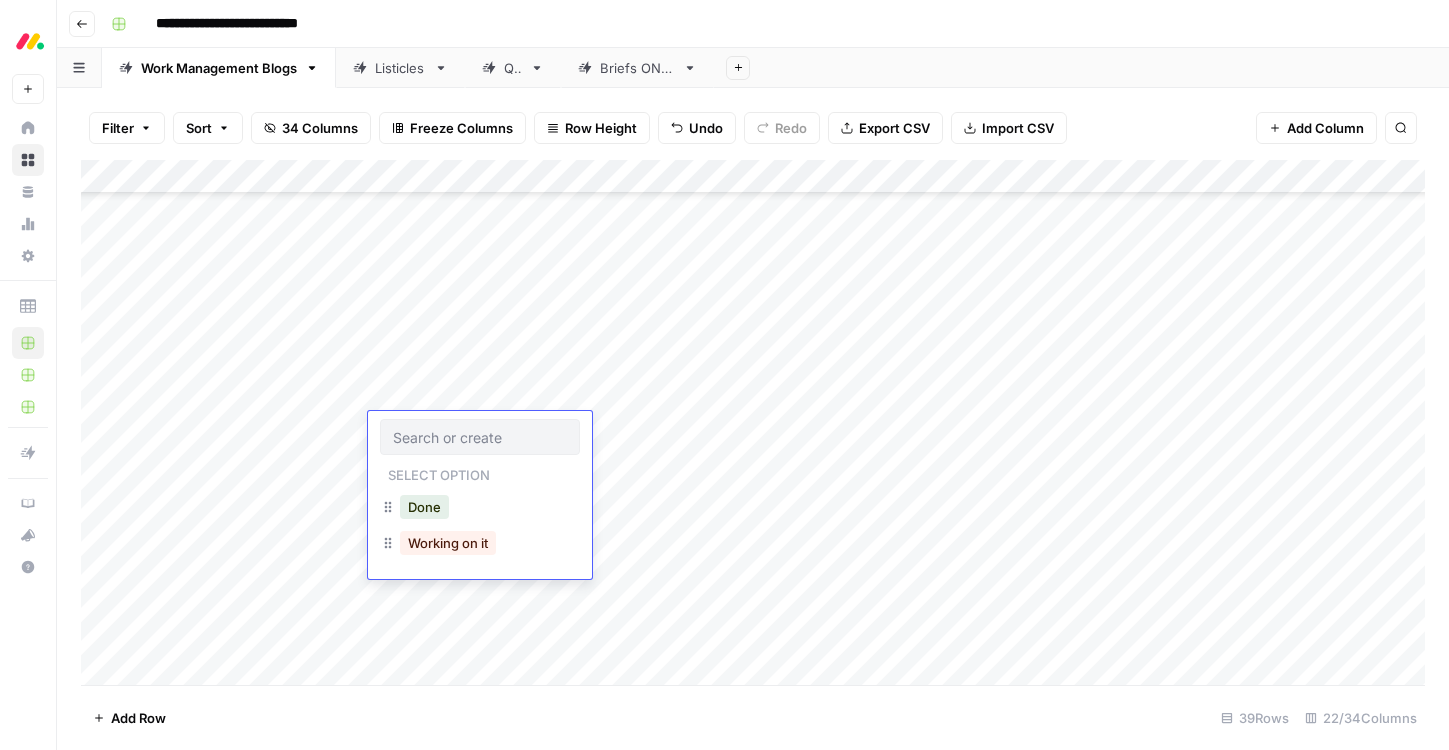 click at bounding box center (480, 437) 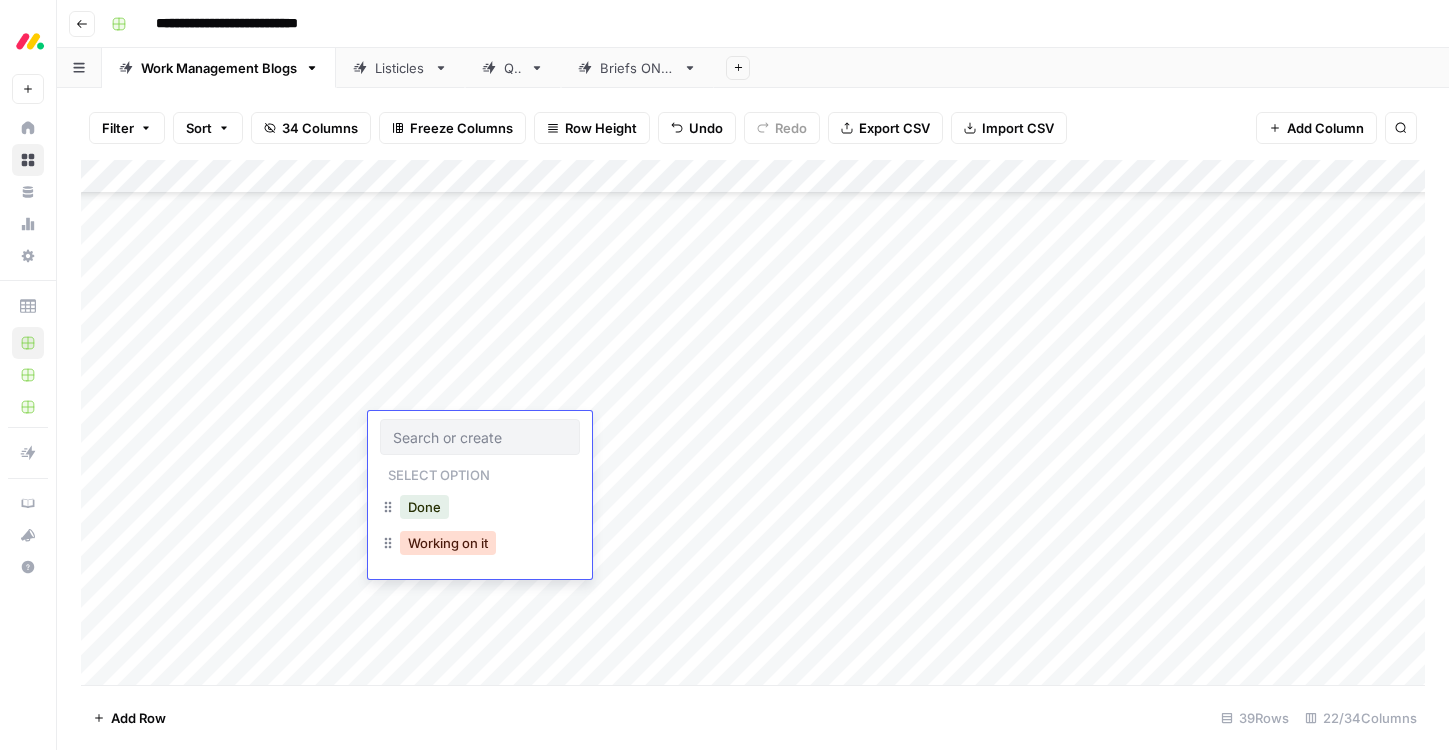 click on "Working on it" at bounding box center [448, 543] 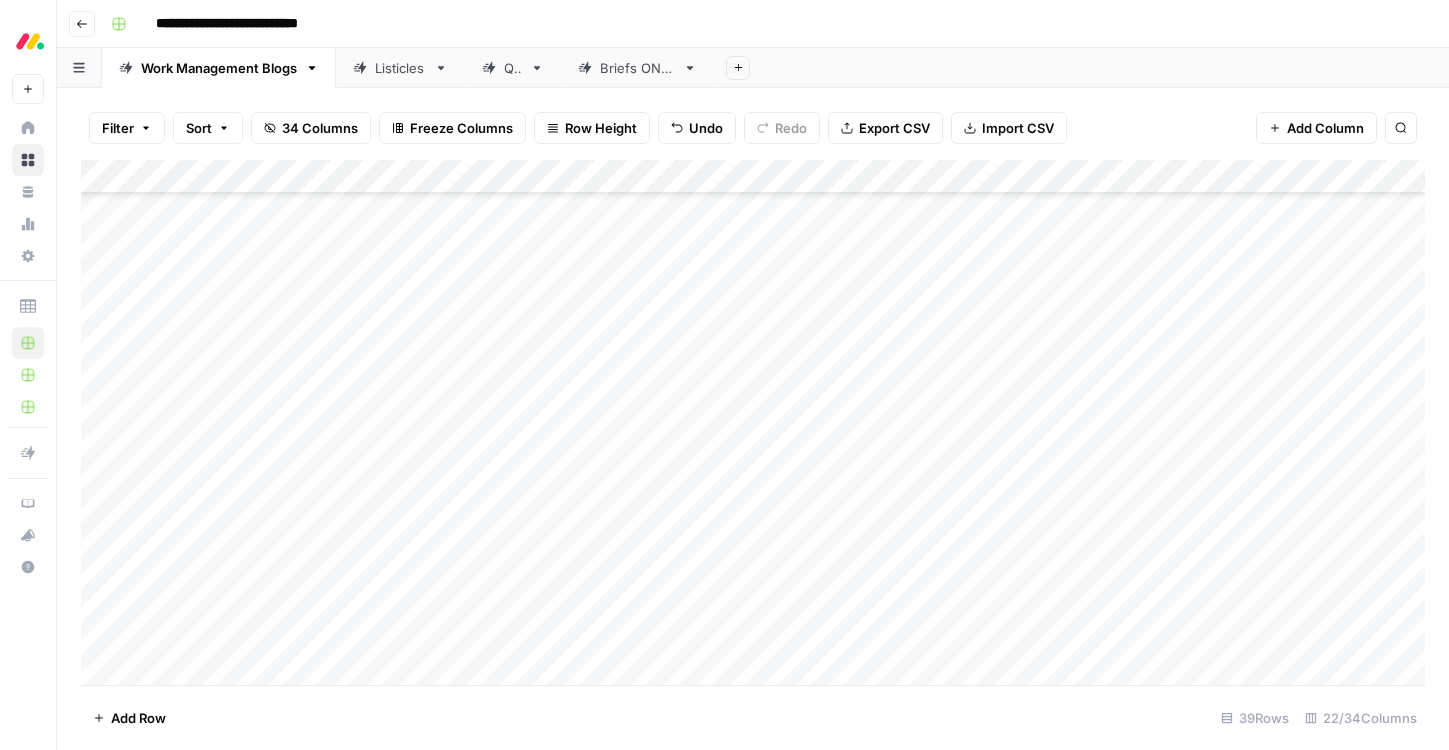 click on "Add Column" at bounding box center (753, 422) 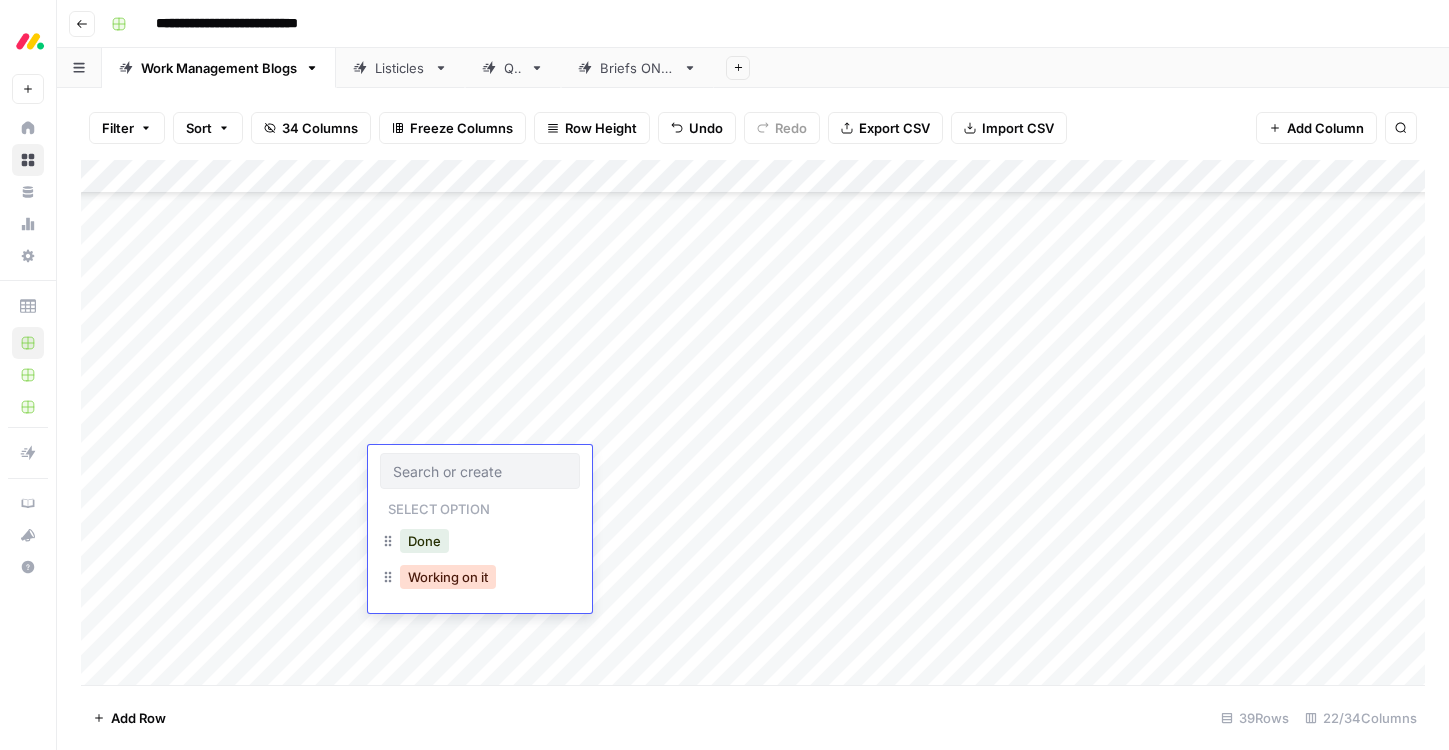 click on "Working on it" at bounding box center [448, 577] 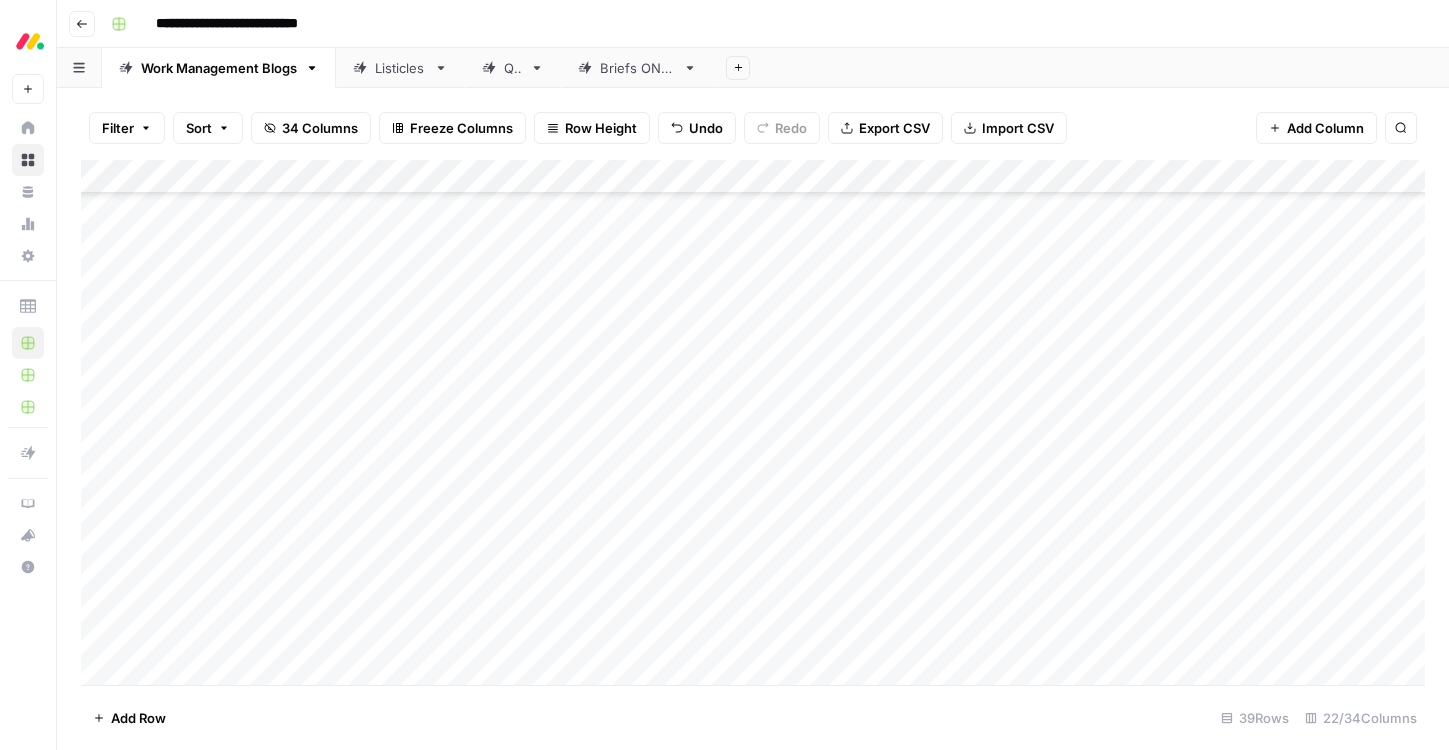 click on "Add Column" at bounding box center (753, 422) 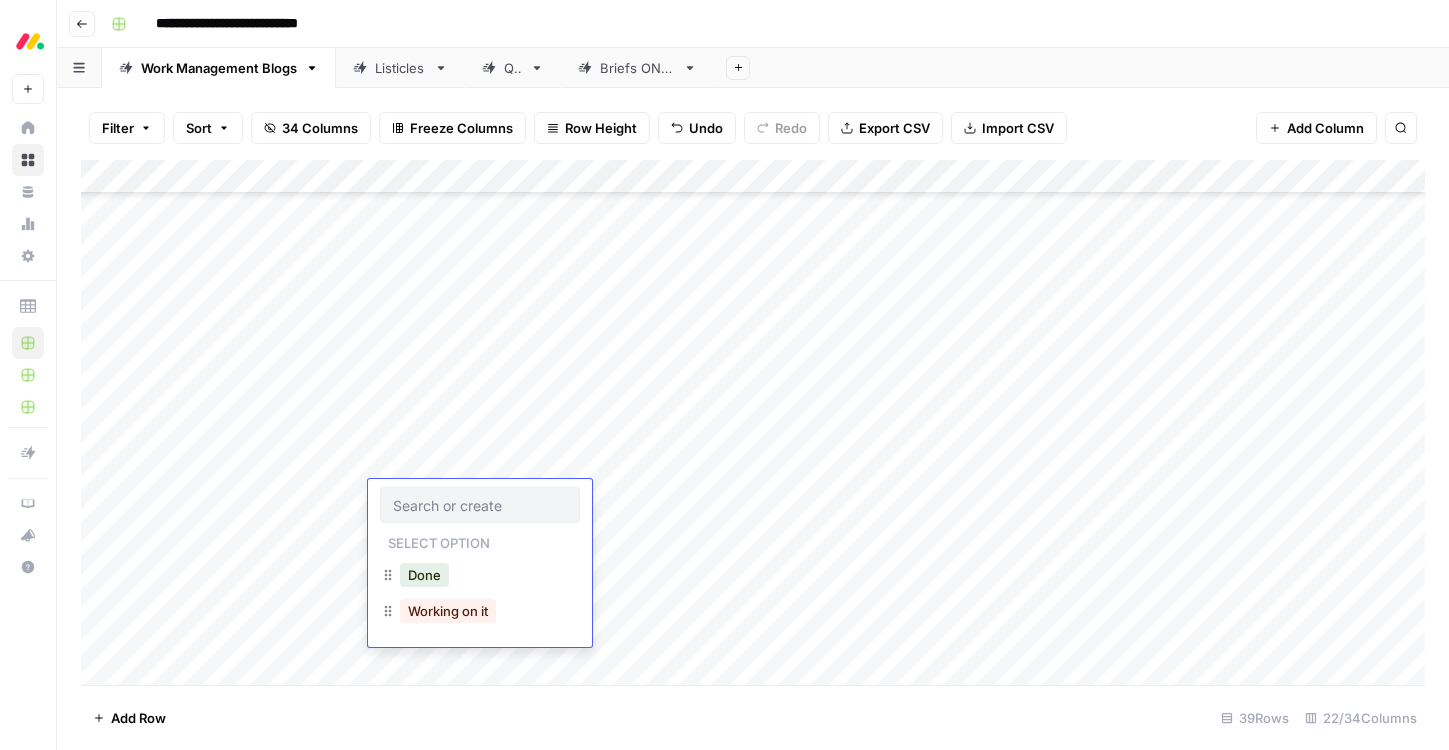 click on "Working on it" at bounding box center (448, 611) 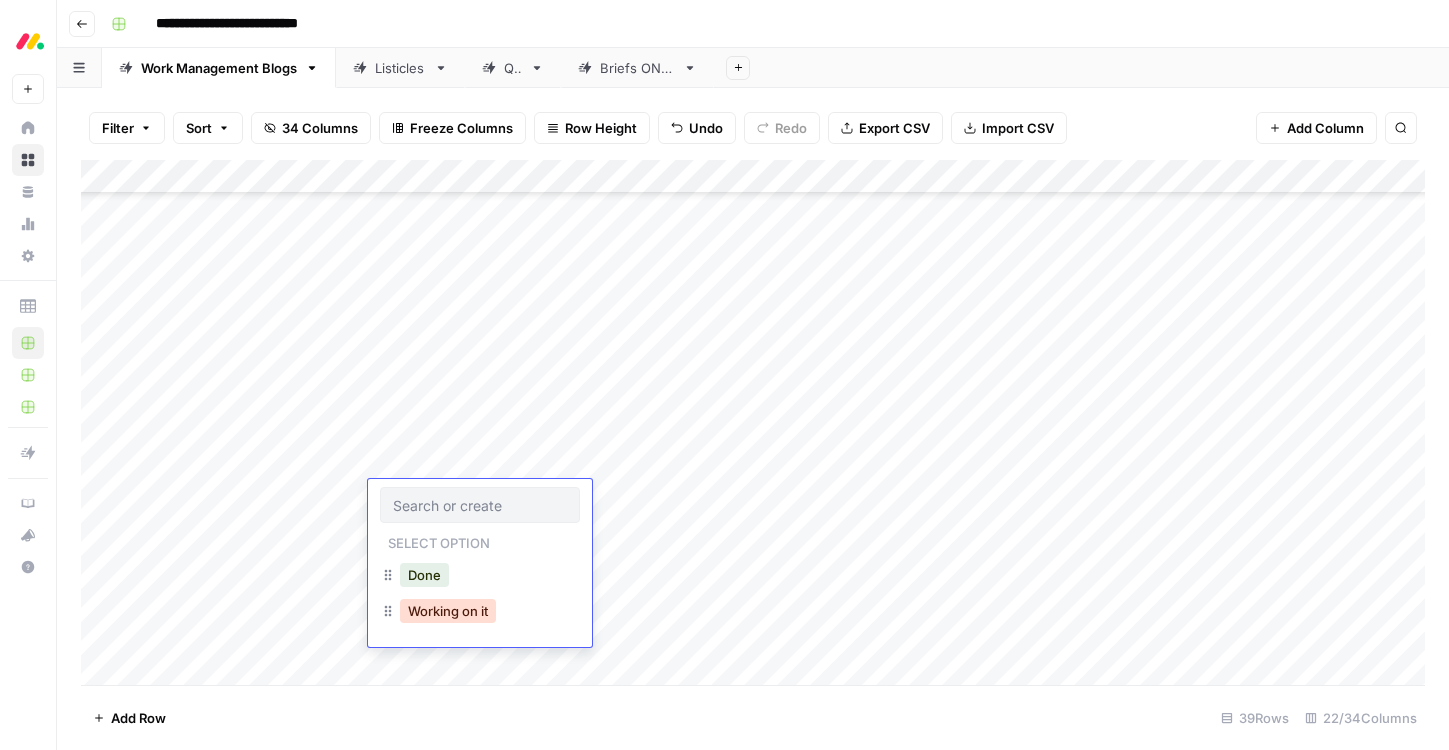click on "Working on it" at bounding box center (448, 611) 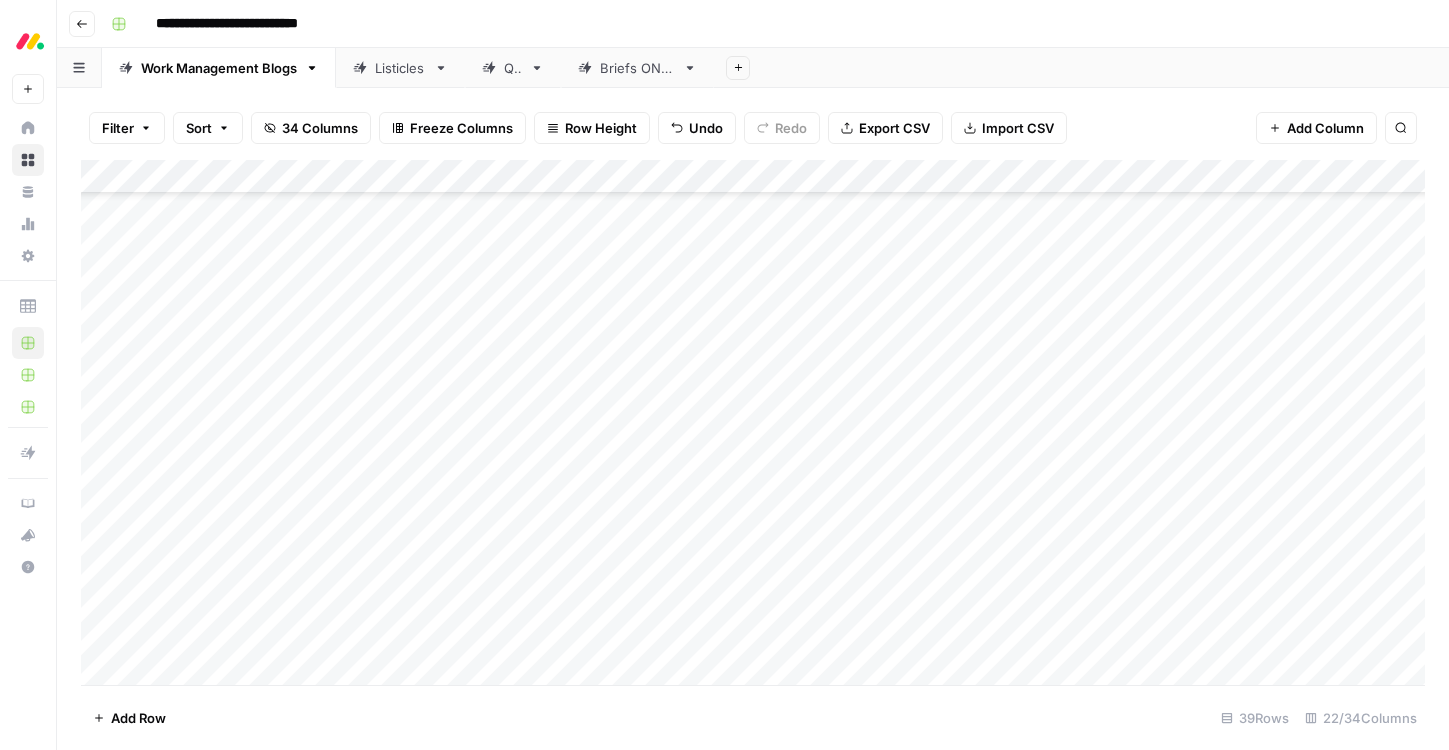 click on "Add Column" at bounding box center (753, 422) 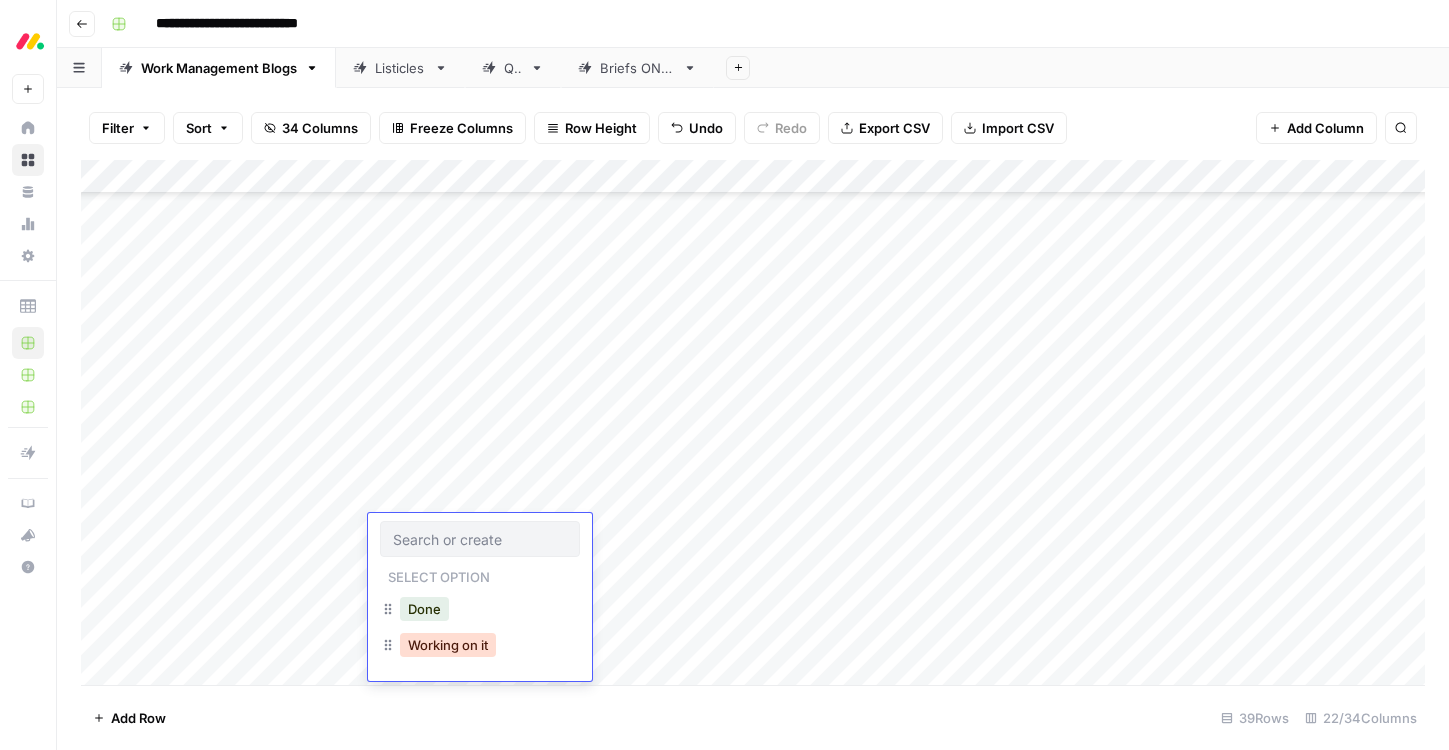 click on "Working on it" at bounding box center (448, 645) 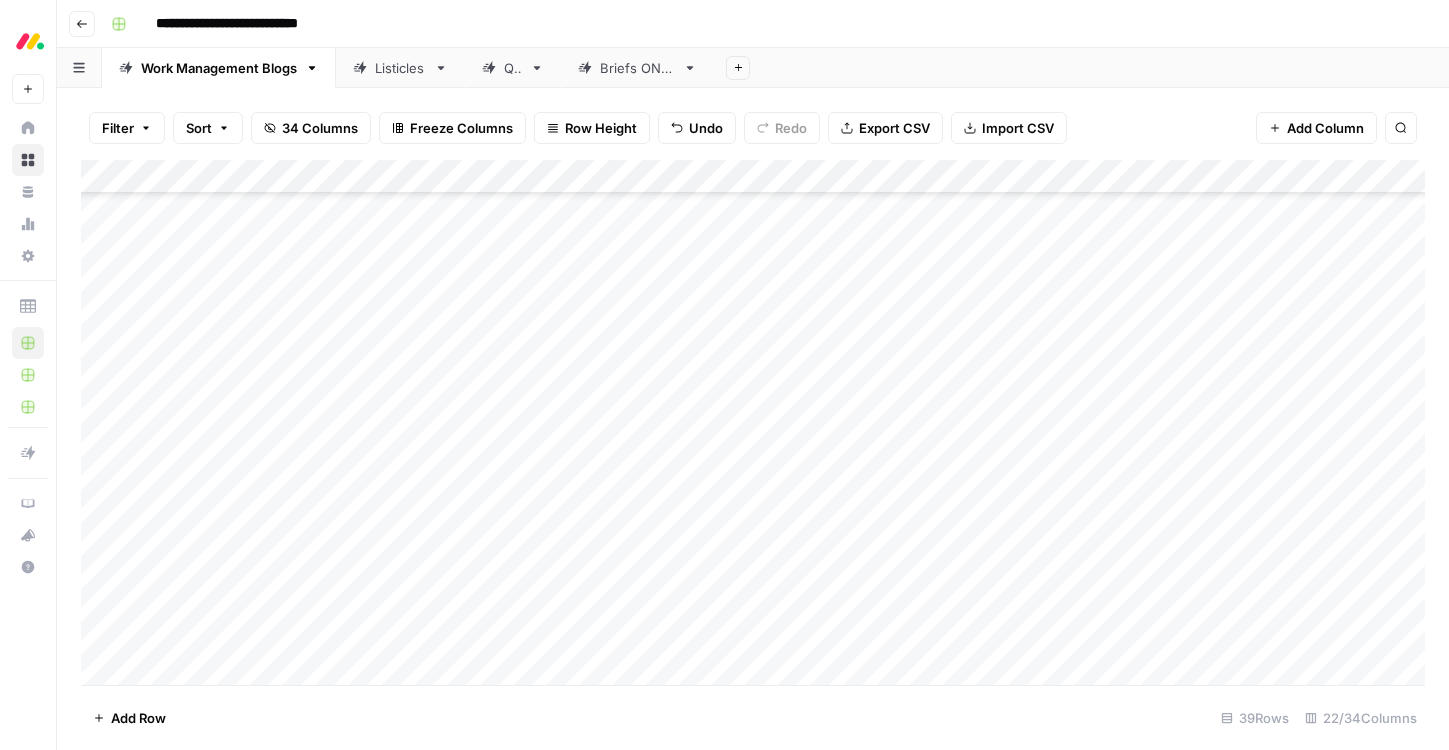 drag, startPoint x: 896, startPoint y: 181, endPoint x: 624, endPoint y: 187, distance: 272.06616 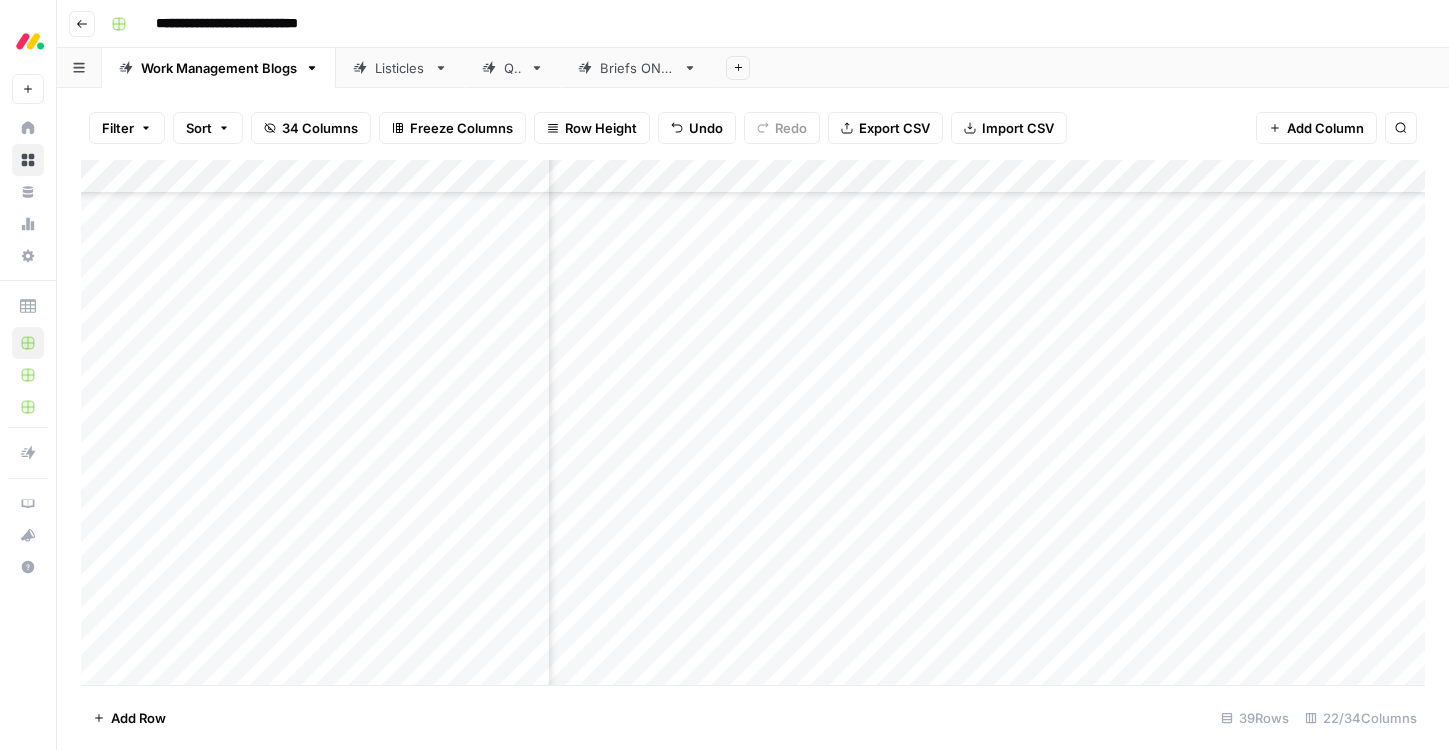 scroll, scrollTop: 551, scrollLeft: 1495, axis: both 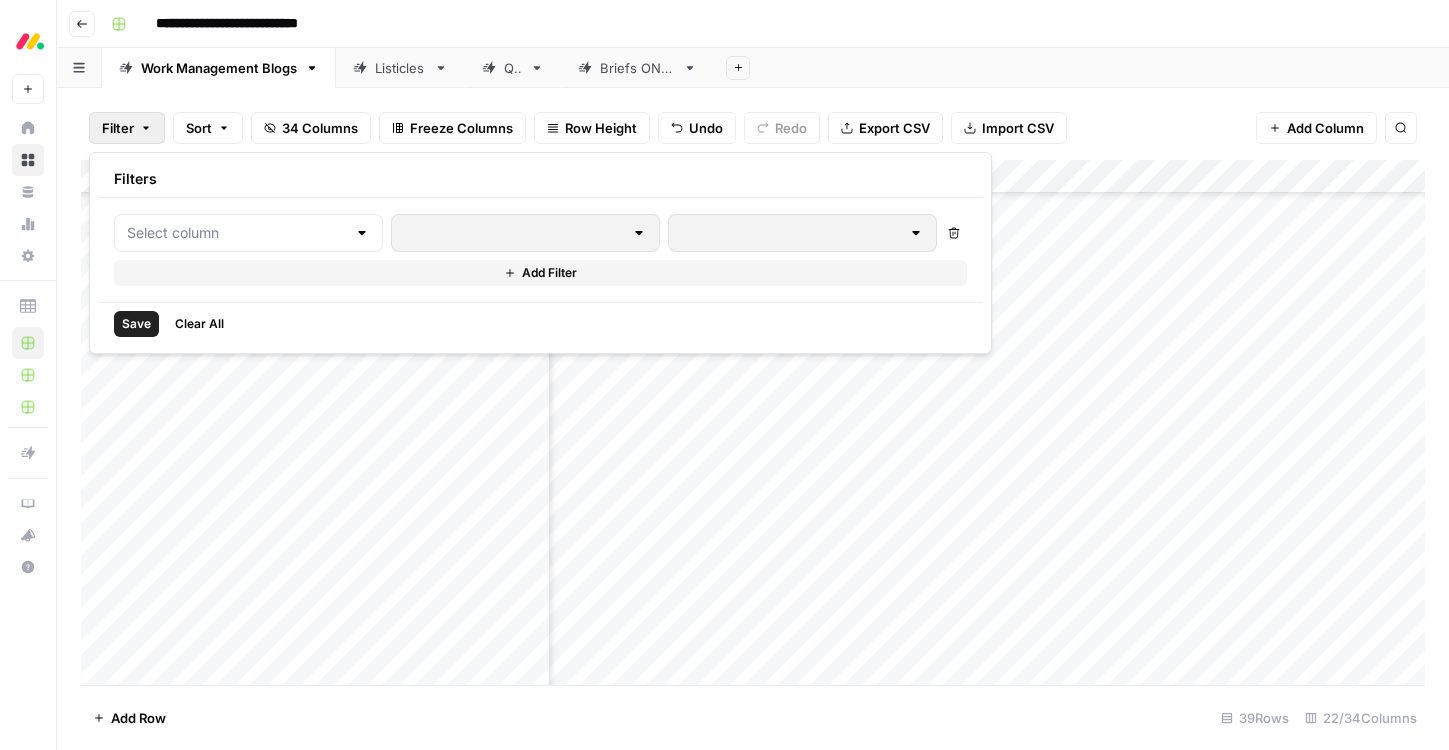 click on "34 Columns" at bounding box center (320, 128) 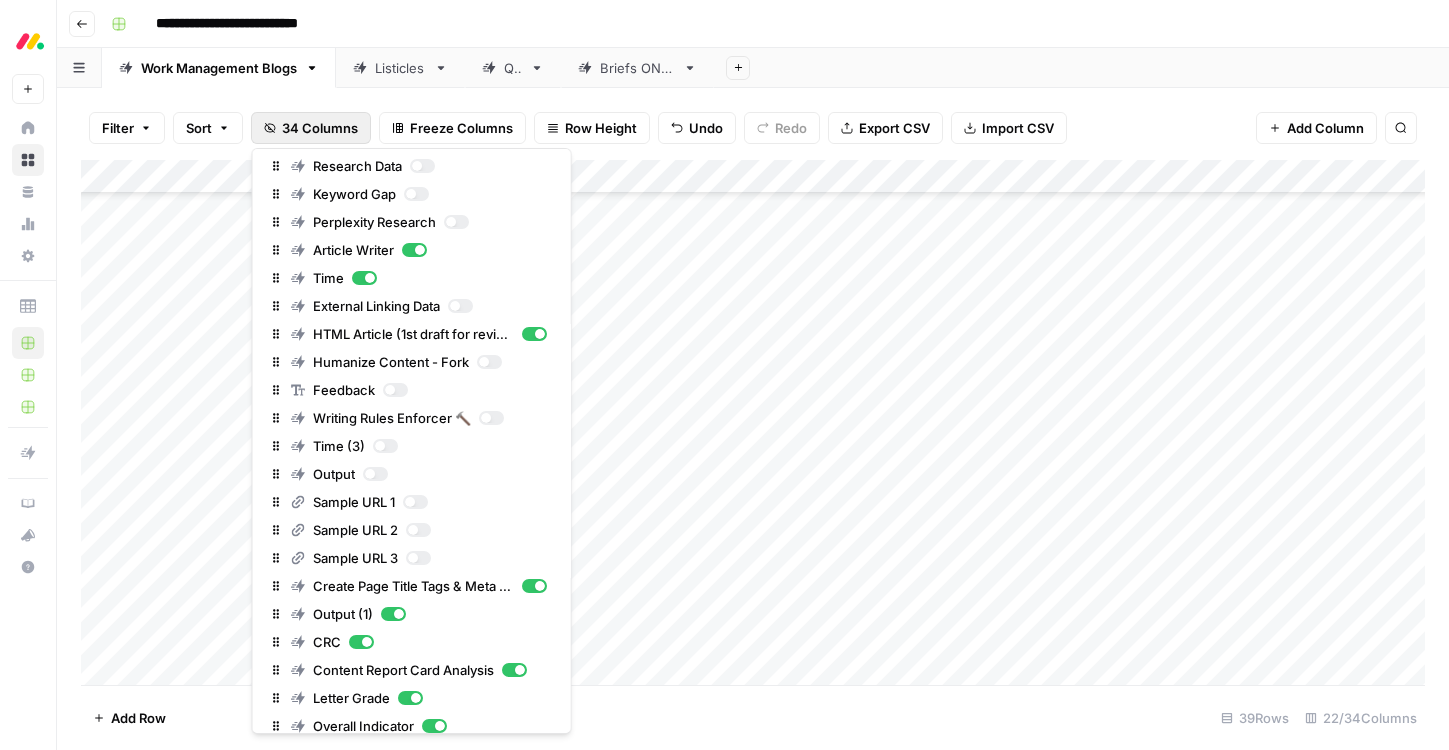 scroll, scrollTop: 433, scrollLeft: 0, axis: vertical 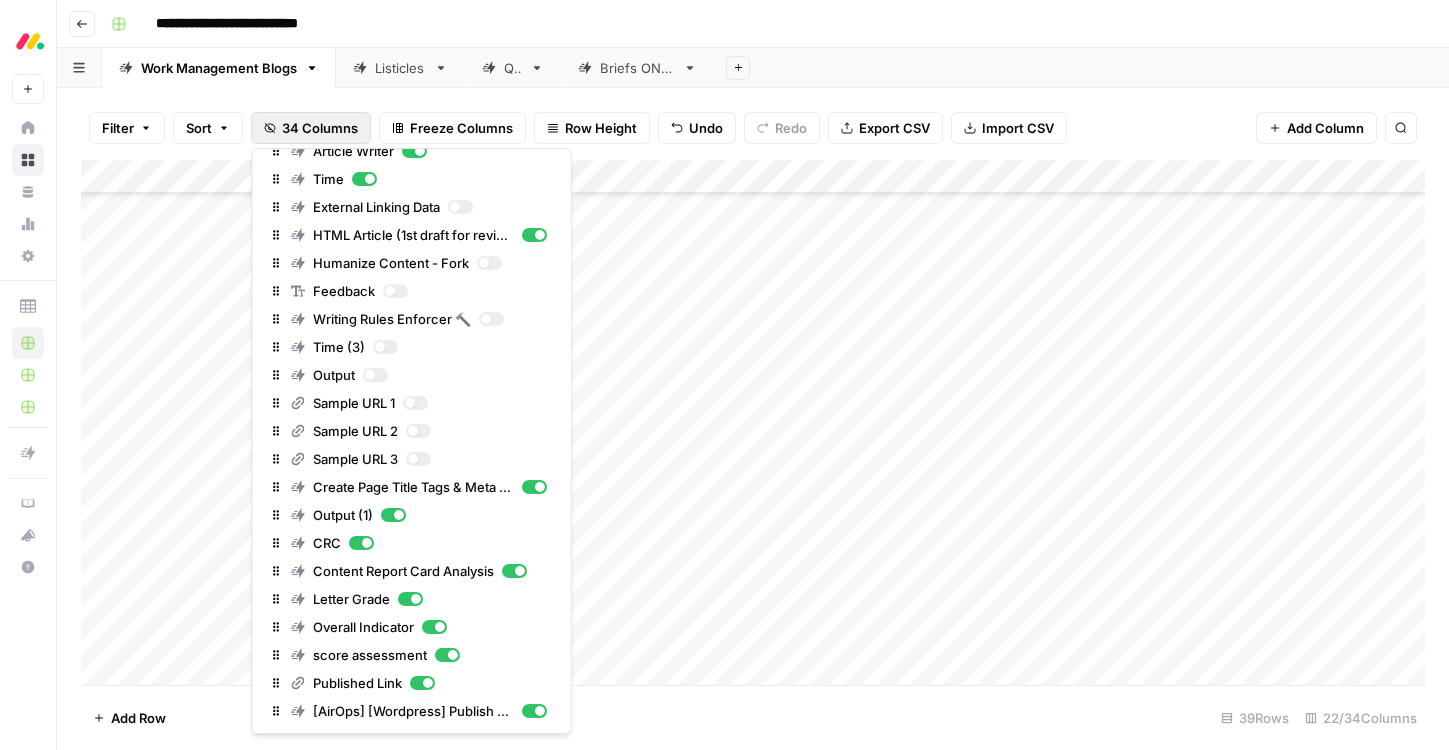 click on "**********" at bounding box center [753, 24] 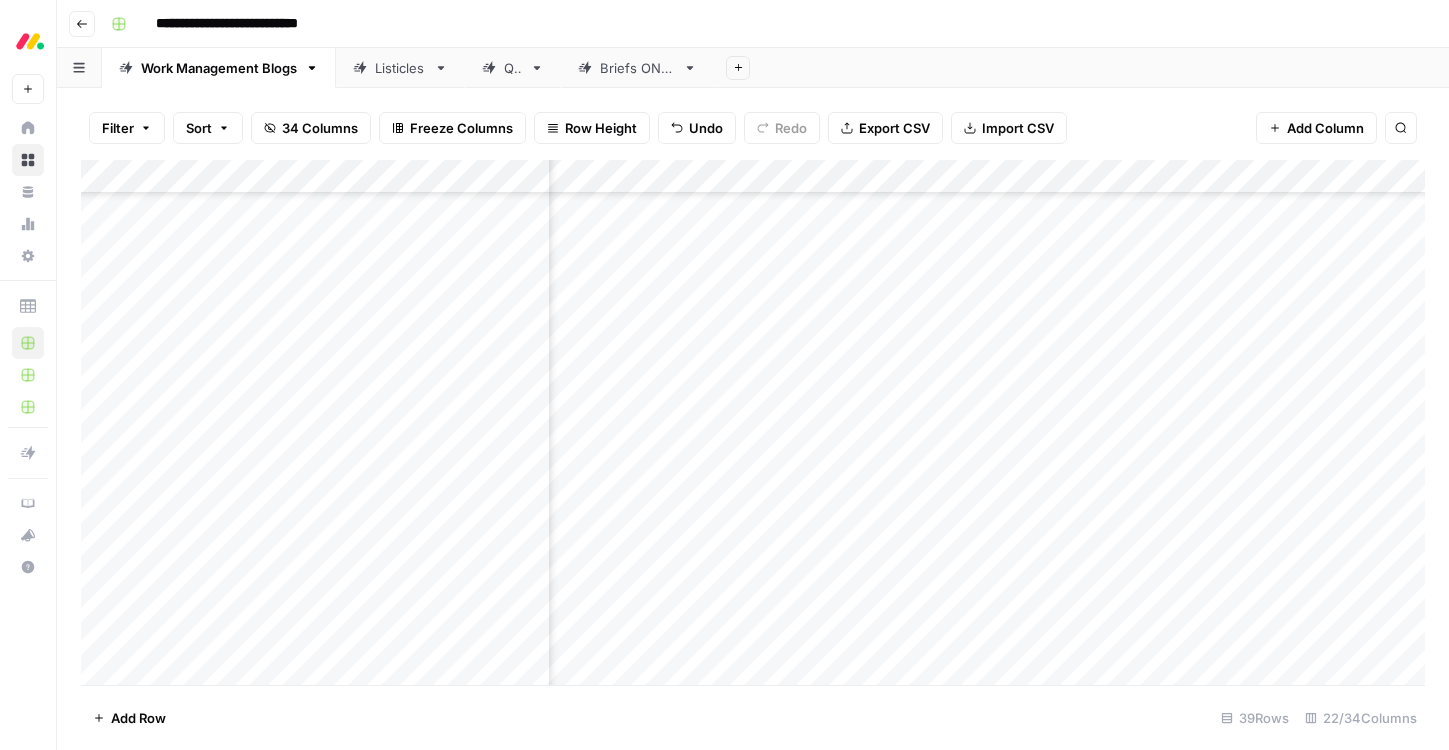 scroll, scrollTop: 551, scrollLeft: 2366, axis: both 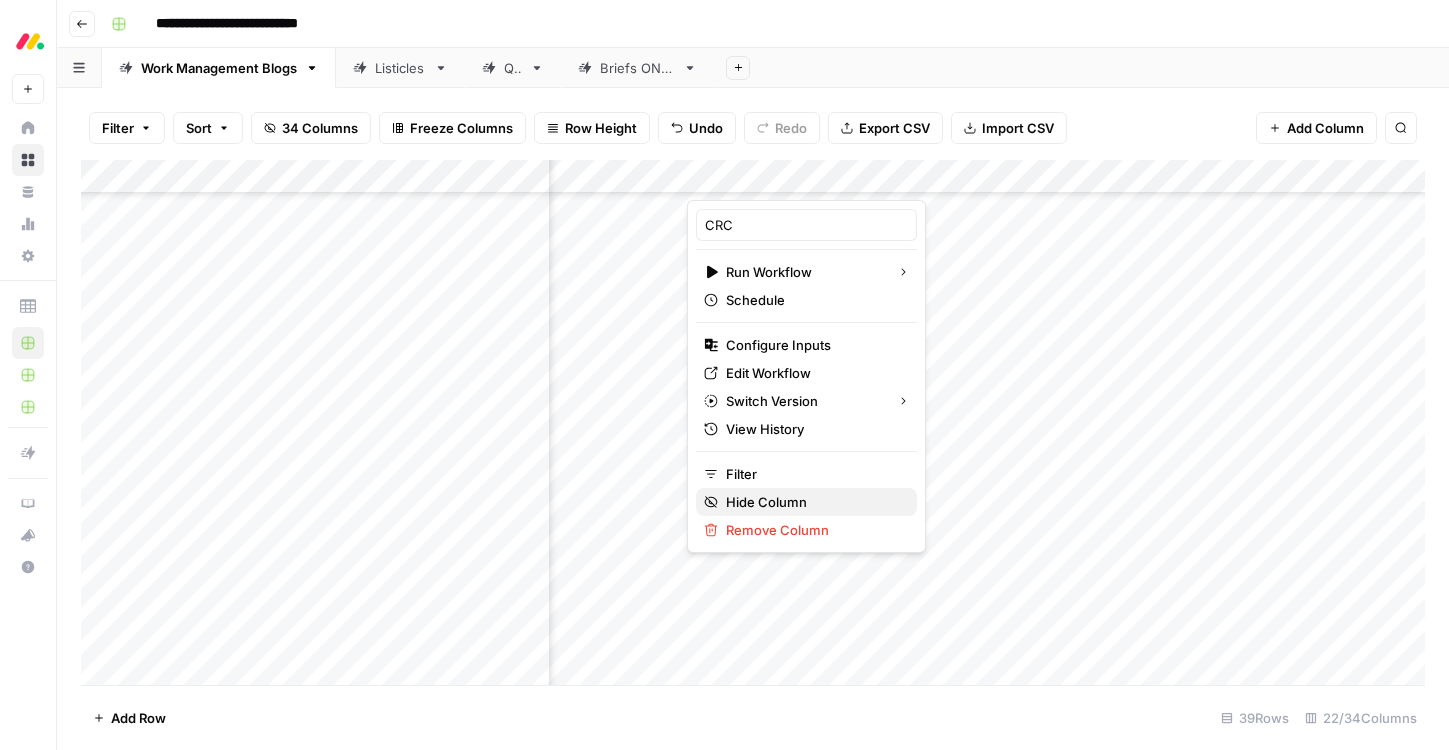 click on "Hide Column" at bounding box center (766, 502) 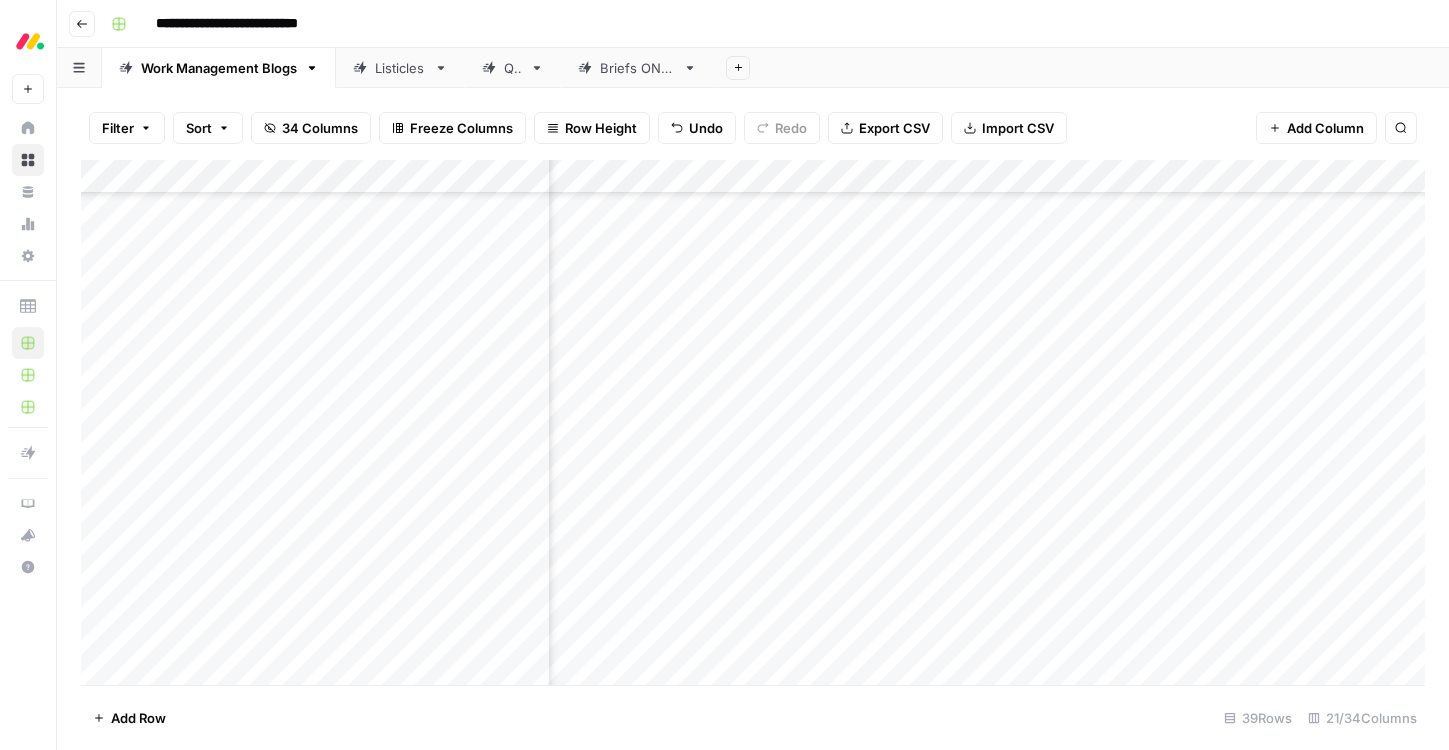 click on "Add Column" at bounding box center (753, 422) 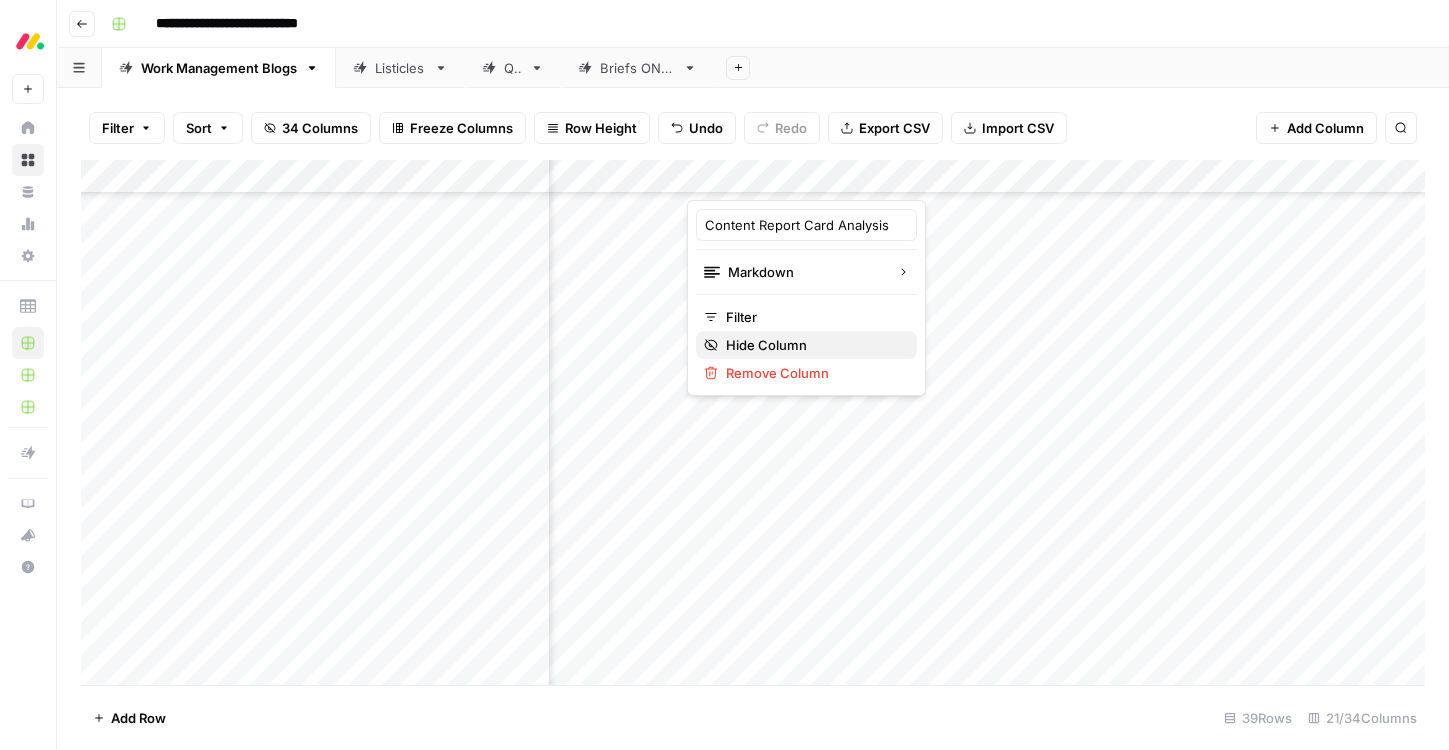 click on "Hide Column" at bounding box center (766, 345) 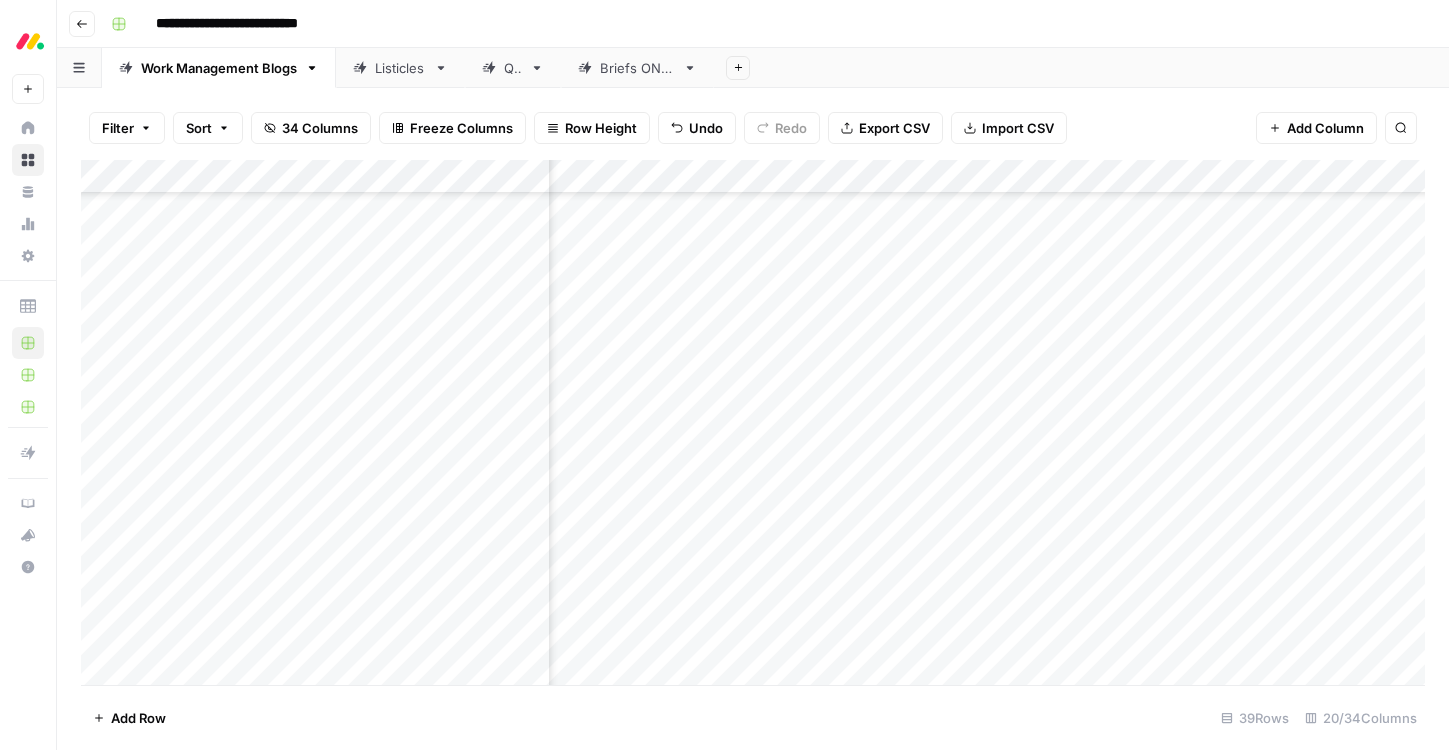 click on "Add Column" at bounding box center (753, 422) 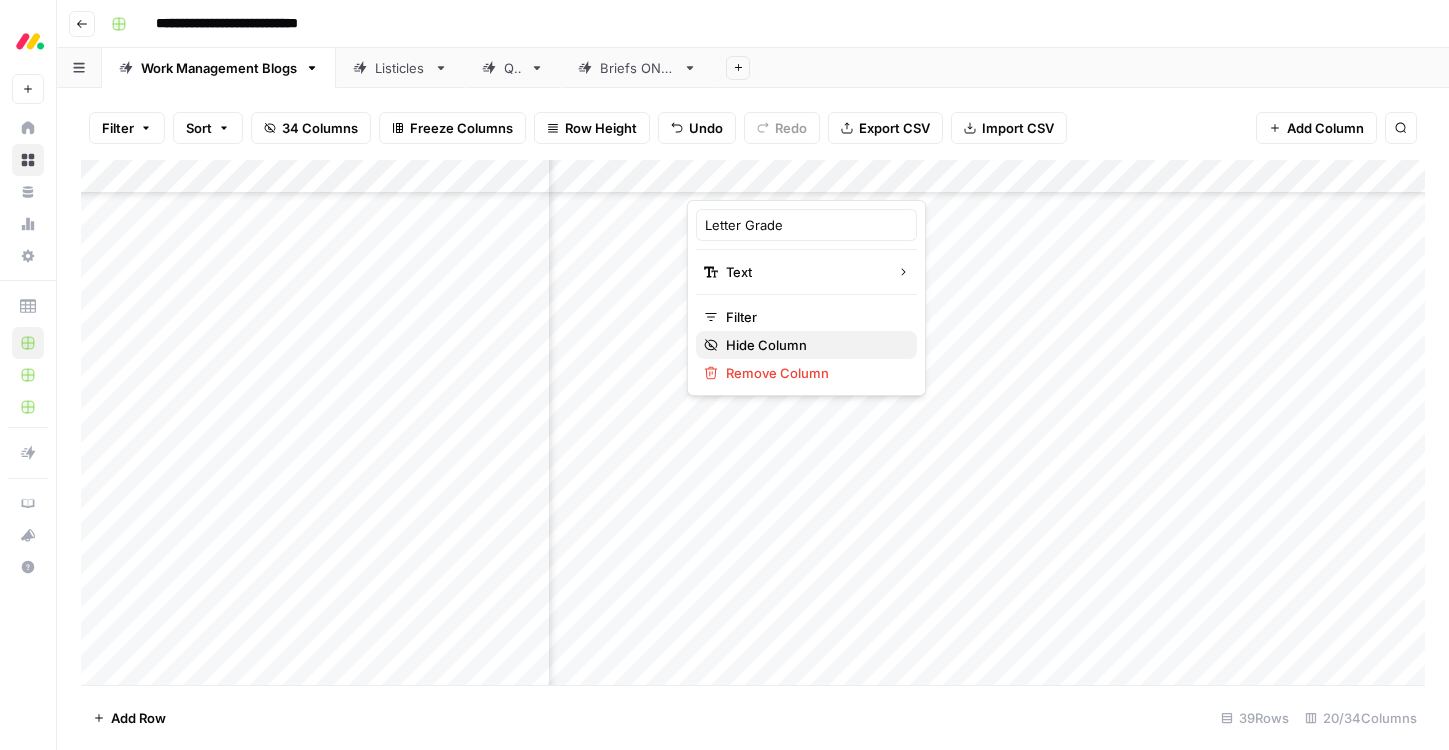 click on "Hide Column" at bounding box center [766, 345] 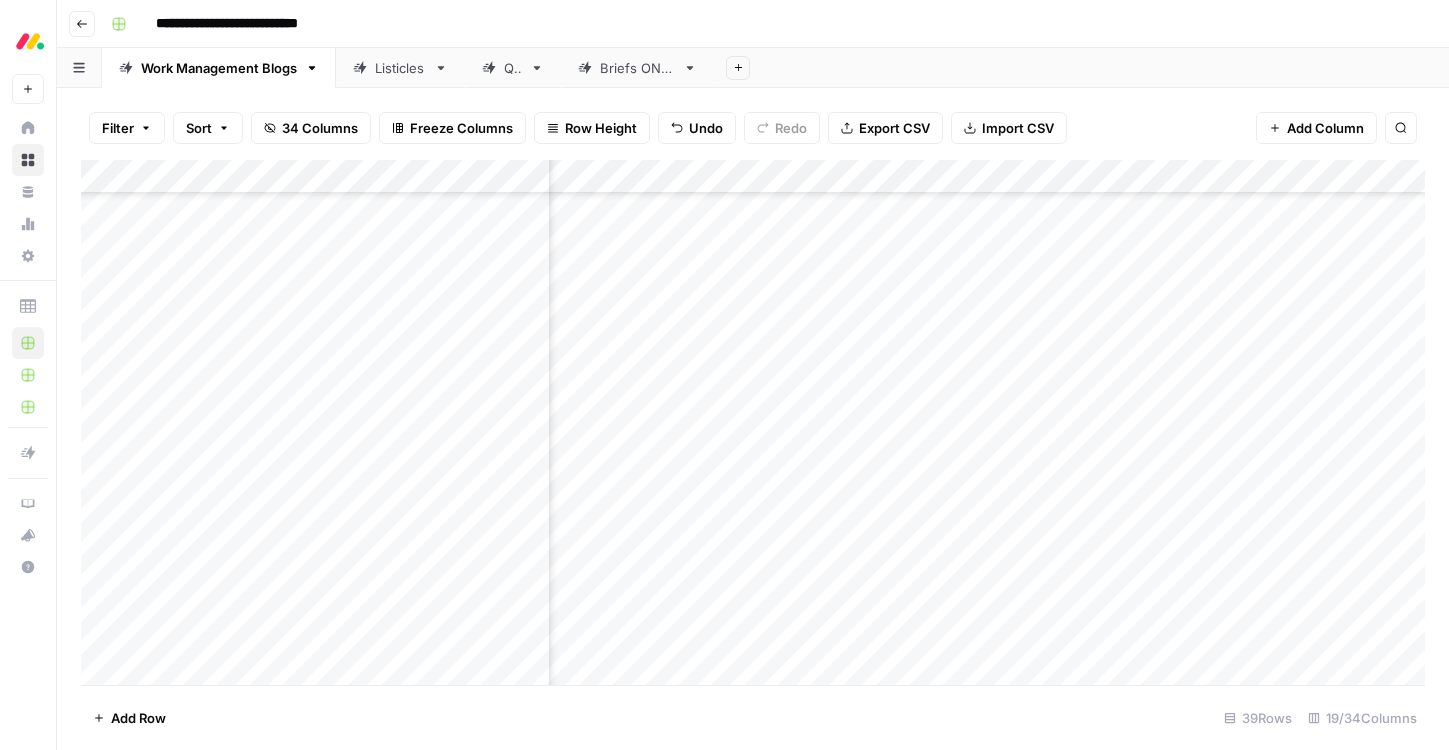 click on "Add Column" at bounding box center [753, 422] 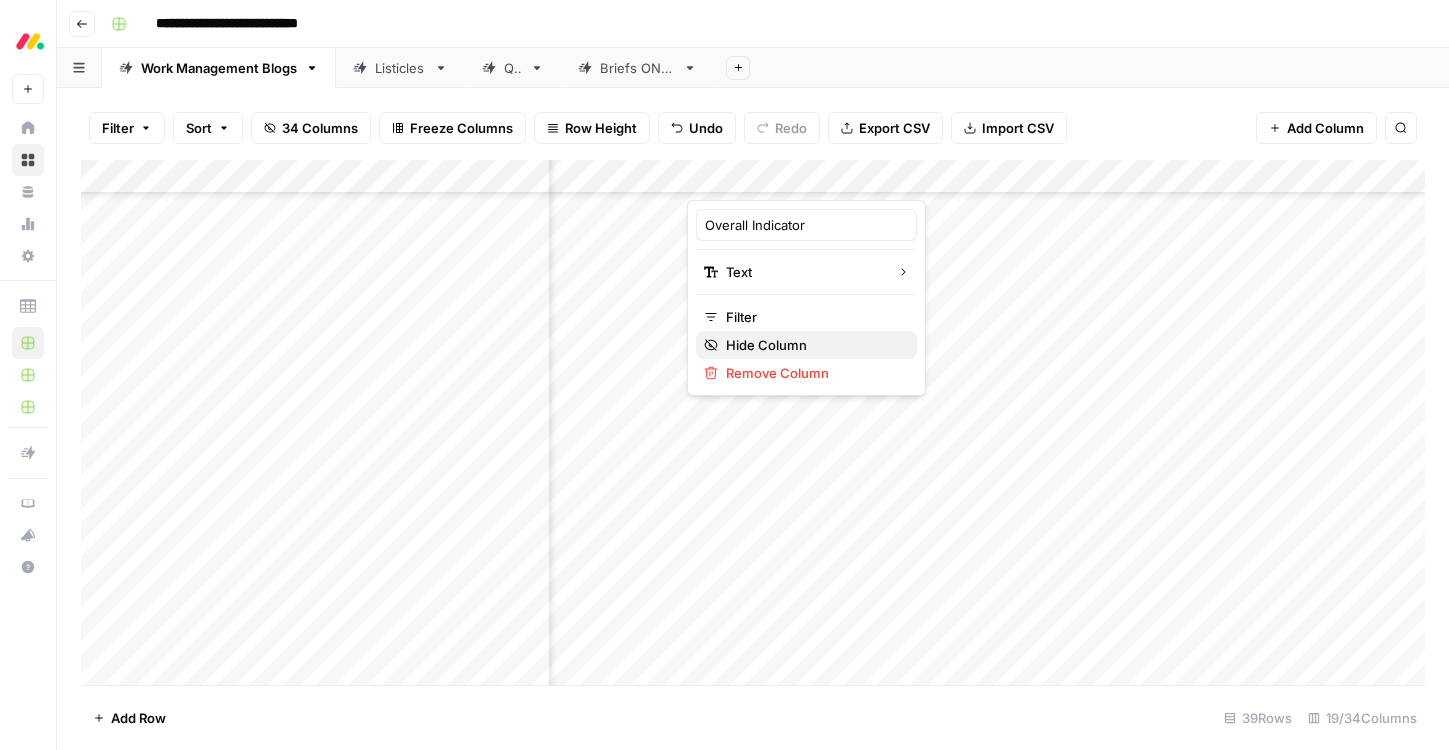 click on "Hide Column" at bounding box center [766, 345] 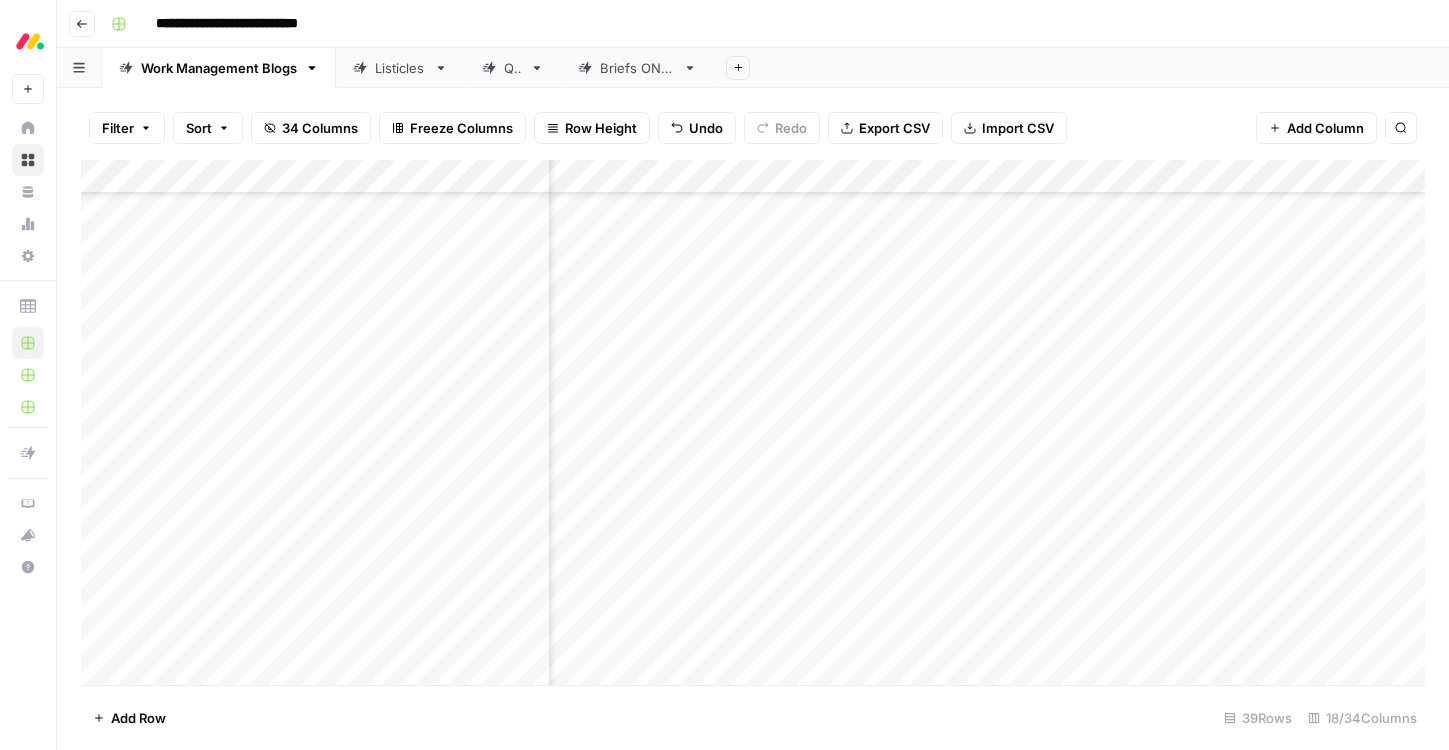 scroll, scrollTop: 0, scrollLeft: 2017, axis: horizontal 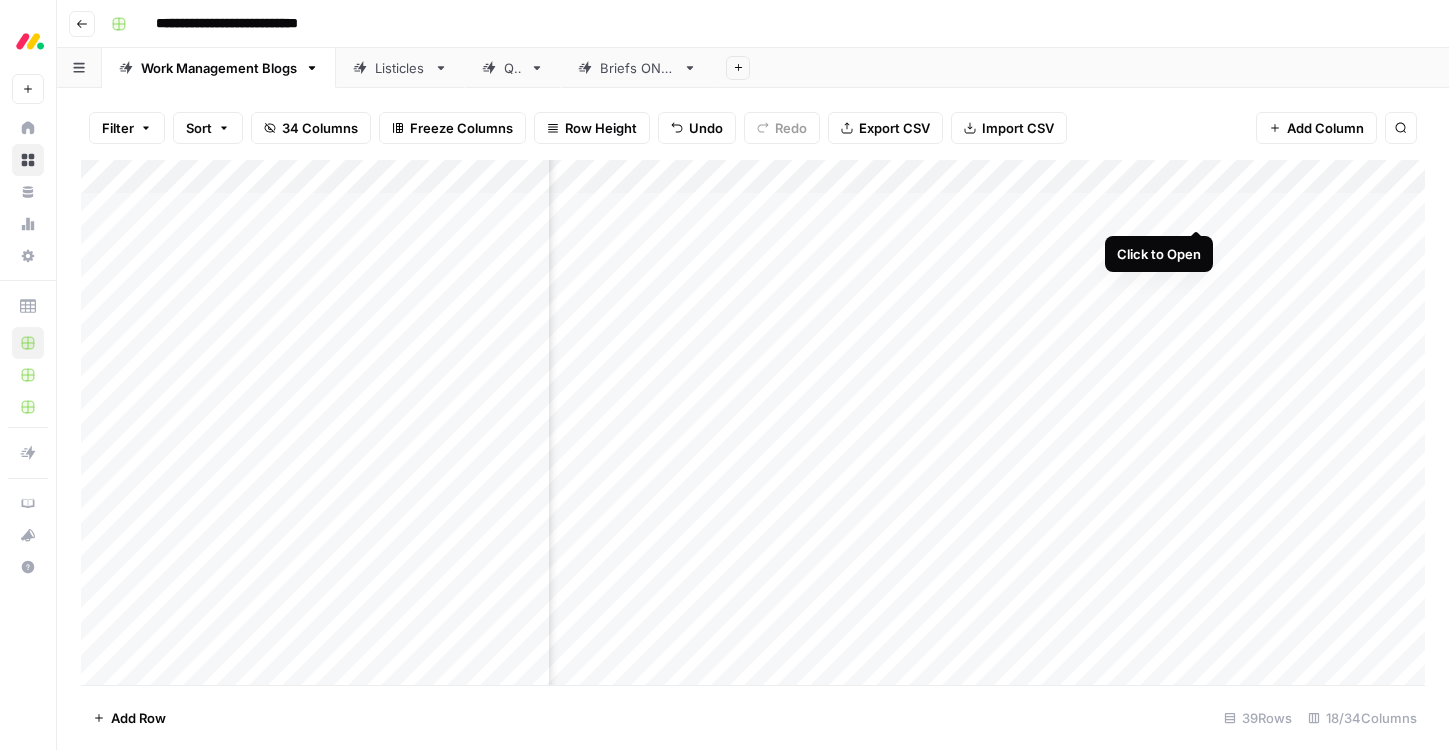 click on "Add Column" at bounding box center (753, 422) 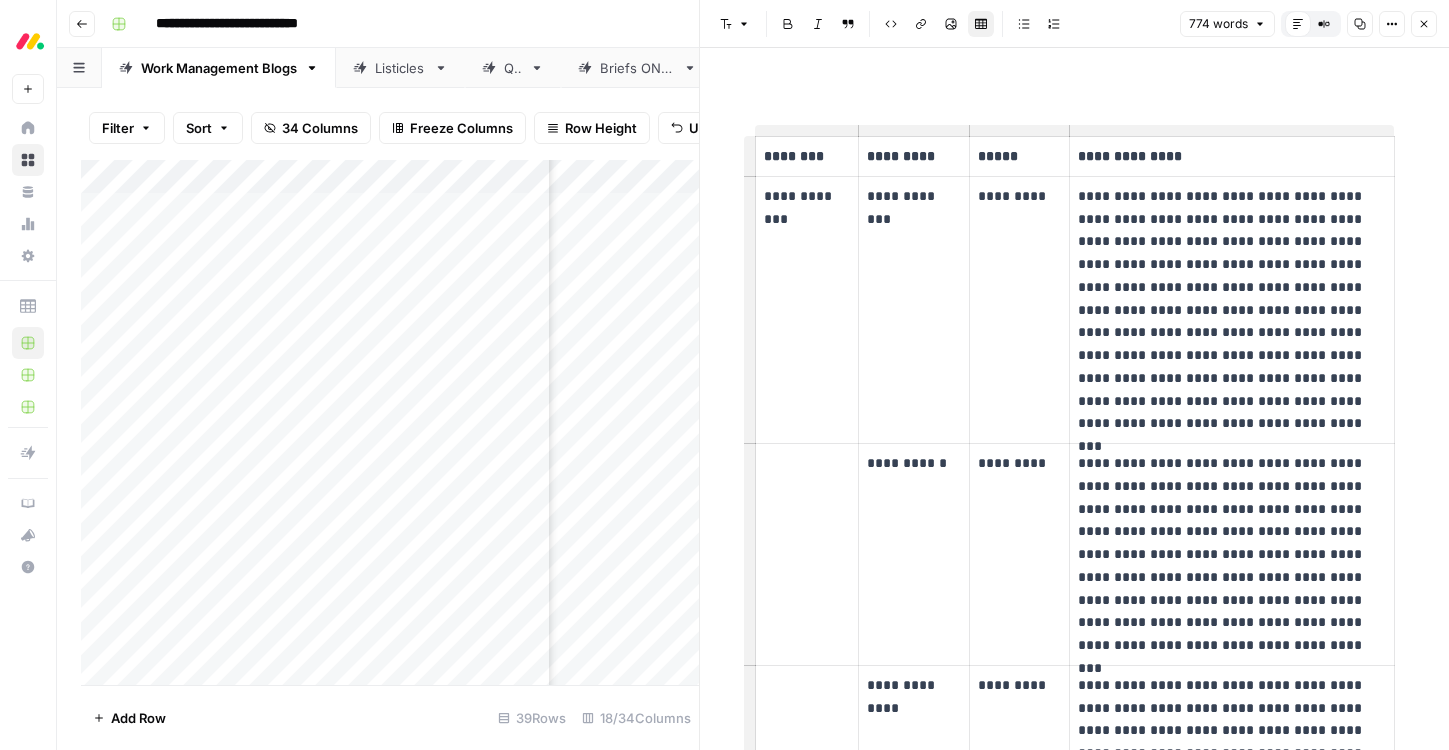 click 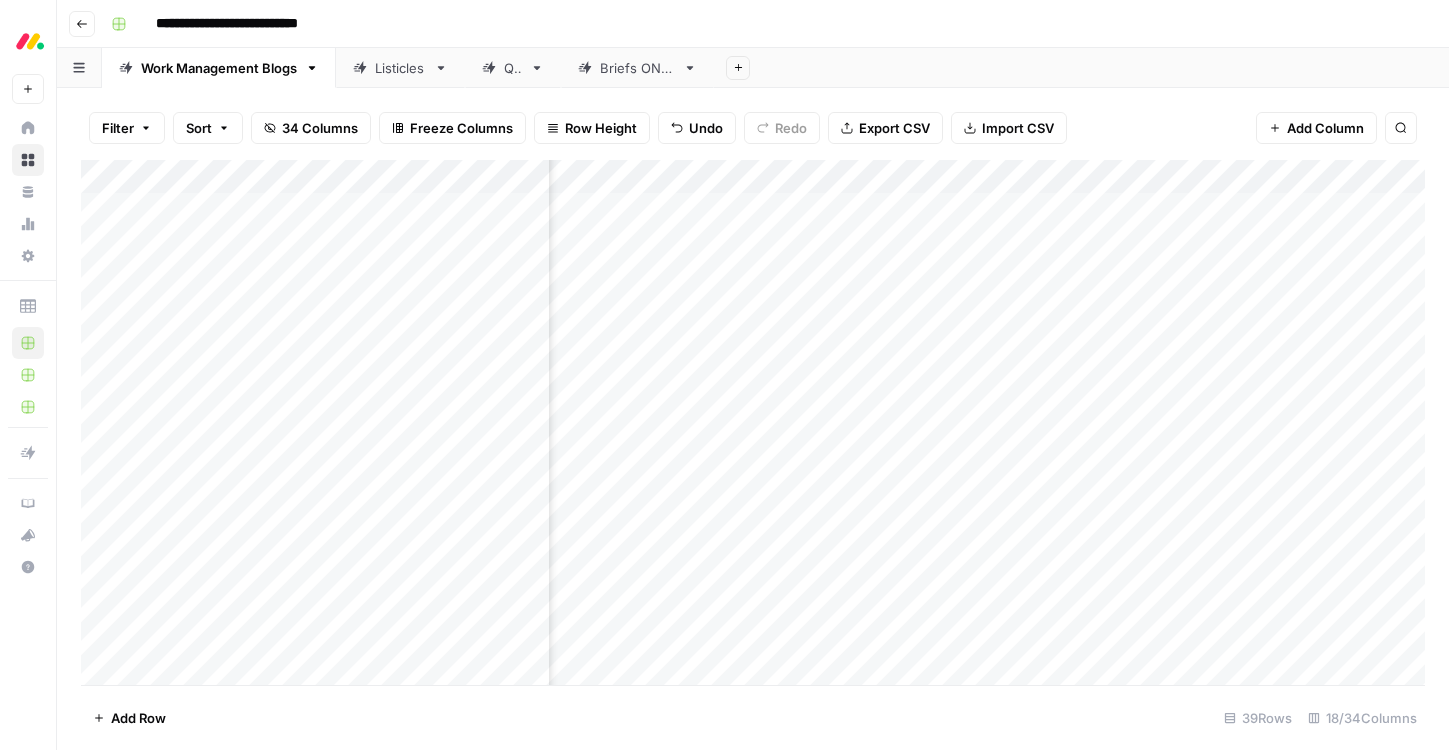 click on "Add Column" at bounding box center (753, 422) 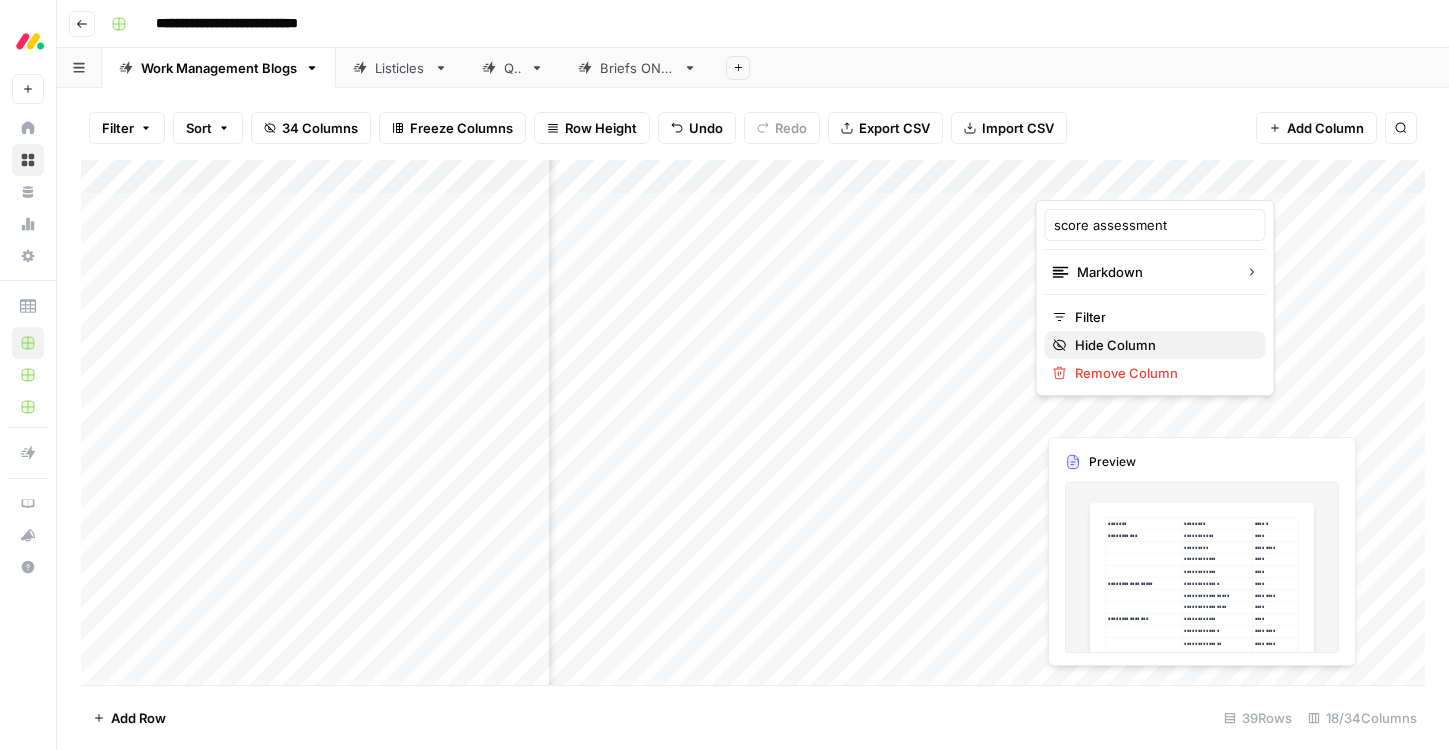 click on "Hide Column" at bounding box center (1115, 345) 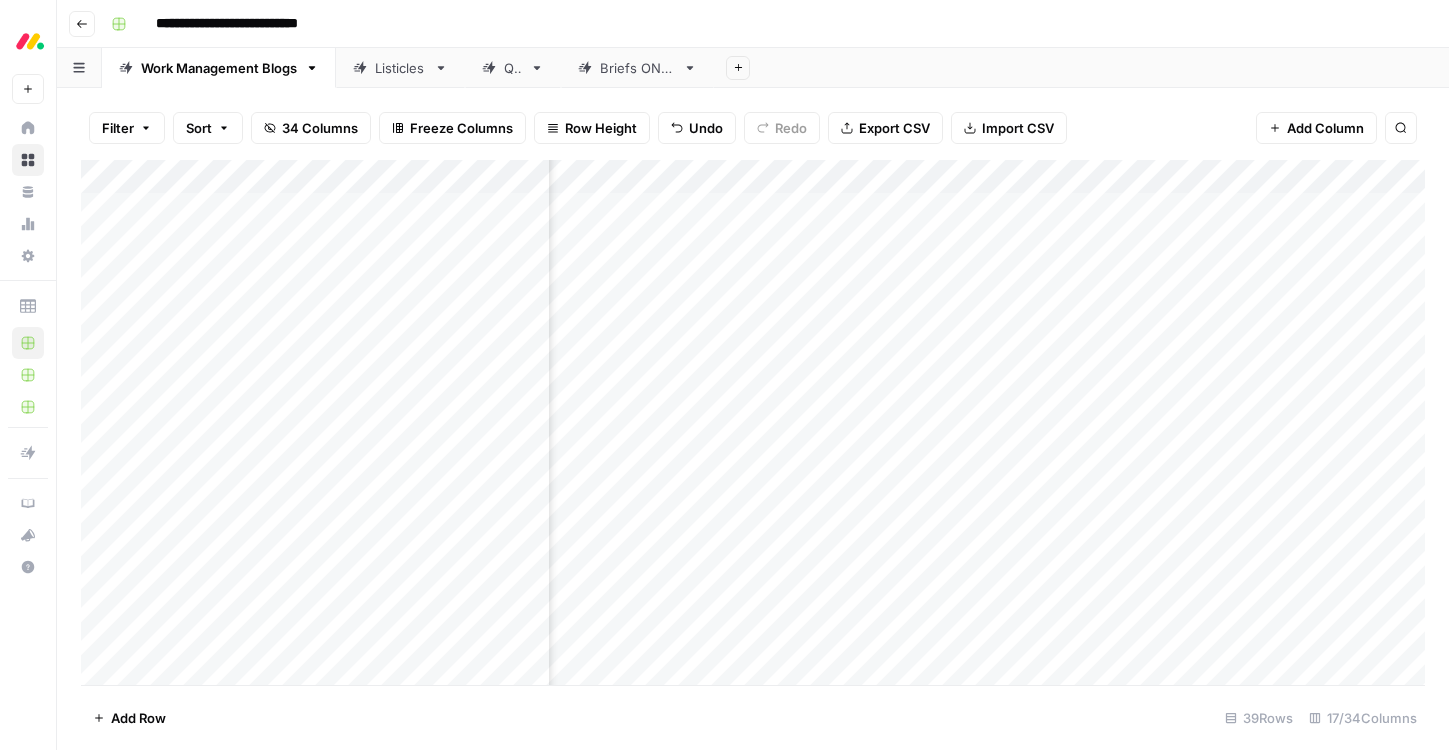 click on "Add Column" at bounding box center (753, 422) 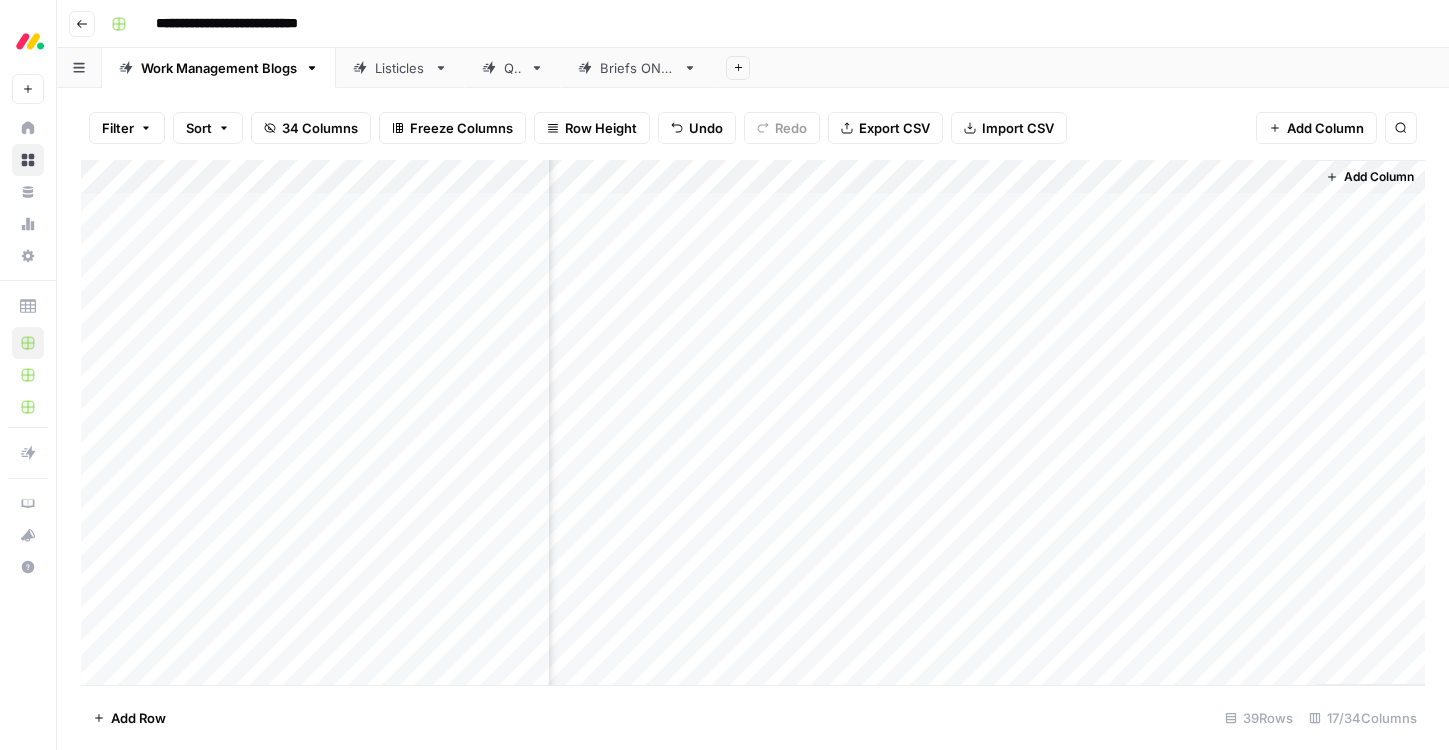 scroll, scrollTop: 0, scrollLeft: 2149, axis: horizontal 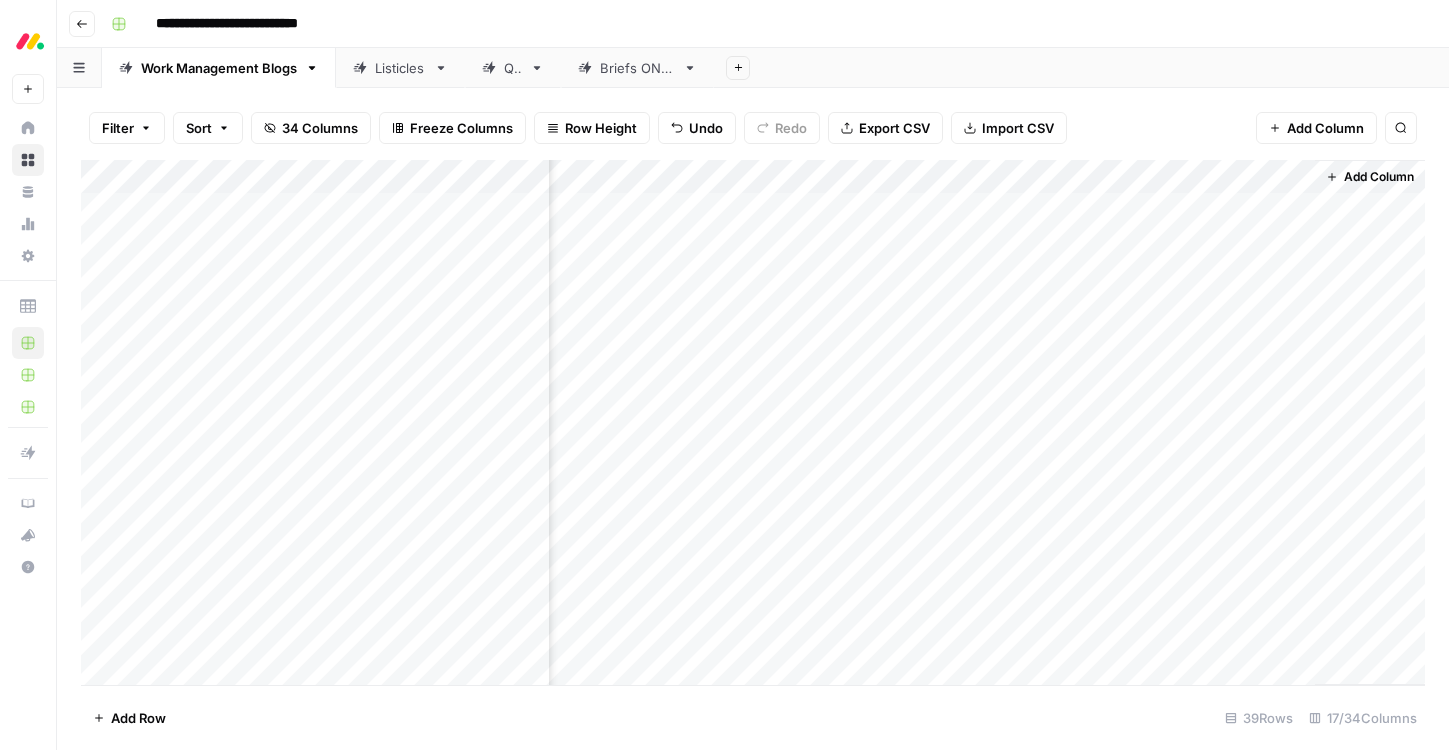 drag, startPoint x: 1309, startPoint y: 170, endPoint x: 1443, endPoint y: 181, distance: 134.45073 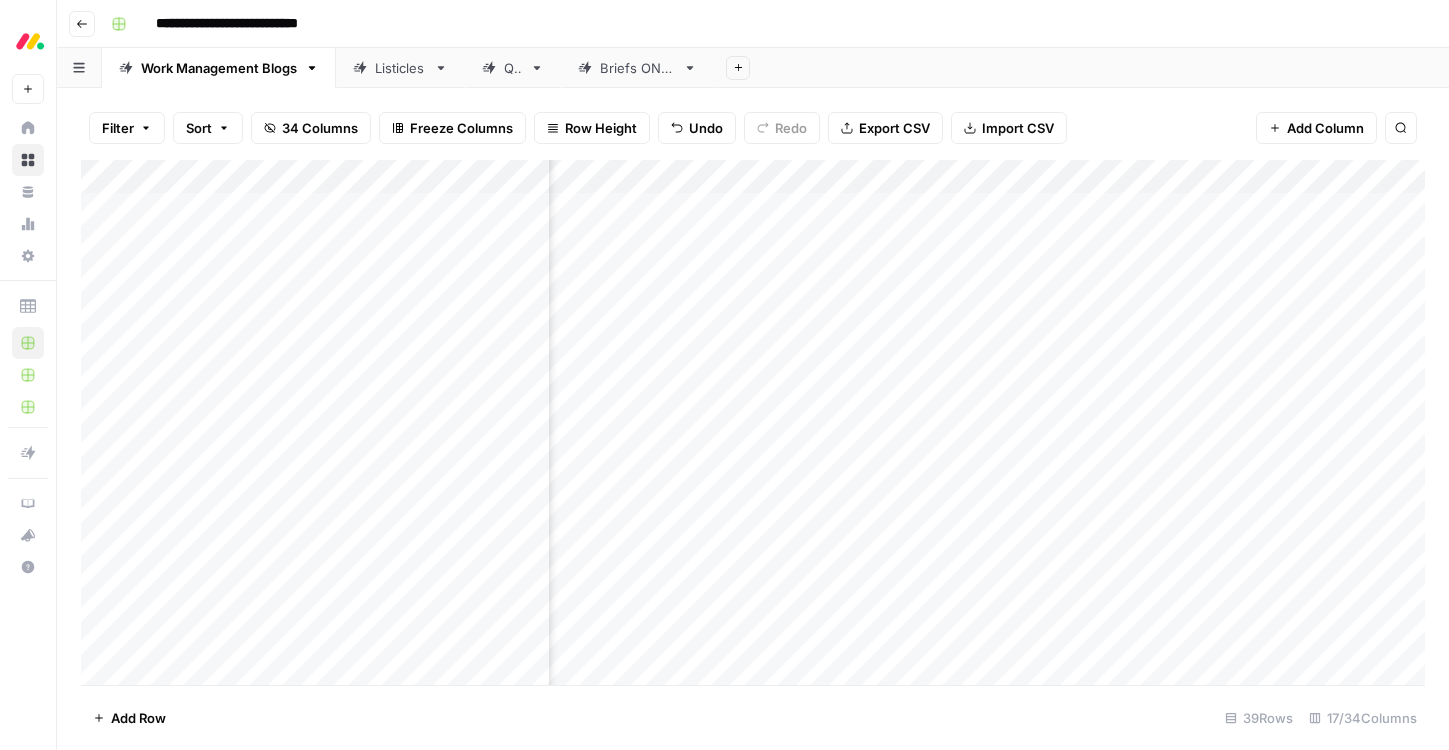 scroll, scrollTop: 0, scrollLeft: 2281, axis: horizontal 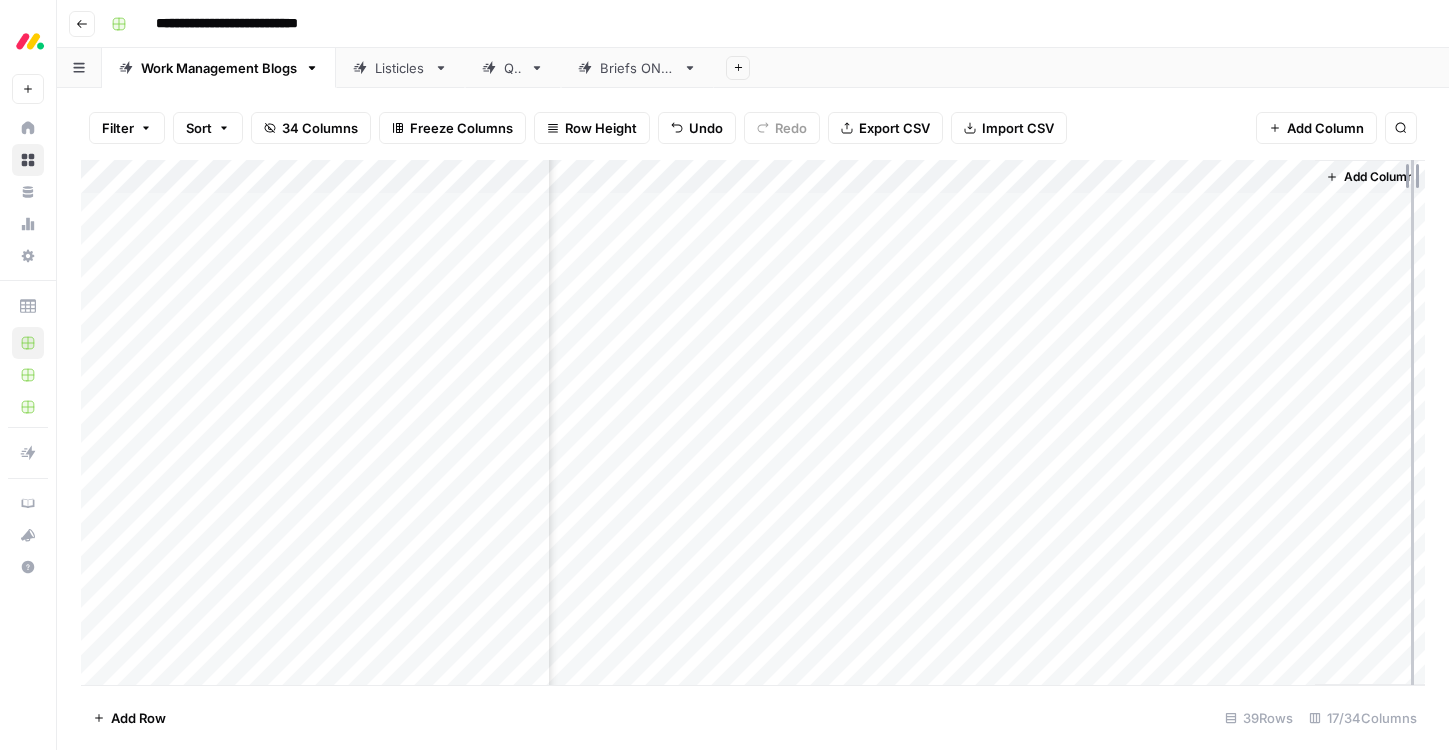 drag, startPoint x: 1311, startPoint y: 174, endPoint x: 1406, endPoint y: 170, distance: 95.084175 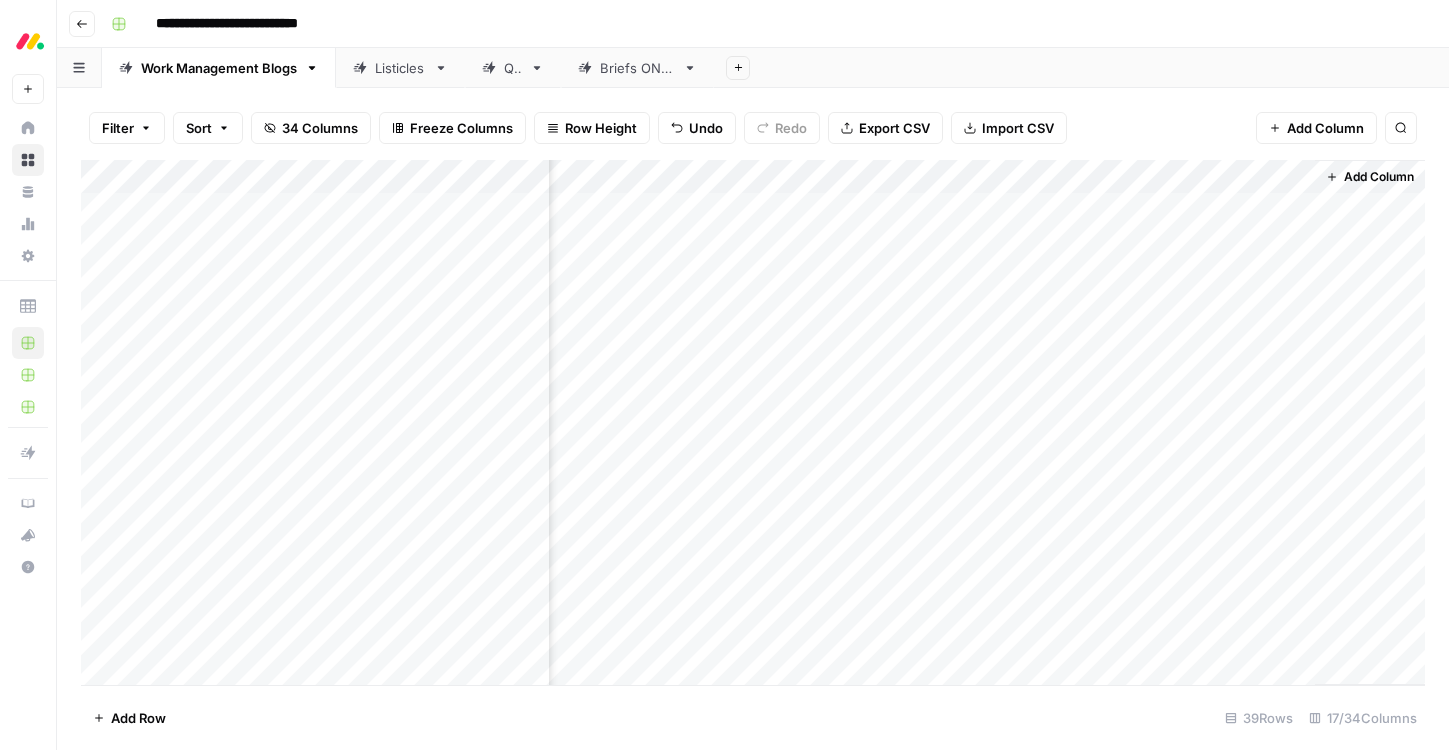 scroll, scrollTop: 0, scrollLeft: 2374, axis: horizontal 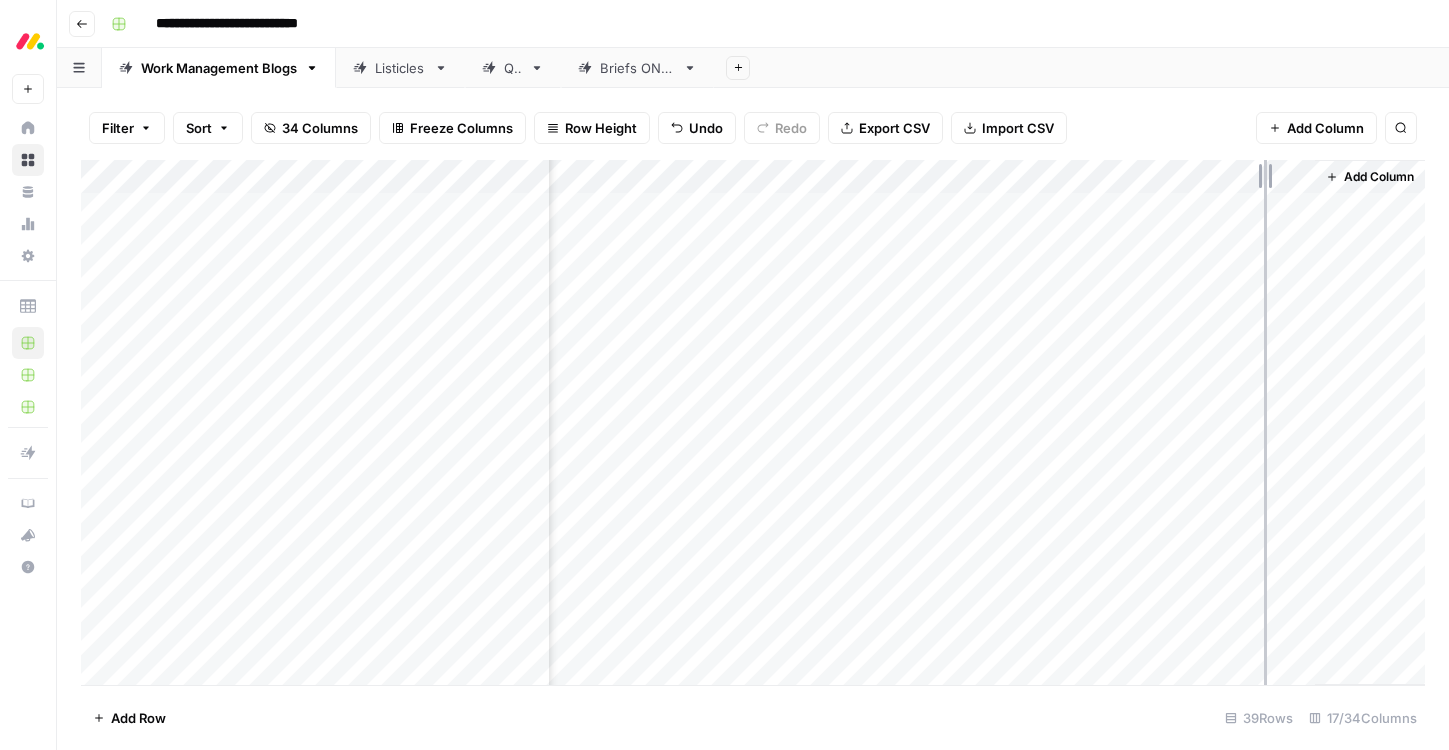 drag, startPoint x: 1312, startPoint y: 175, endPoint x: 1250, endPoint y: 179, distance: 62.1289 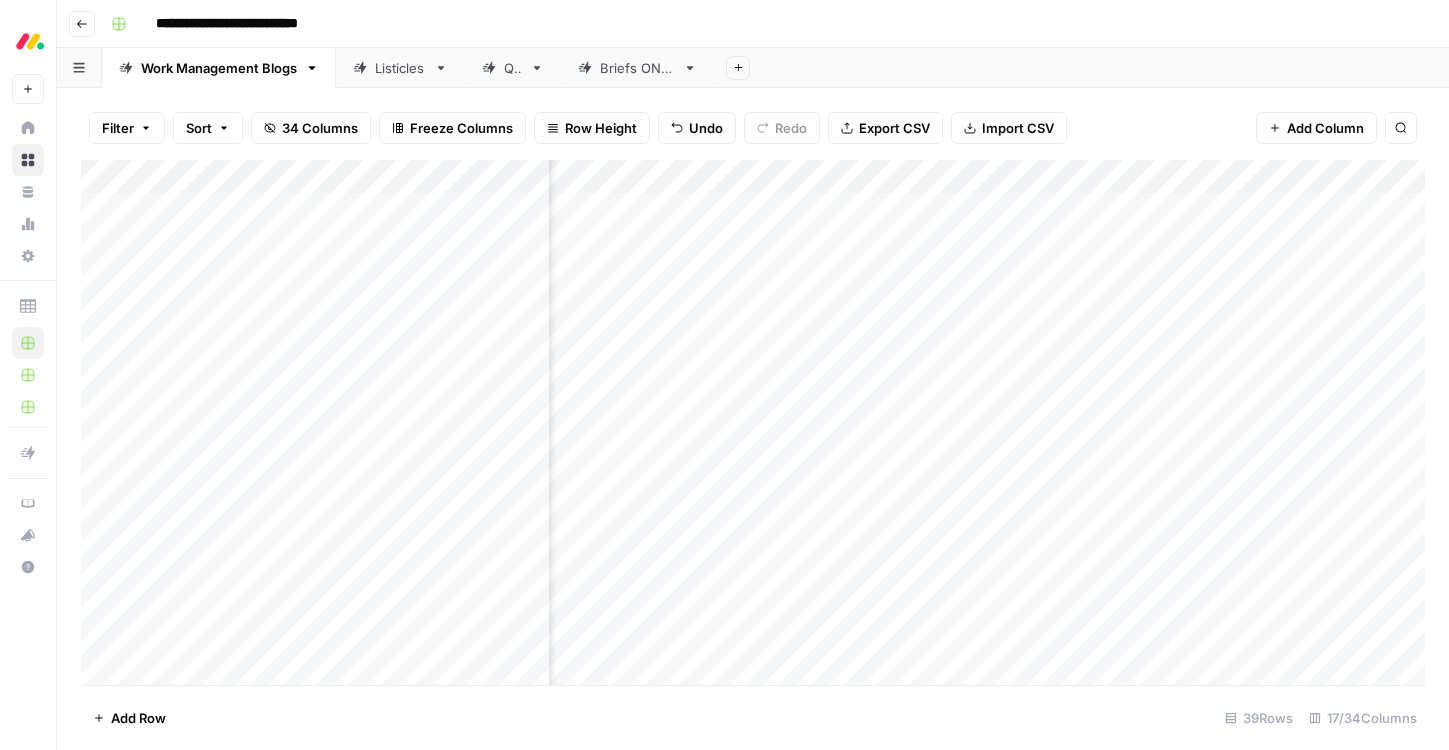 scroll, scrollTop: 0, scrollLeft: 1703, axis: horizontal 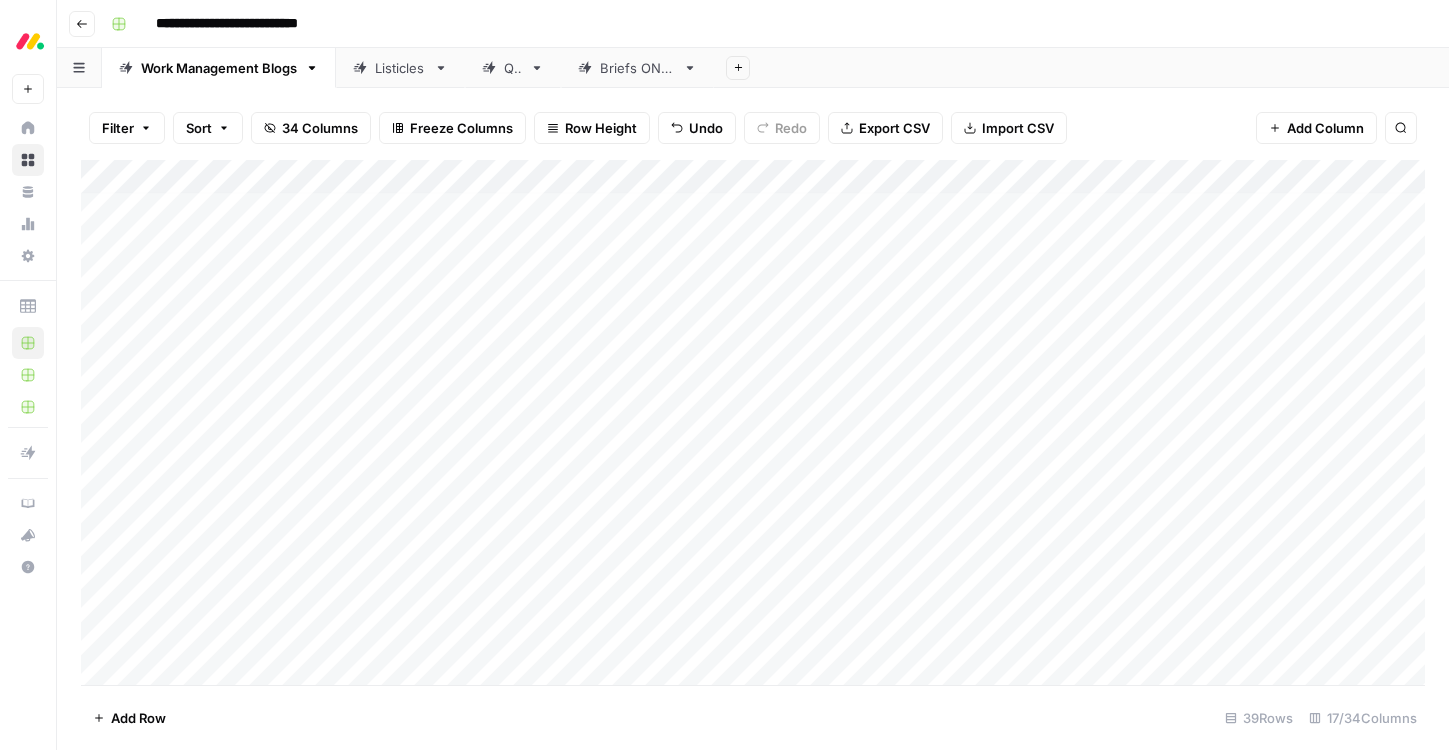 click on "Add Column" at bounding box center [753, 422] 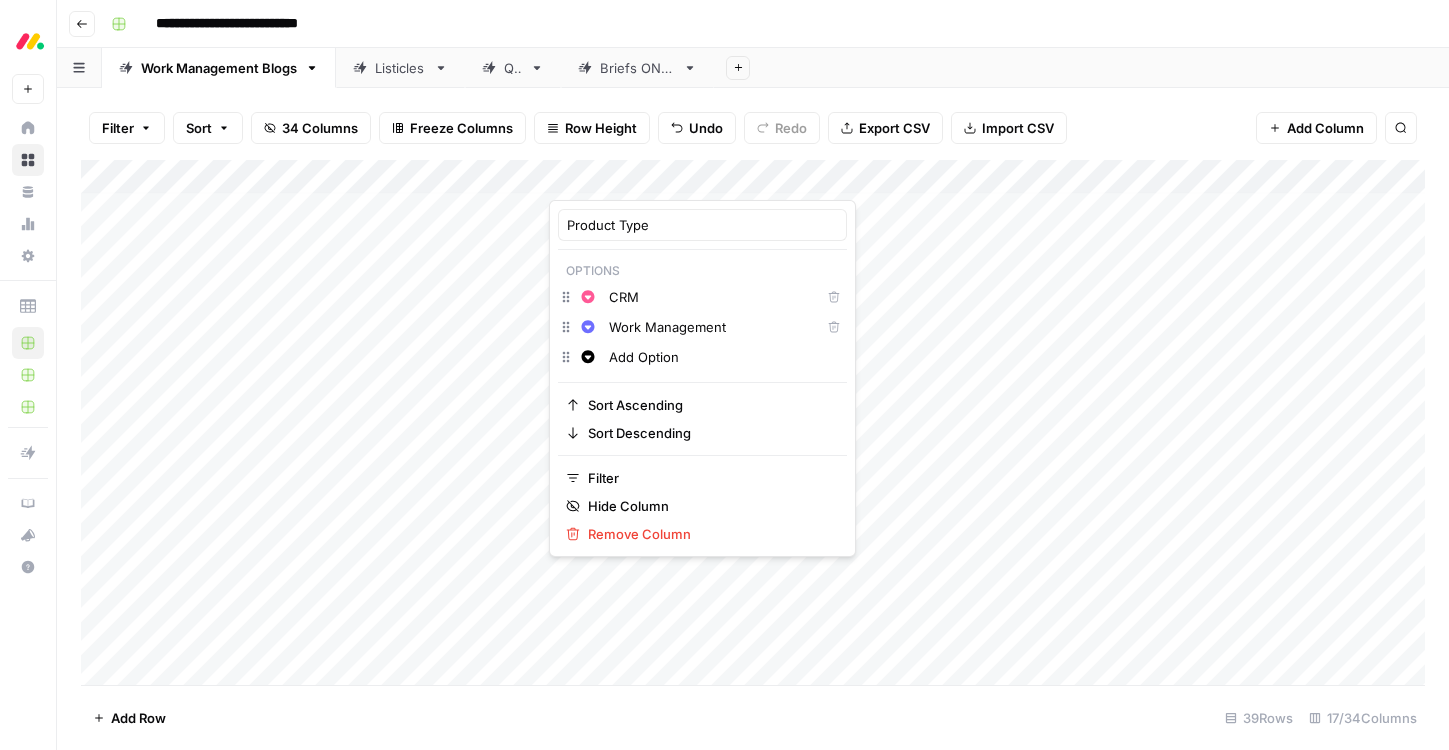 click at bounding box center (639, 180) 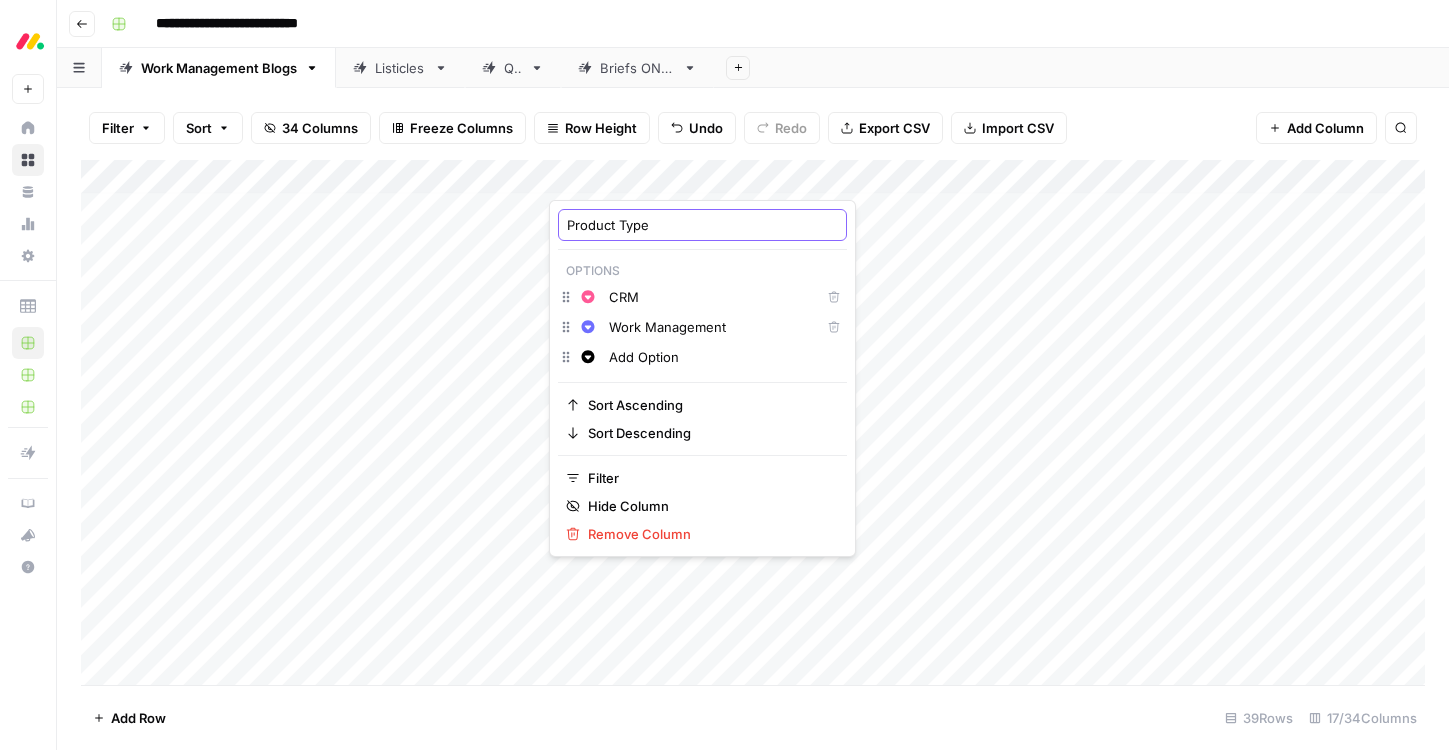 click on "Product Type" at bounding box center (702, 225) 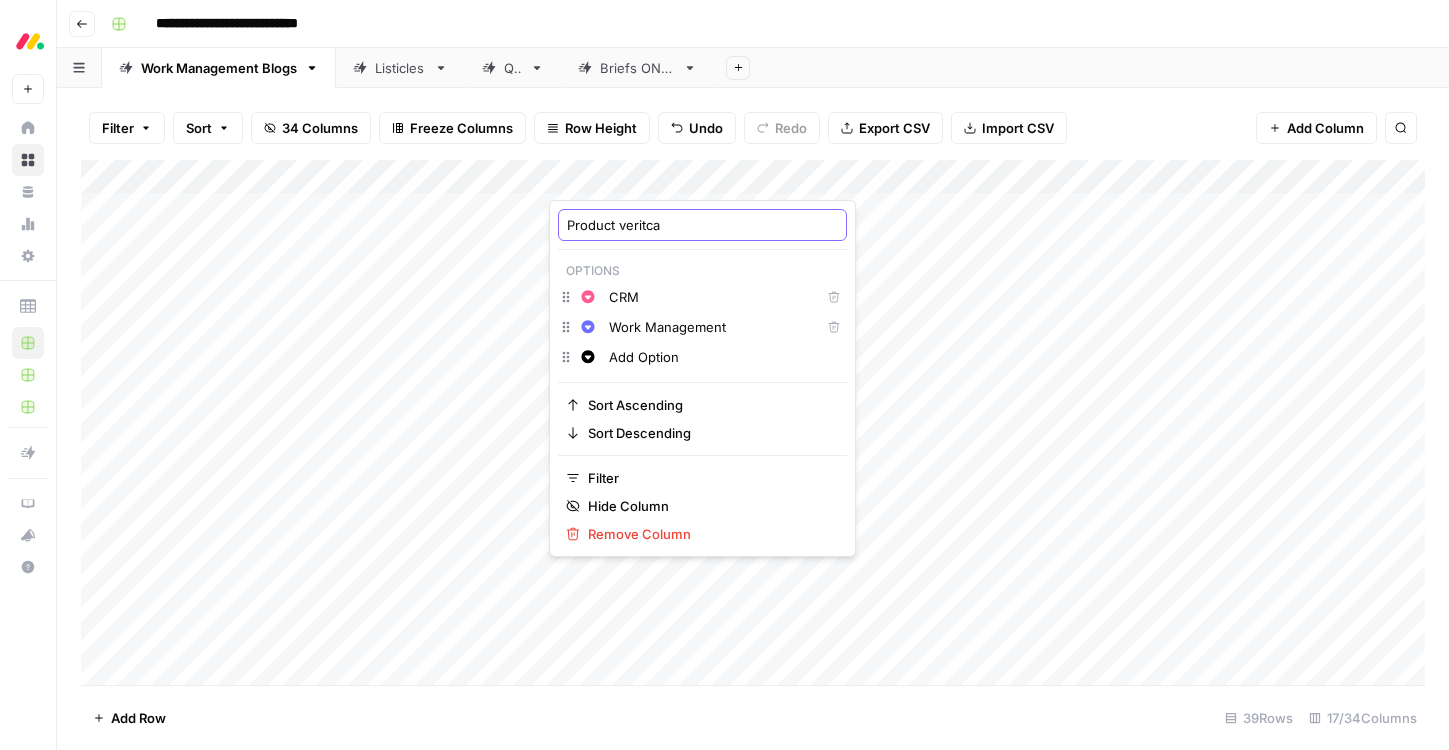 type on "Product veritcal" 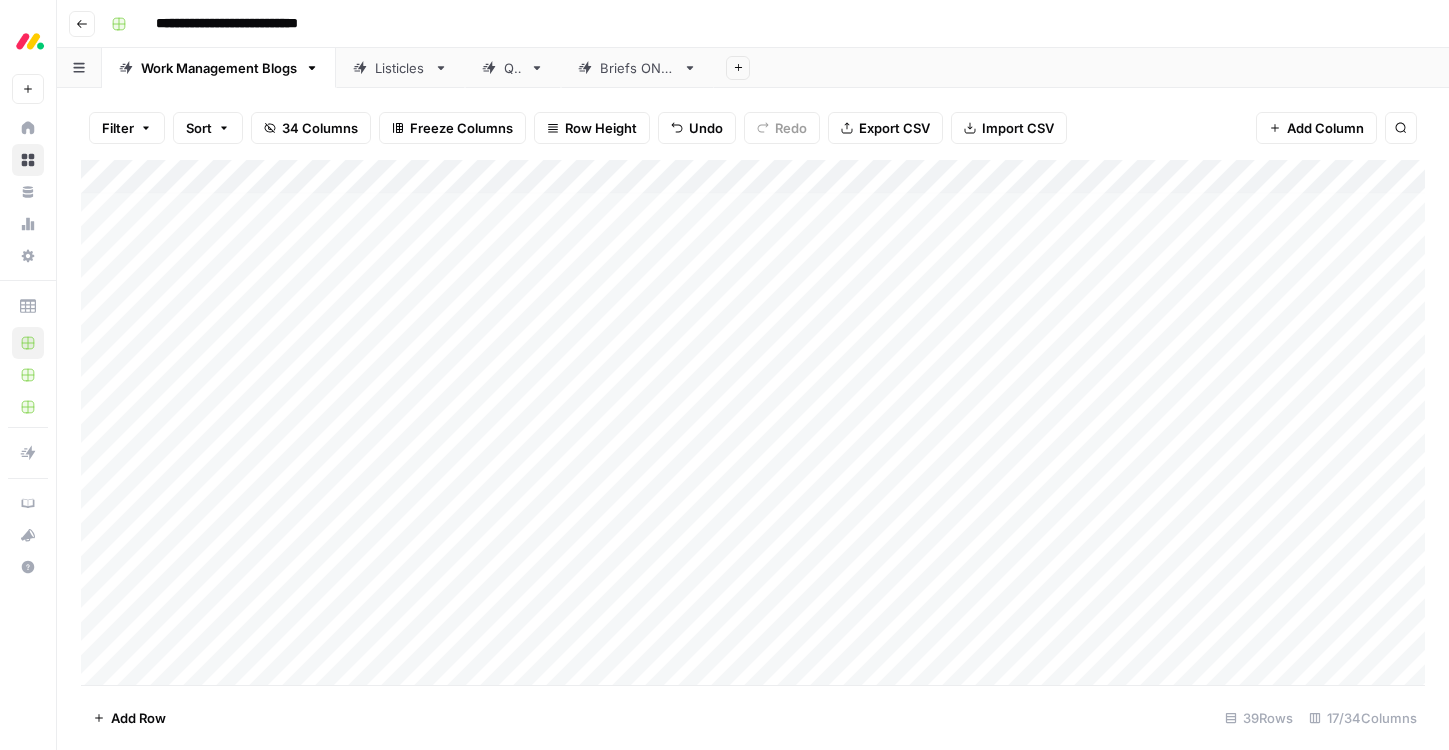 click on "Add Column" at bounding box center (753, 422) 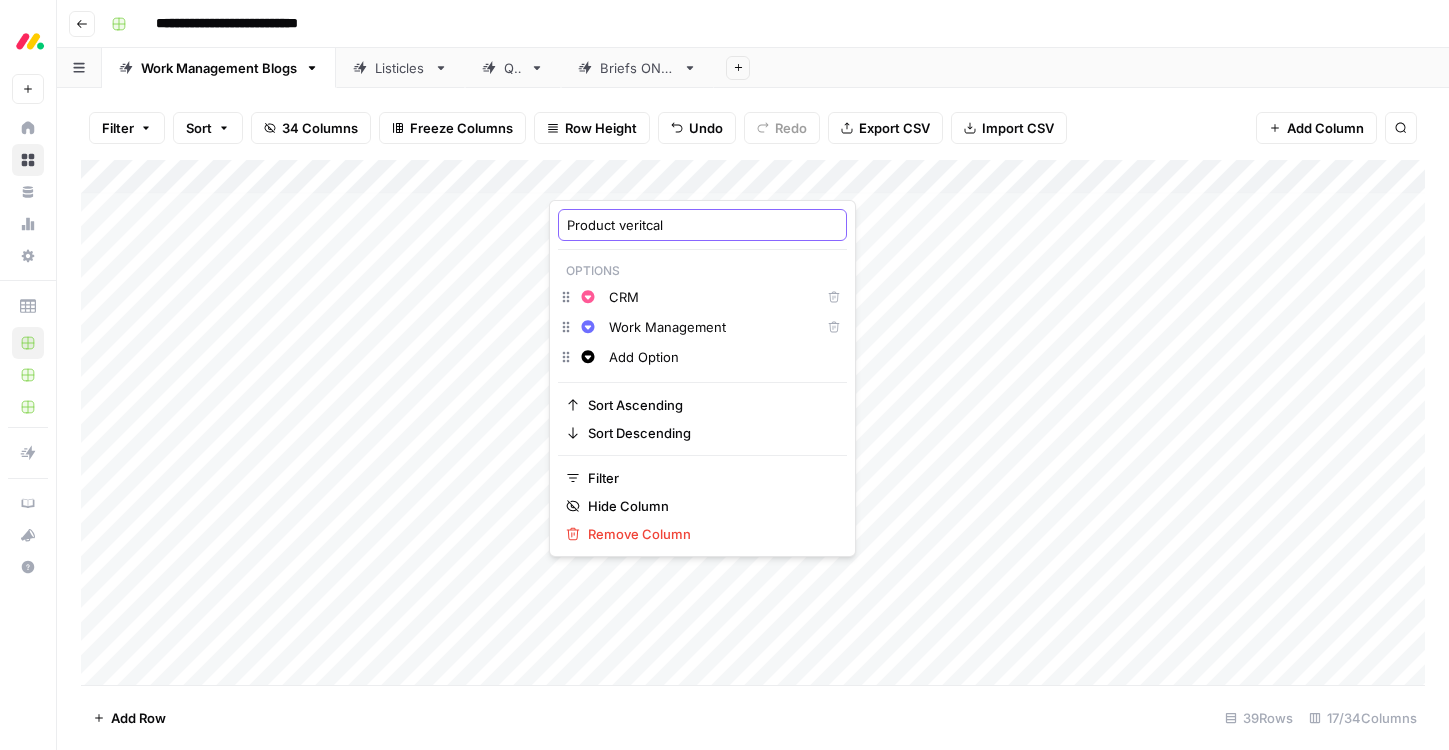 click on "Product veritcal" at bounding box center (702, 225) 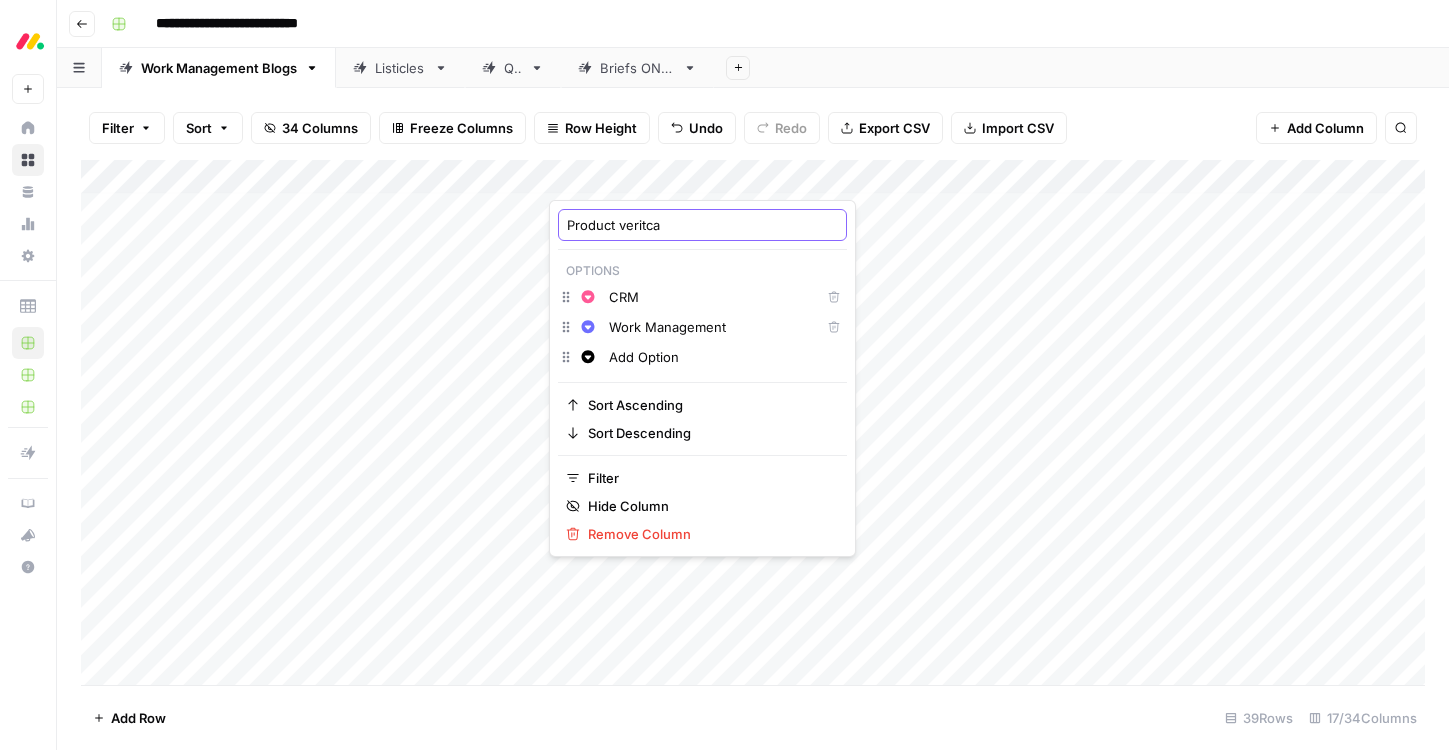 type on "Product veritcal" 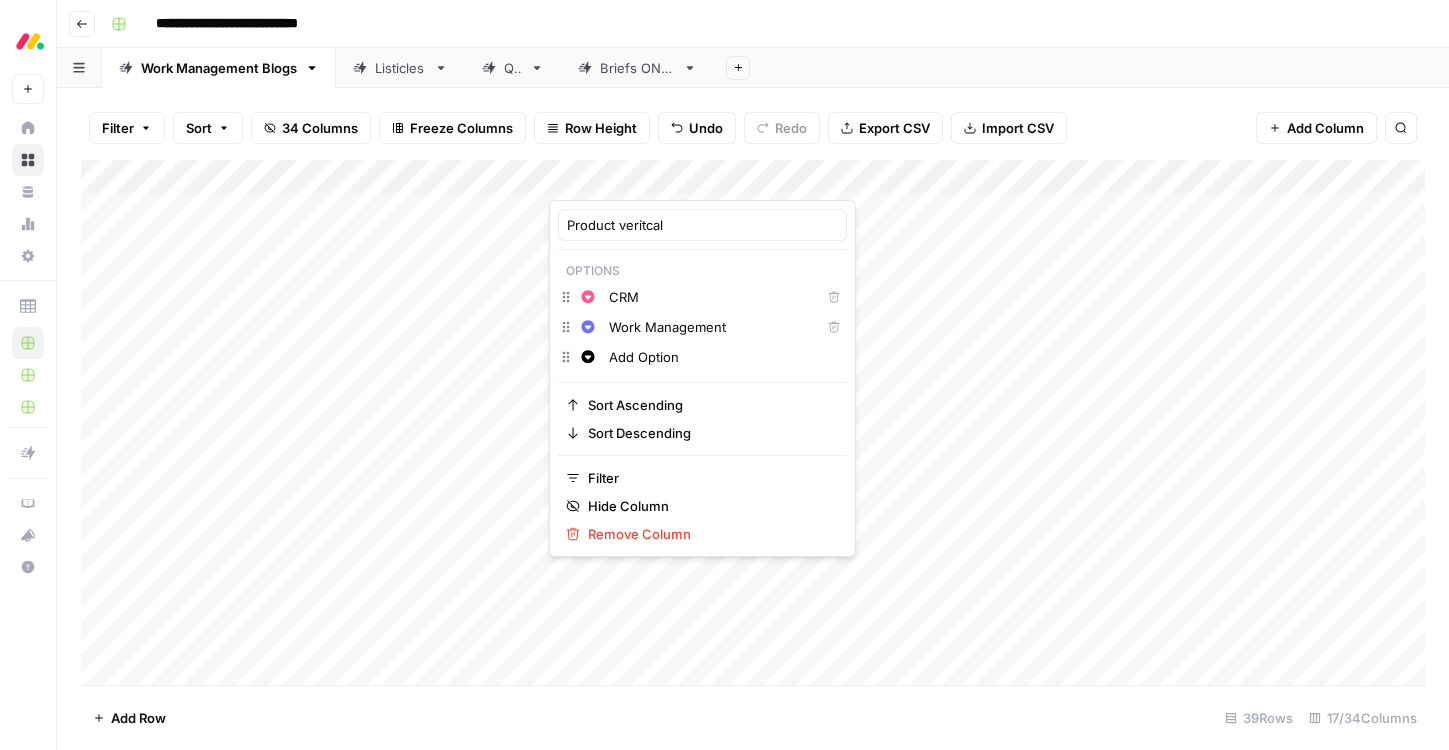 scroll, scrollTop: 0, scrollLeft: 0, axis: both 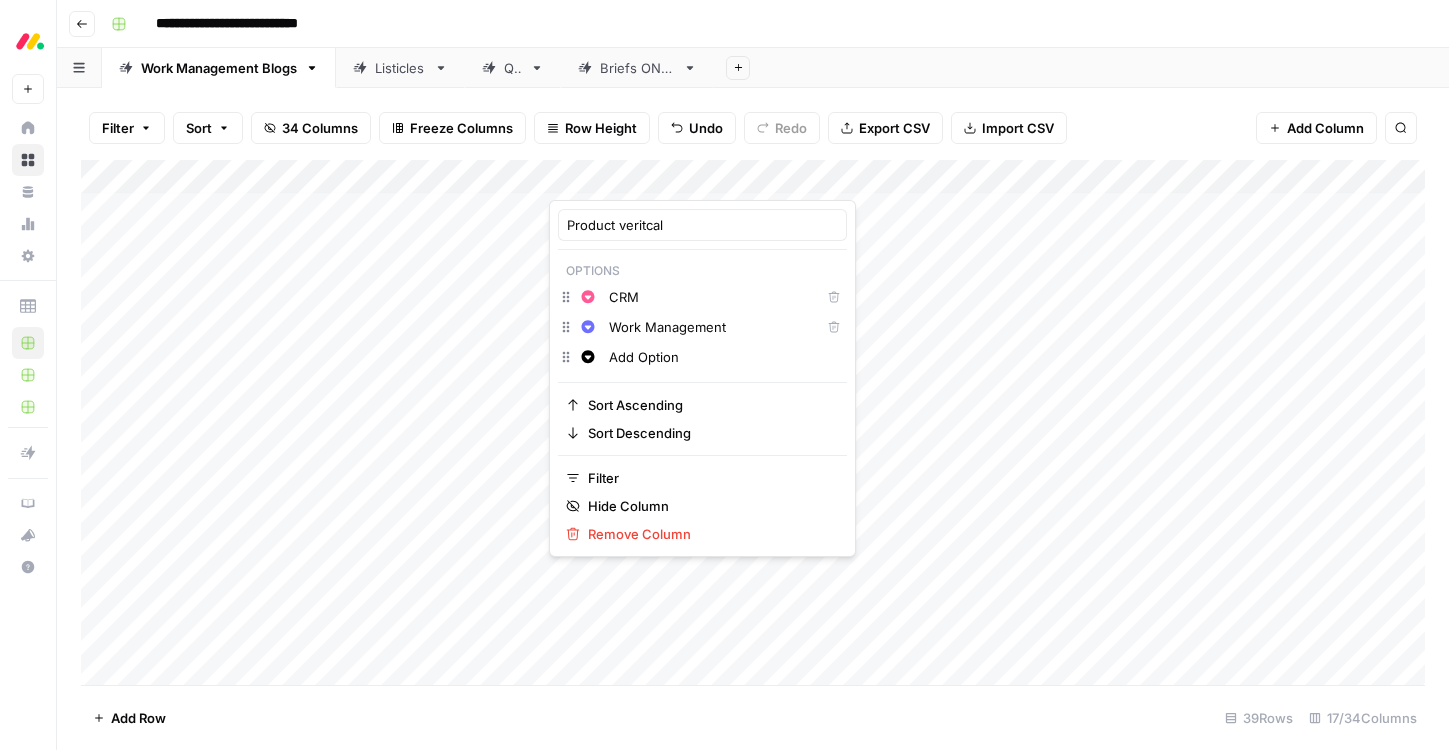 click on "Product veritcal" at bounding box center [702, 225] 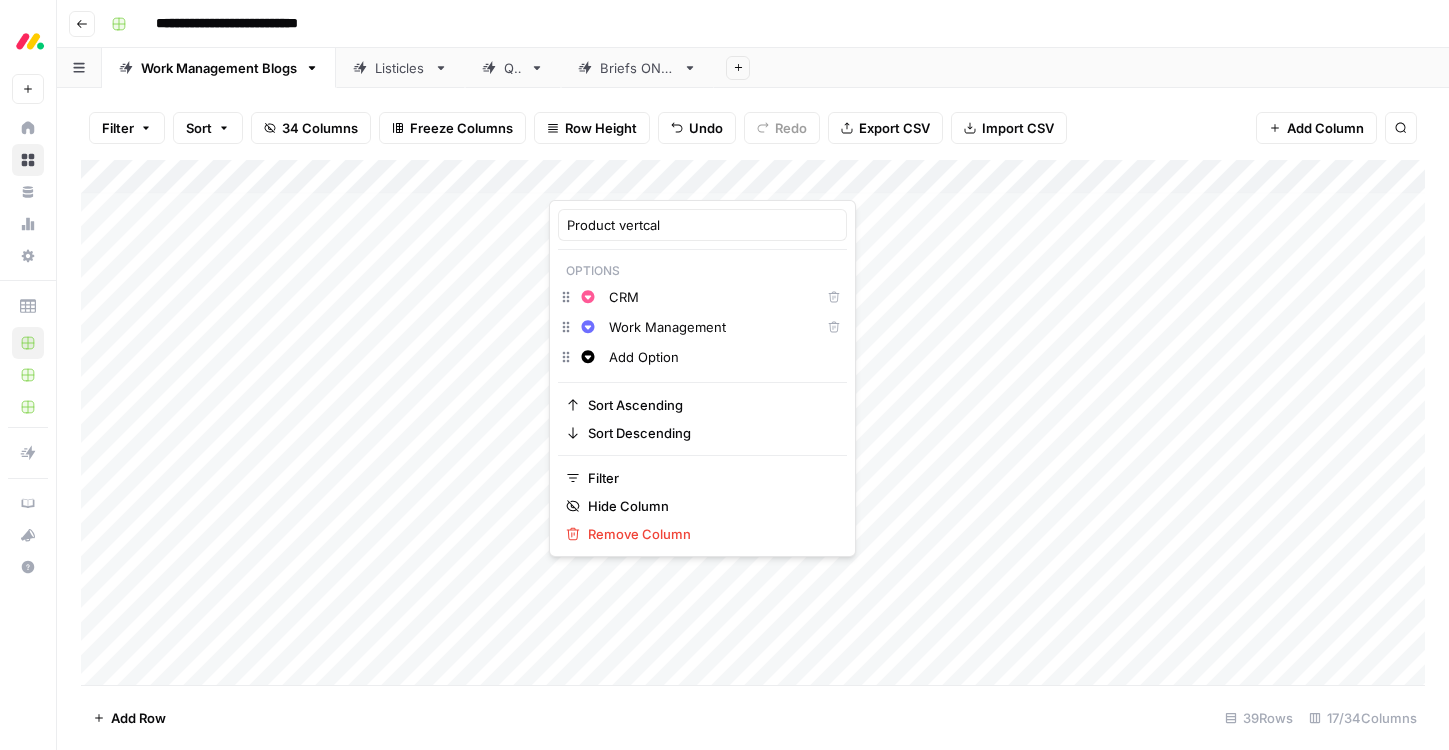 type on "Product vertical" 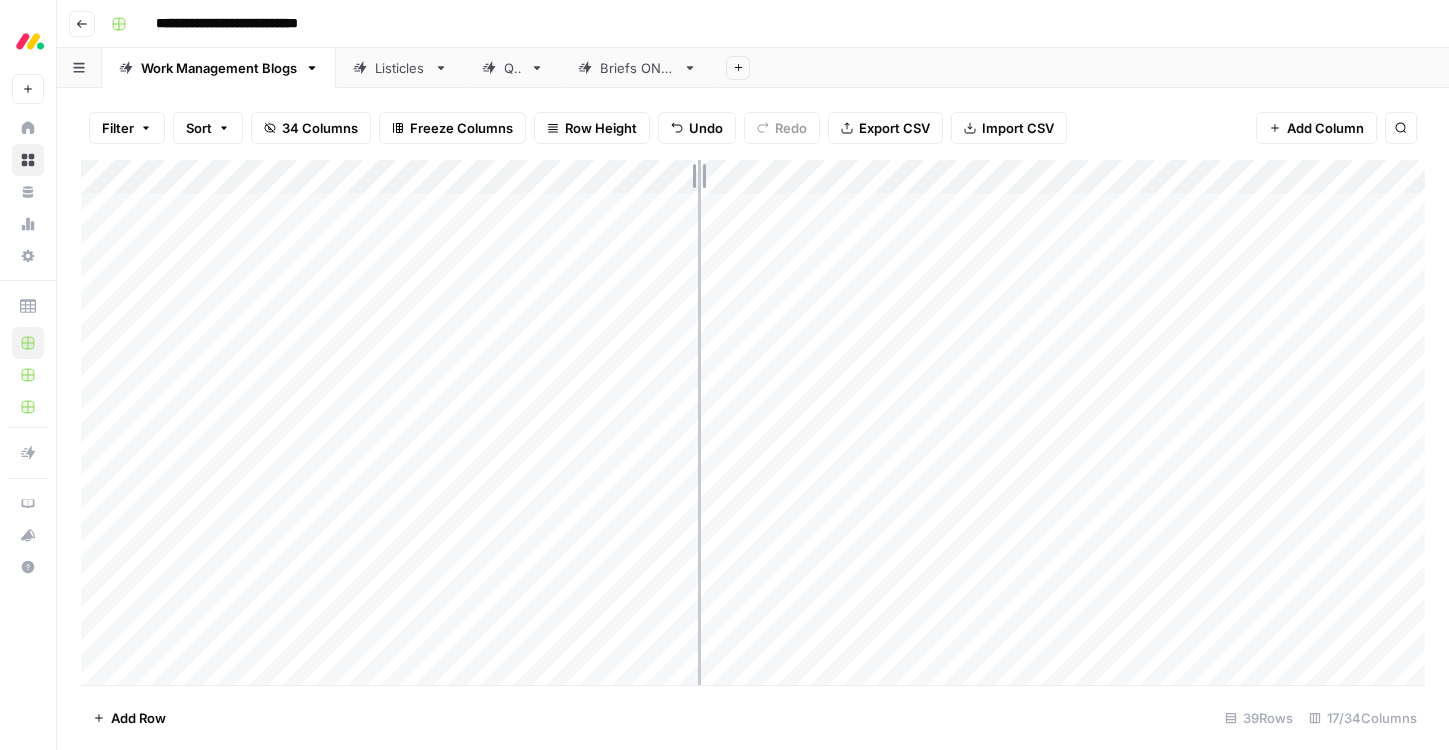 drag, startPoint x: 726, startPoint y: 175, endPoint x: 689, endPoint y: 176, distance: 37.01351 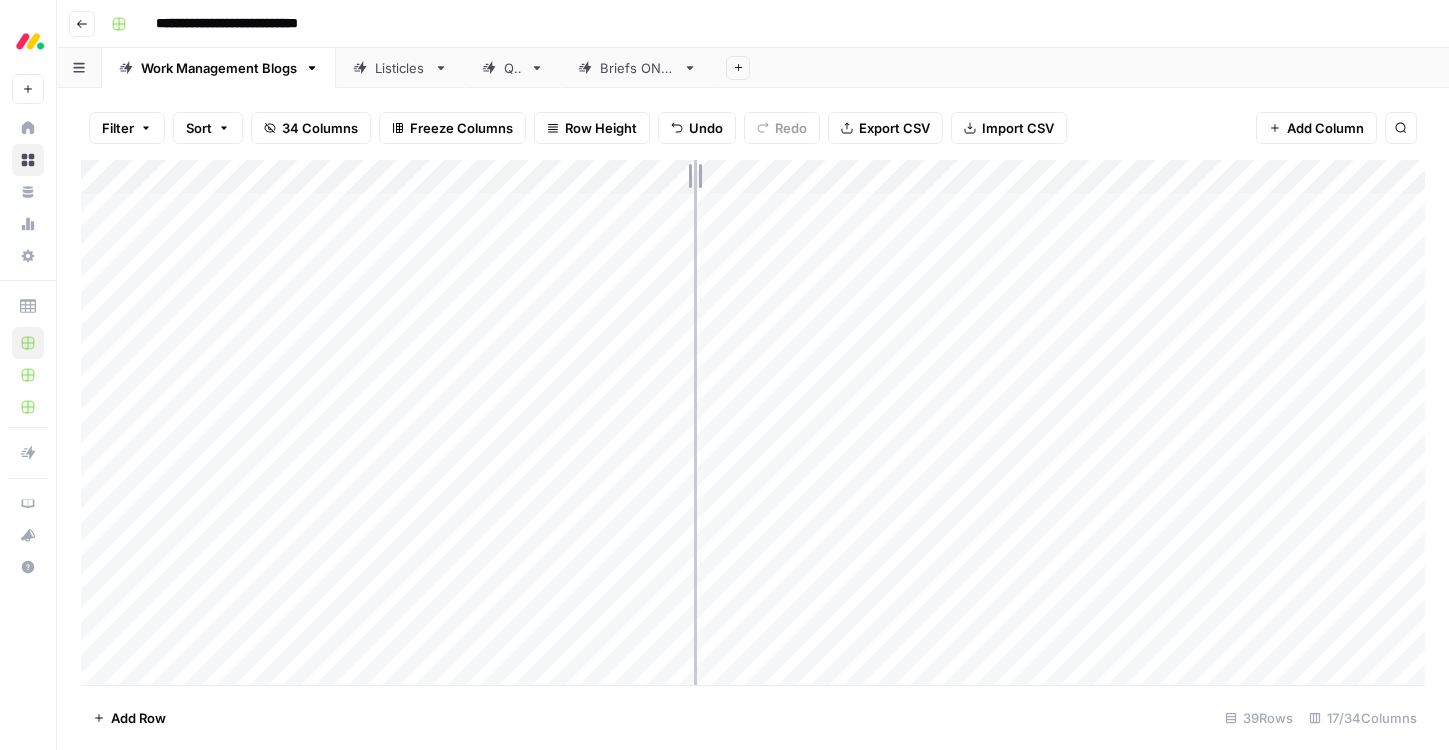 click on "Add Column" at bounding box center (753, 422) 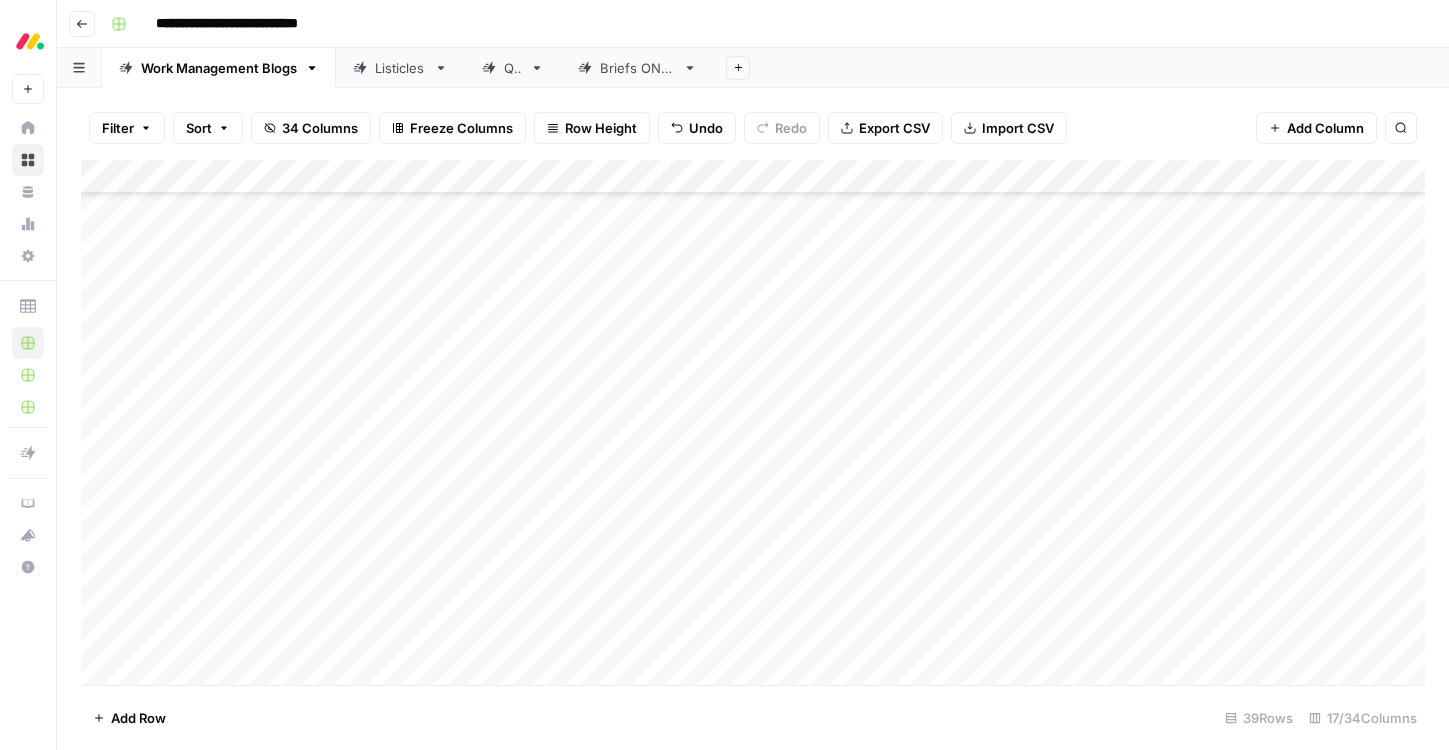 scroll, scrollTop: 561, scrollLeft: 0, axis: vertical 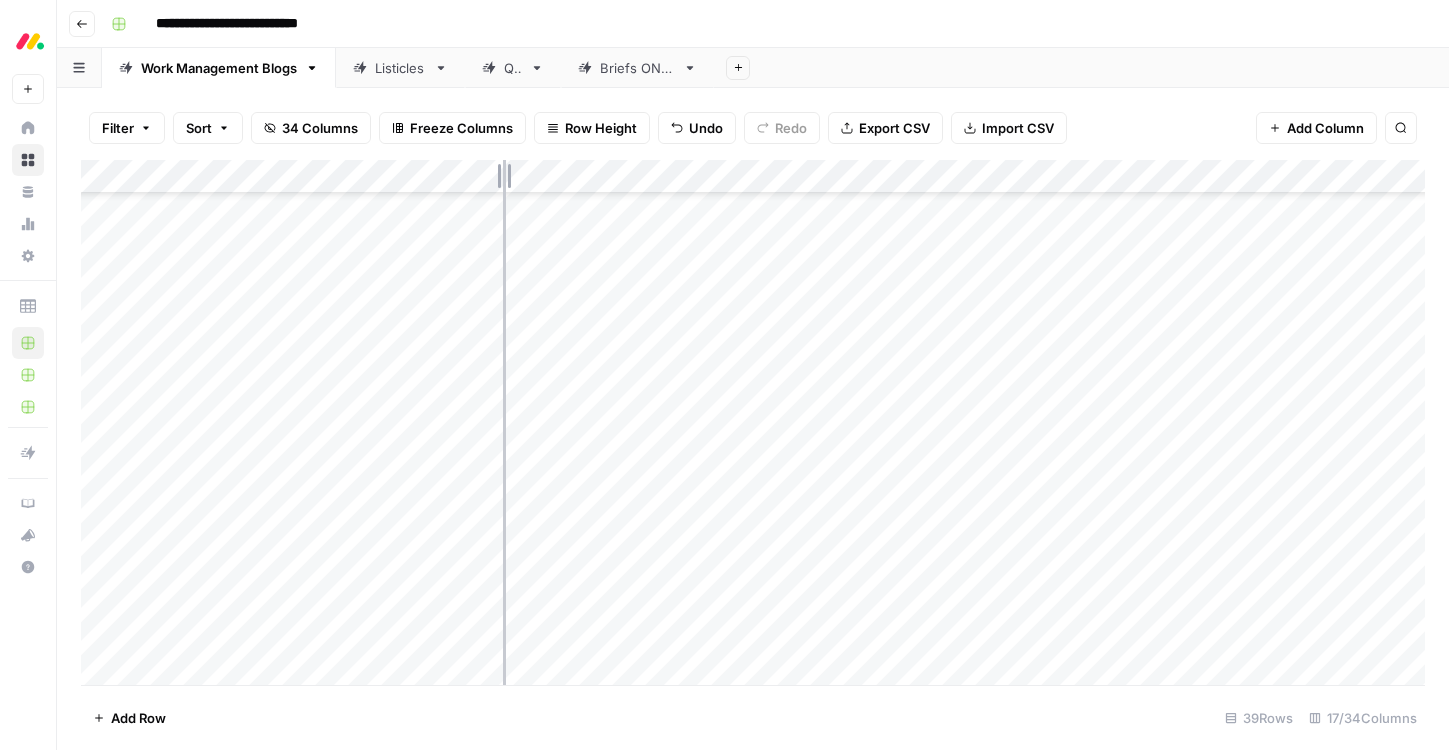 drag, startPoint x: 549, startPoint y: 176, endPoint x: 498, endPoint y: 176, distance: 51 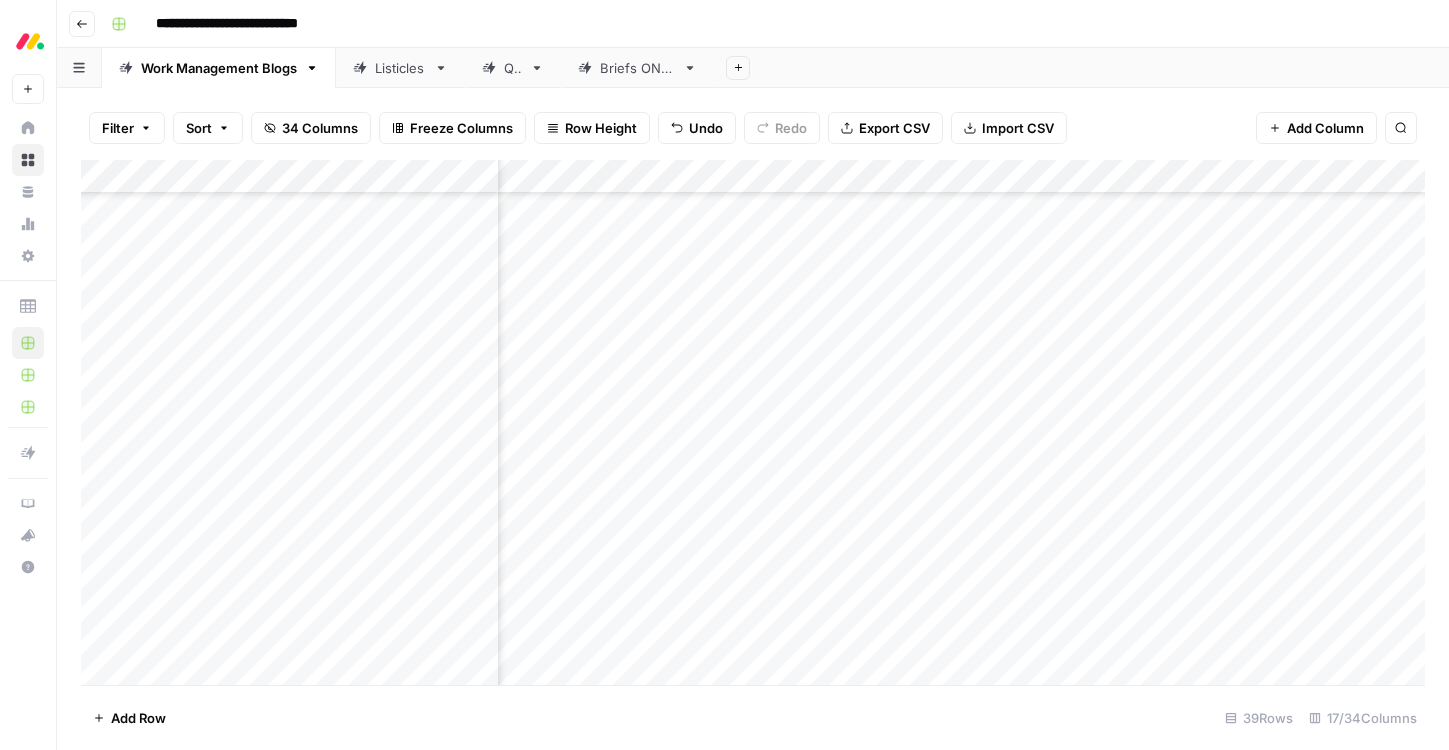 scroll, scrollTop: 546, scrollLeft: 1396, axis: both 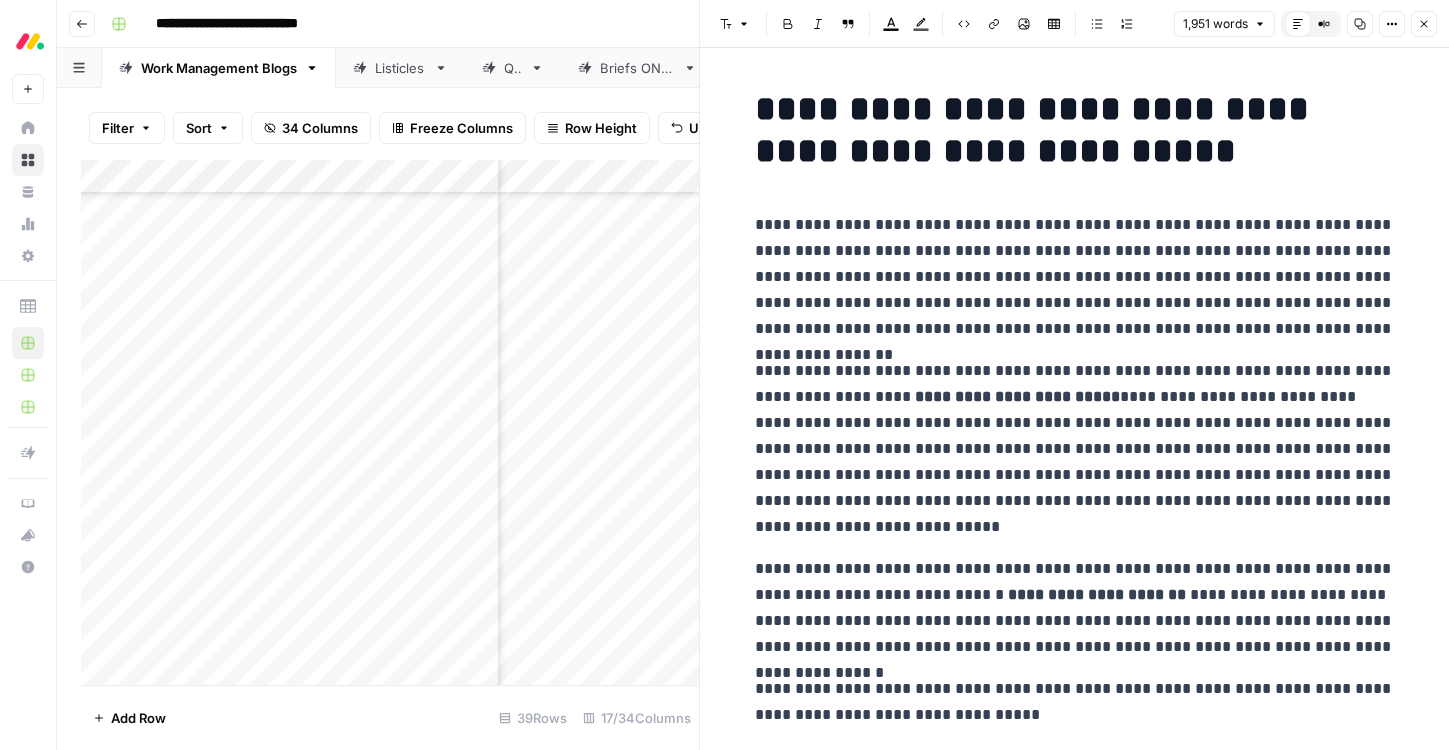 click on "Close" at bounding box center [1424, 24] 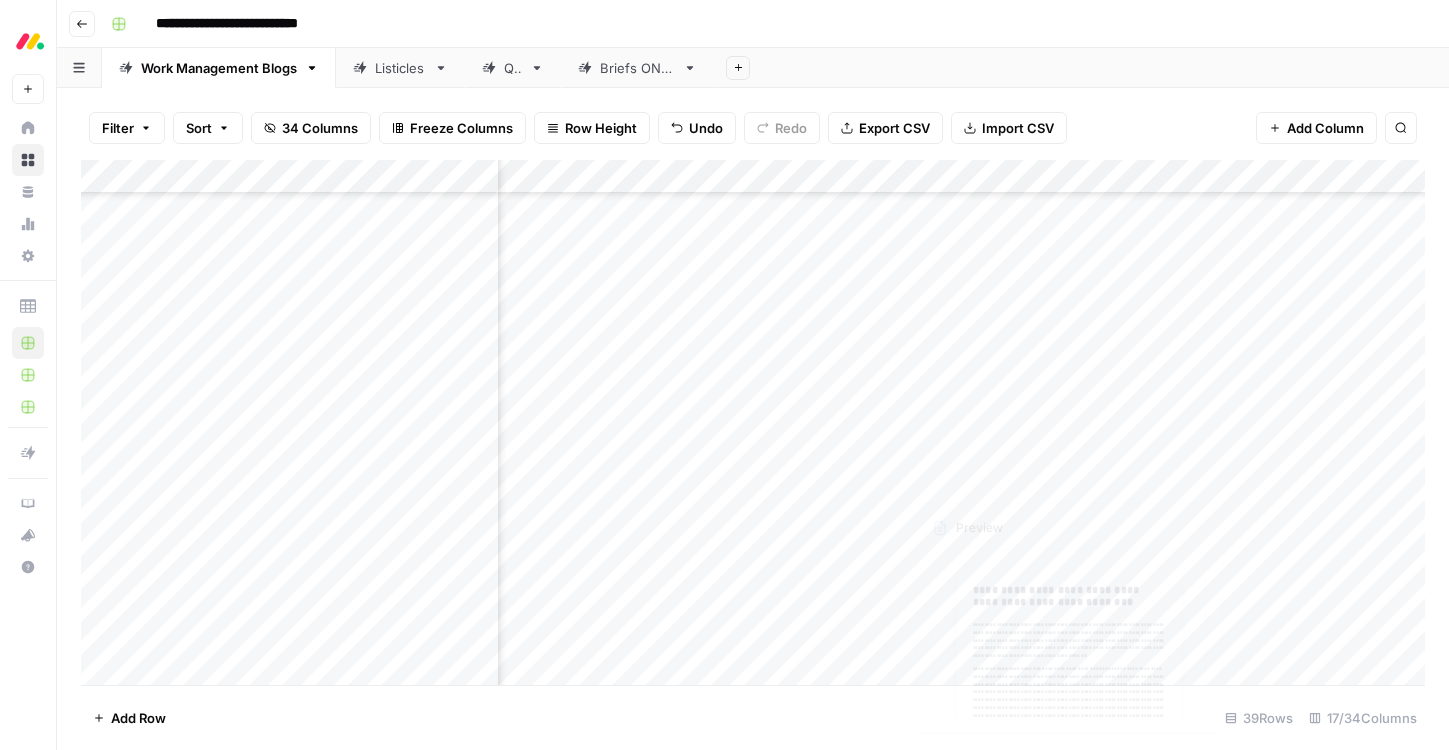 scroll, scrollTop: 546, scrollLeft: 0, axis: vertical 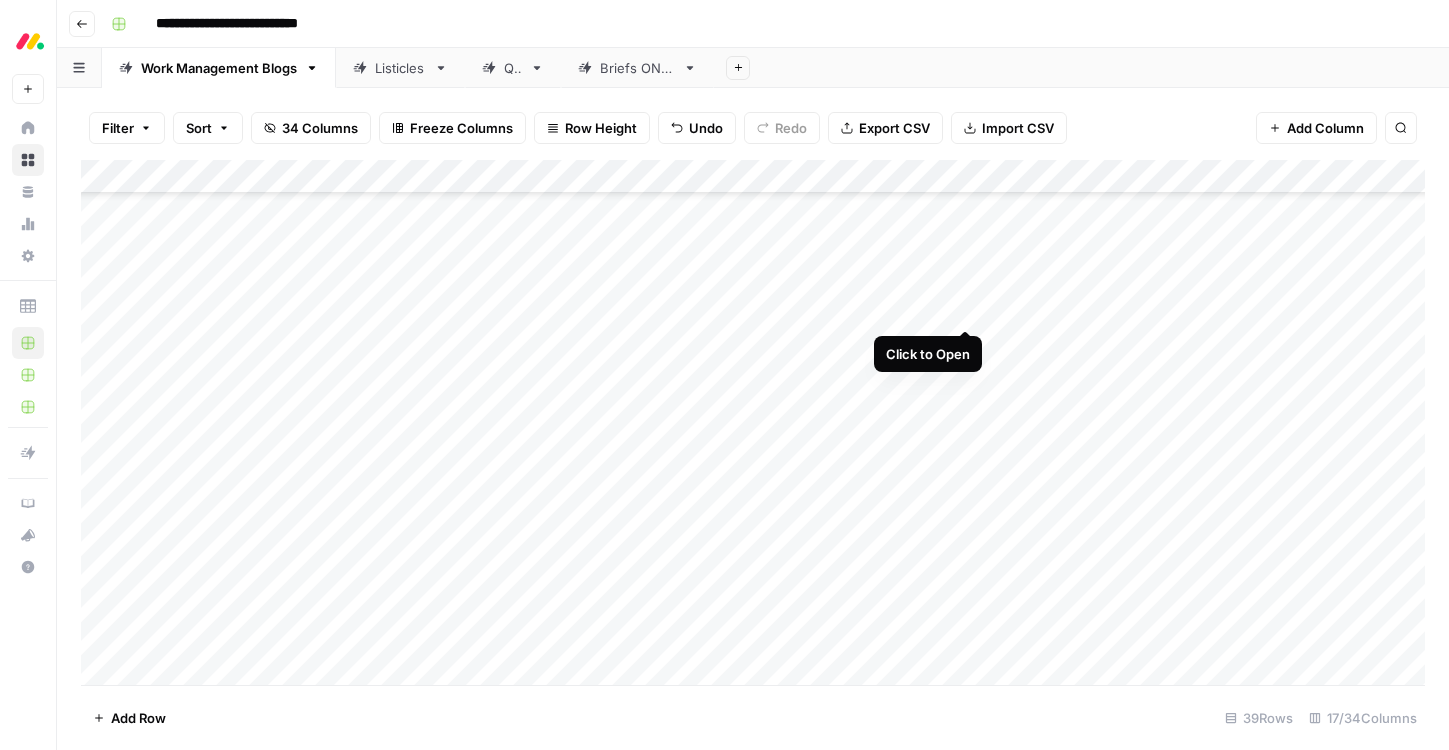 click on "Add Column" at bounding box center (753, 422) 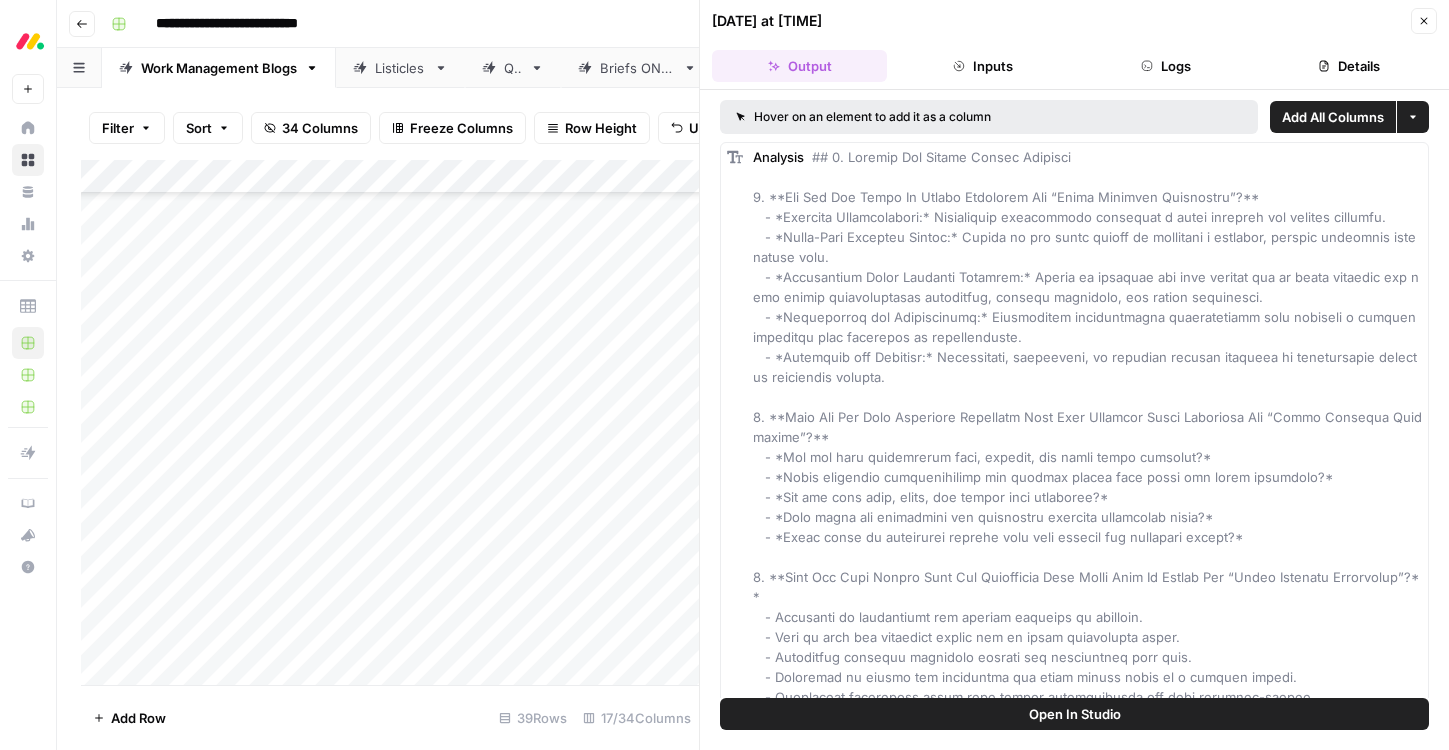 click on "Inputs" at bounding box center (982, 66) 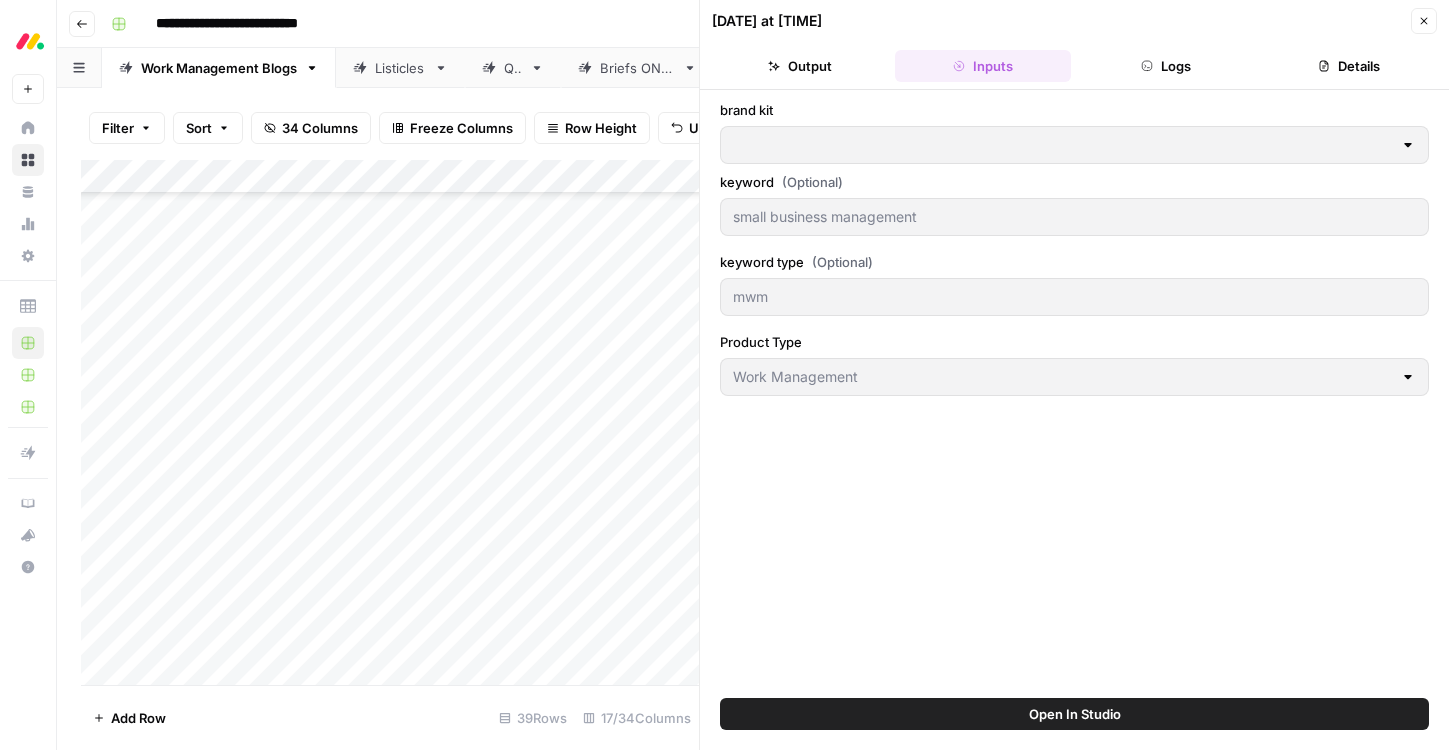 type on "monday work management" 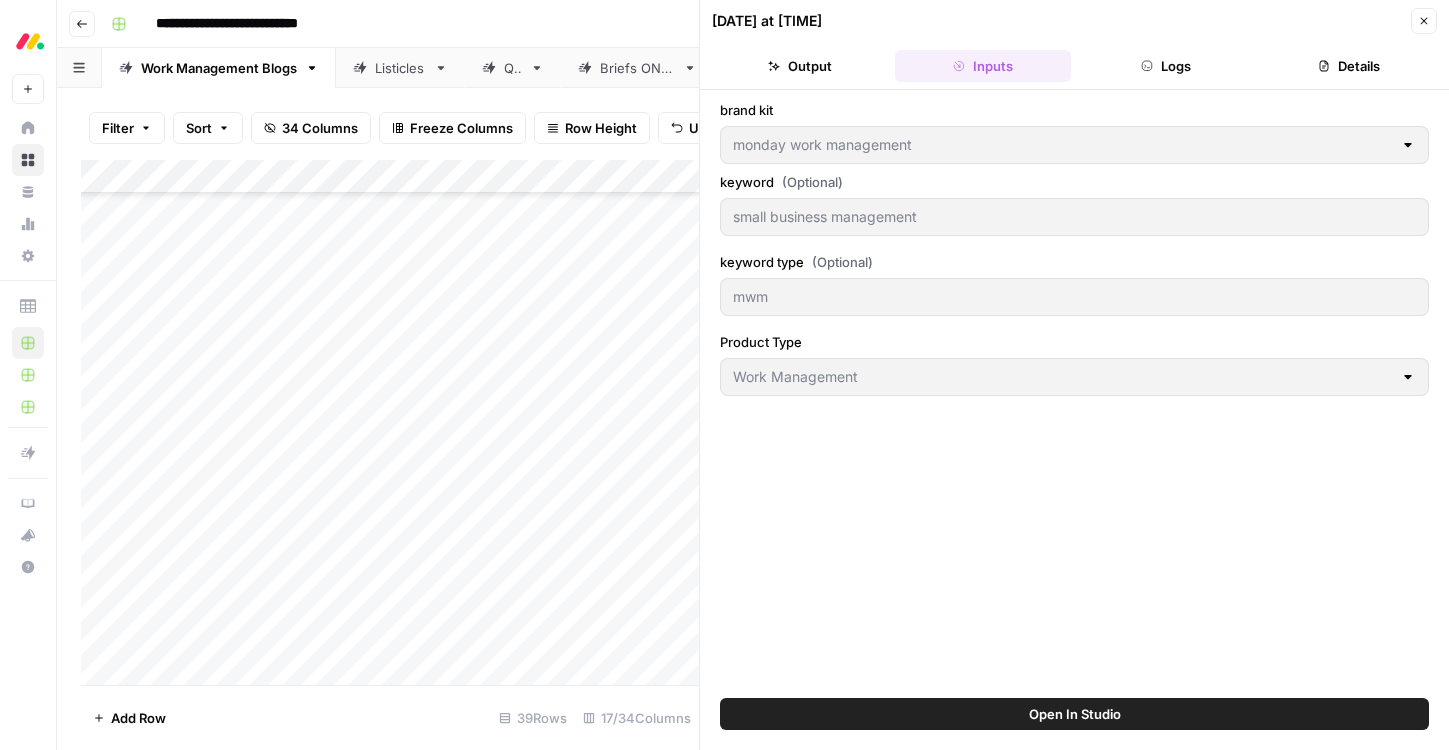 click on "[DATE] at [TIME] Close Output Inputs Logs Details" at bounding box center (1074, 45) 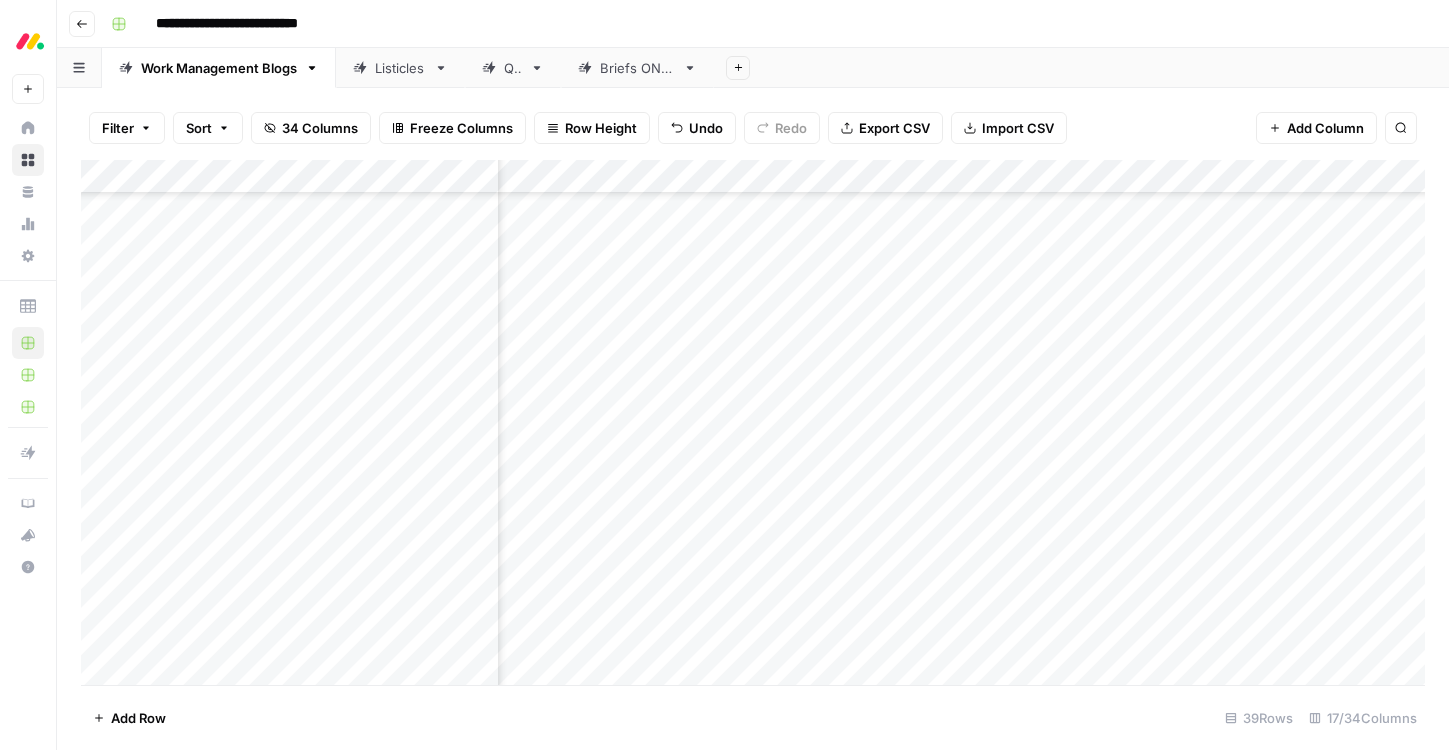 scroll, scrollTop: 547, scrollLeft: 174, axis: both 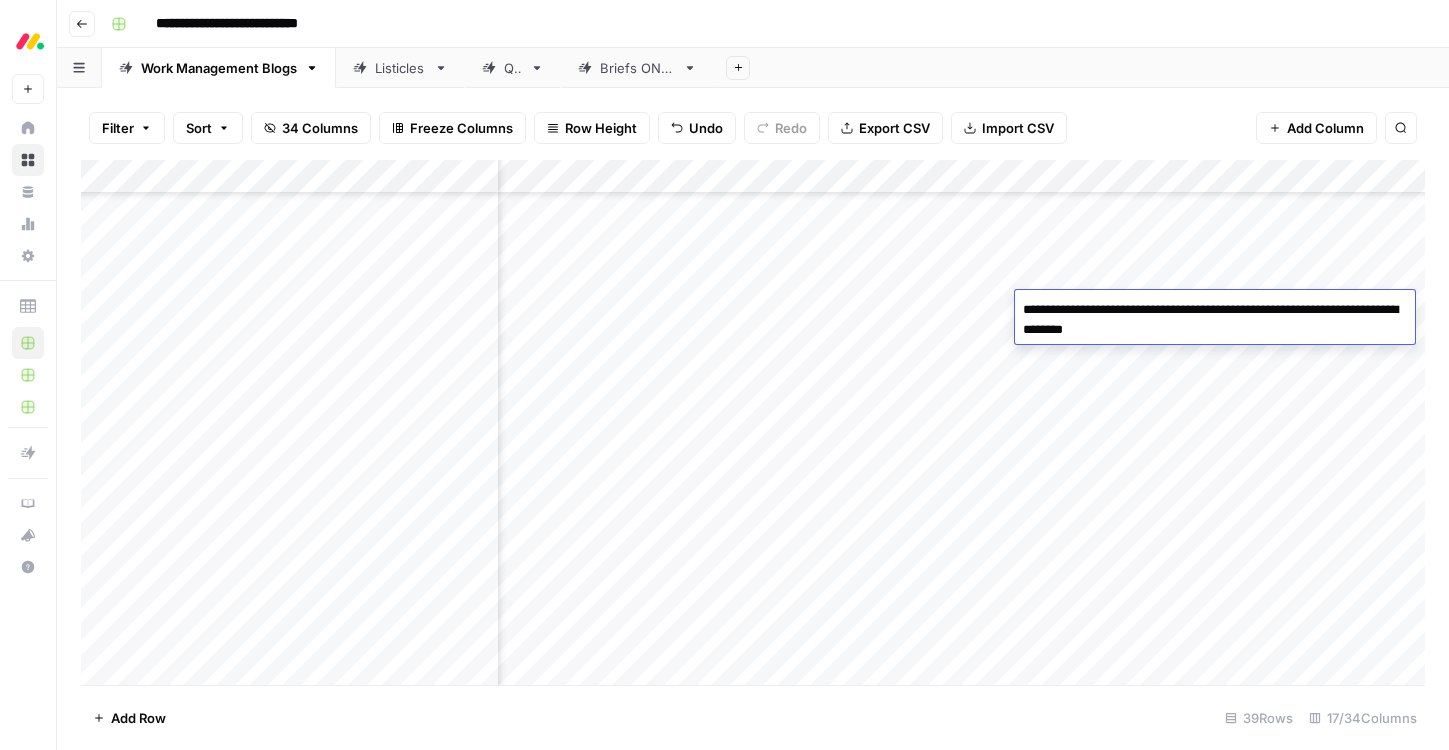click on "Add Sheet" at bounding box center [1081, 68] 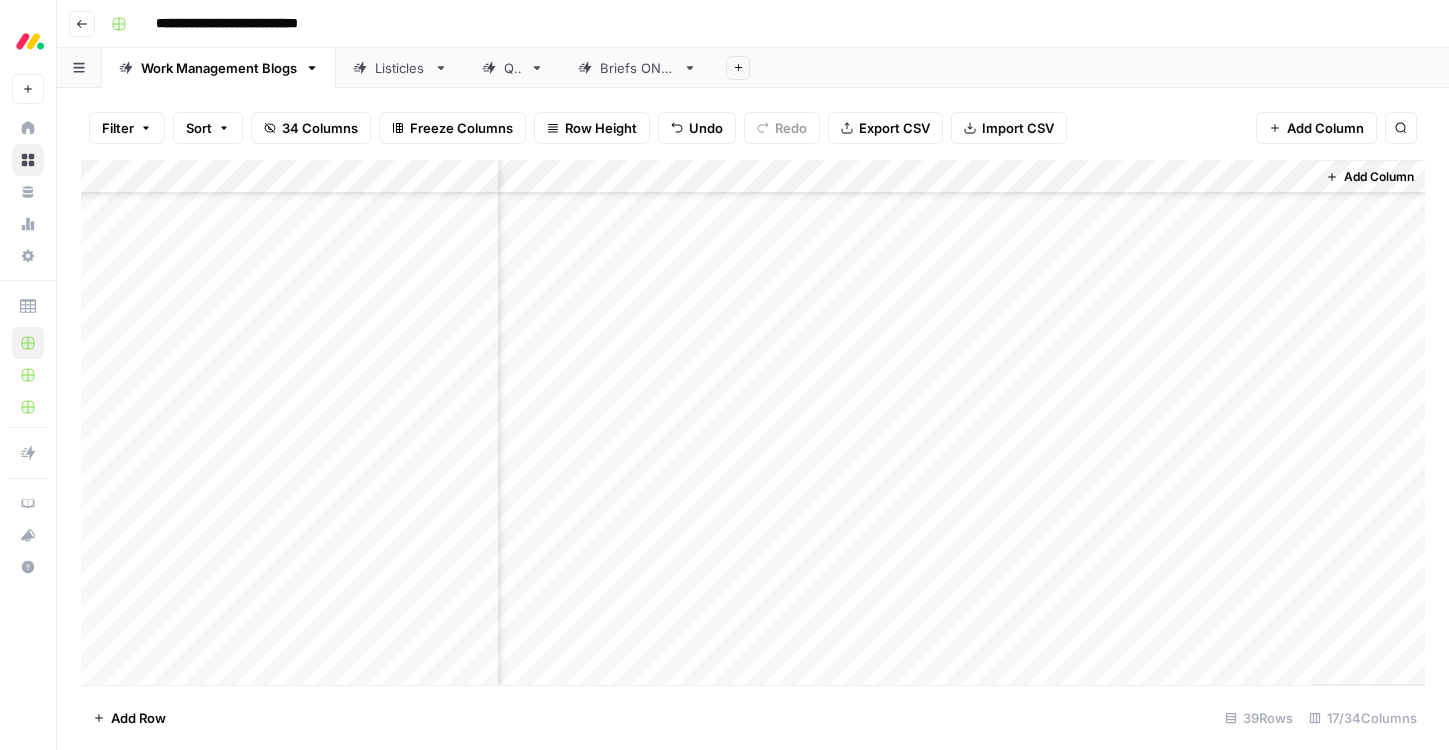 scroll, scrollTop: 271, scrollLeft: 2227, axis: both 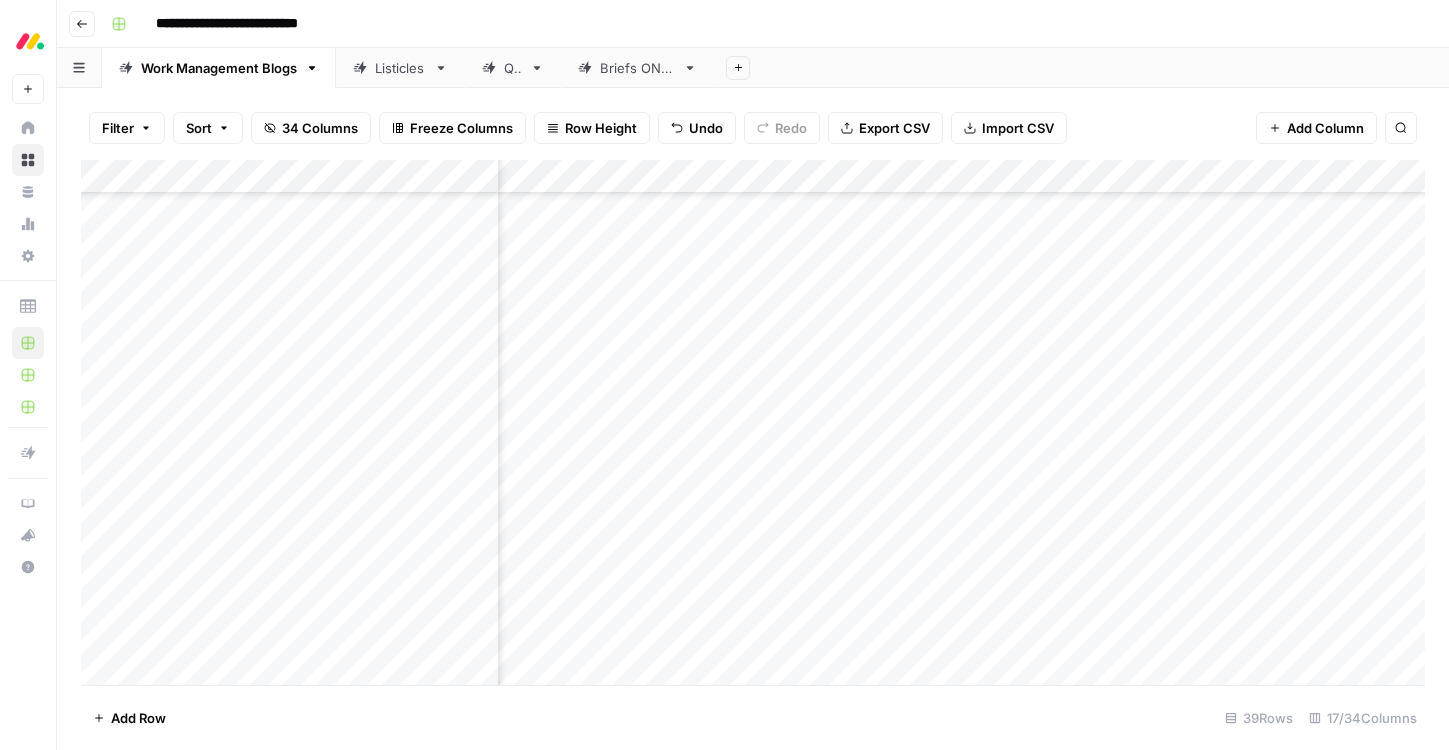 click on "Add Column" at bounding box center [753, 422] 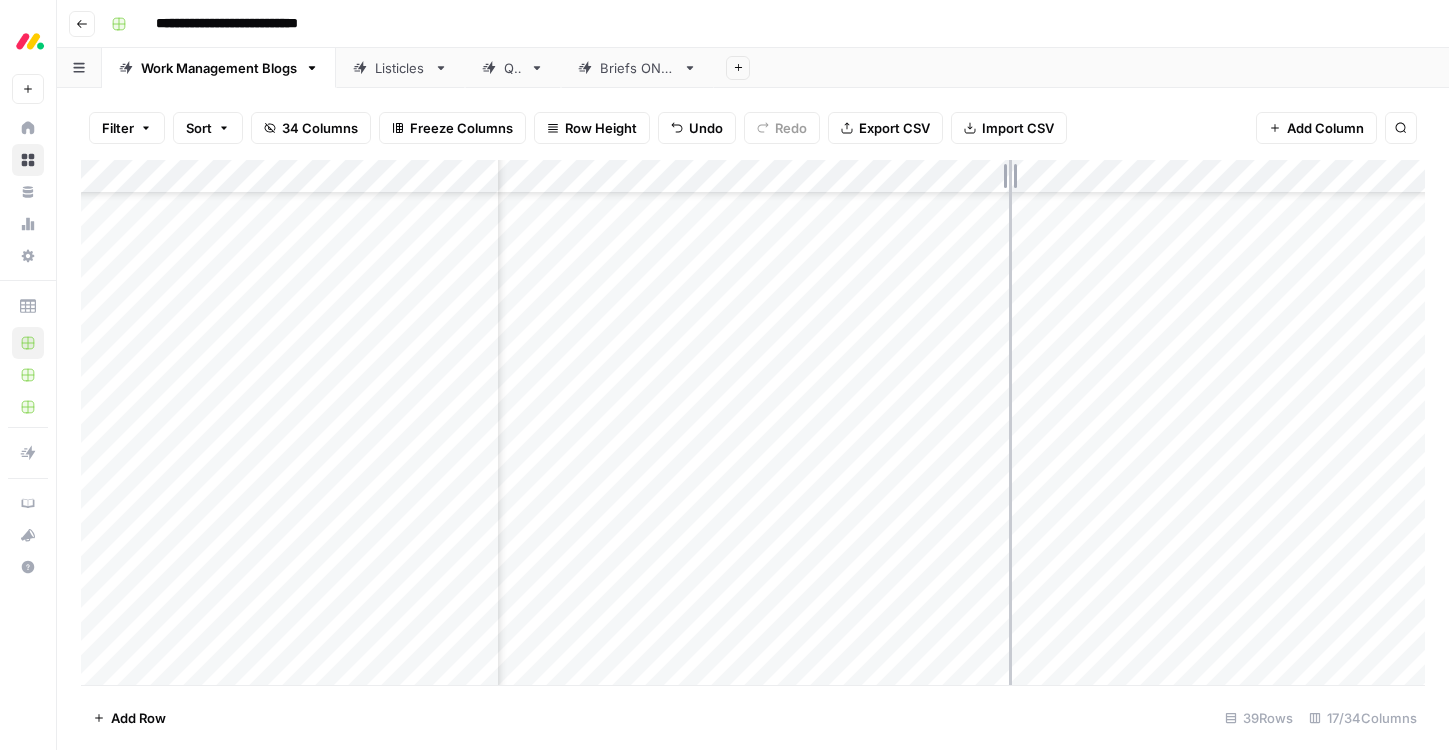 drag, startPoint x: 797, startPoint y: 174, endPoint x: 1006, endPoint y: 167, distance: 209.11719 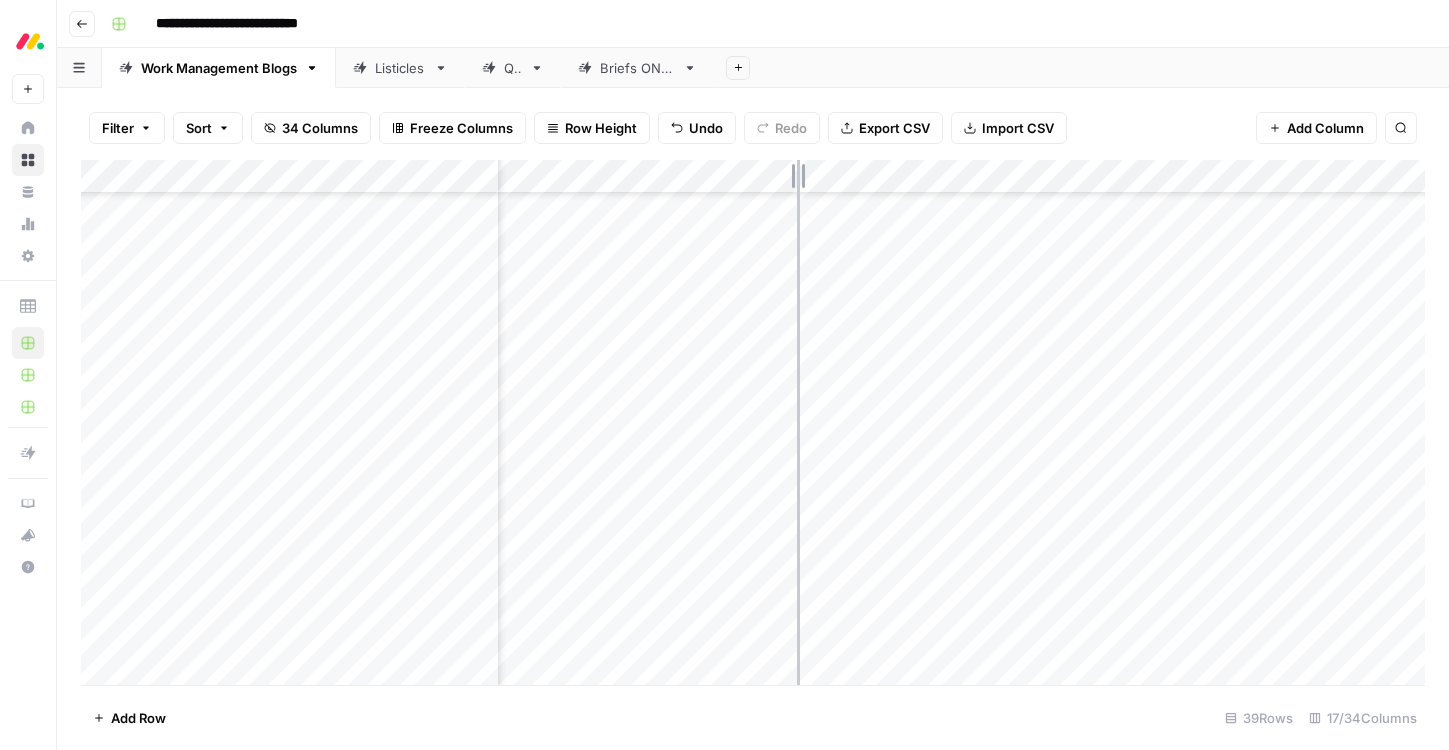 drag, startPoint x: 1006, startPoint y: 169, endPoint x: 802, endPoint y: 179, distance: 204.24495 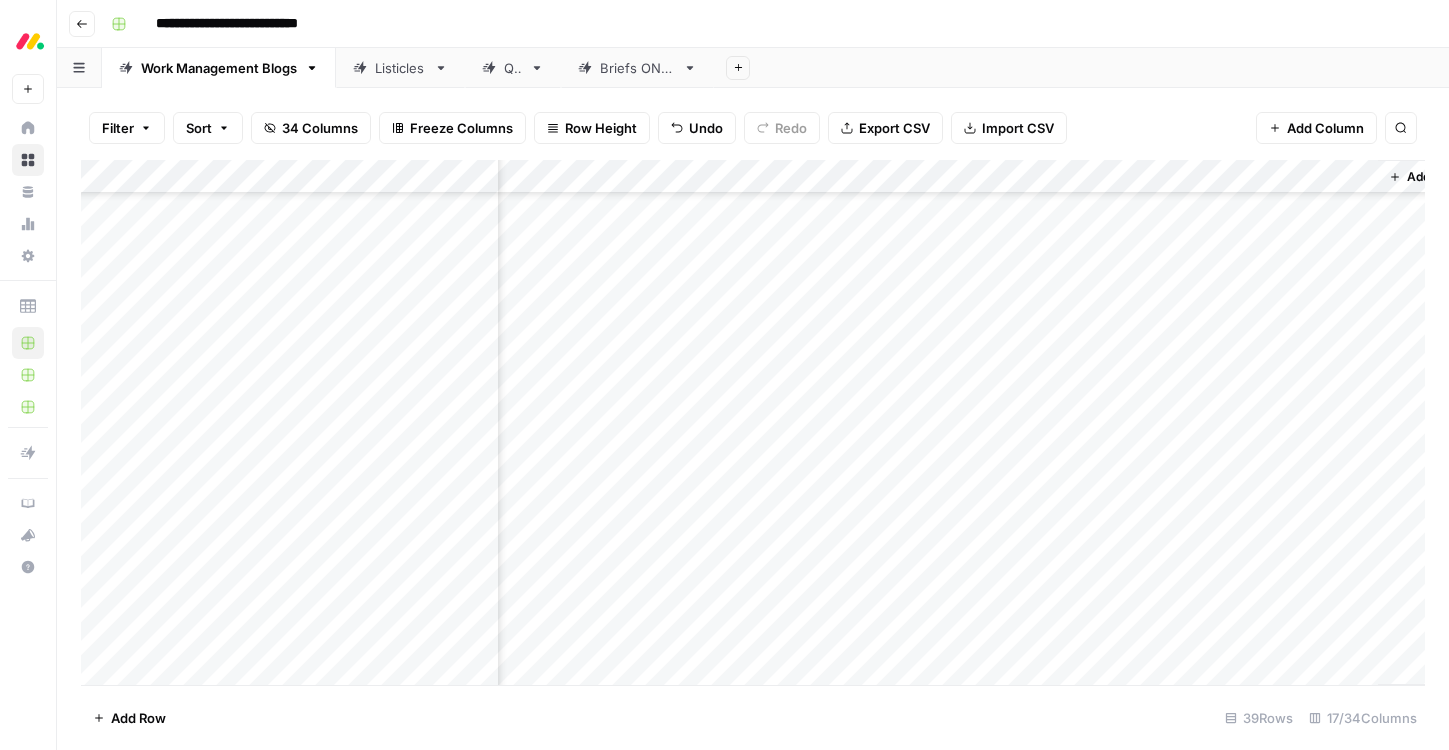 scroll, scrollTop: 399, scrollLeft: 2234, axis: both 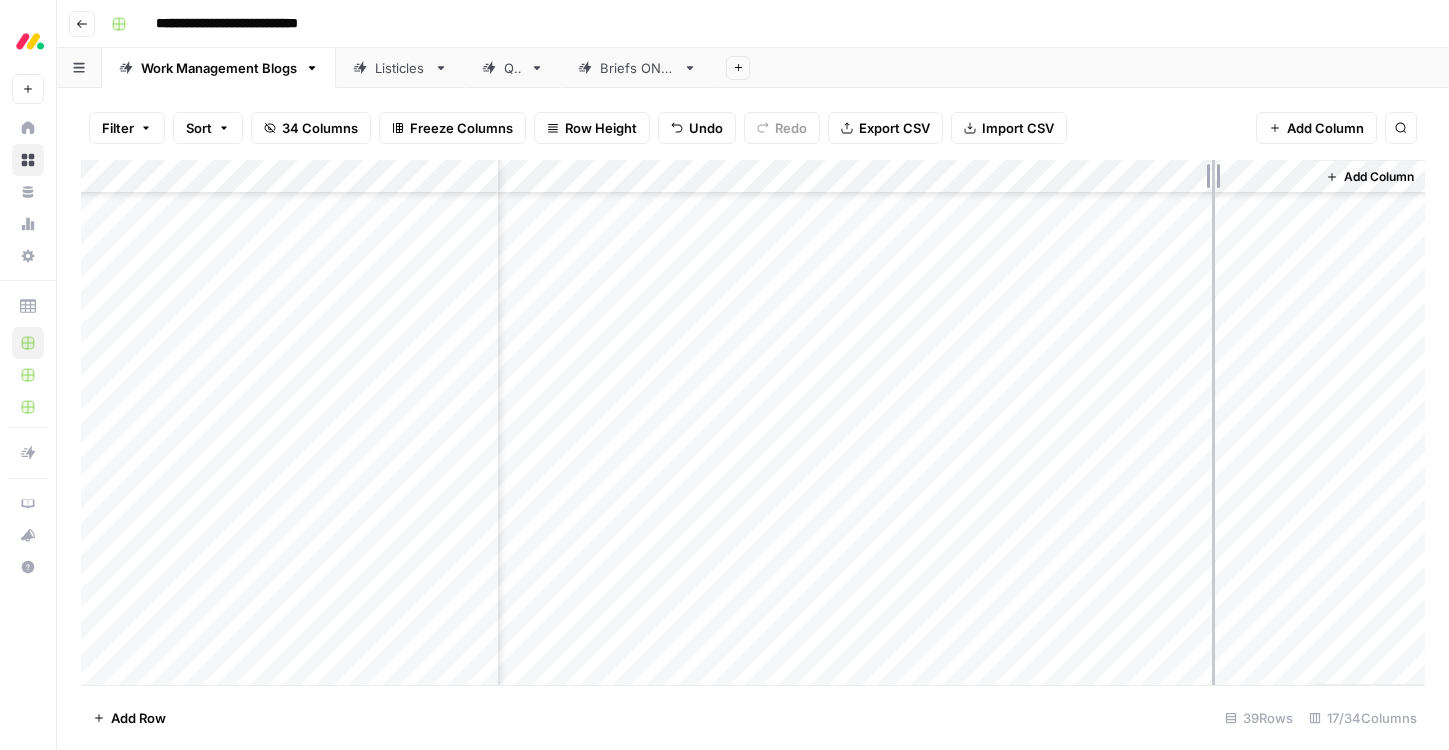 drag, startPoint x: 1082, startPoint y: 171, endPoint x: 1209, endPoint y: 166, distance: 127.09839 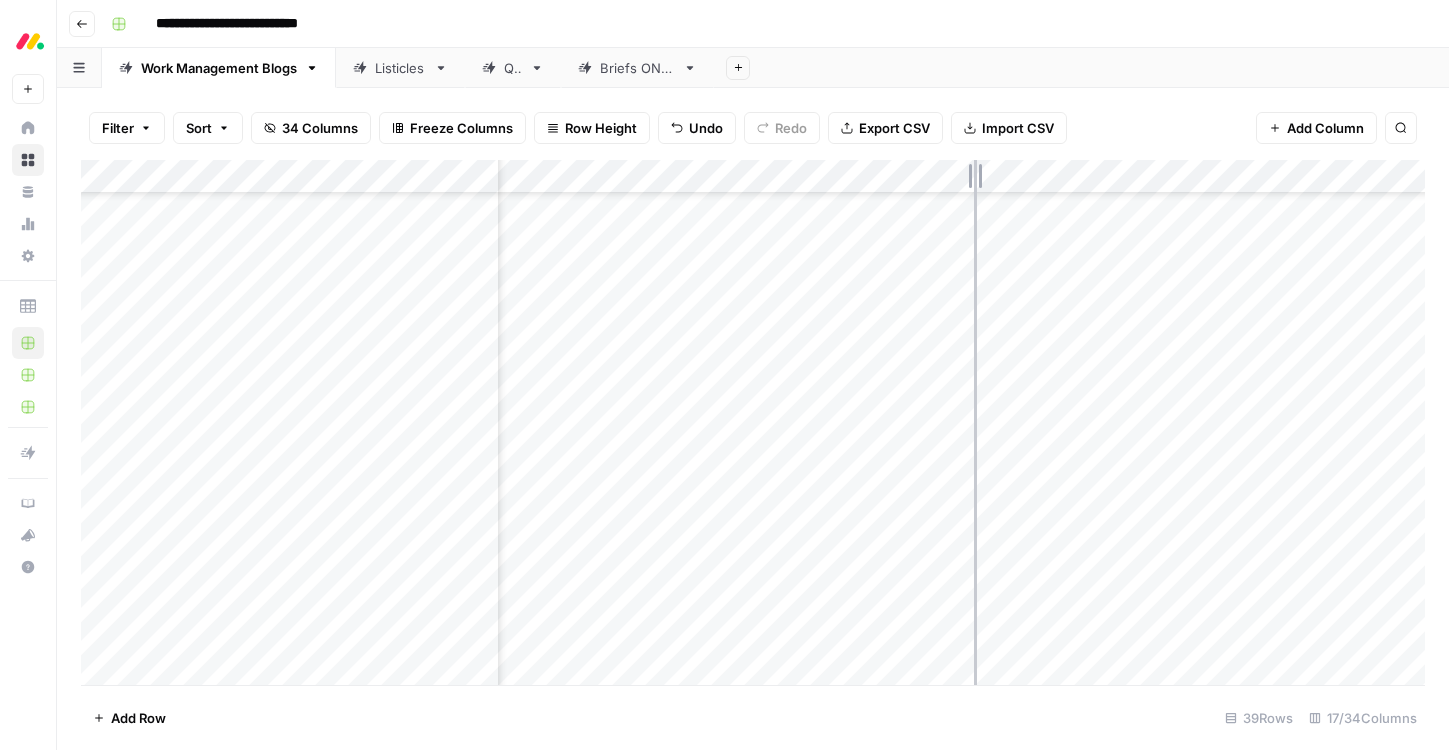 drag, startPoint x: 1208, startPoint y: 176, endPoint x: 969, endPoint y: 199, distance: 240.10414 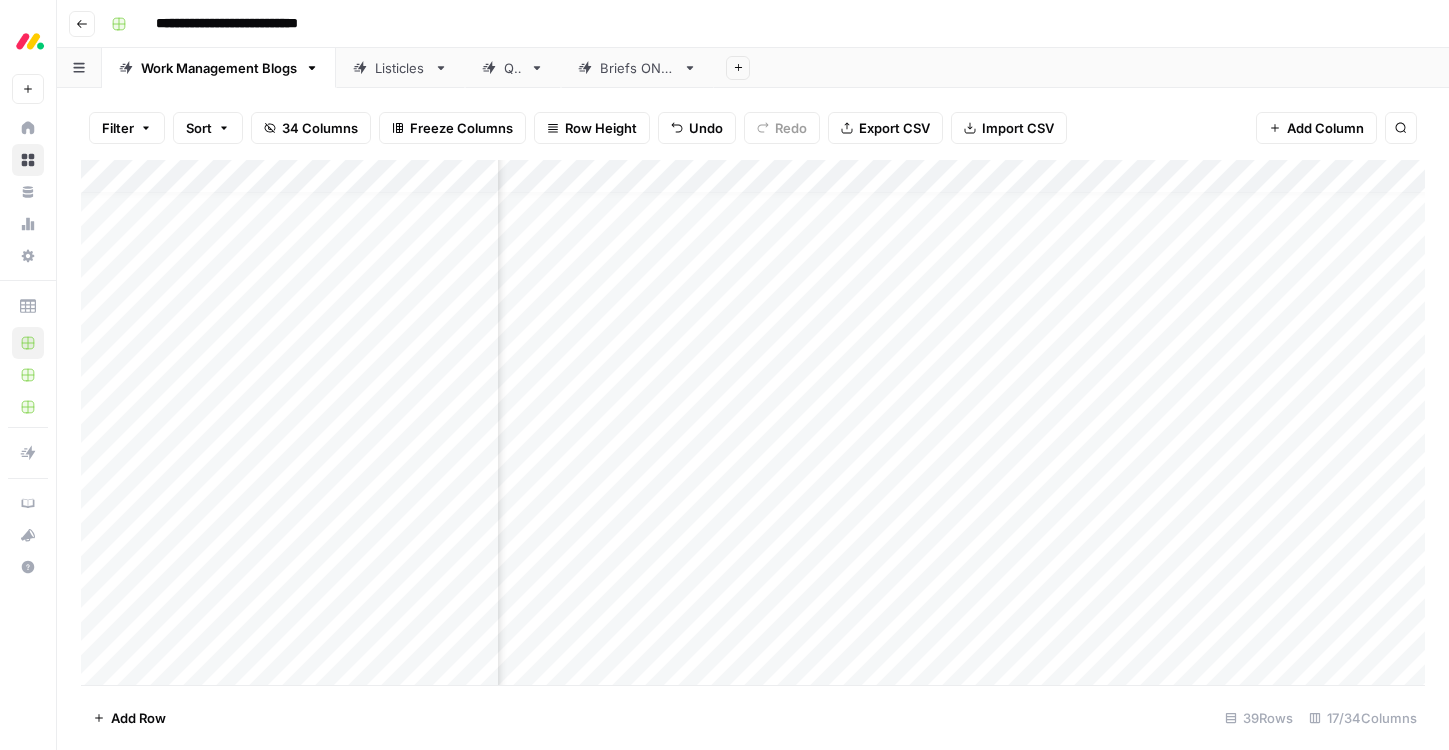 scroll, scrollTop: 0, scrollLeft: 1986, axis: horizontal 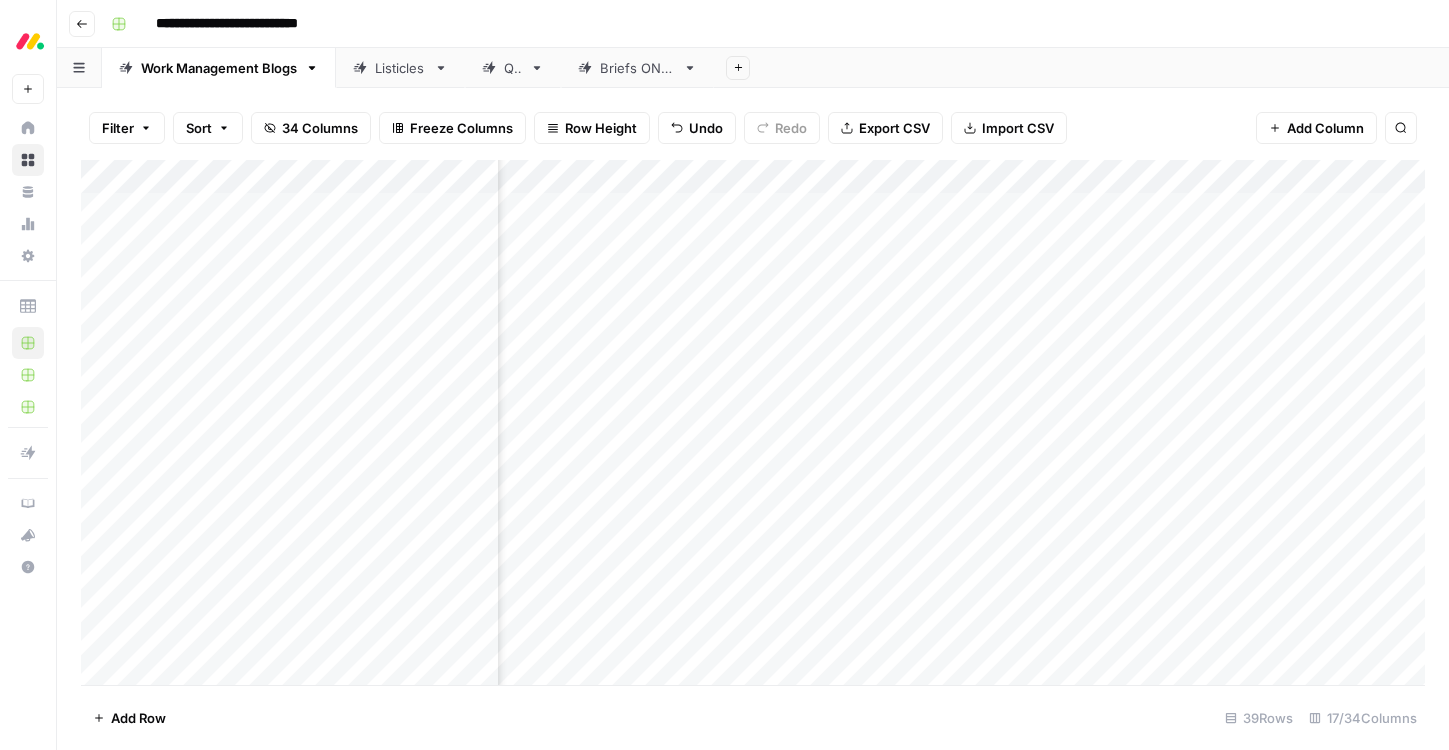 click on "Add Column" at bounding box center (753, 422) 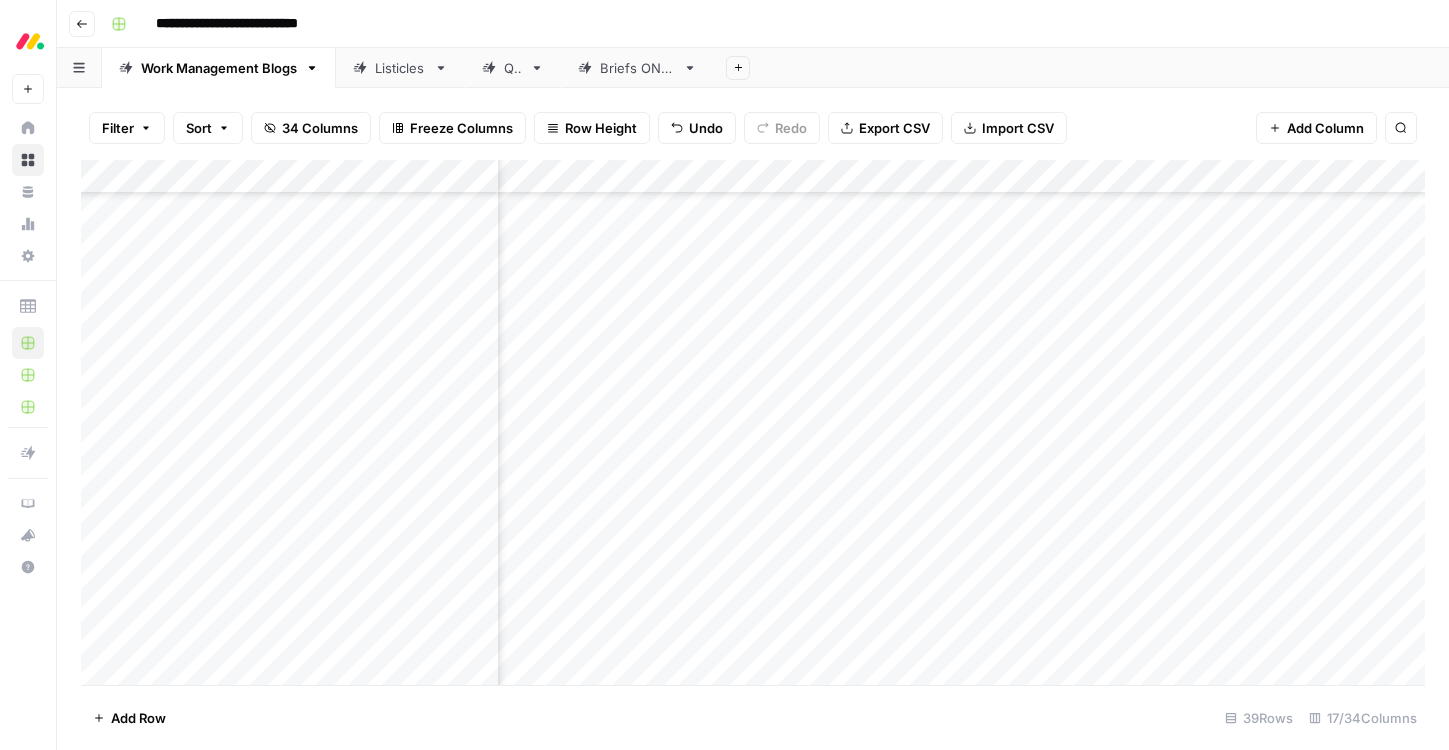 scroll, scrollTop: 464, scrollLeft: 1684, axis: both 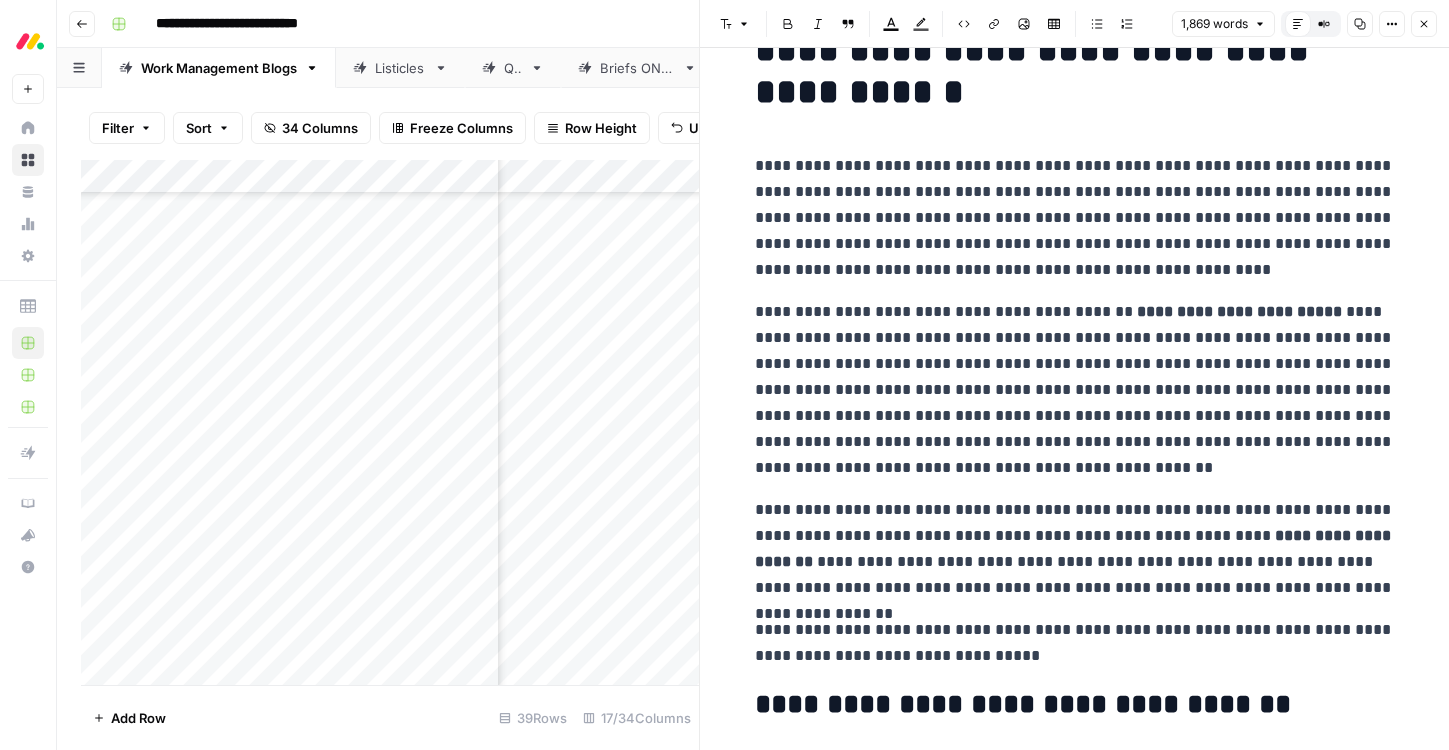 click 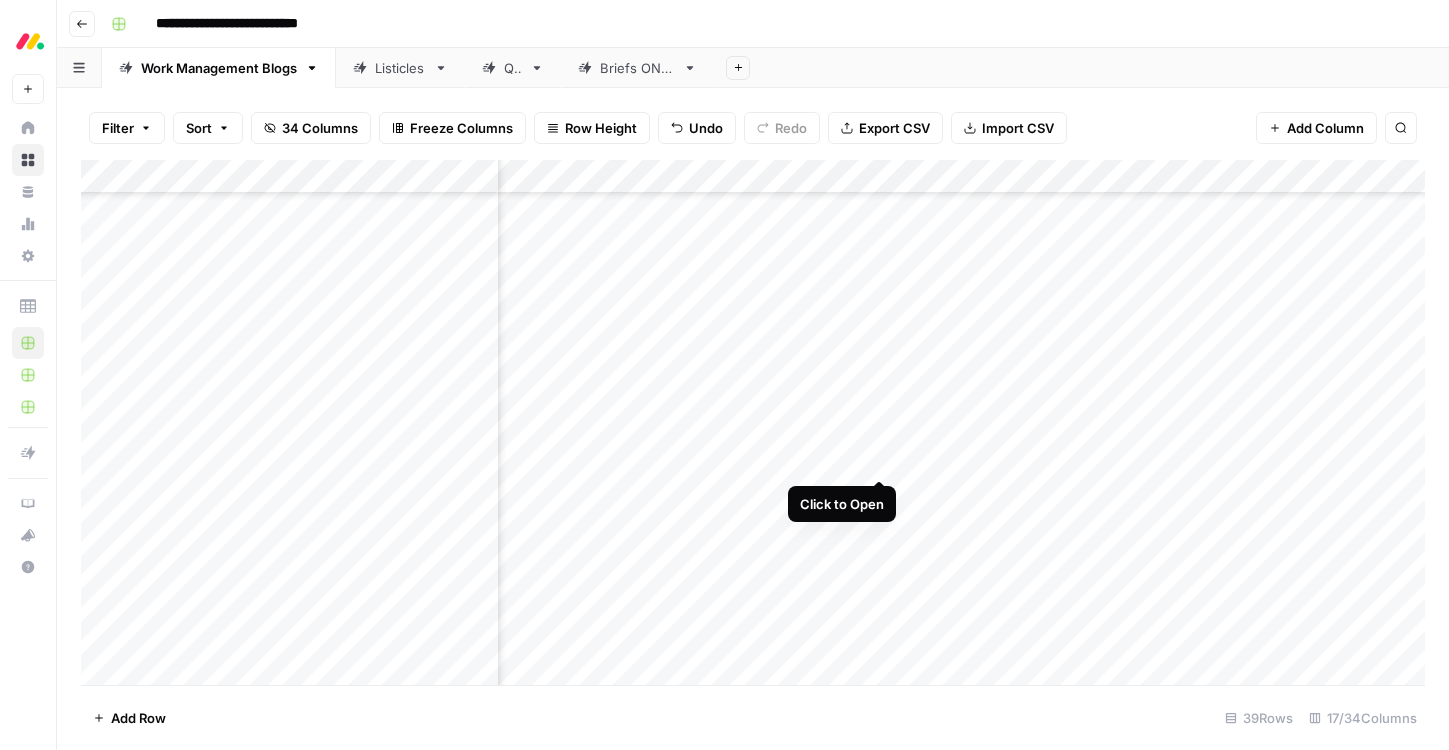 click on "Add Column" at bounding box center [753, 422] 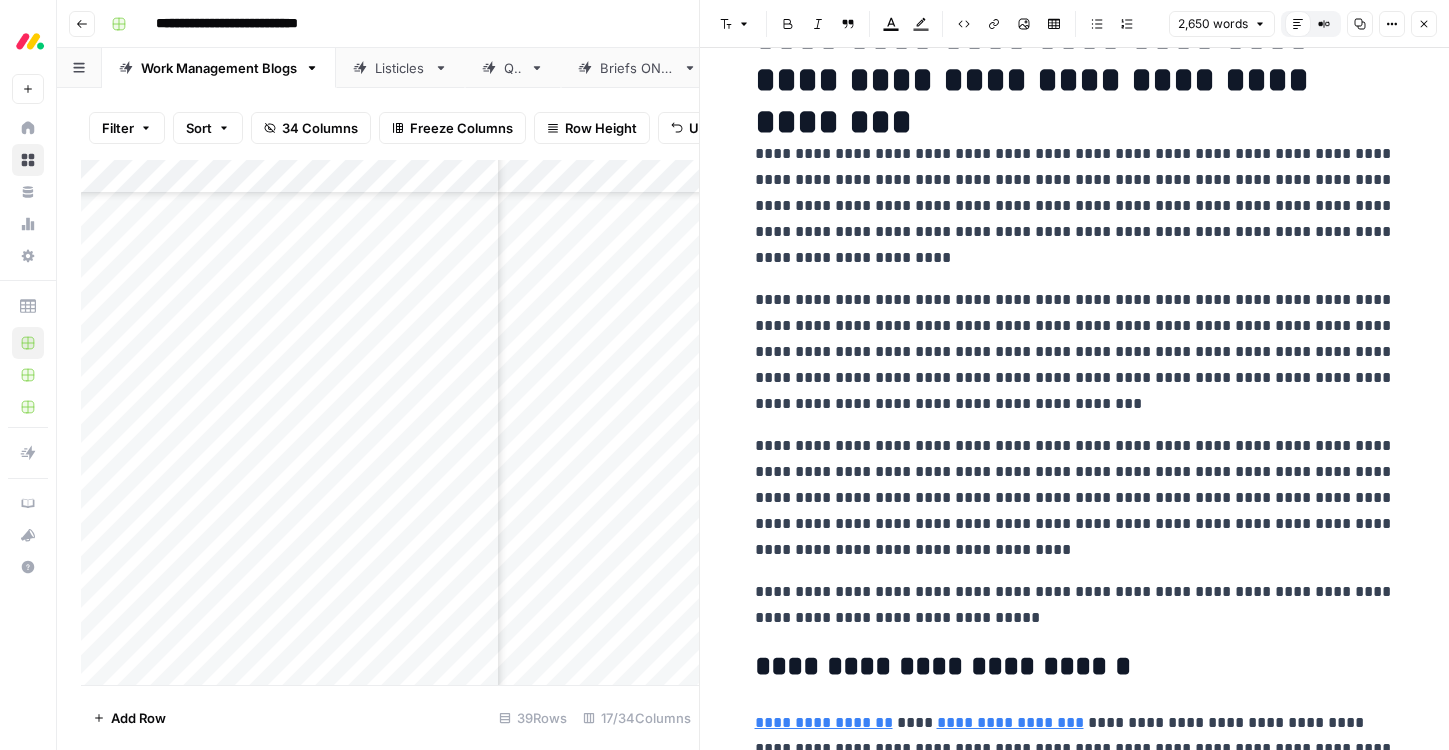 scroll, scrollTop: 67, scrollLeft: 0, axis: vertical 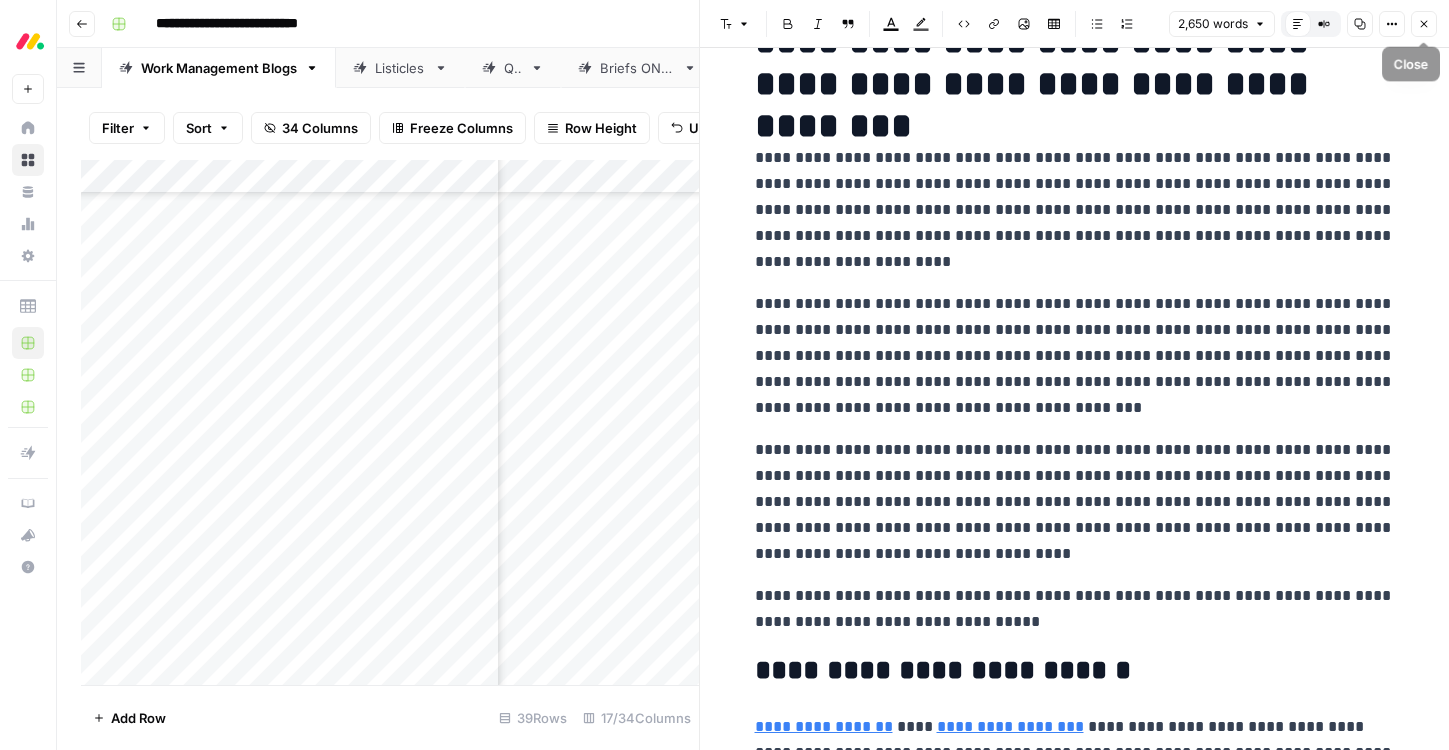 click 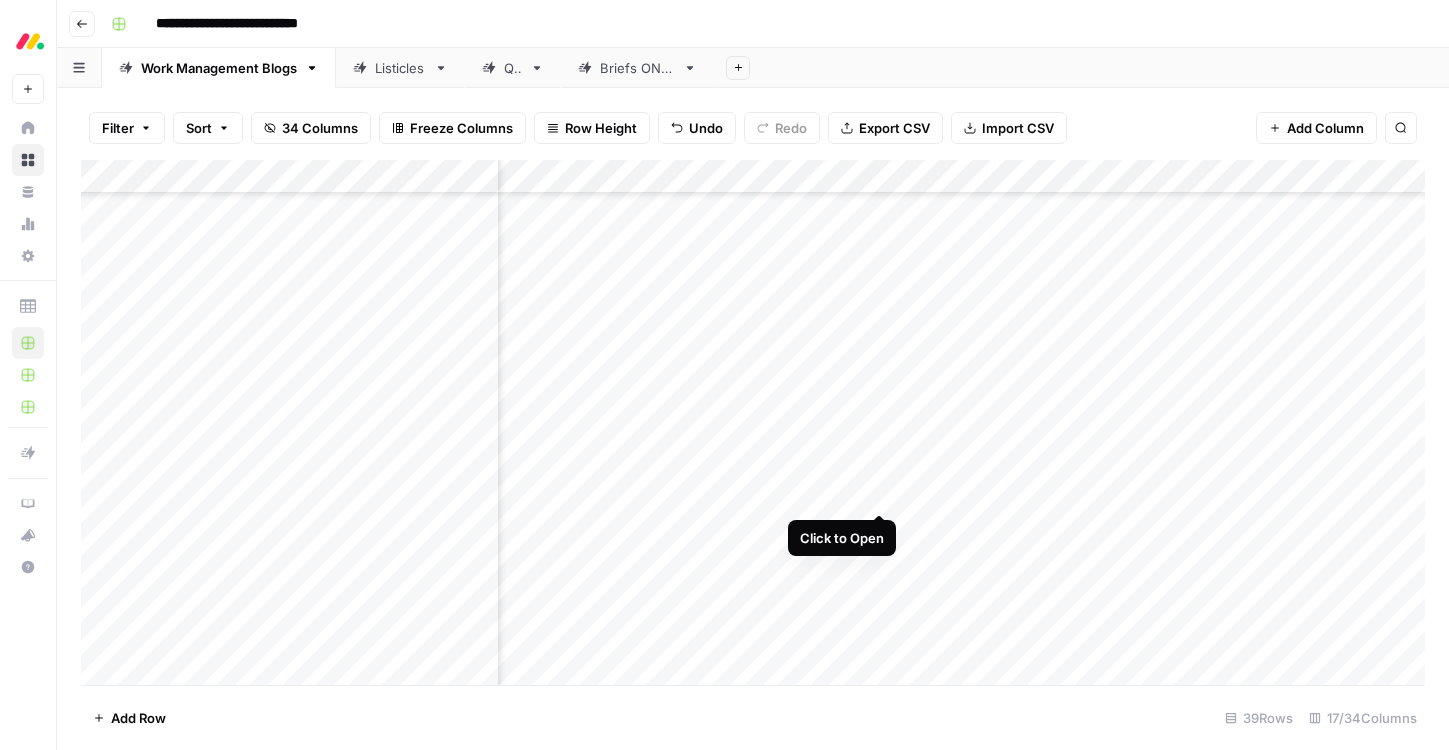 click on "Add Column" at bounding box center (753, 422) 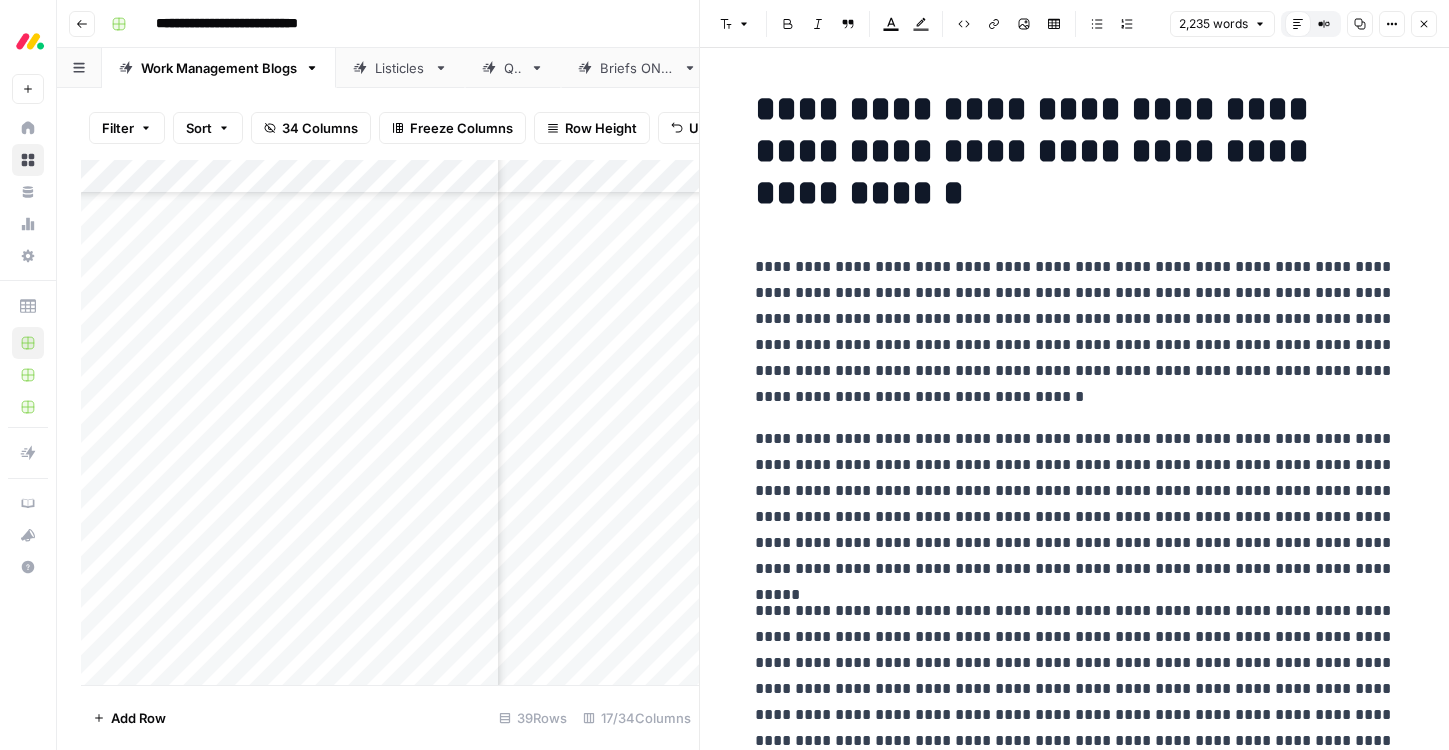 click on "Close" at bounding box center (1424, 24) 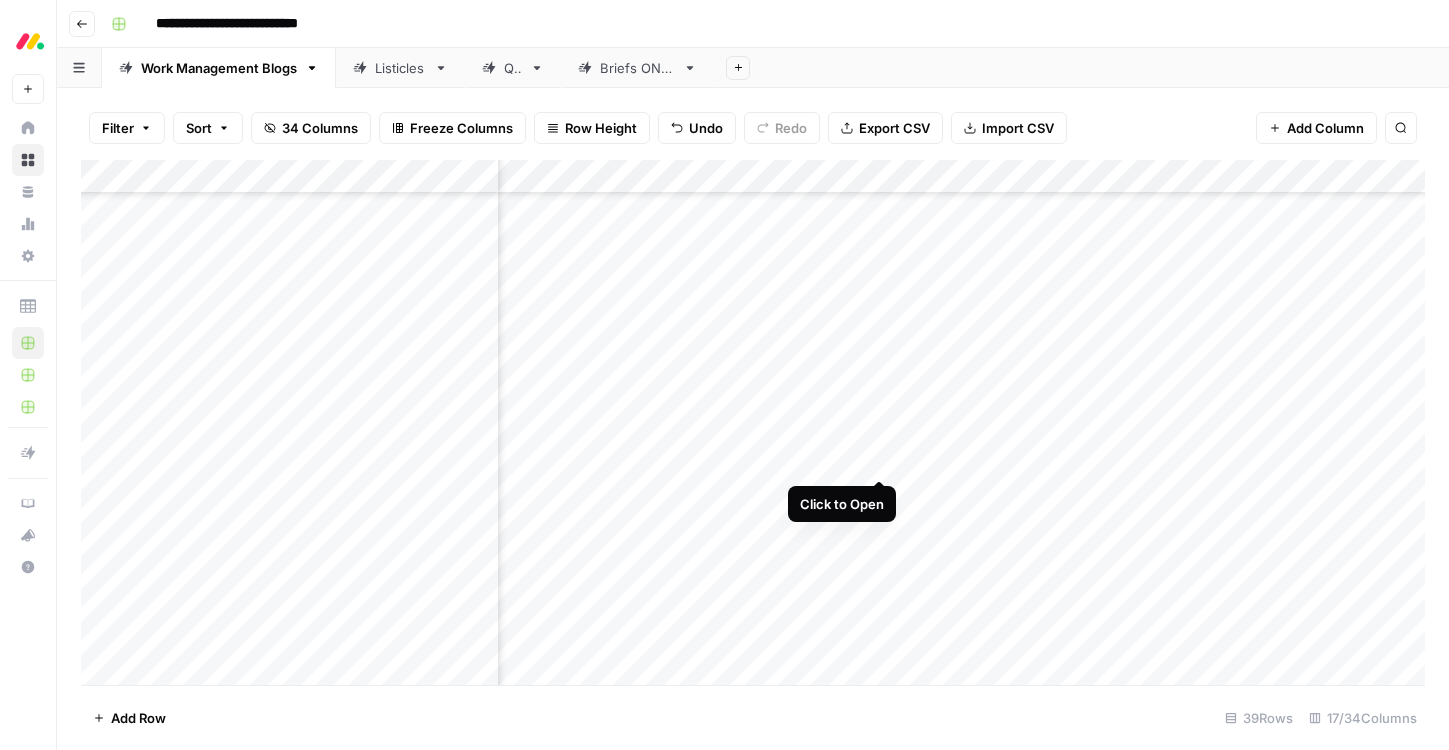 click on "Add Column" at bounding box center [753, 422] 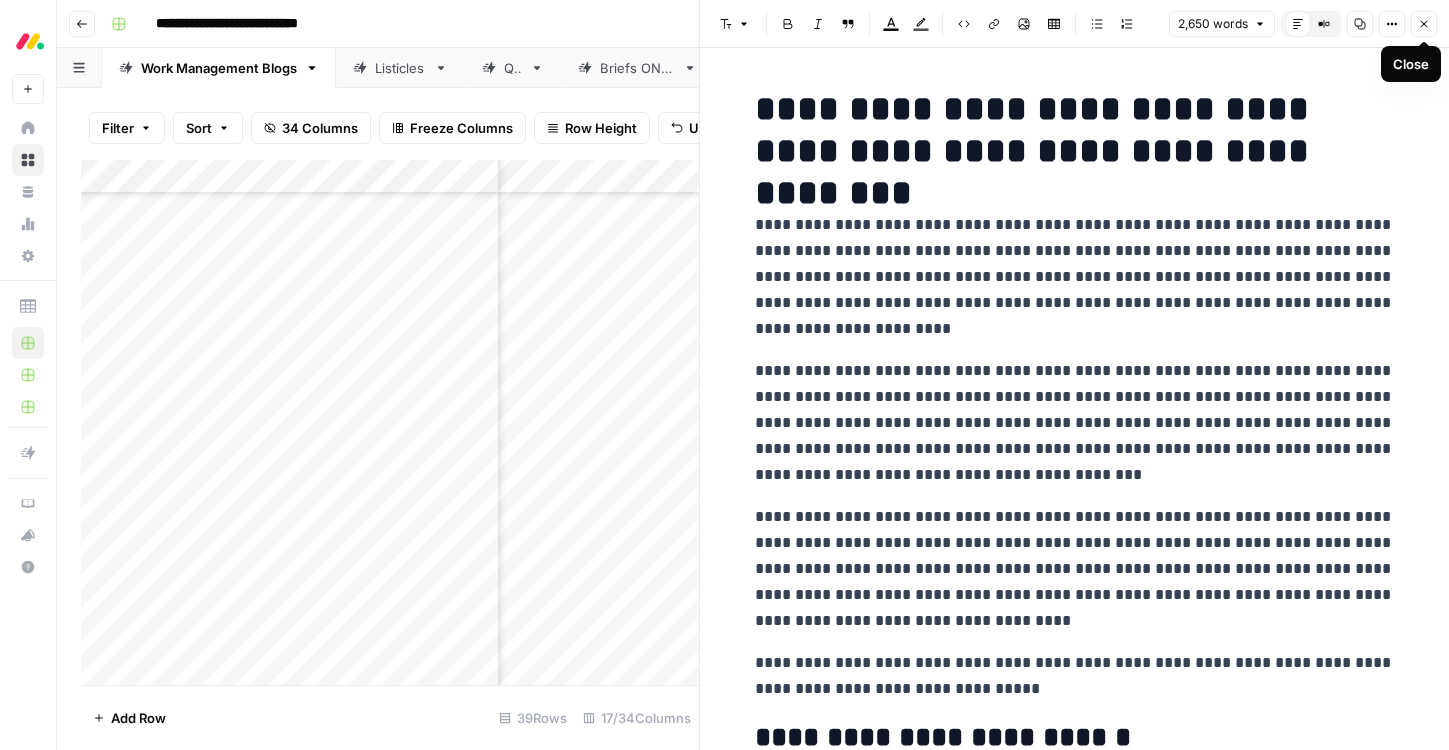 click 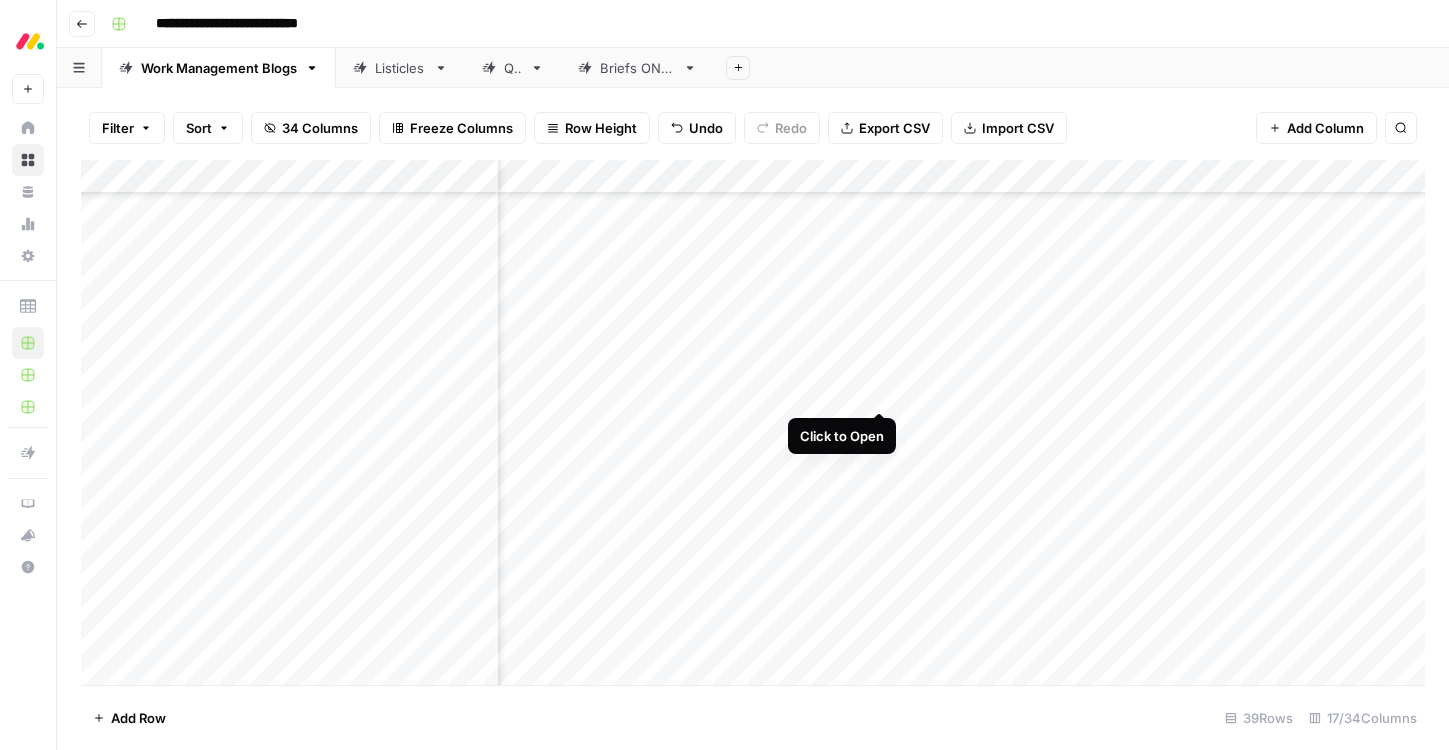 click on "Add Column" at bounding box center (753, 422) 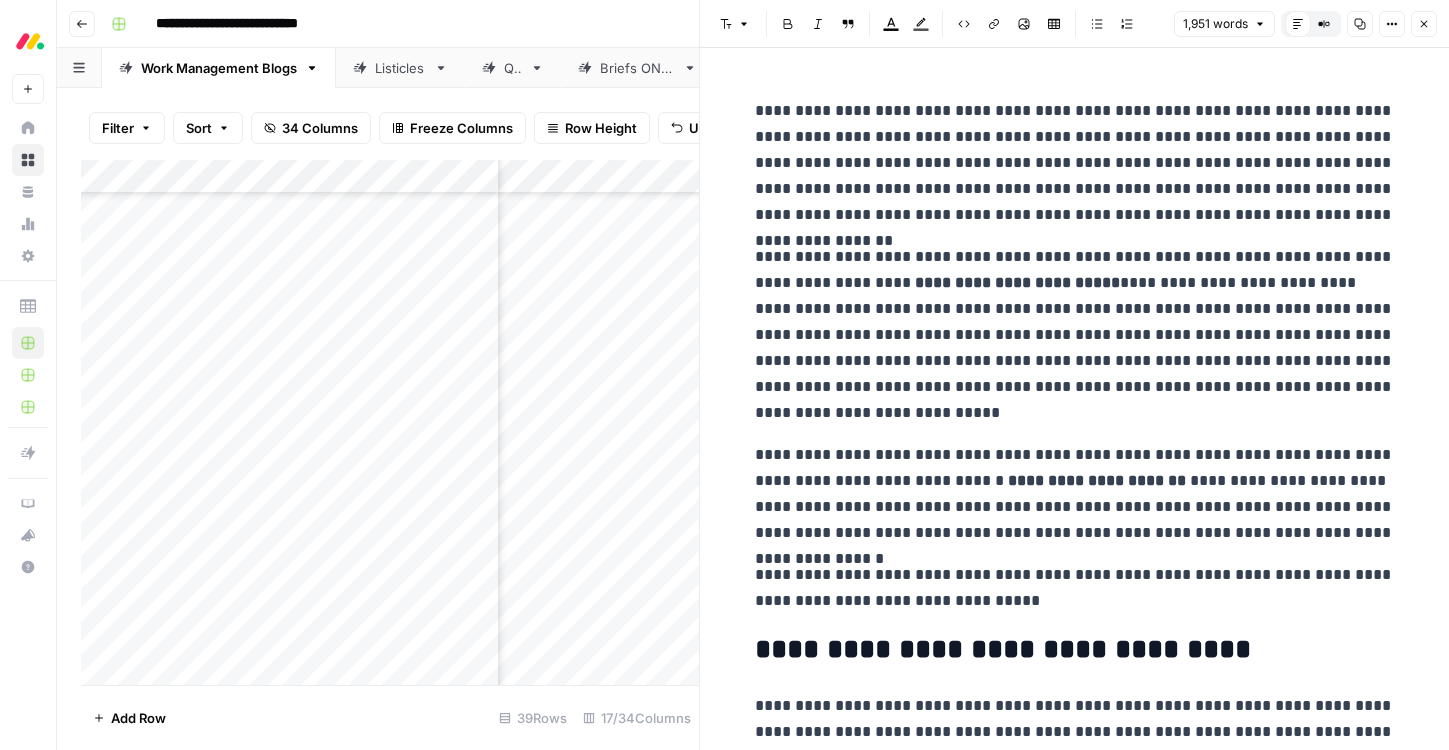 scroll, scrollTop: 113, scrollLeft: 0, axis: vertical 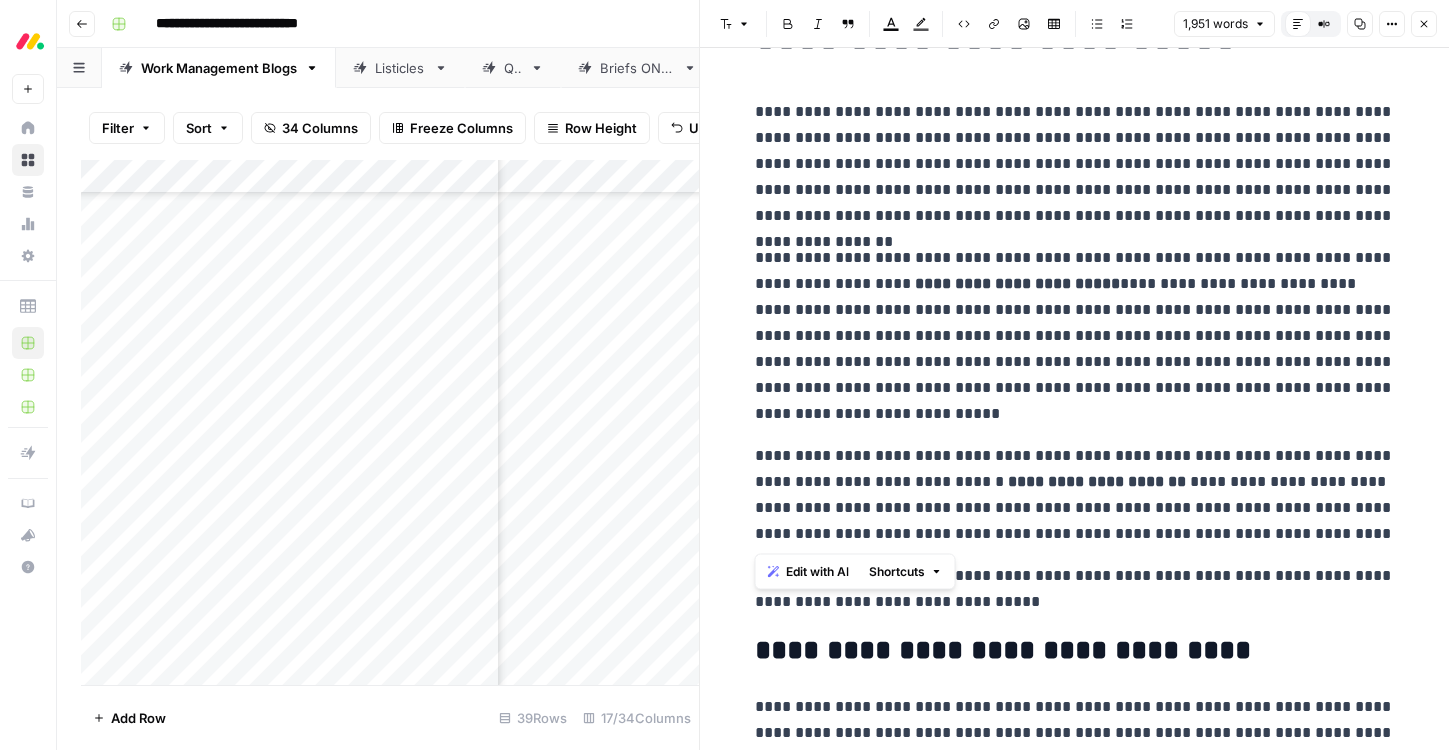 drag, startPoint x: 755, startPoint y: 455, endPoint x: 1282, endPoint y: 538, distance: 533.49603 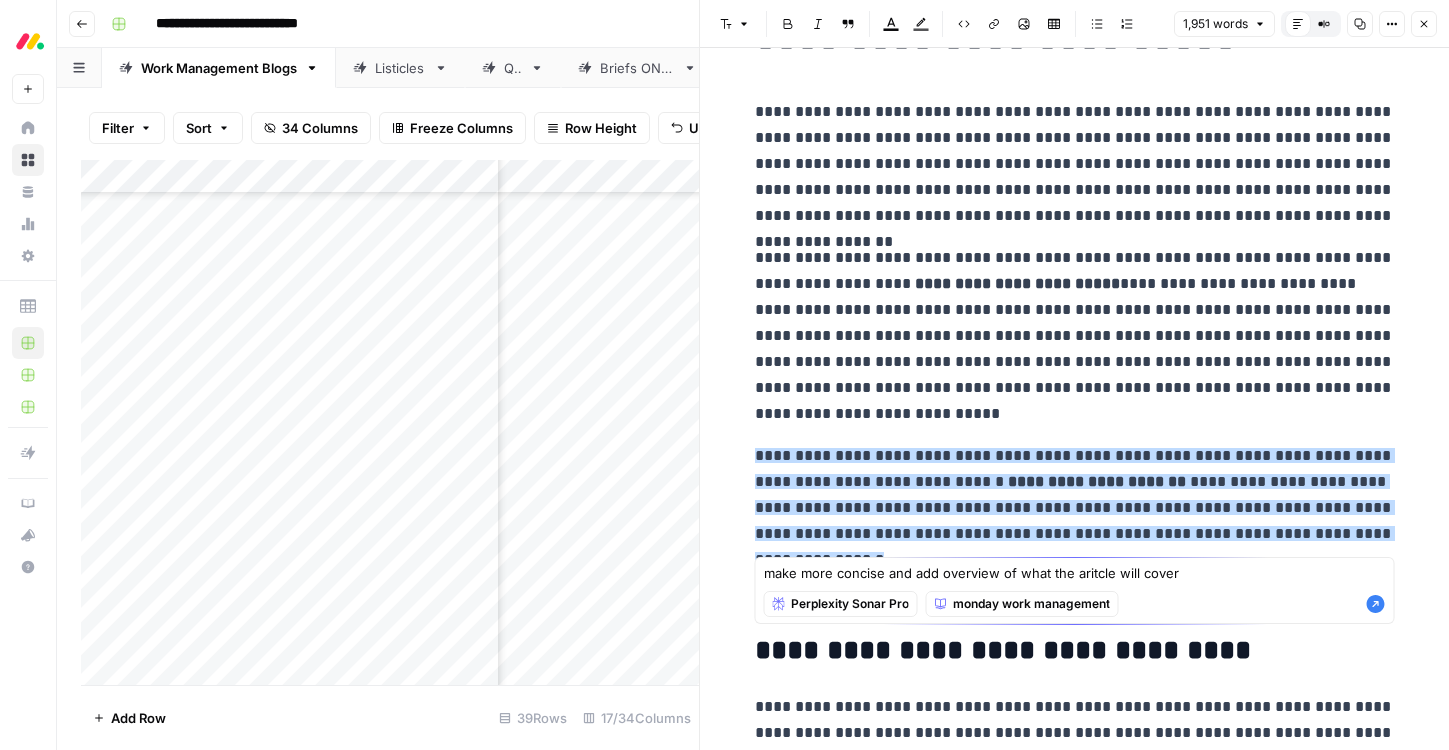 click on "make more concise and add overview of what the aritcle will cover" at bounding box center [1075, 573] 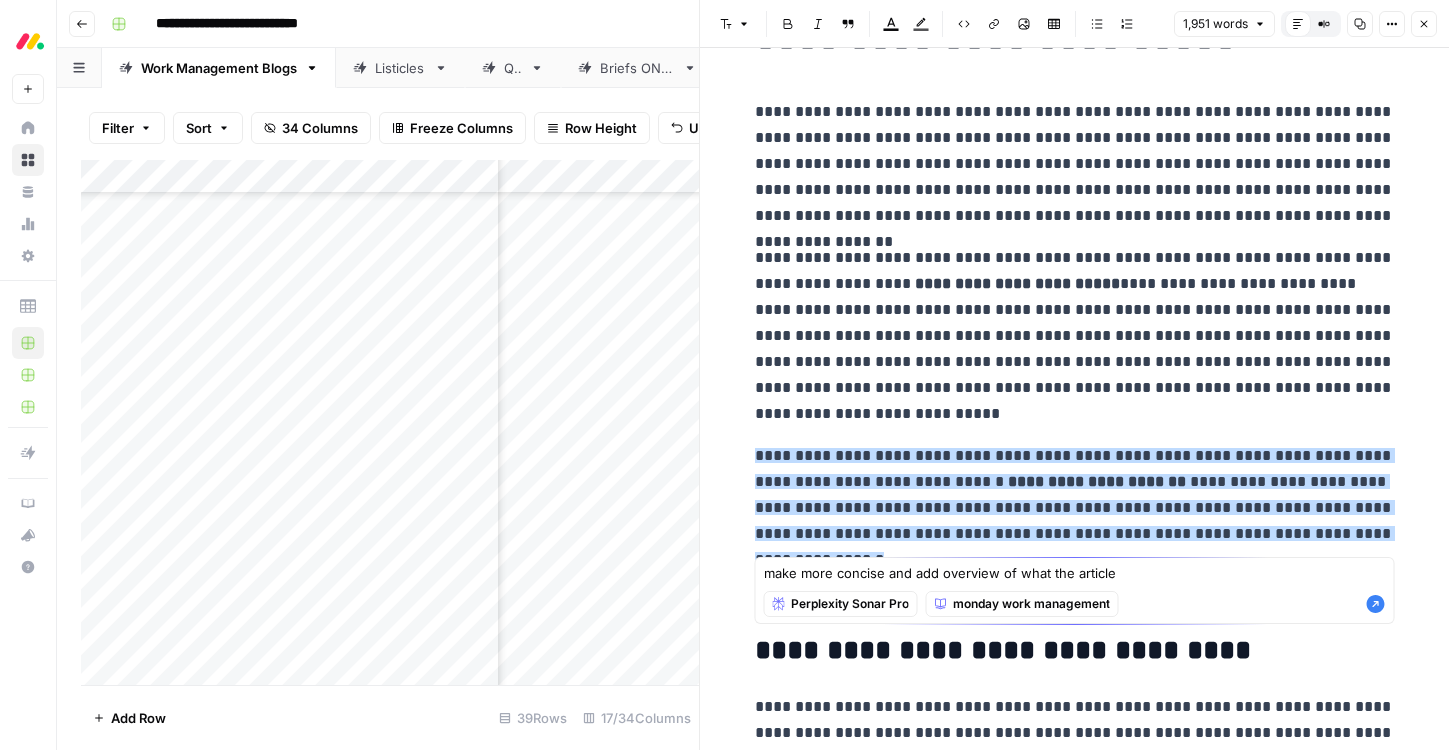 type on "make more concise and add overview of what the article will cover" 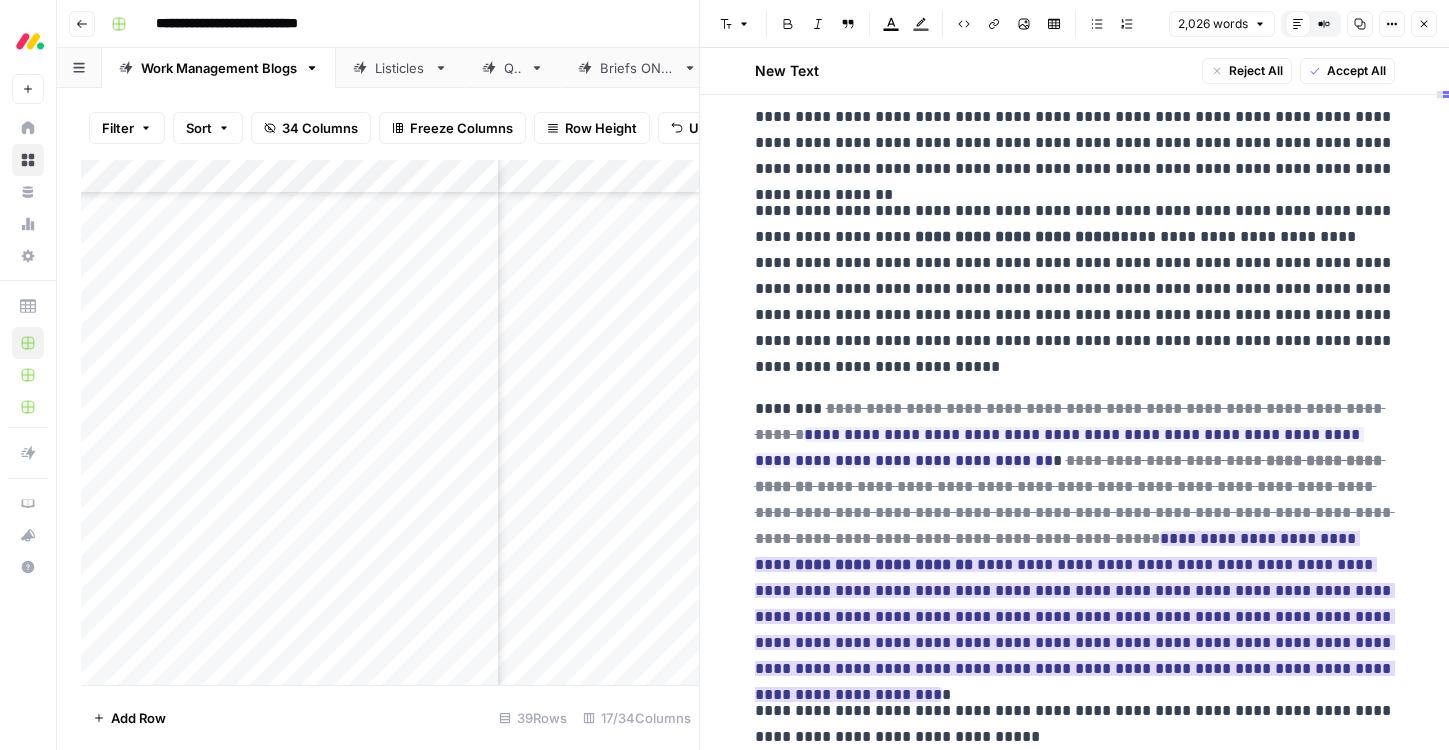 scroll, scrollTop: 234, scrollLeft: 0, axis: vertical 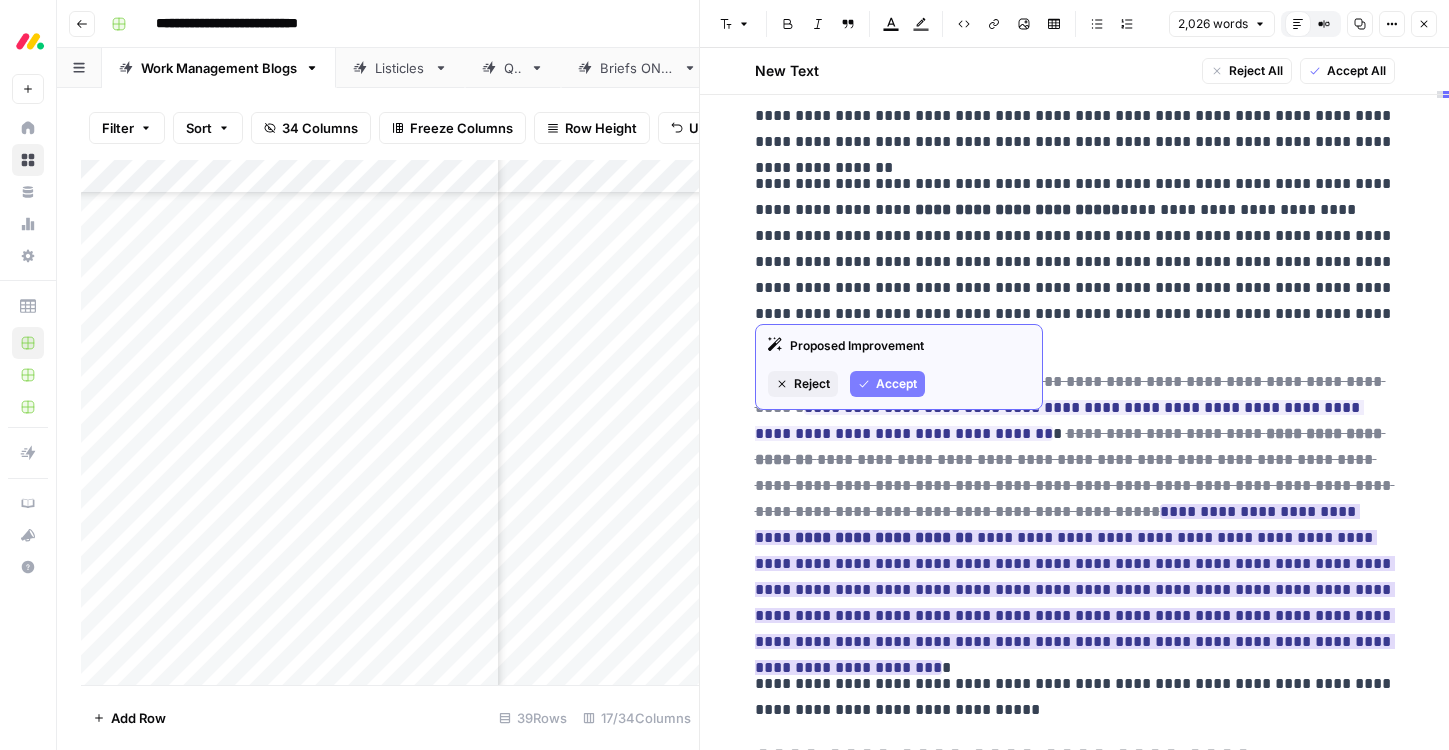 click on "Accept" at bounding box center (896, 384) 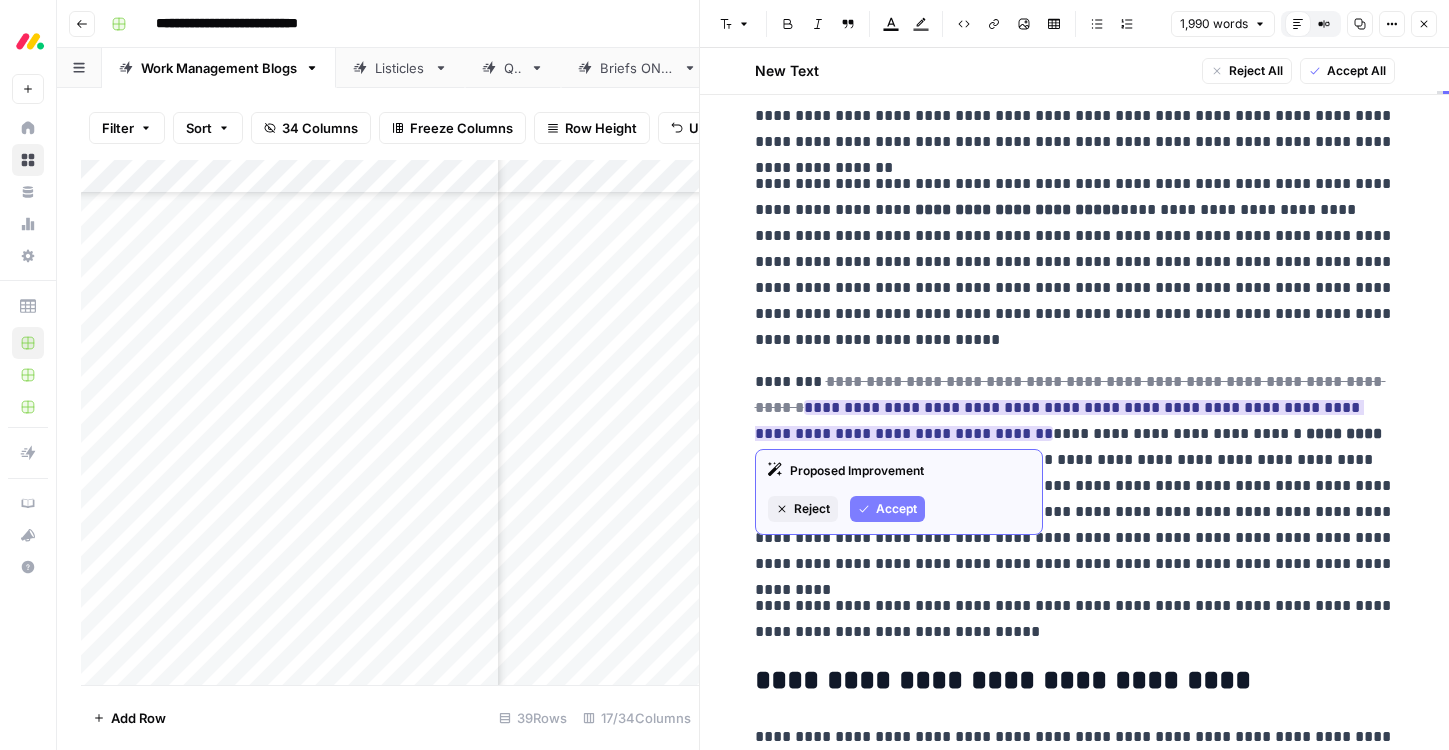 click on "Accept" at bounding box center [896, 509] 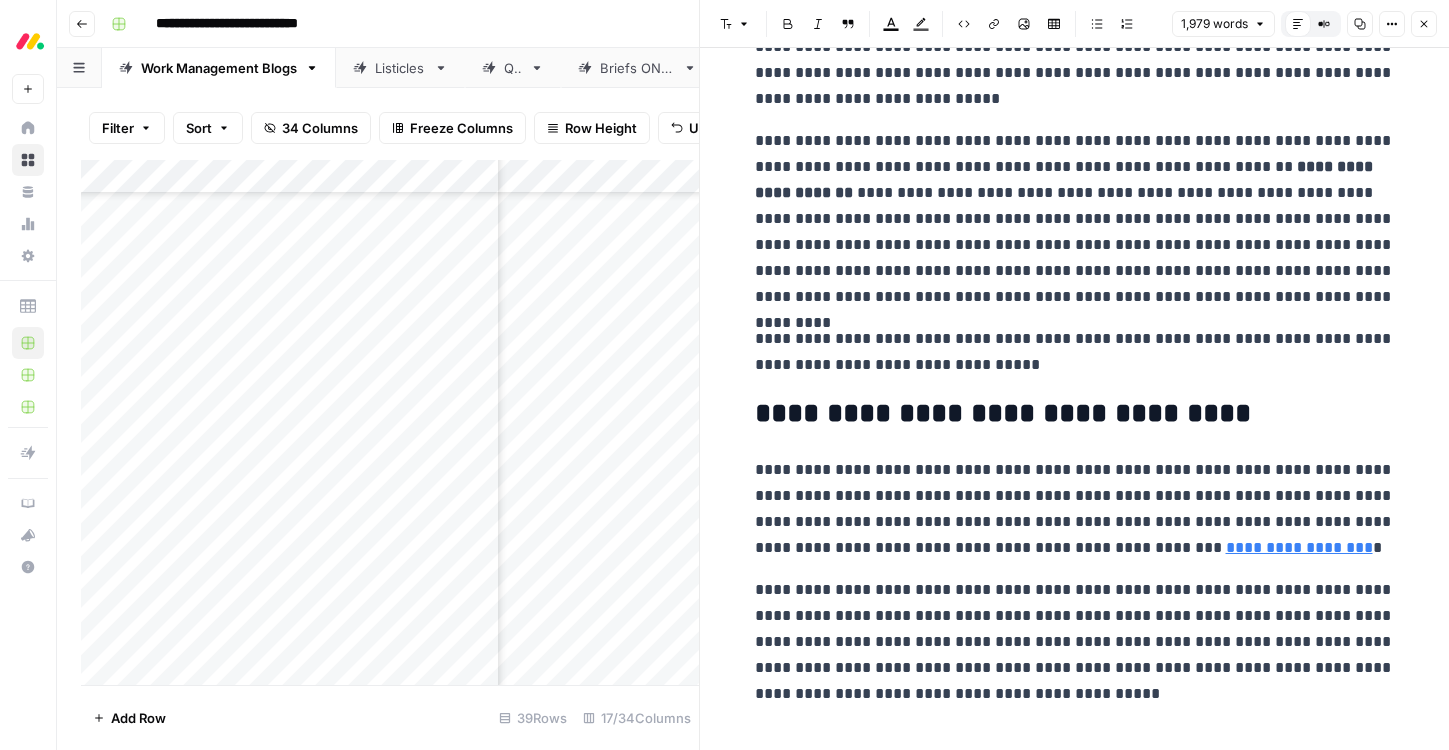 scroll, scrollTop: 420, scrollLeft: 0, axis: vertical 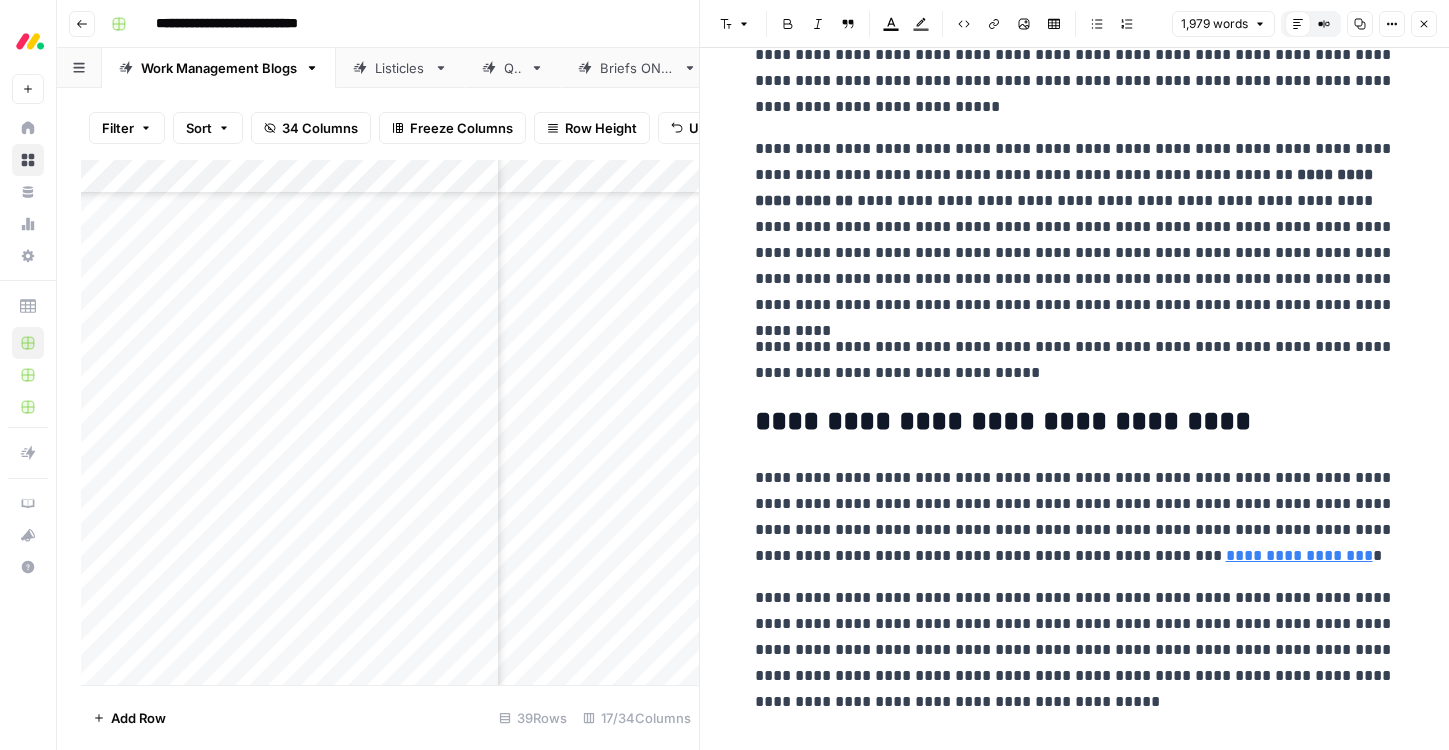 click on "**********" at bounding box center [1075, 227] 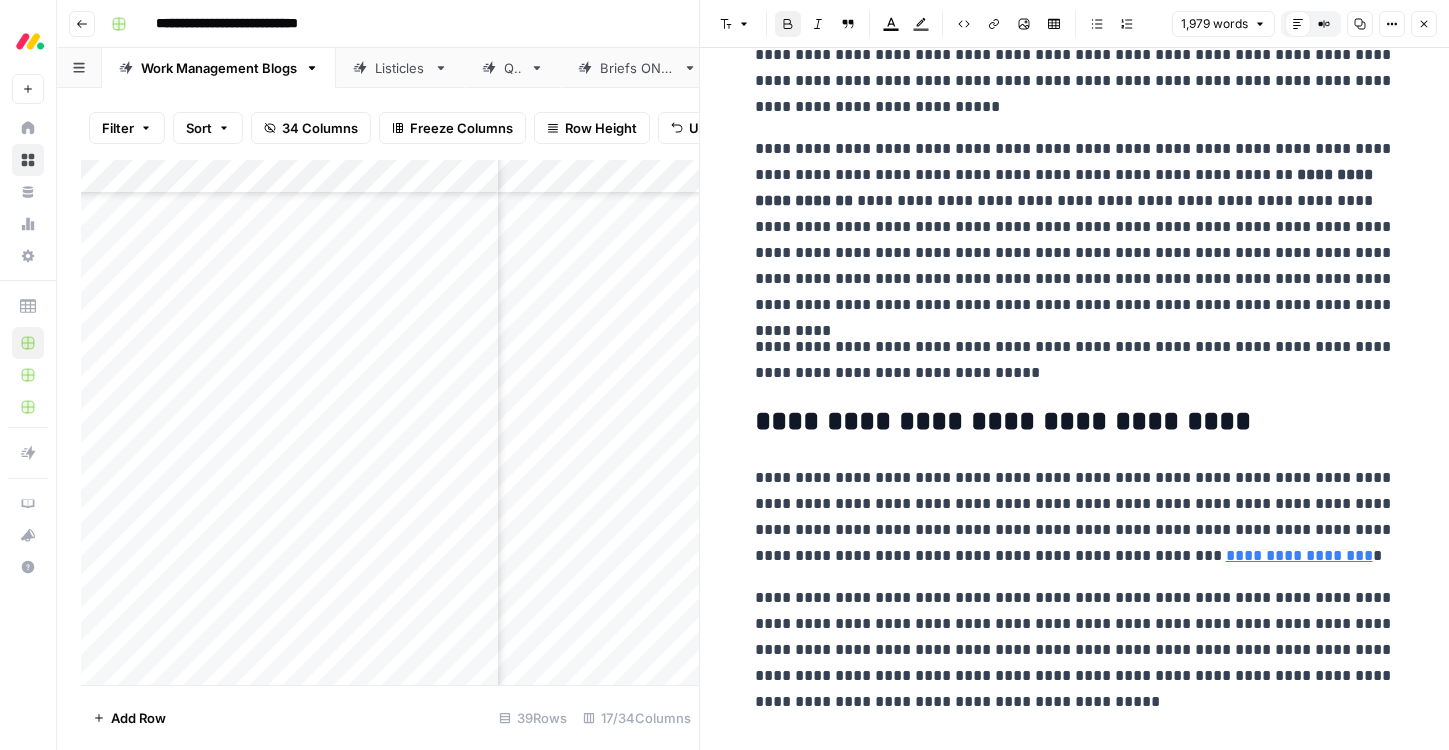 type 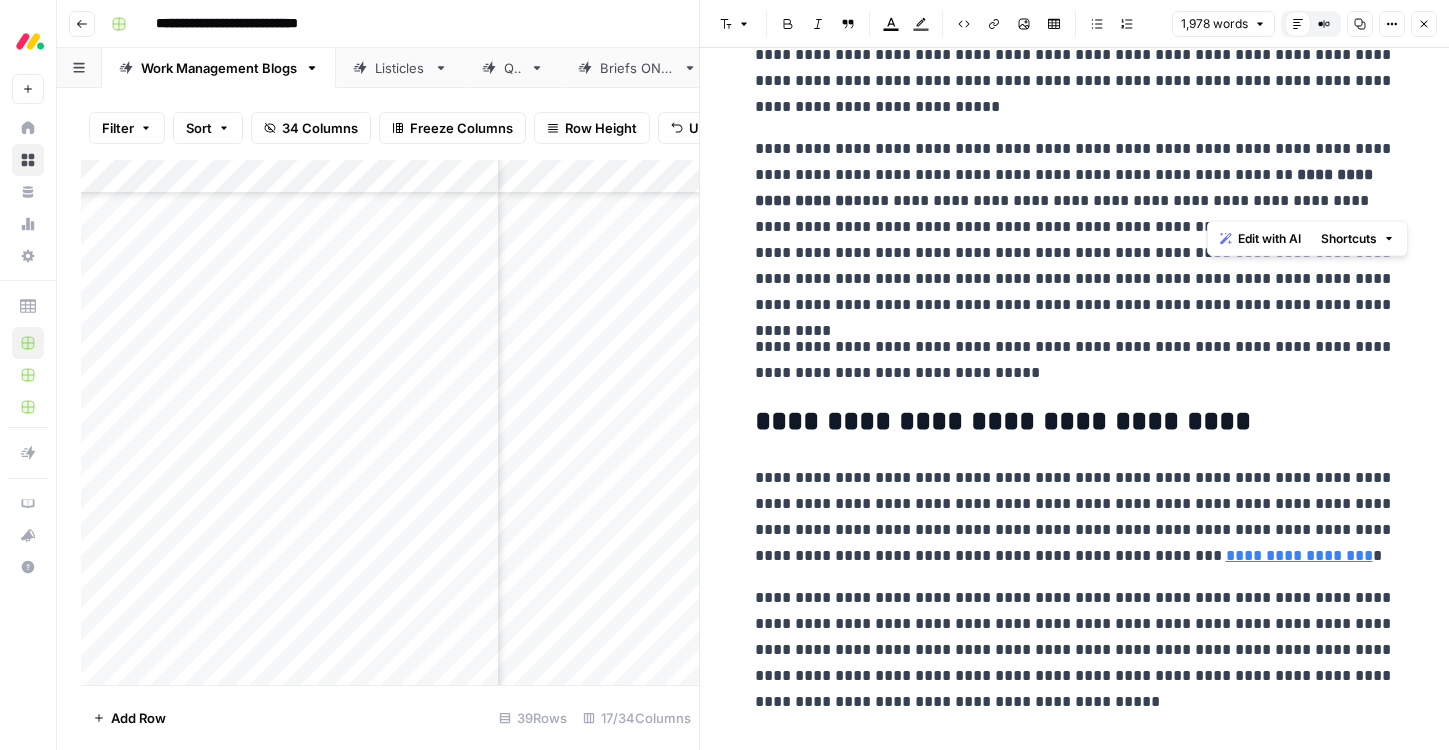 drag, startPoint x: 1208, startPoint y: 174, endPoint x: 1208, endPoint y: 188, distance: 14 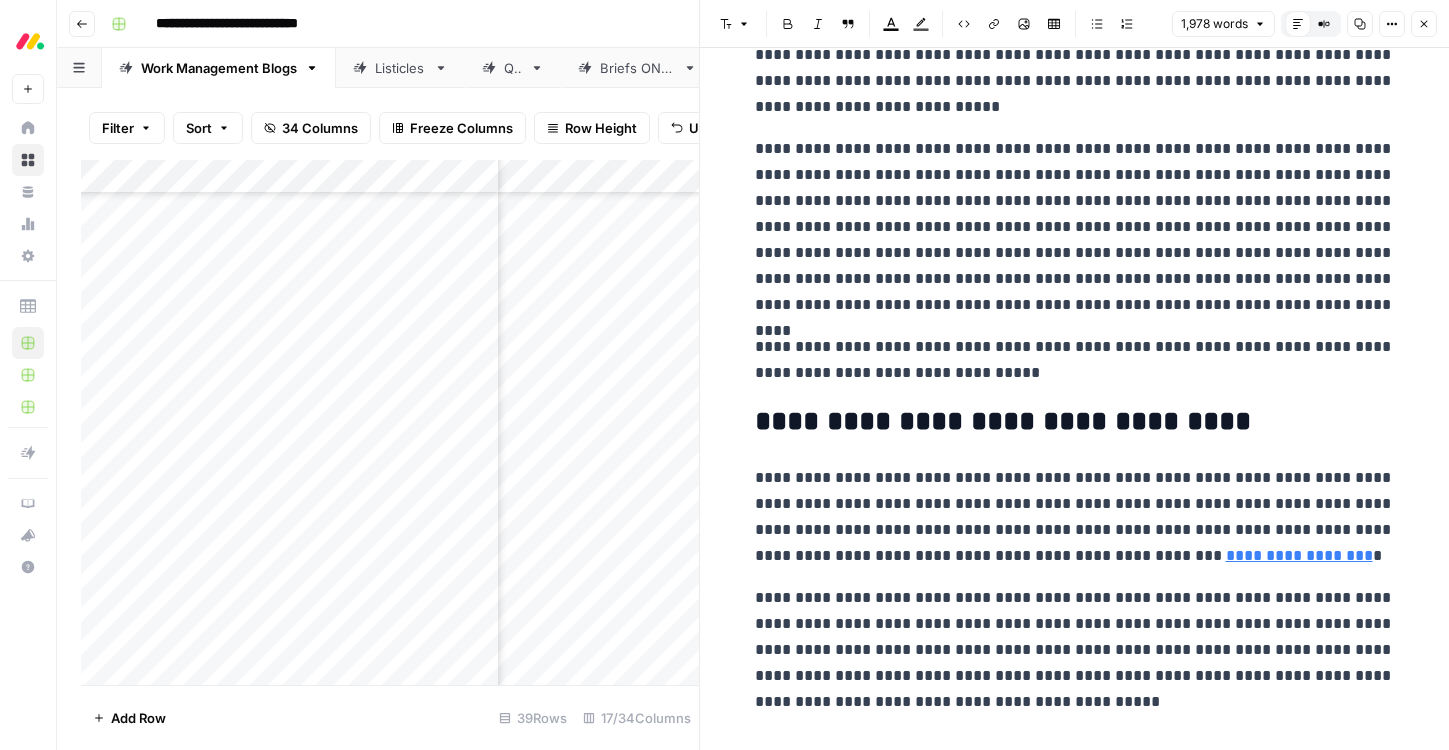 click on "**********" at bounding box center [1075, 227] 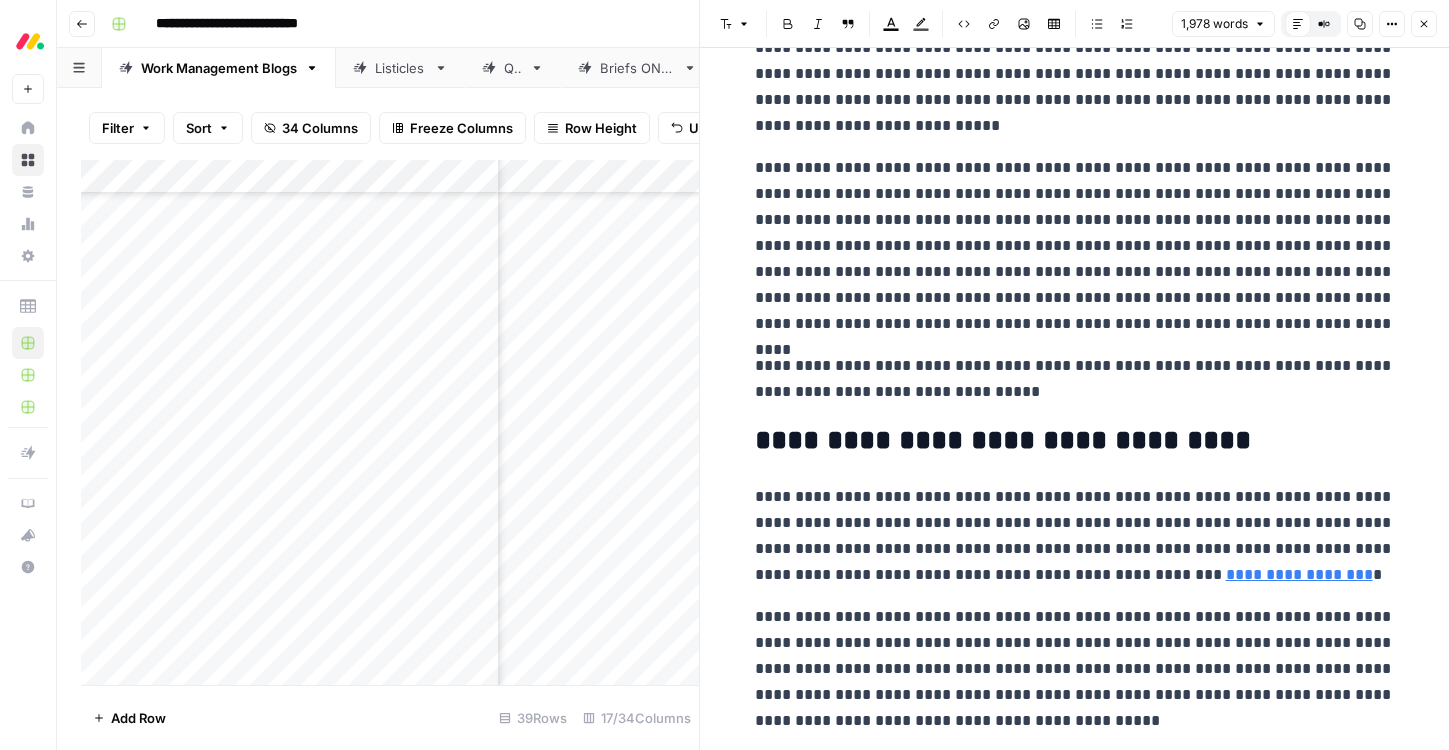 click on "**********" at bounding box center (1075, 246) 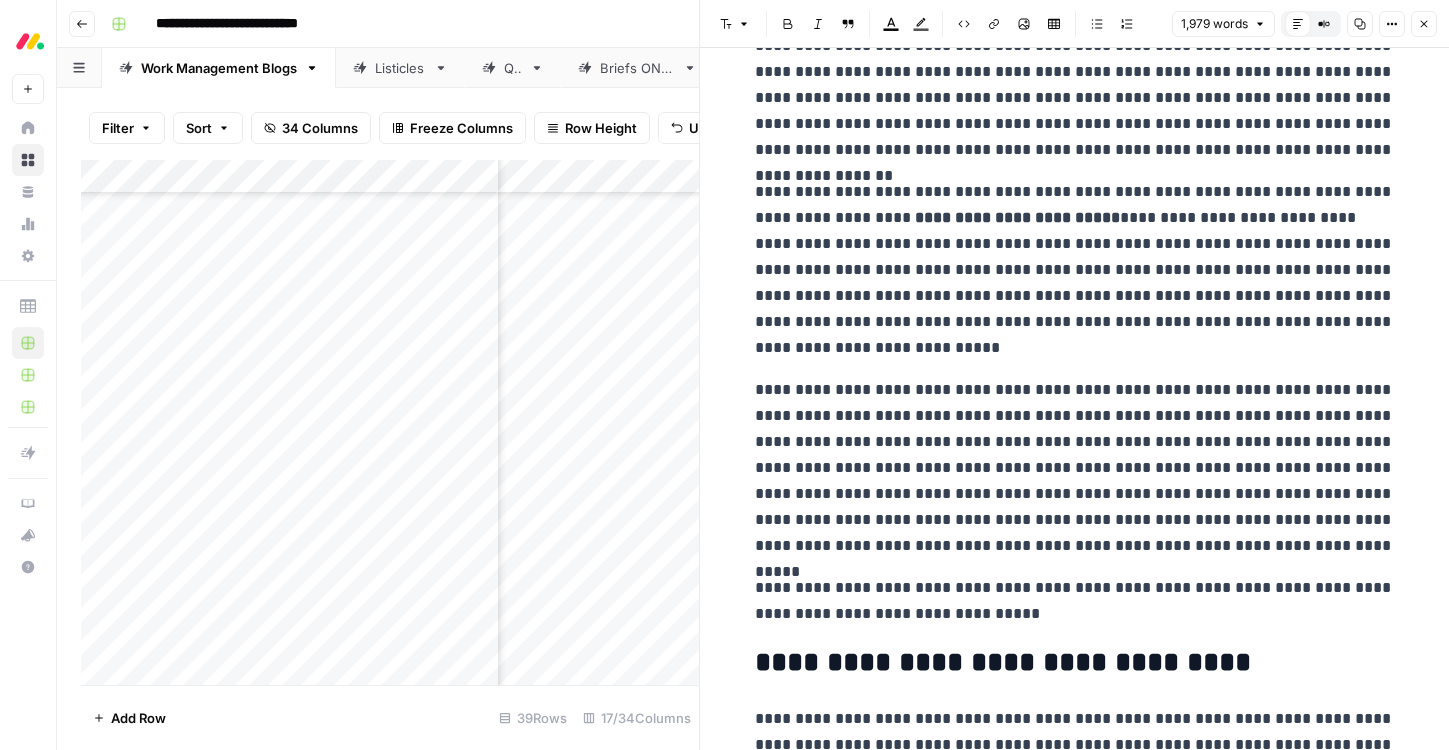 scroll, scrollTop: 88, scrollLeft: 0, axis: vertical 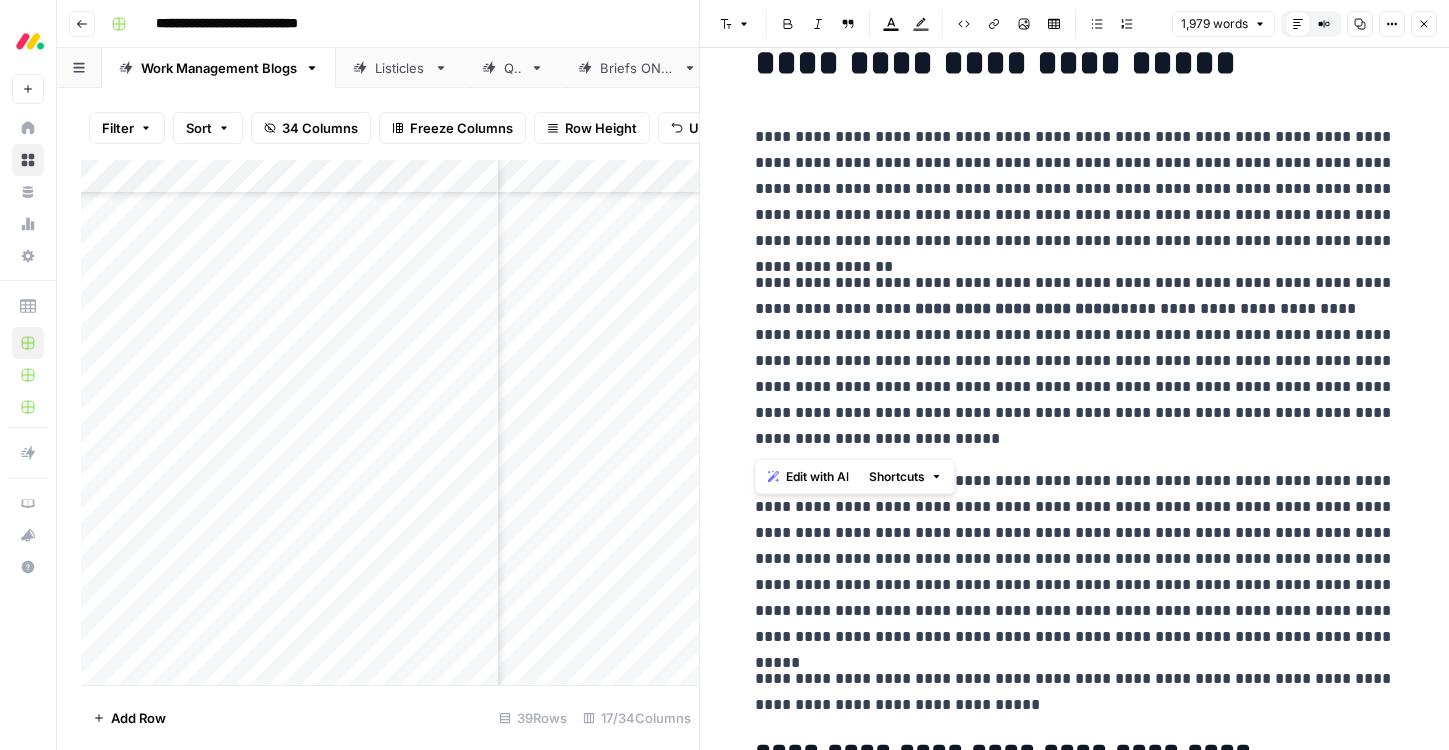 drag, startPoint x: 802, startPoint y: 431, endPoint x: 748, endPoint y: 297, distance: 144.47145 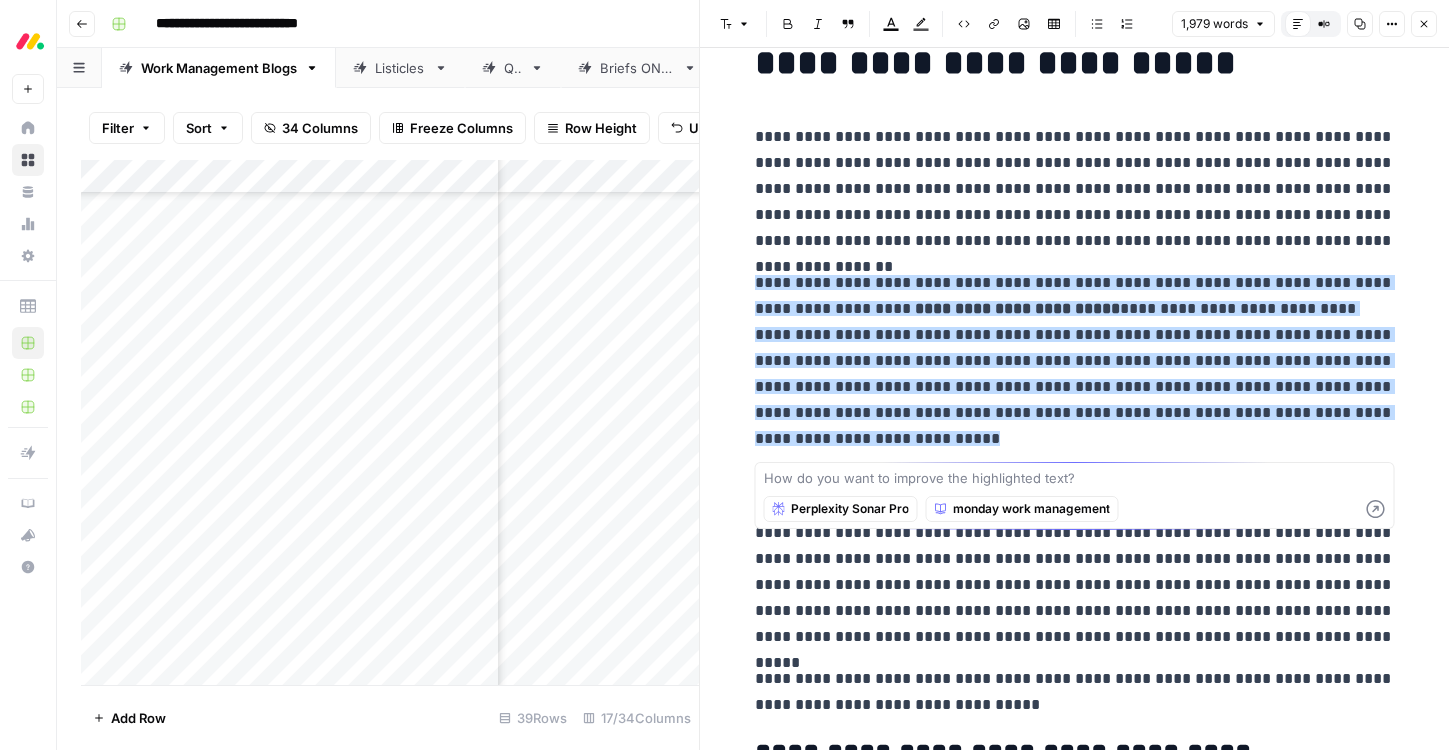 click on "**********" at bounding box center (1075, 361) 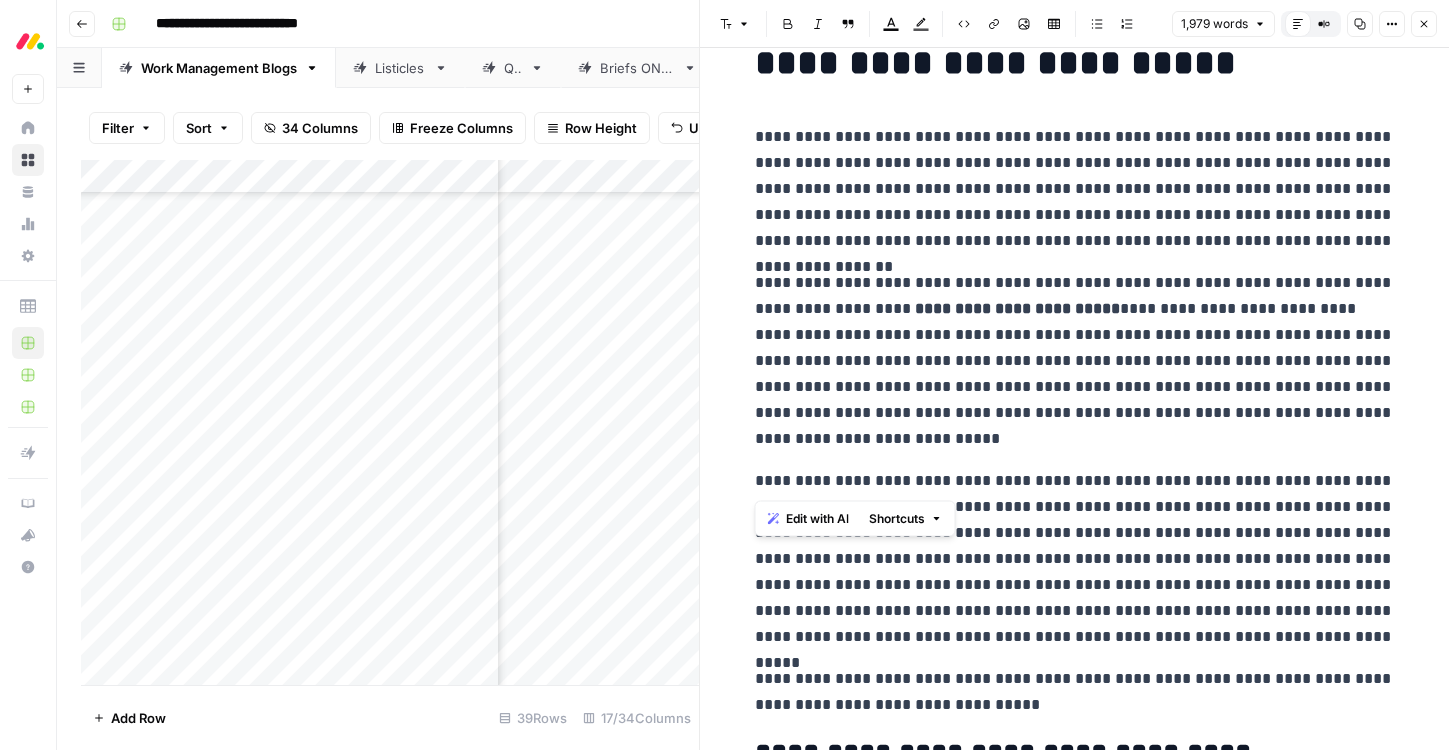 drag, startPoint x: 848, startPoint y: 437, endPoint x: 755, endPoint y: 284, distance: 179.04749 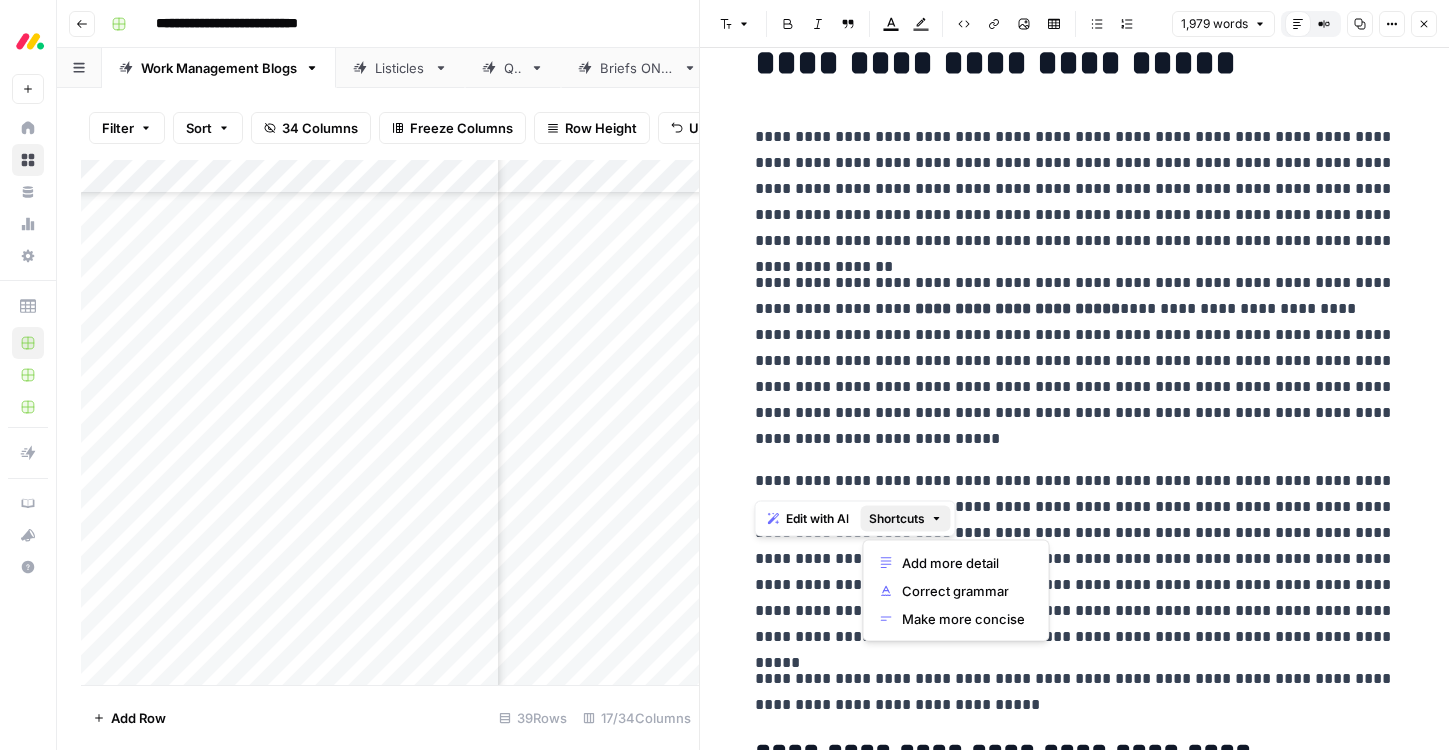 click on "Shortcuts" at bounding box center (897, 519) 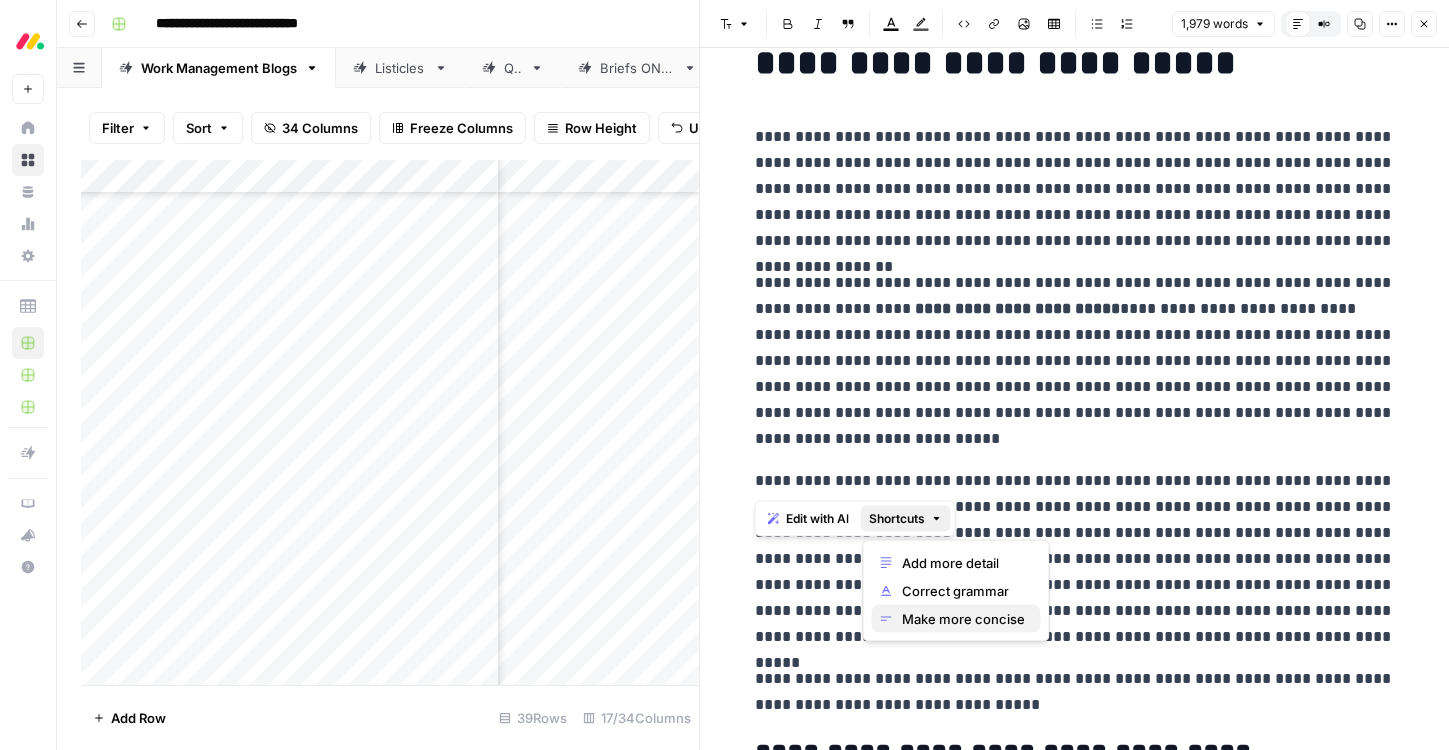 click on "Make more concise" at bounding box center [963, 619] 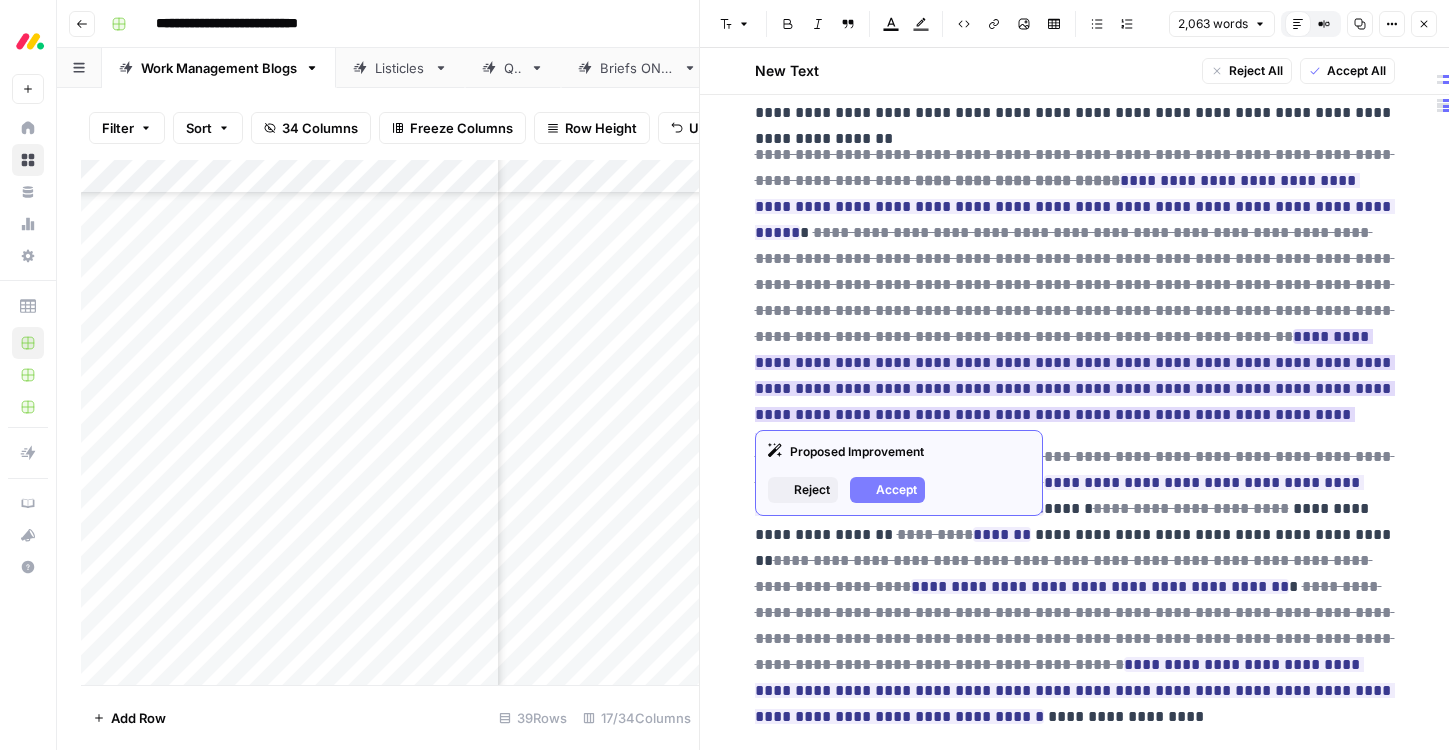 scroll, scrollTop: 281, scrollLeft: 0, axis: vertical 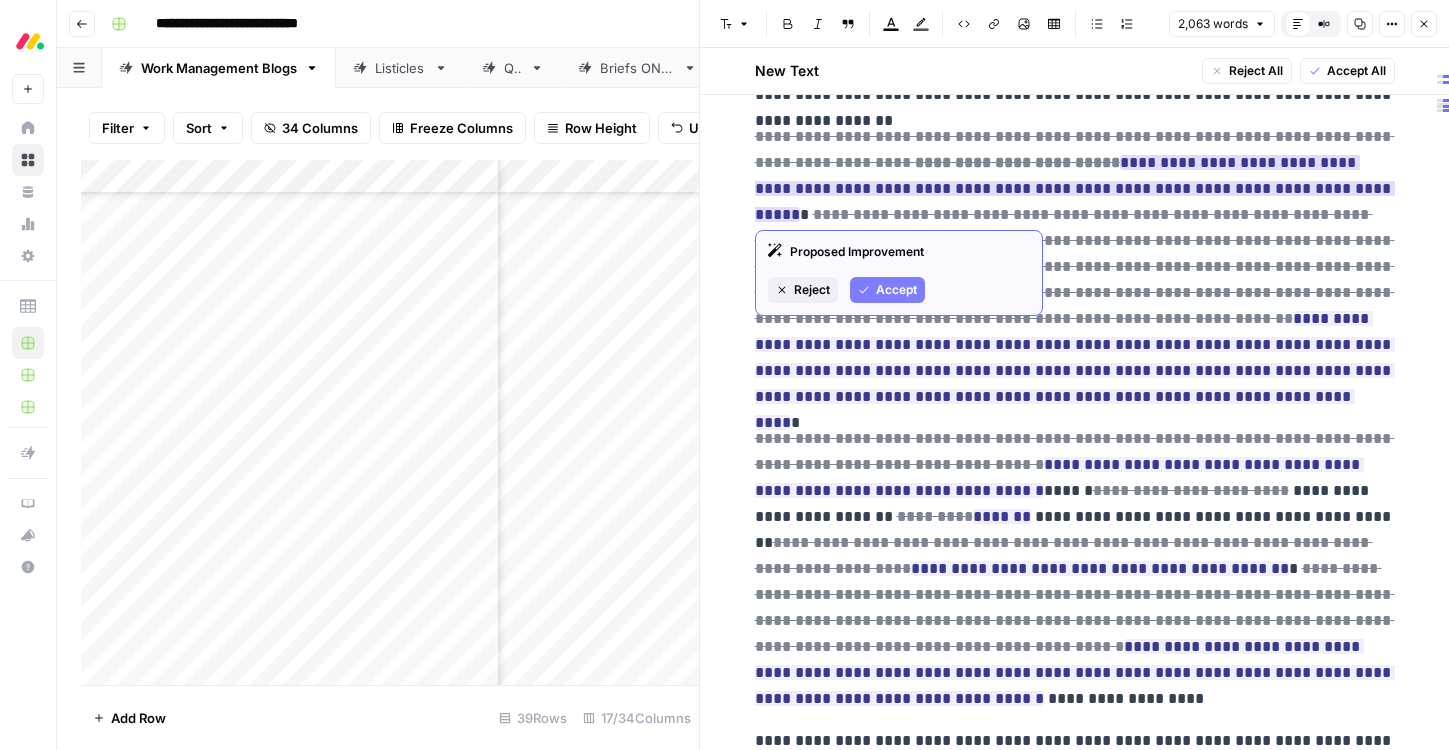 click on "Accept" at bounding box center (896, 290) 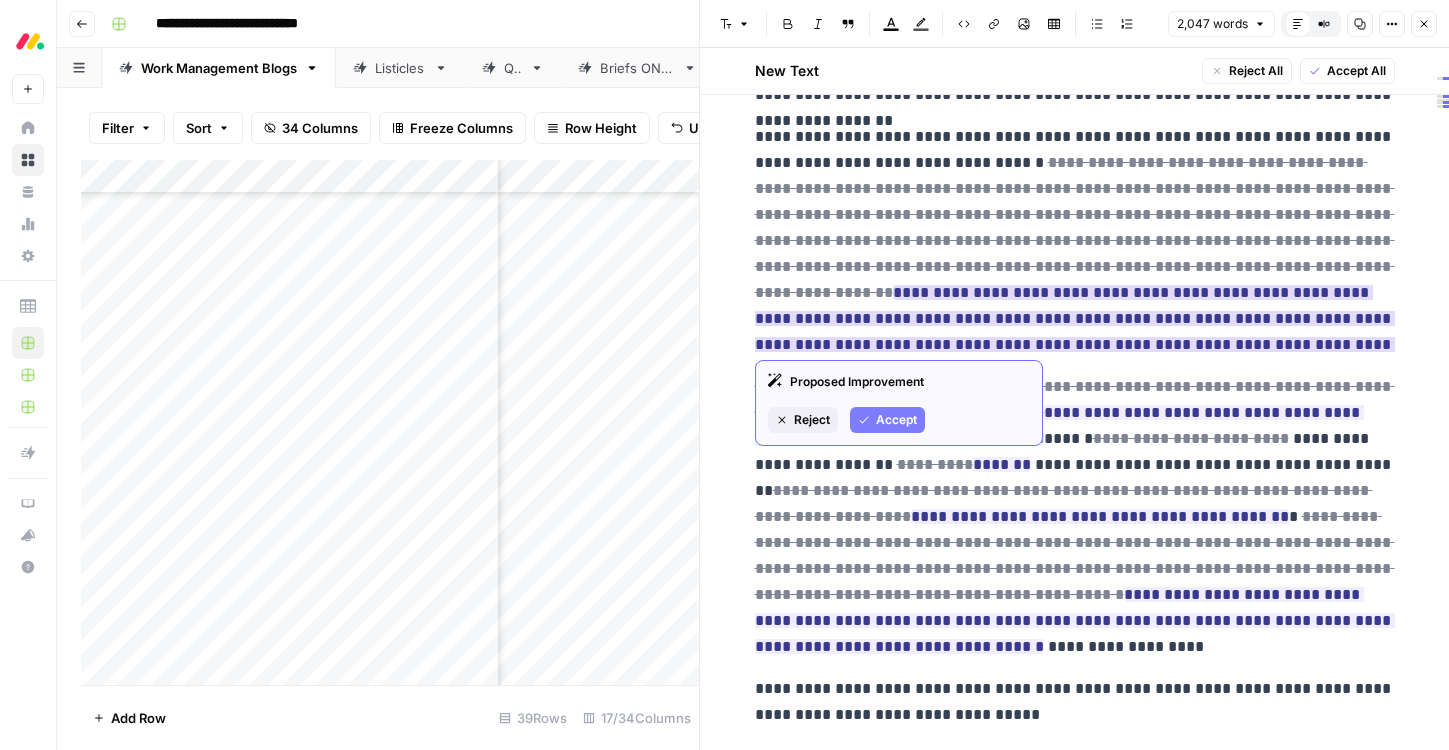 click on "Accept" at bounding box center (896, 420) 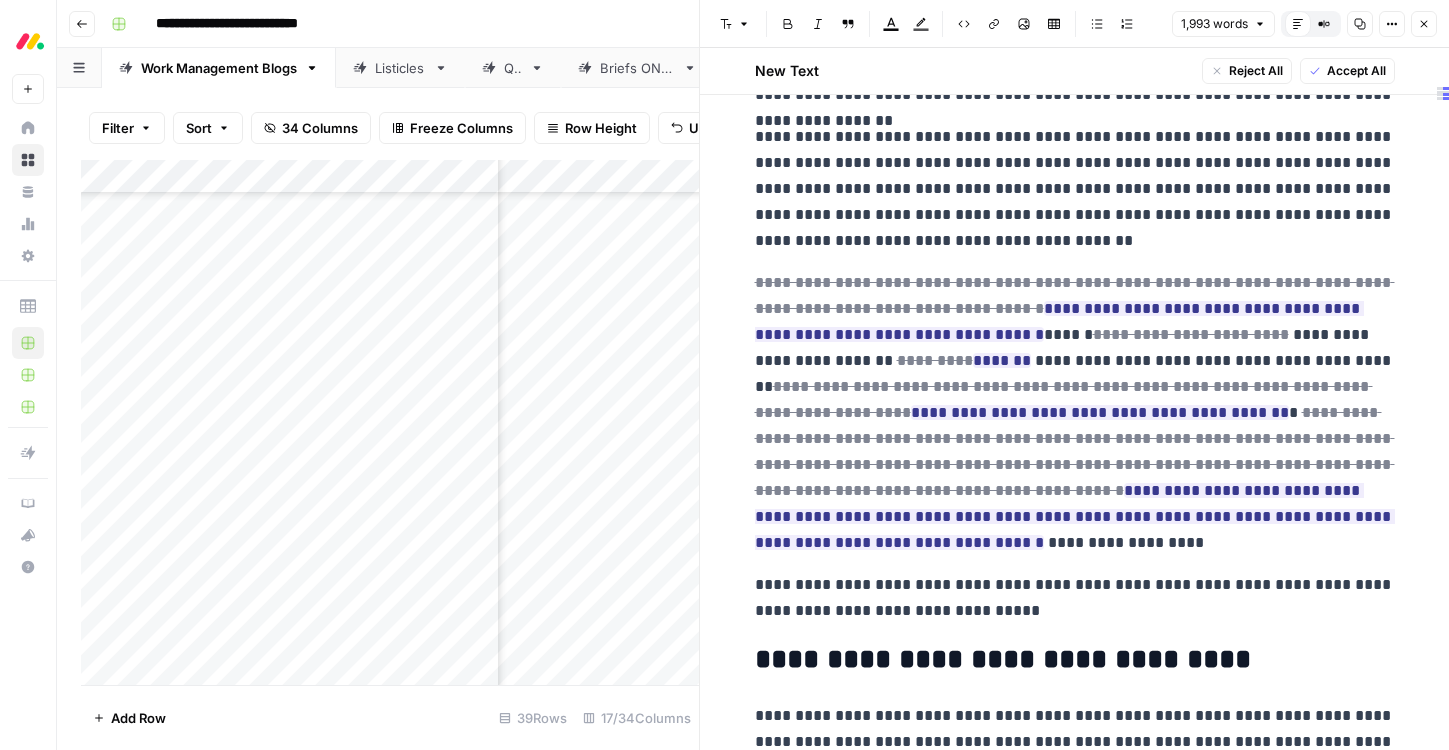 scroll, scrollTop: 234, scrollLeft: 0, axis: vertical 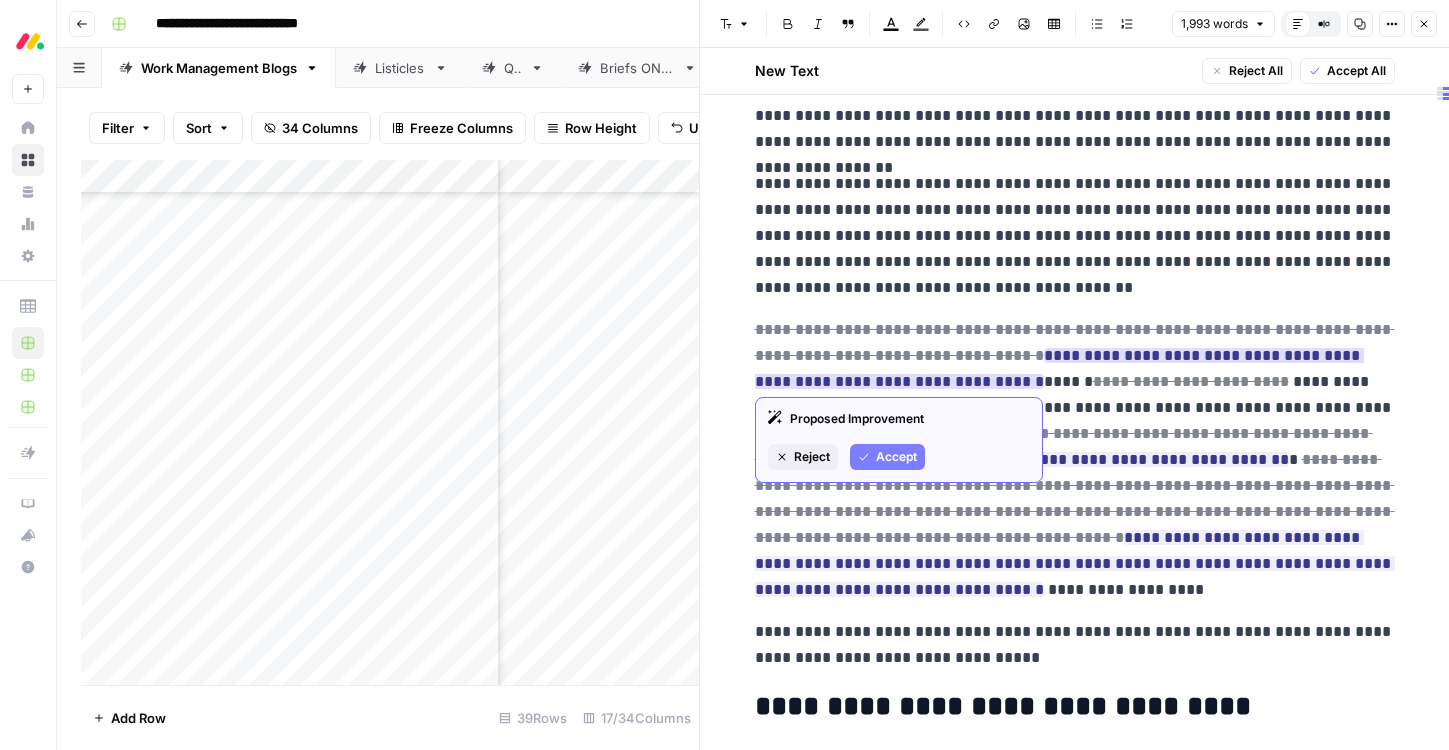 click on "Reject" at bounding box center [803, 457] 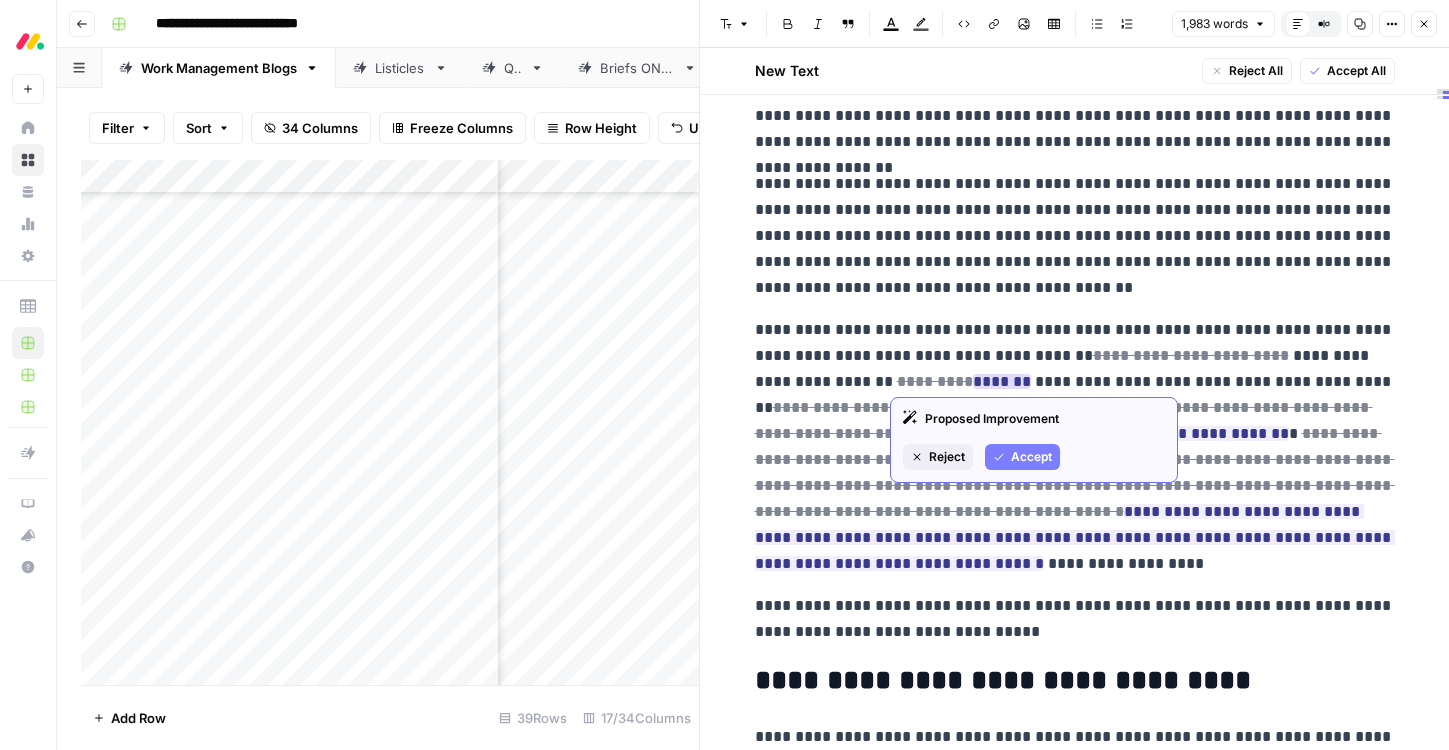click on "Reject" at bounding box center [947, 457] 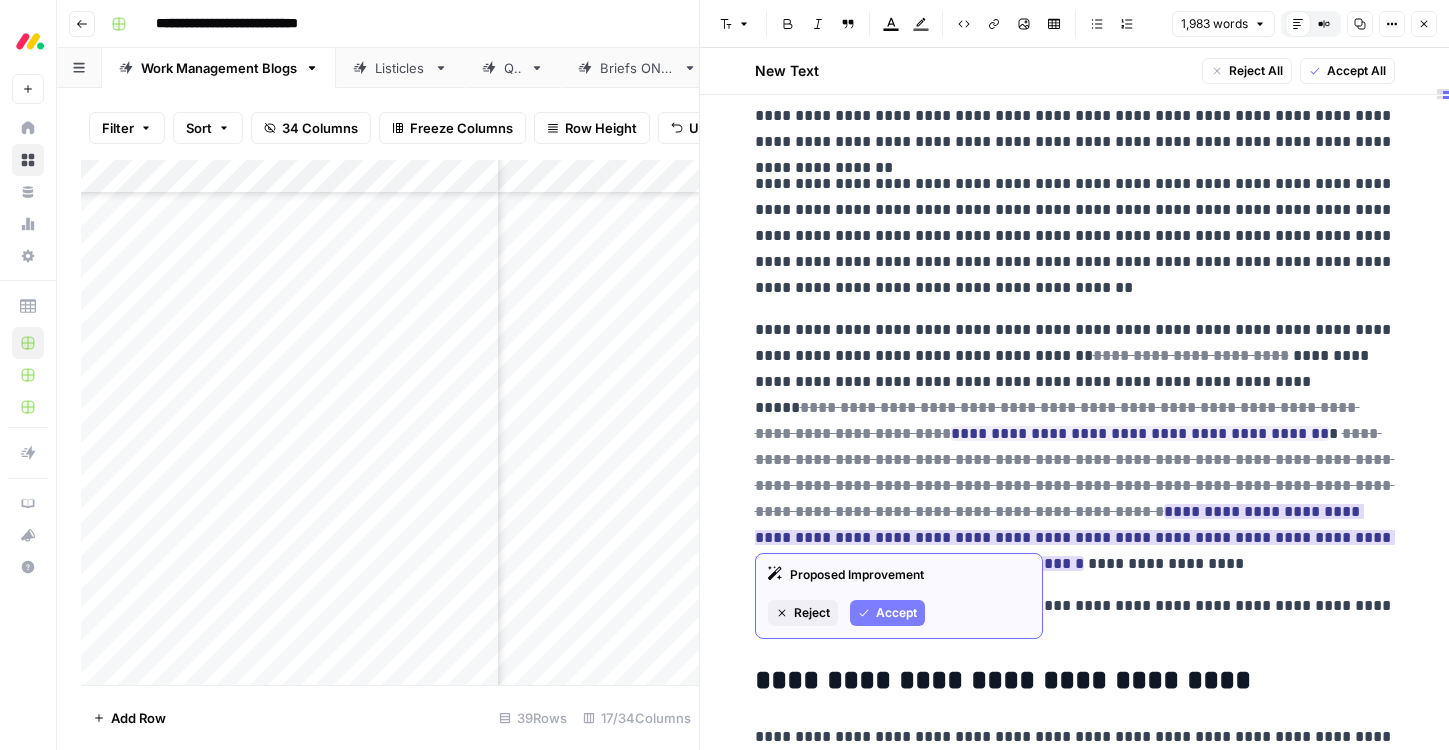 click on "Reject" at bounding box center [812, 613] 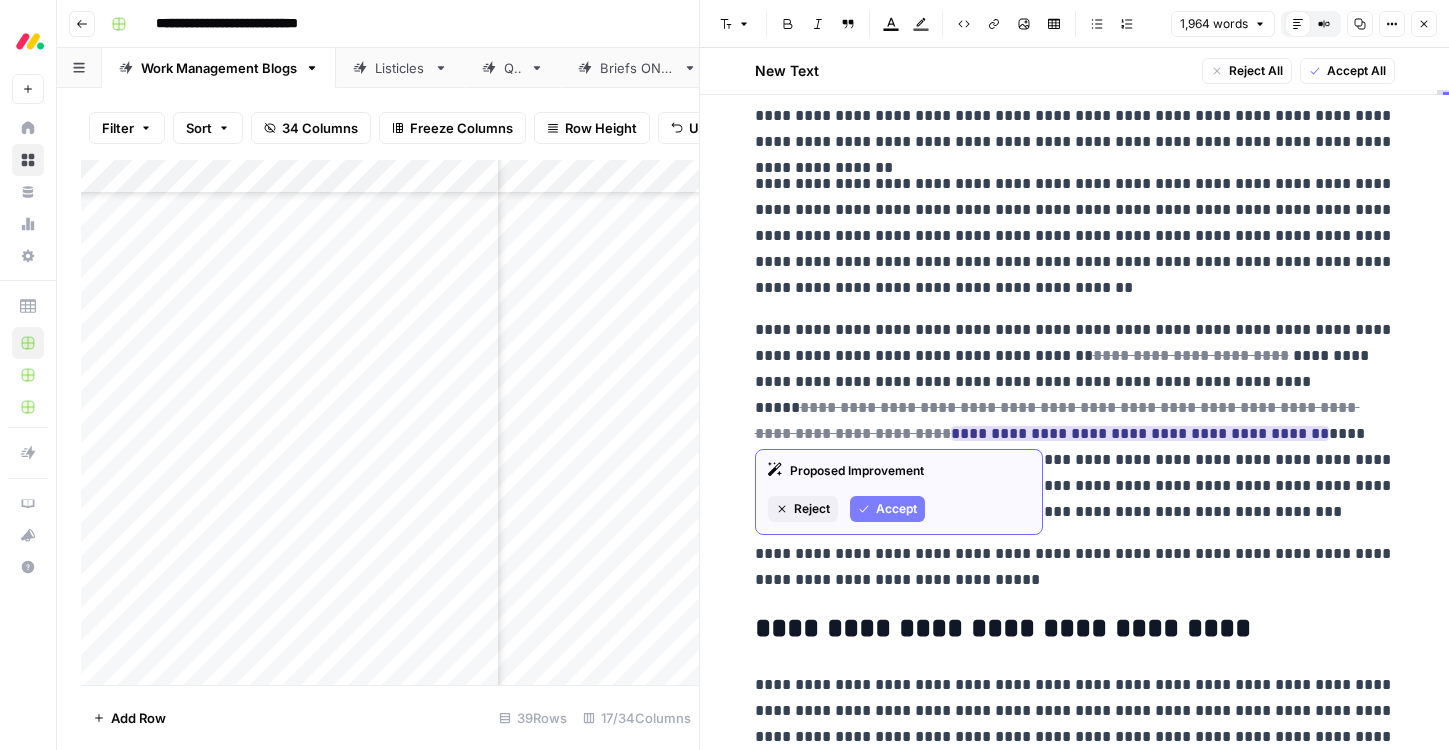 click on "Reject" at bounding box center (812, 509) 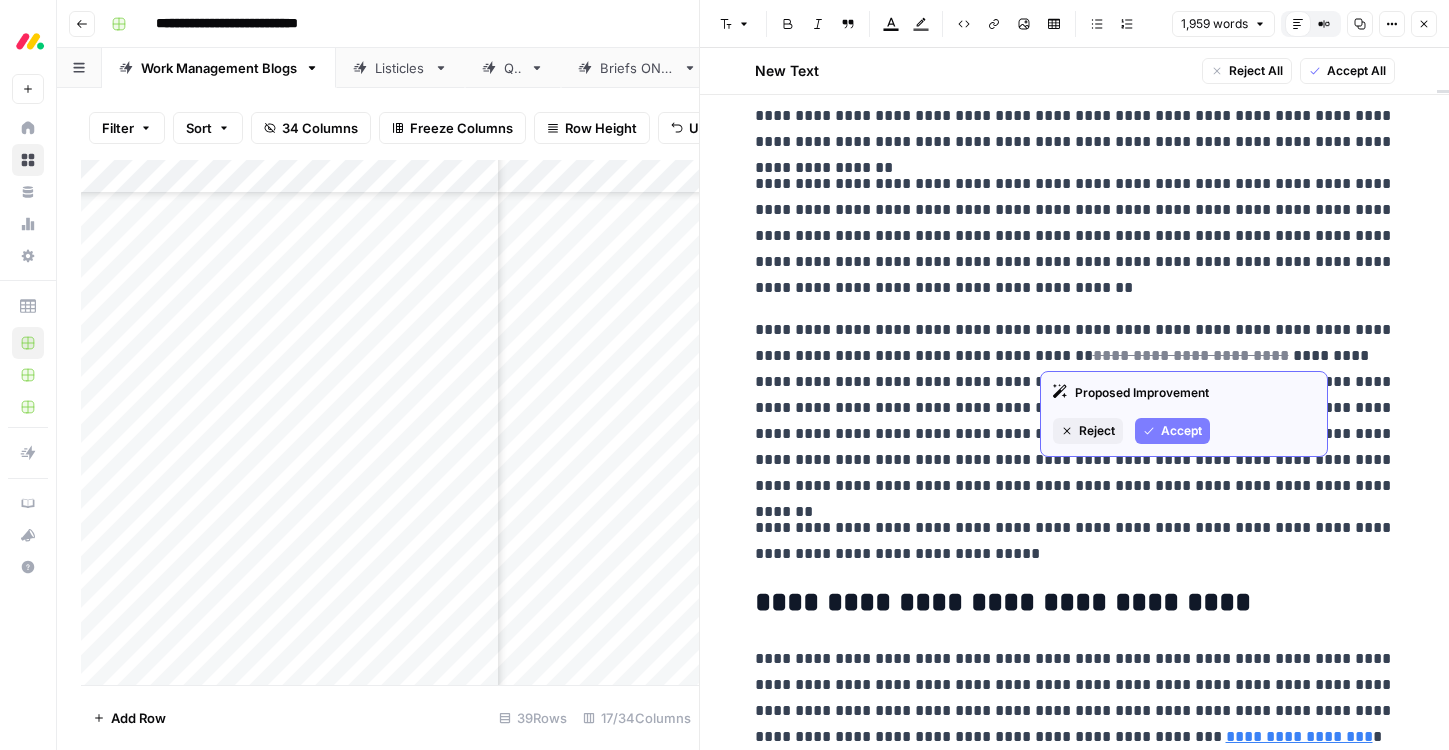 click on "Reject" at bounding box center (1097, 431) 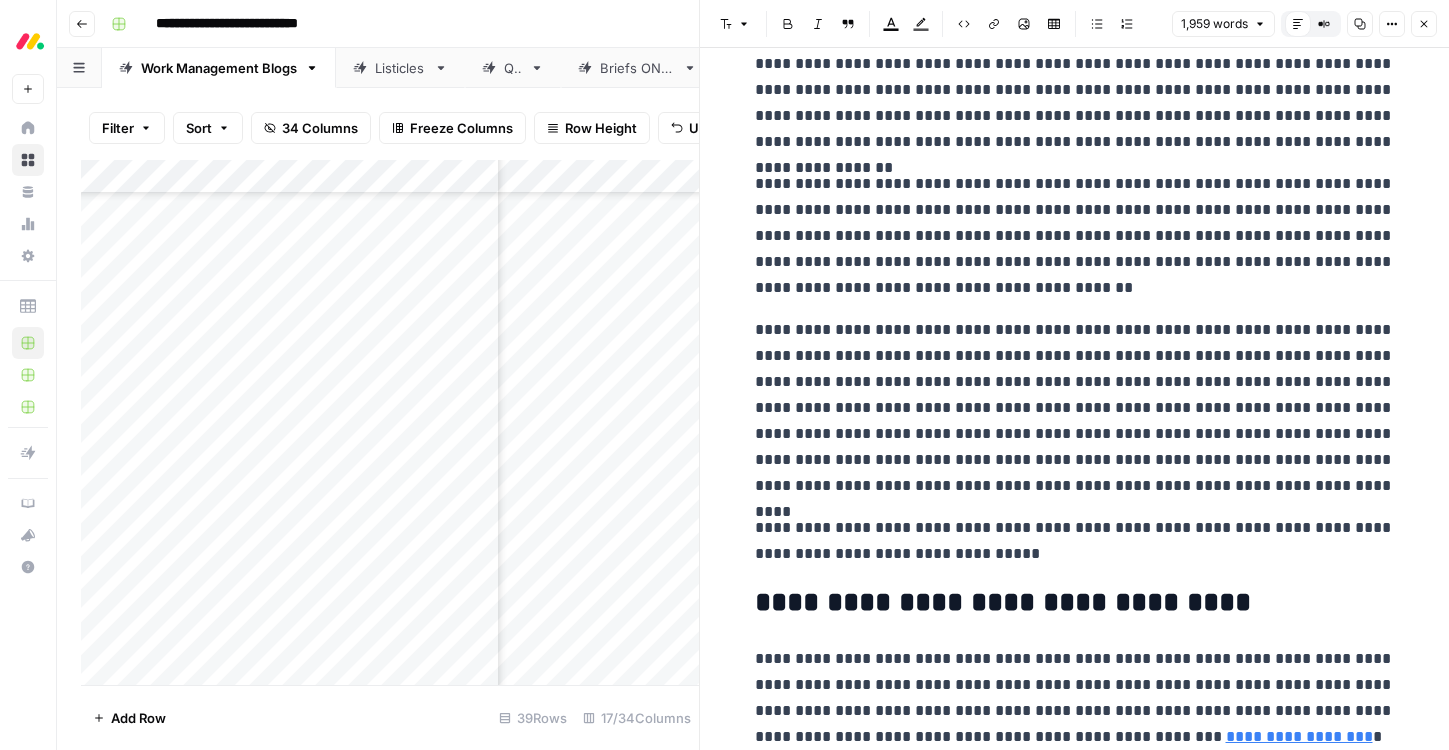 click on "**********" at bounding box center [1075, 408] 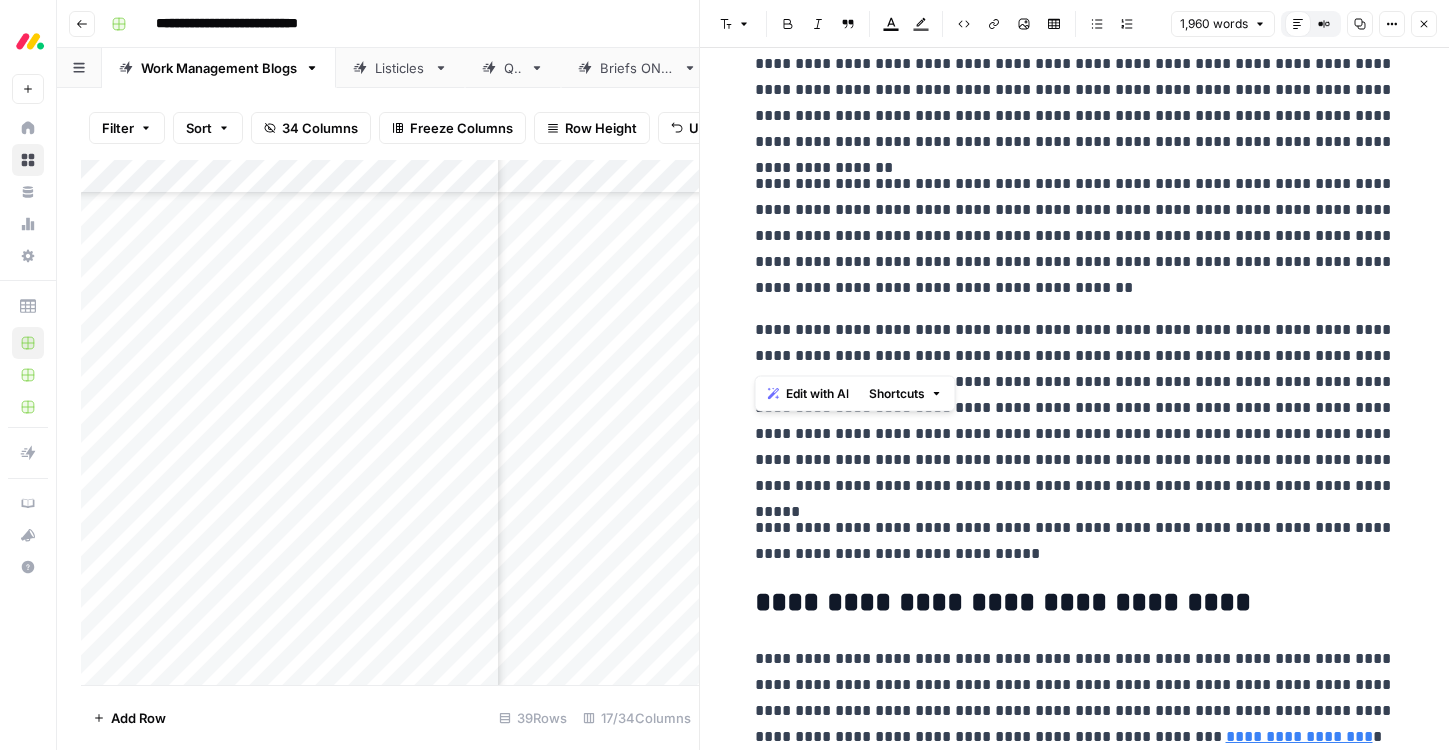 drag, startPoint x: 1008, startPoint y: 352, endPoint x: 754, endPoint y: 340, distance: 254.28331 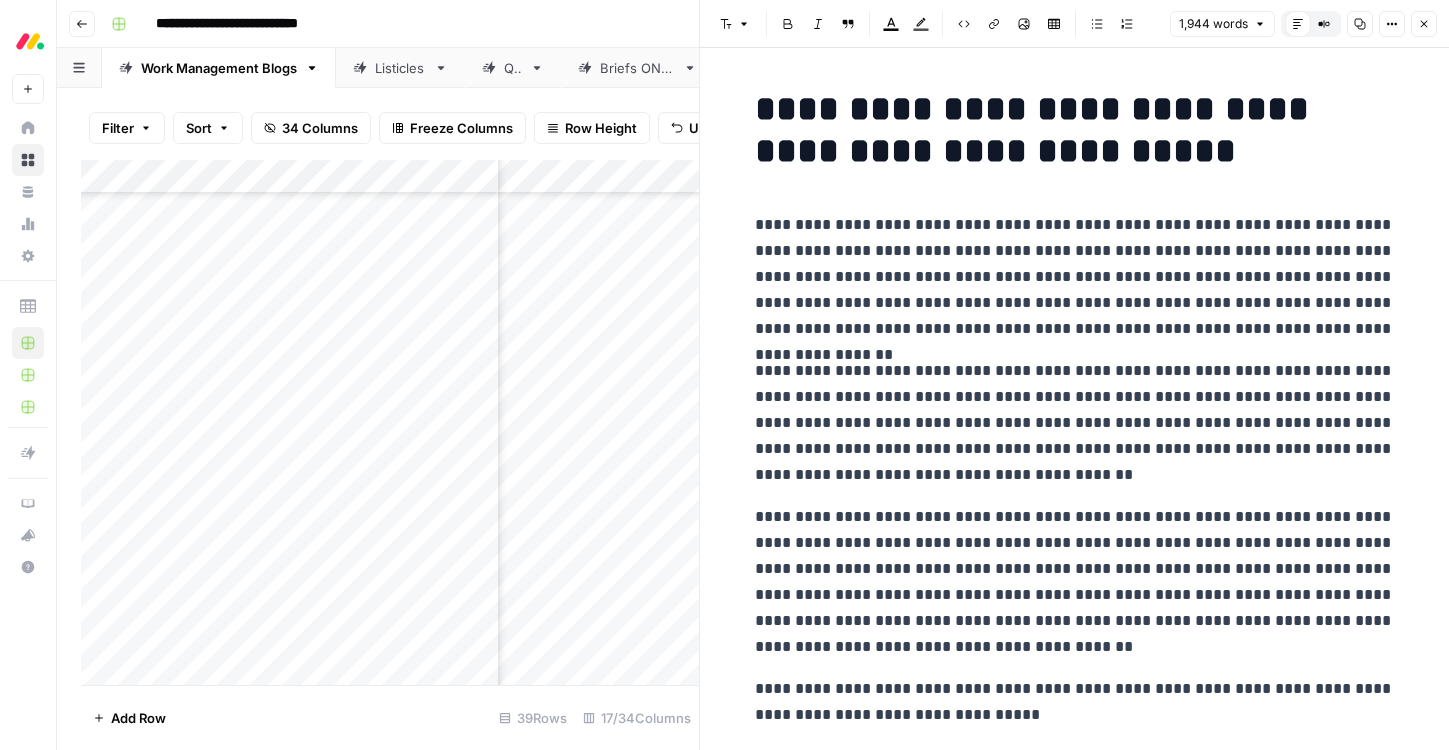 scroll, scrollTop: 0, scrollLeft: 0, axis: both 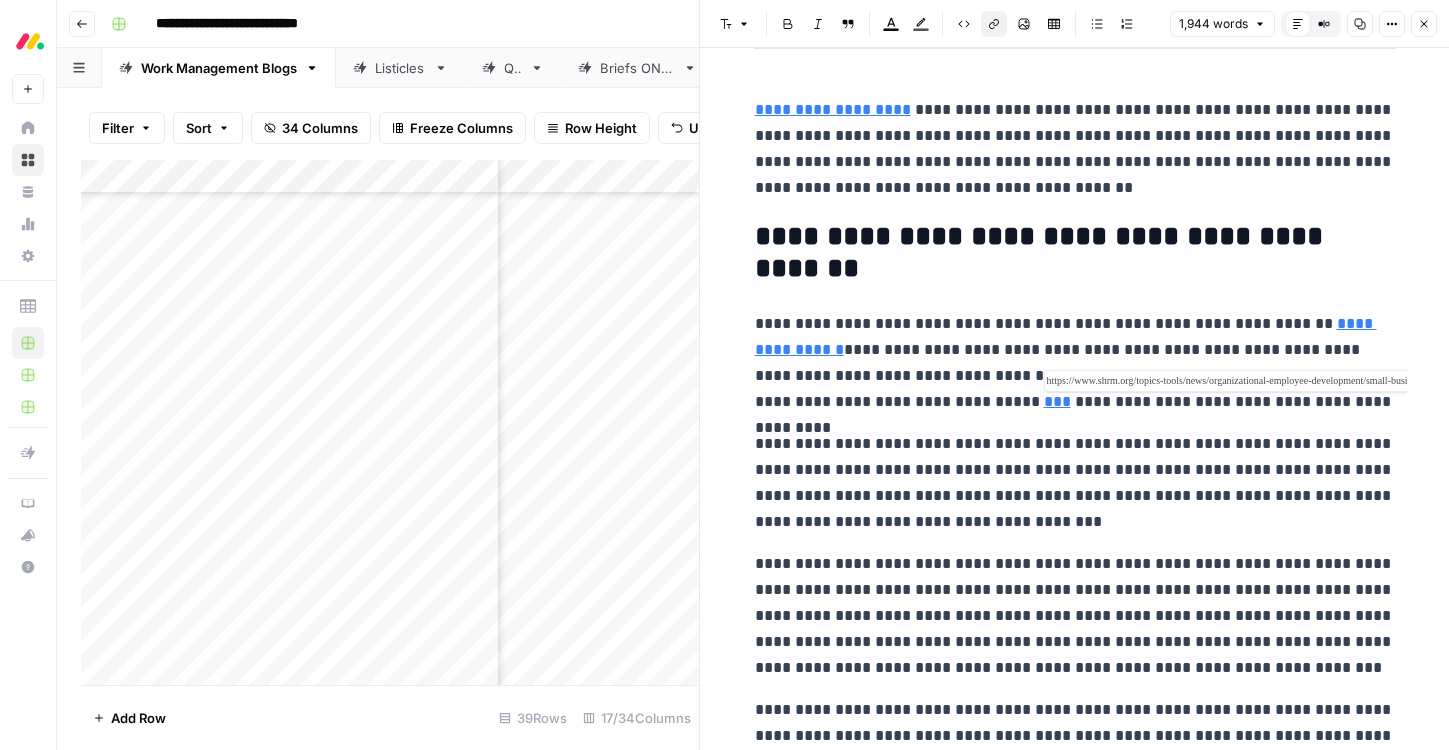 click on "***" at bounding box center (1057, 401) 